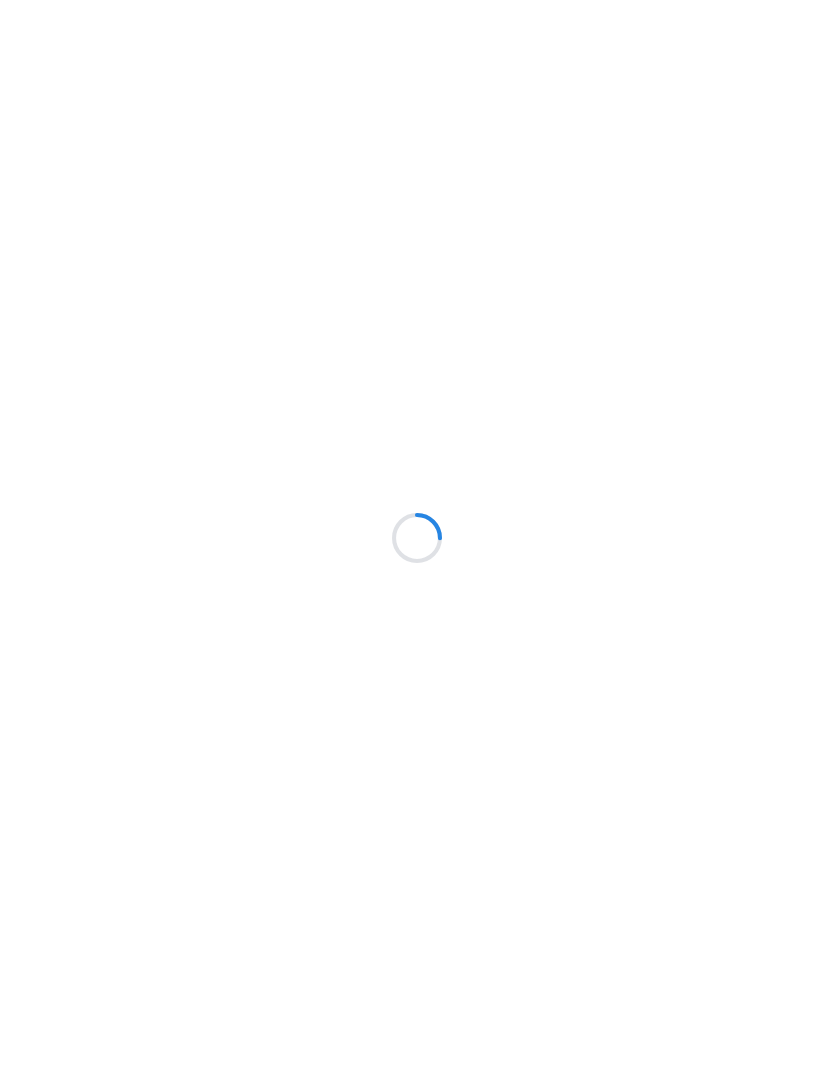 scroll, scrollTop: 0, scrollLeft: 0, axis: both 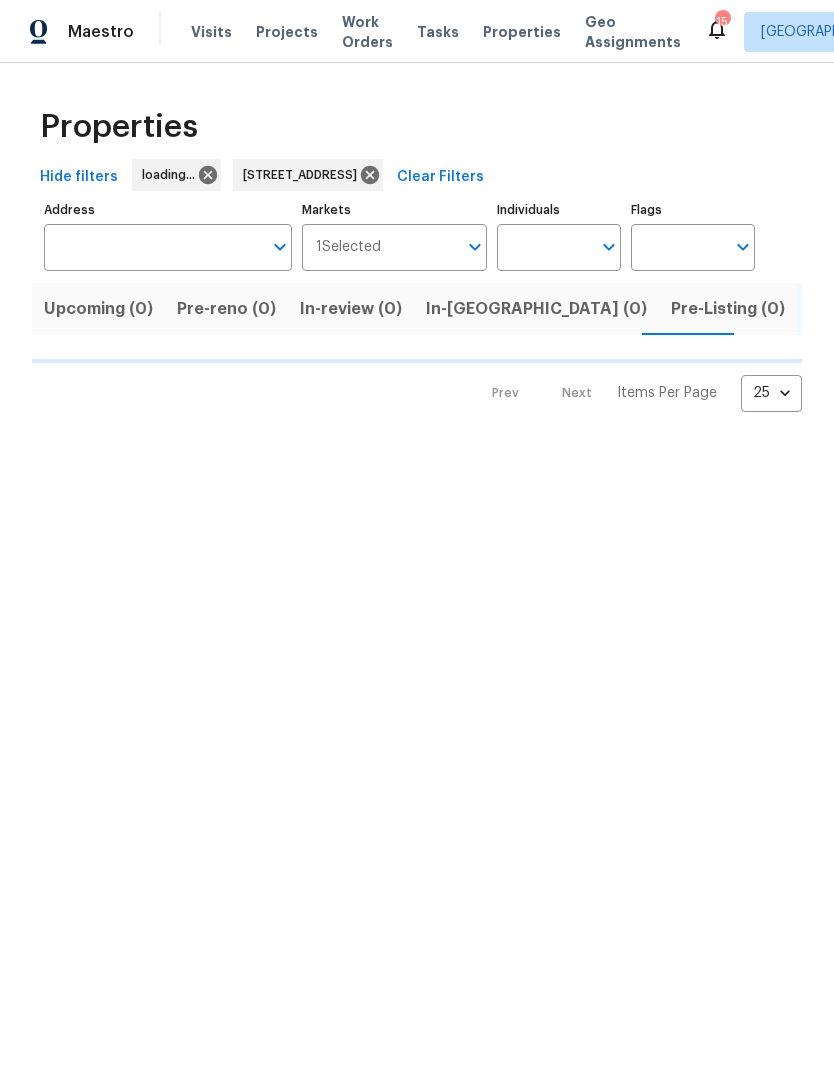 type on "[STREET_ADDRESS]" 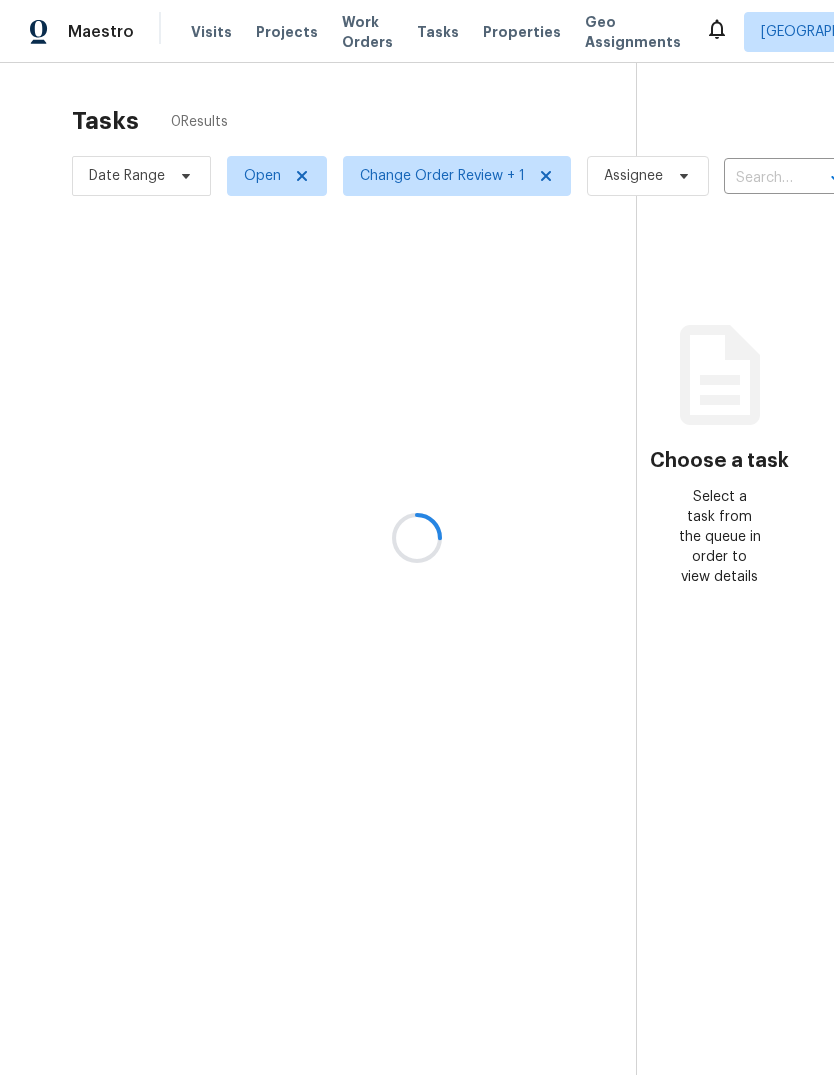 scroll, scrollTop: 0, scrollLeft: 0, axis: both 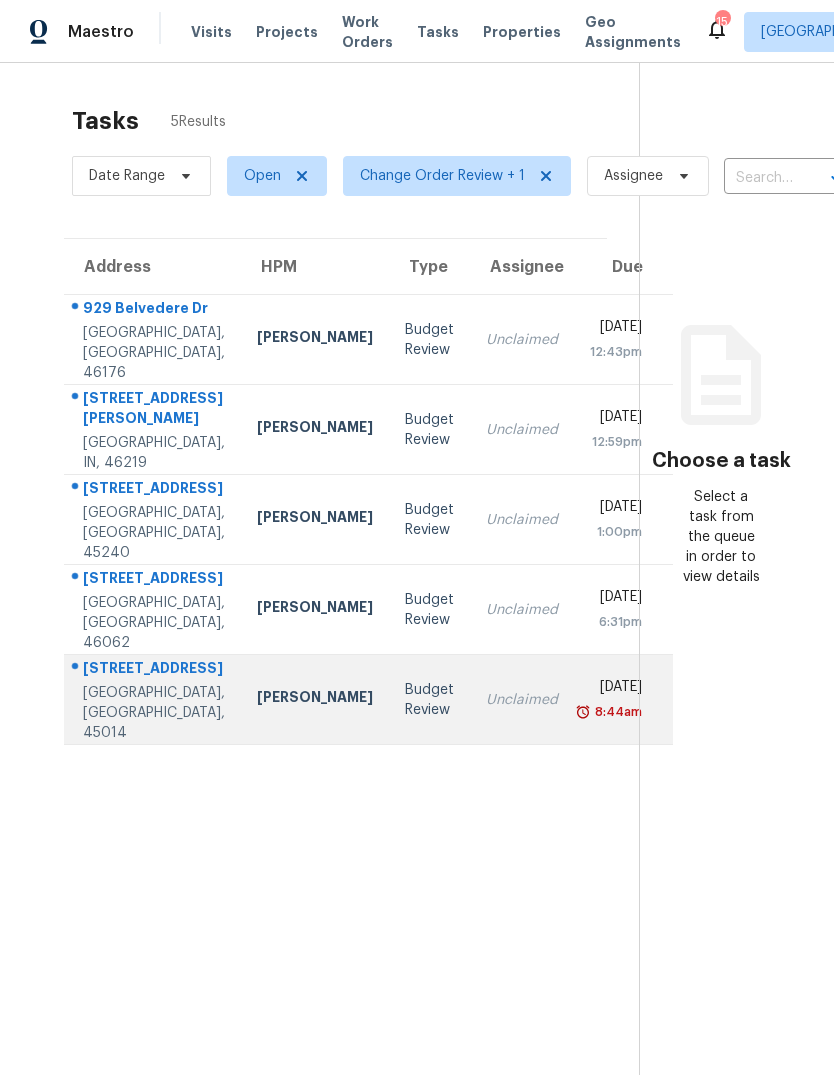click on "6209 Muirfield Ct" at bounding box center (154, 670) 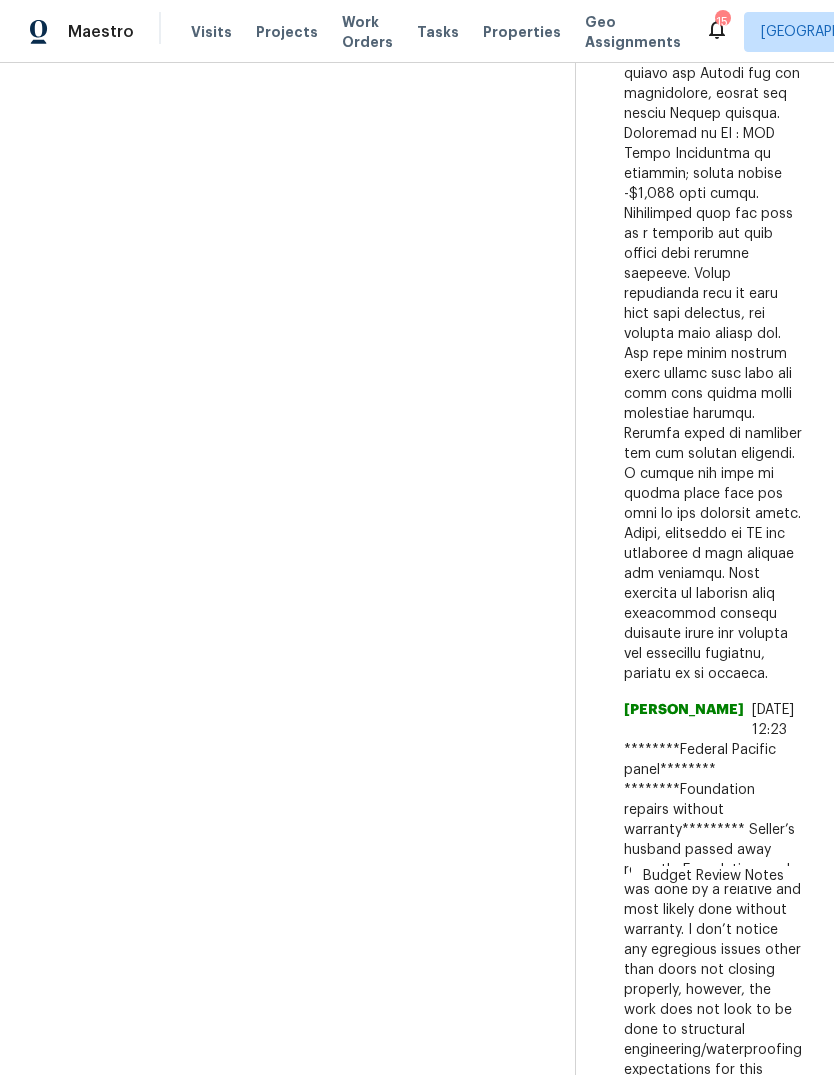 scroll, scrollTop: 1204, scrollLeft: 0, axis: vertical 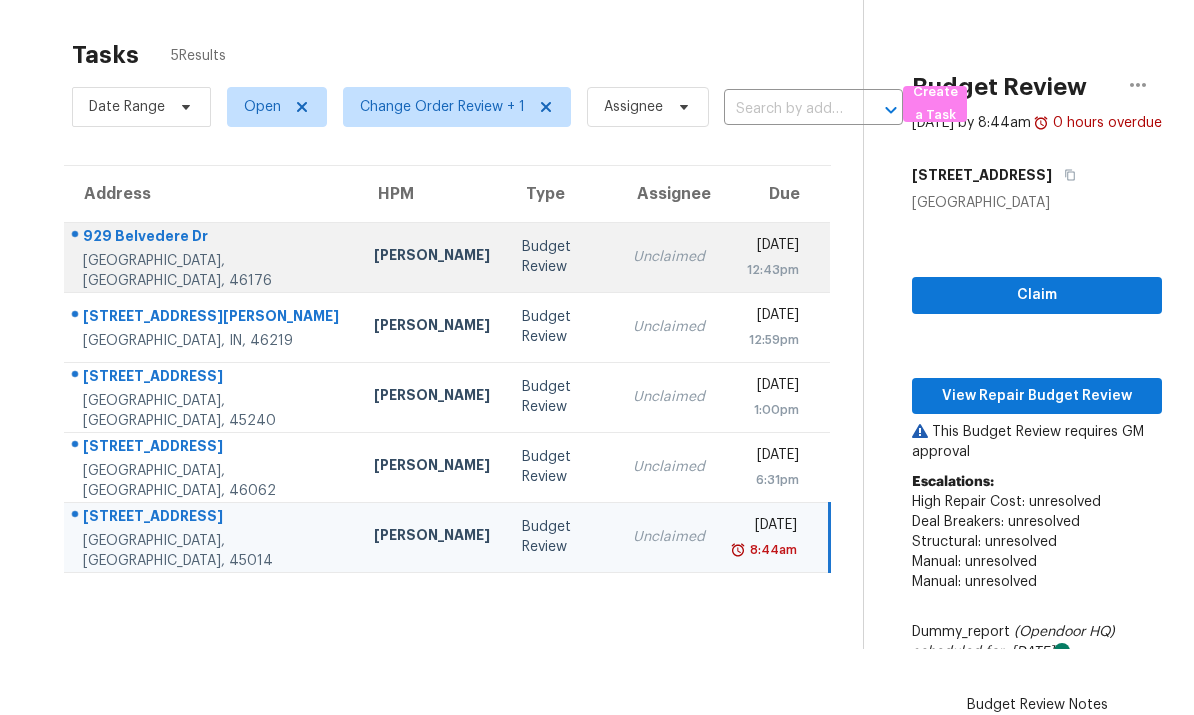 click on "Shelbyville, IN, 46176" at bounding box center (212, 271) 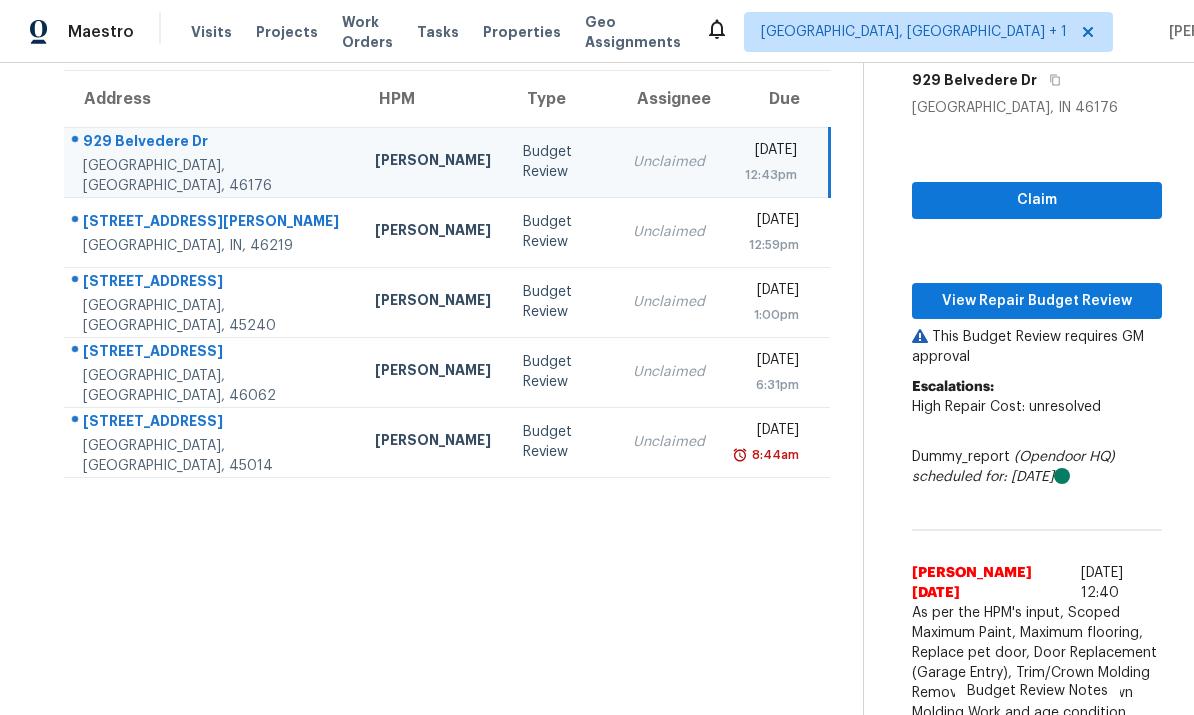 scroll, scrollTop: 160, scrollLeft: 0, axis: vertical 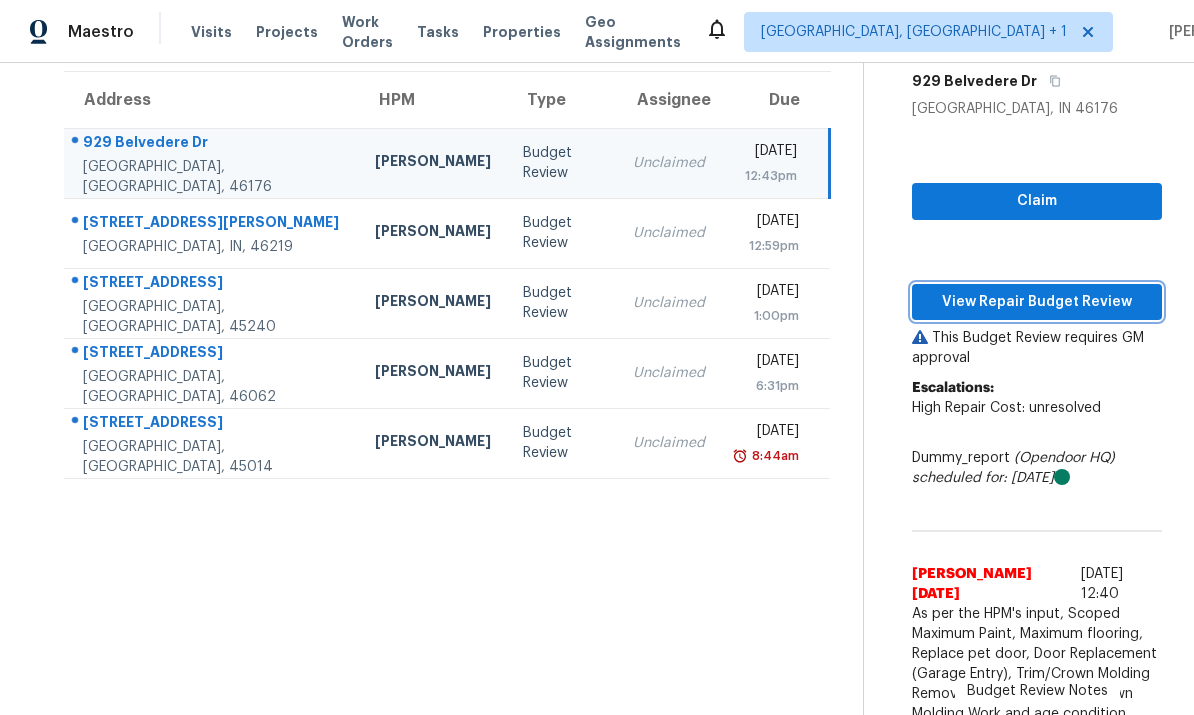 click on "View Repair Budget Review" at bounding box center [1037, 302] 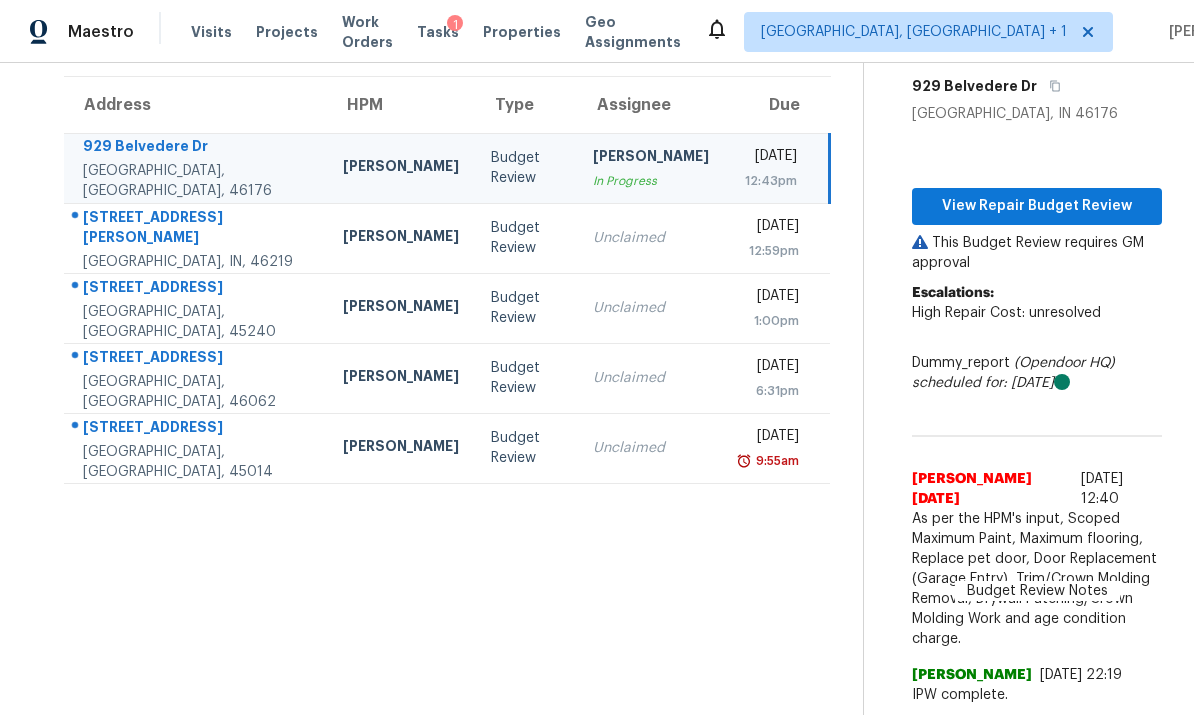 scroll, scrollTop: 63, scrollLeft: 0, axis: vertical 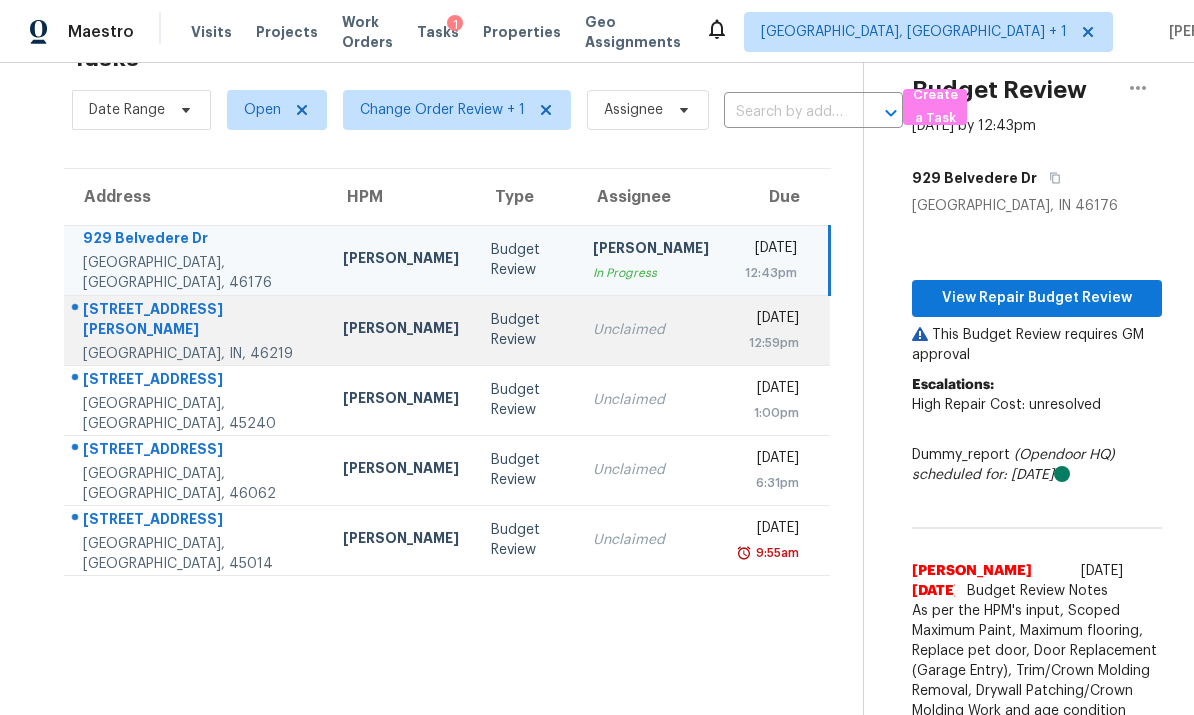 click on "6730 Perry Dr   Indianapolis, IN, 46219" at bounding box center (195, 330) 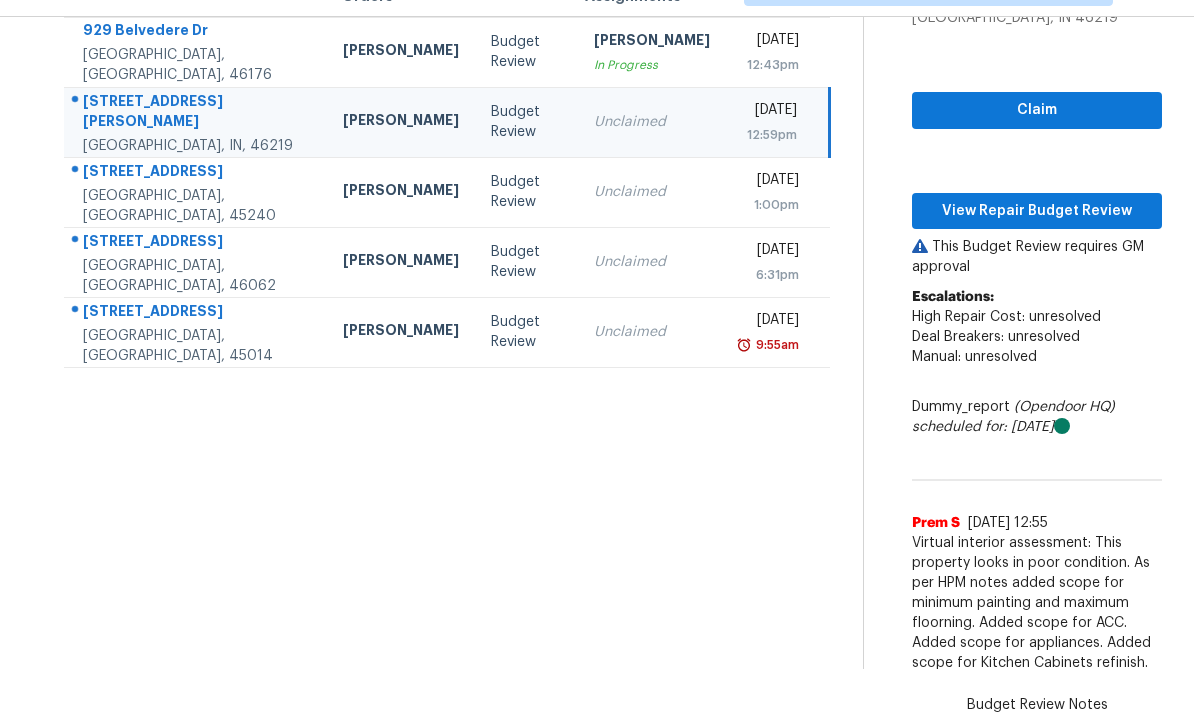 scroll, scrollTop: 224, scrollLeft: 0, axis: vertical 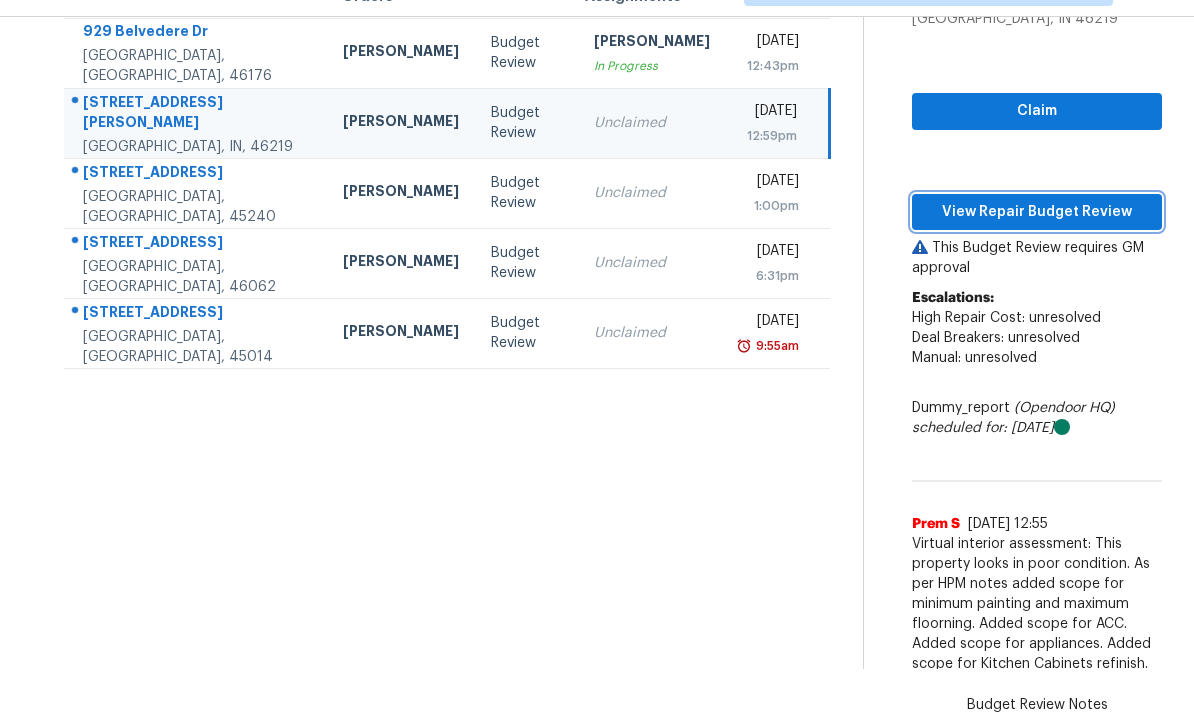 click on "View Repair Budget Review" at bounding box center (1037, 212) 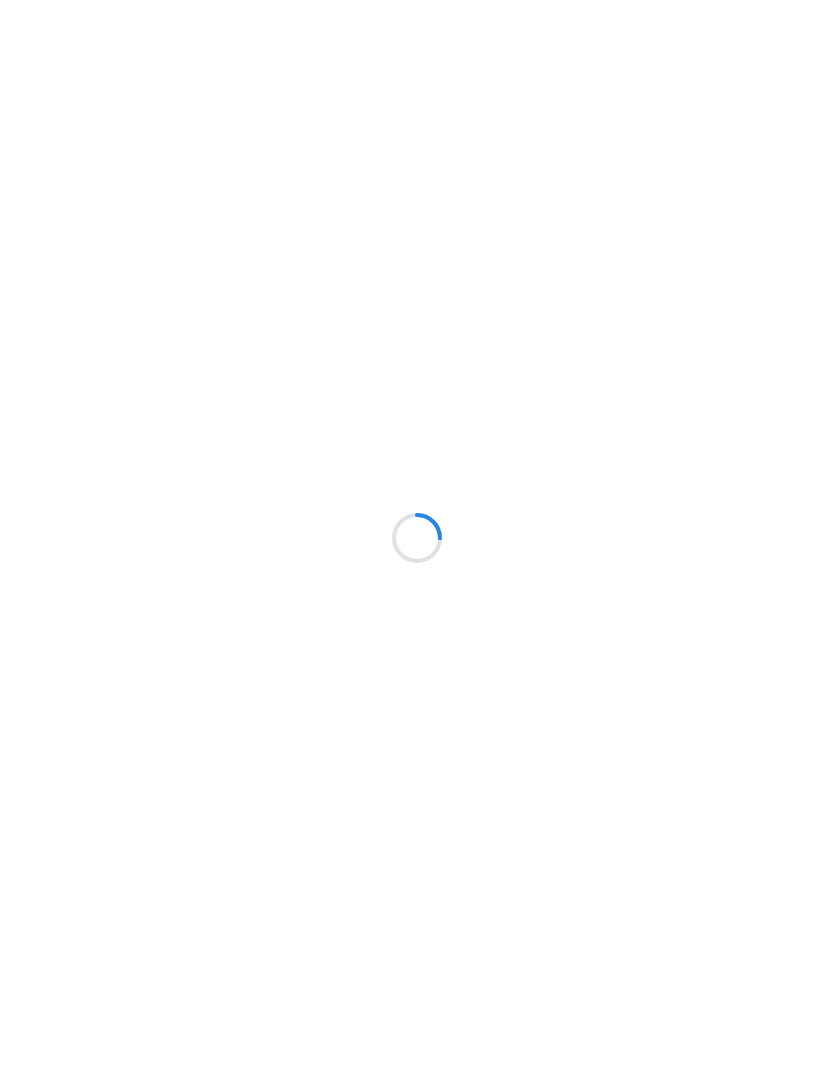 scroll, scrollTop: 0, scrollLeft: 0, axis: both 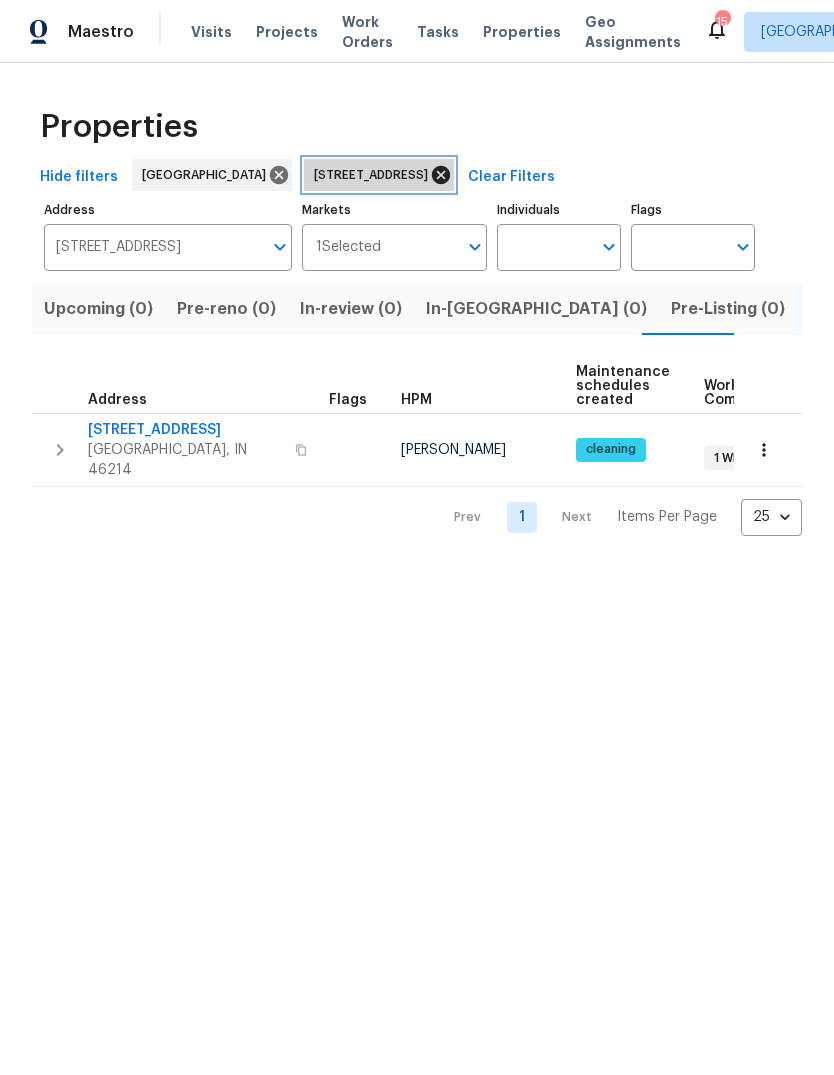 click 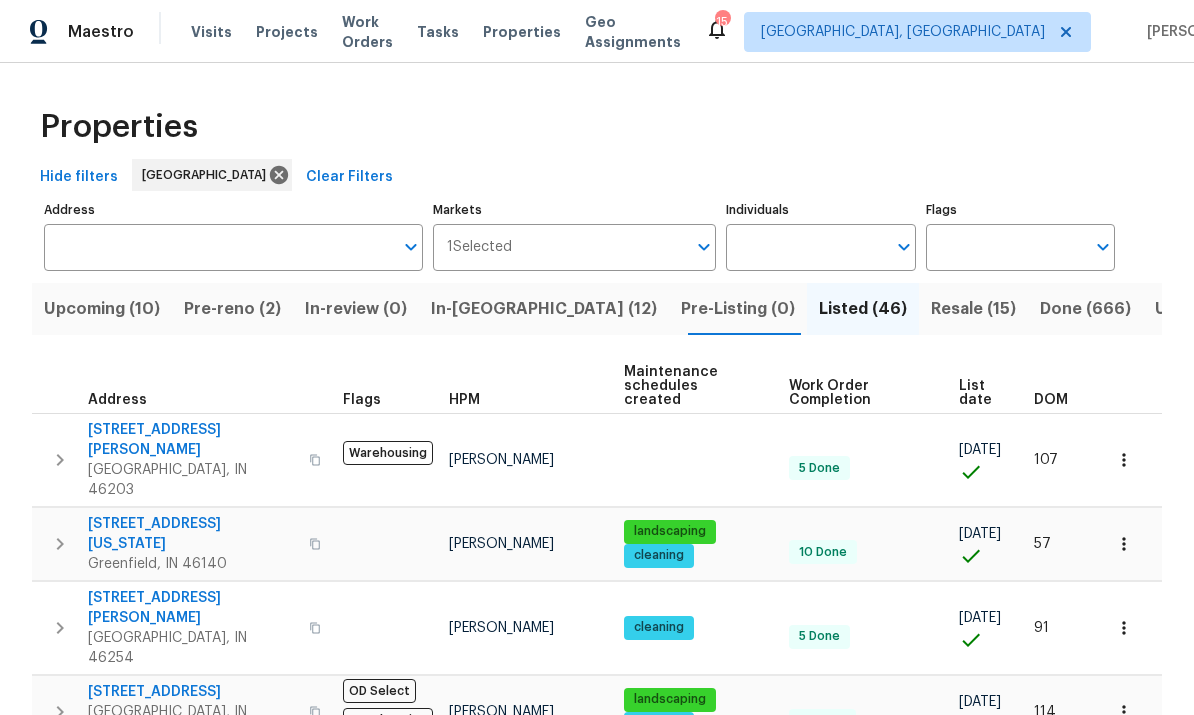 click on "In-reno (12)" at bounding box center (544, 309) 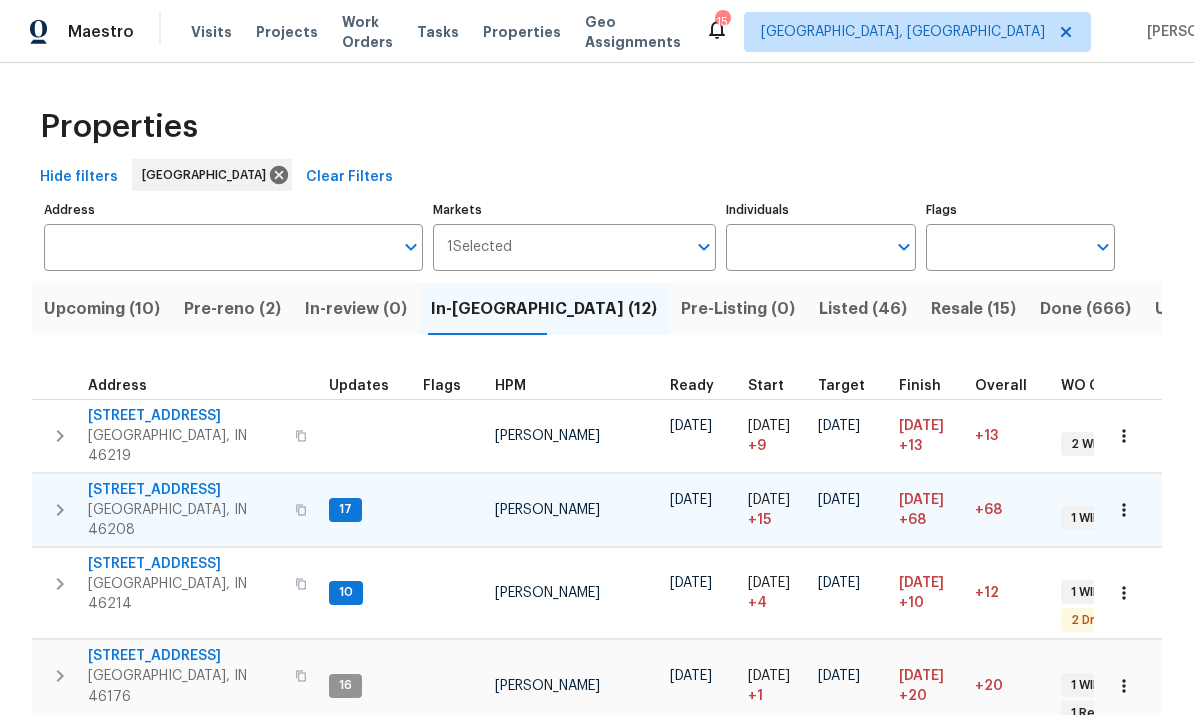 click on "5176 Clarendon Rd" at bounding box center (185, 490) 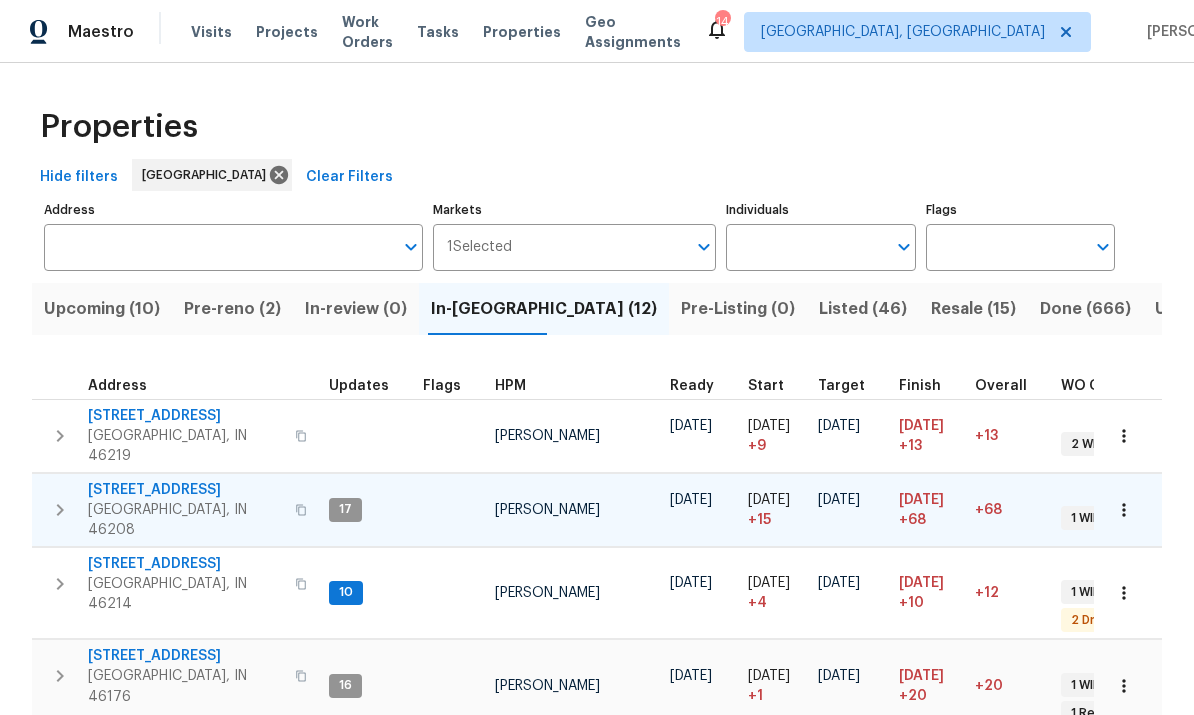 scroll, scrollTop: 16, scrollLeft: 0, axis: vertical 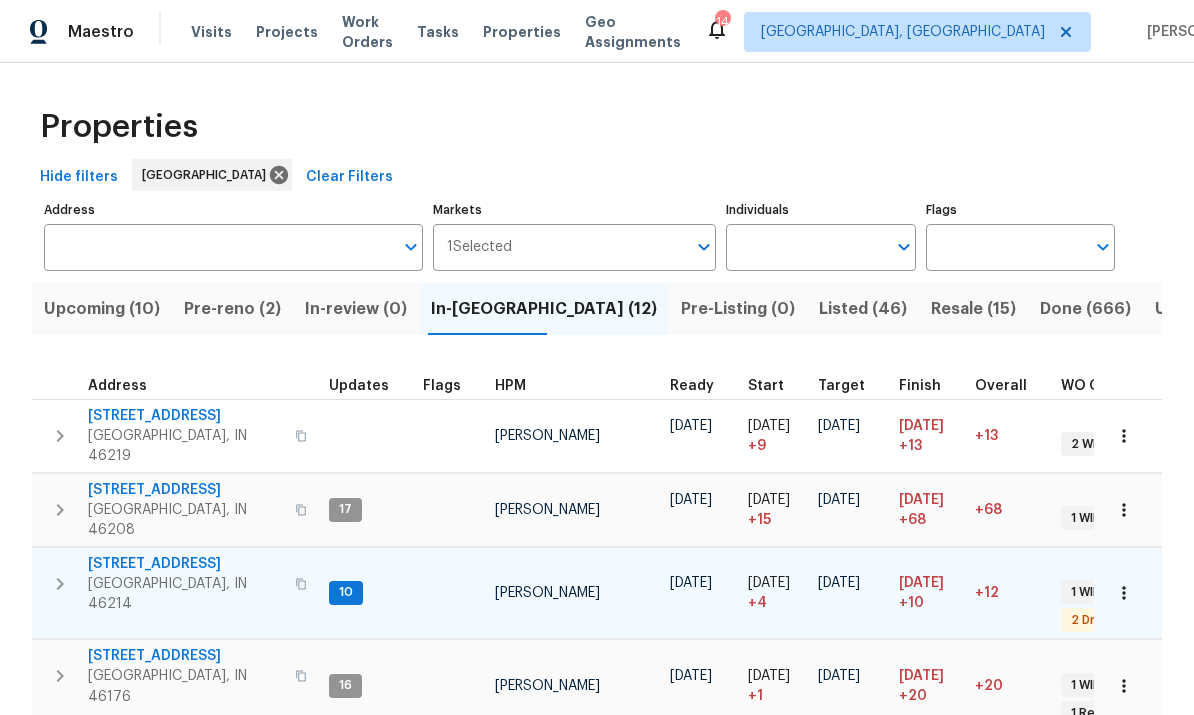 click at bounding box center (60, 584) 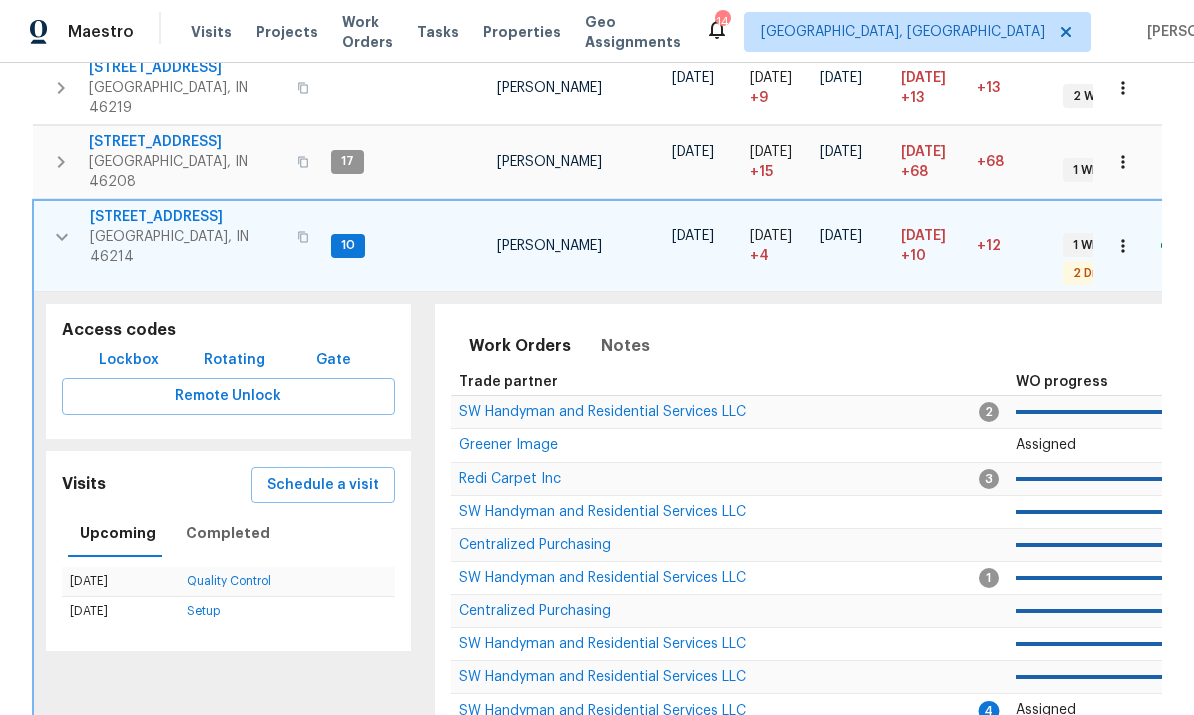 scroll, scrollTop: 351, scrollLeft: 0, axis: vertical 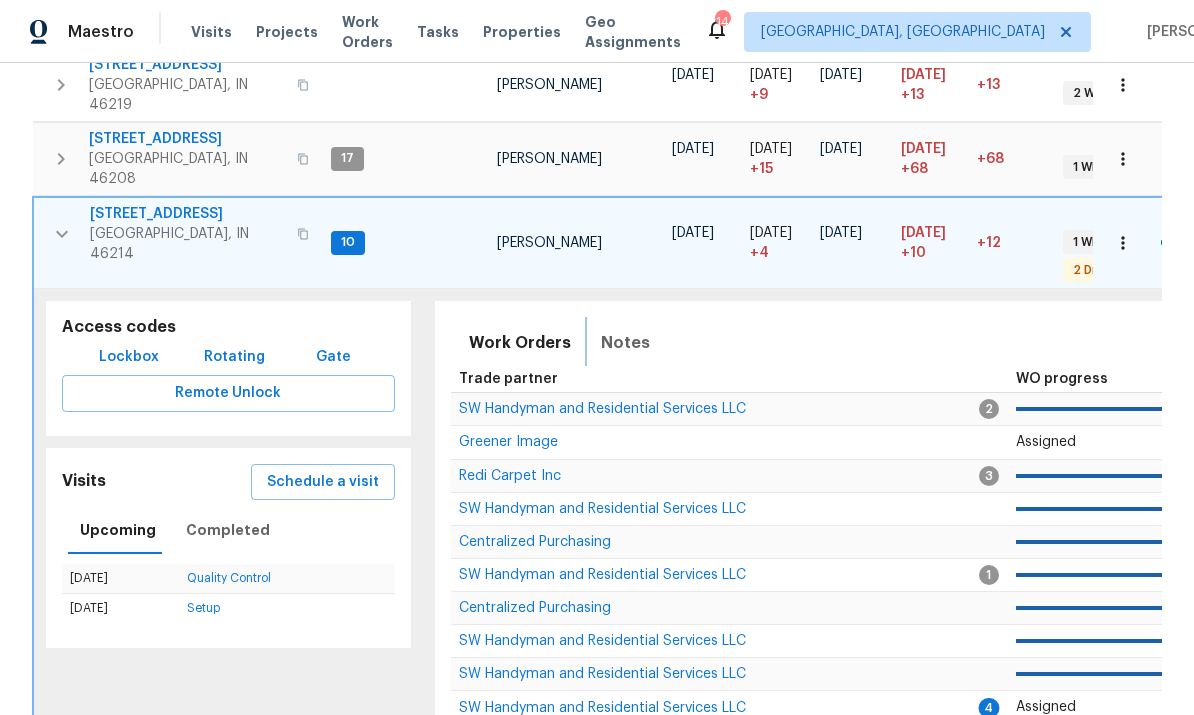 click on "Notes" at bounding box center (625, 343) 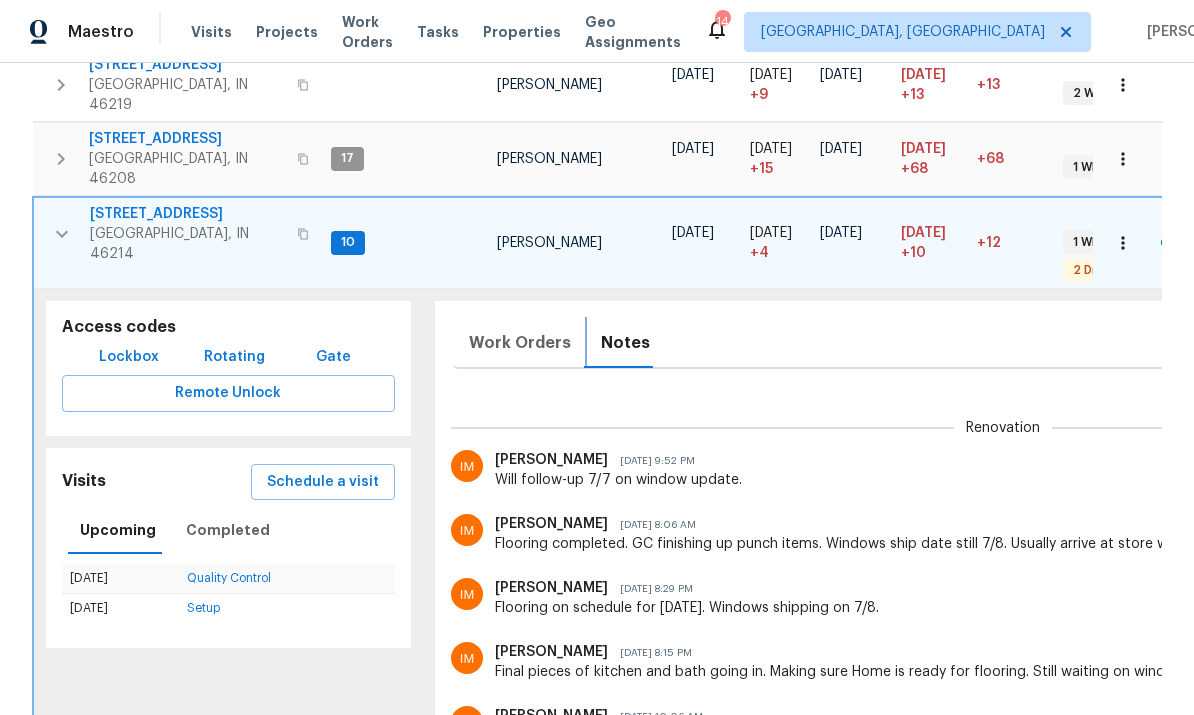 scroll, scrollTop: 115, scrollLeft: 0, axis: vertical 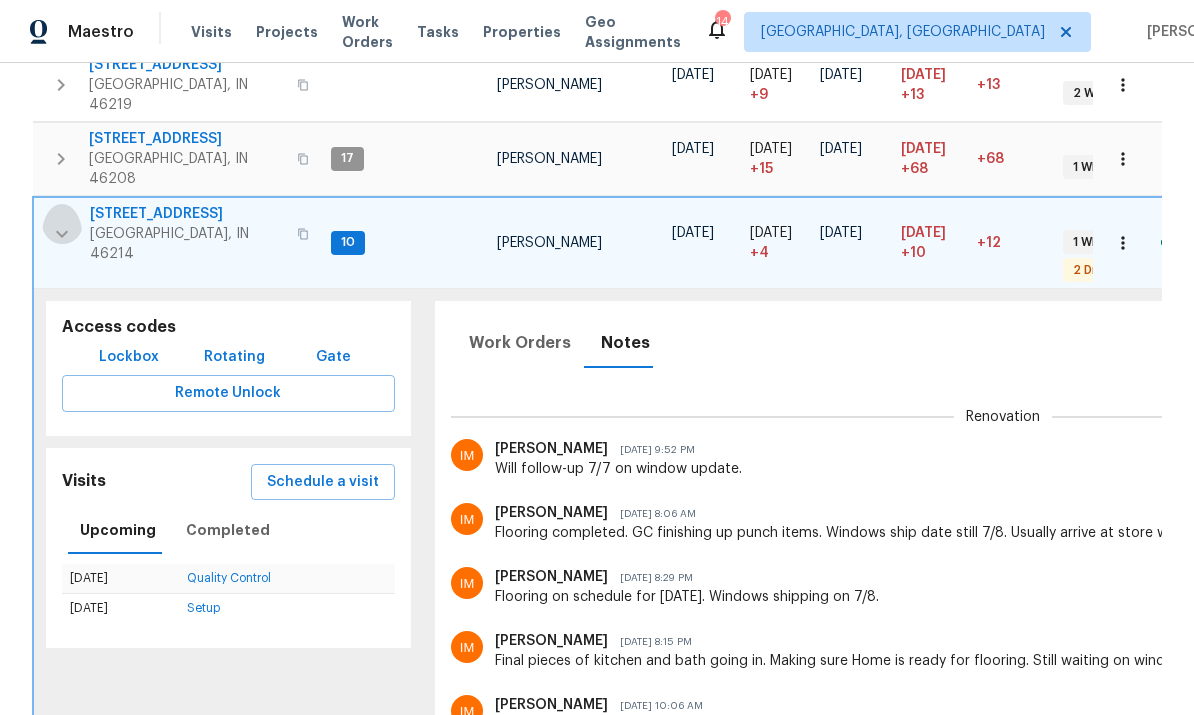 click 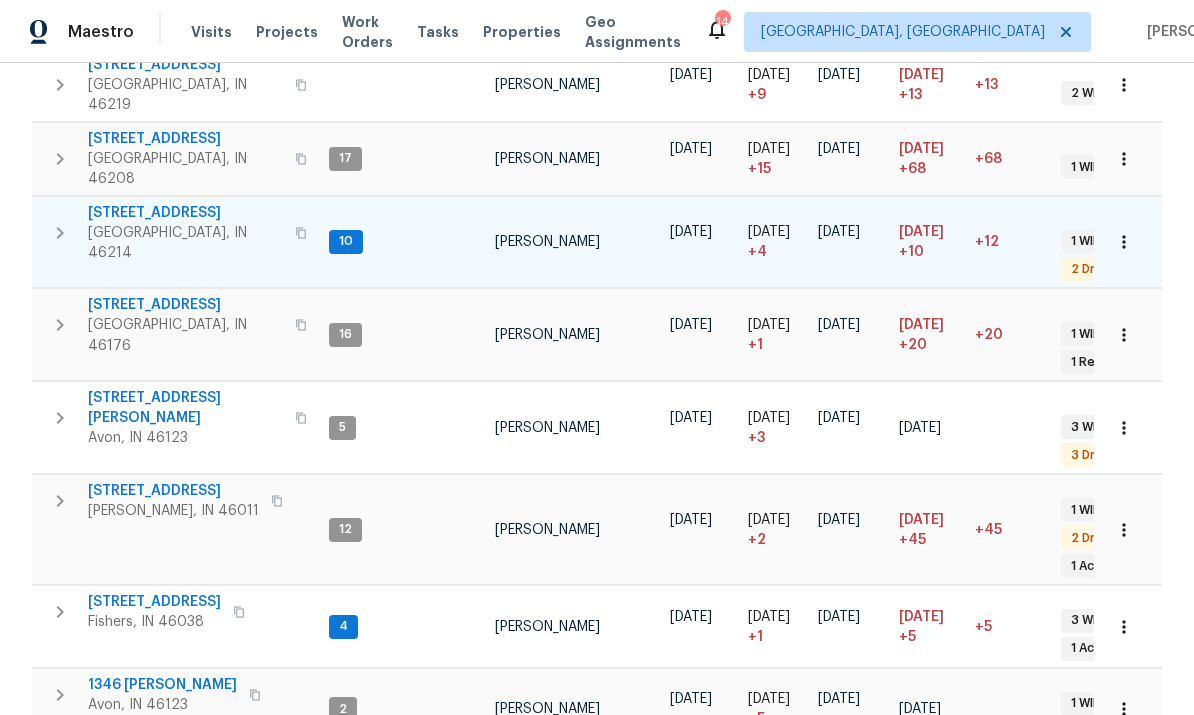 scroll, scrollTop: 16, scrollLeft: 0, axis: vertical 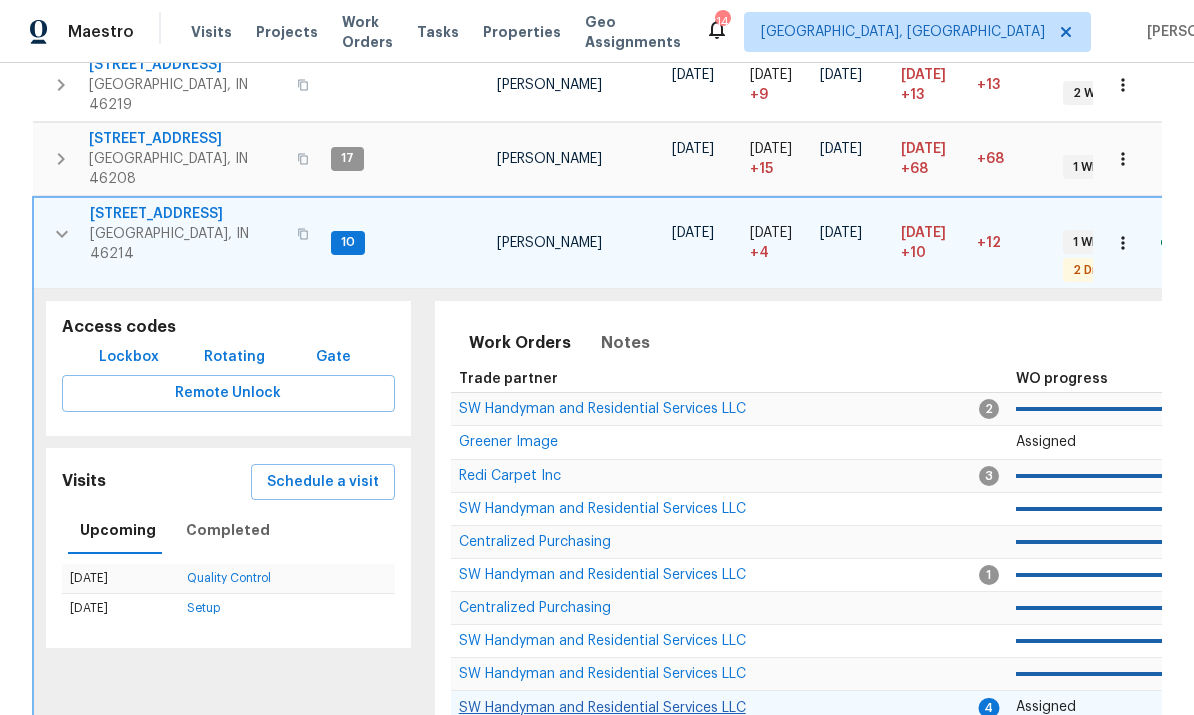 click on "SW Handyman and Residential Services LLC" at bounding box center (602, 708) 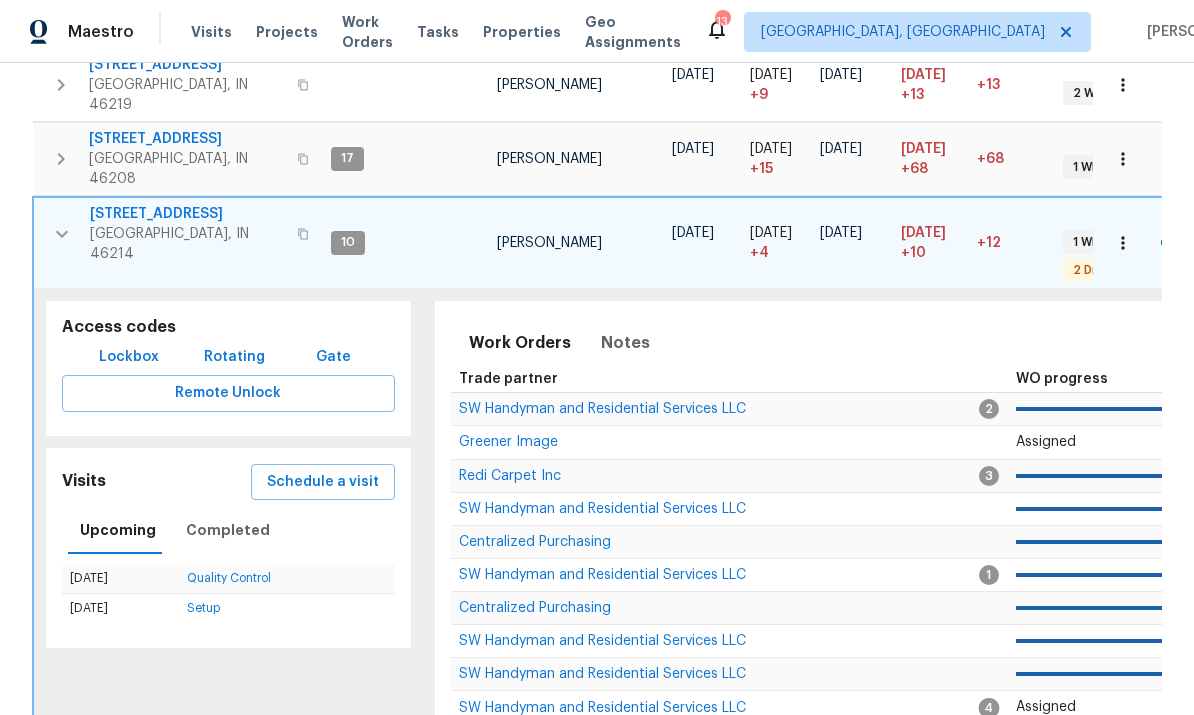 click 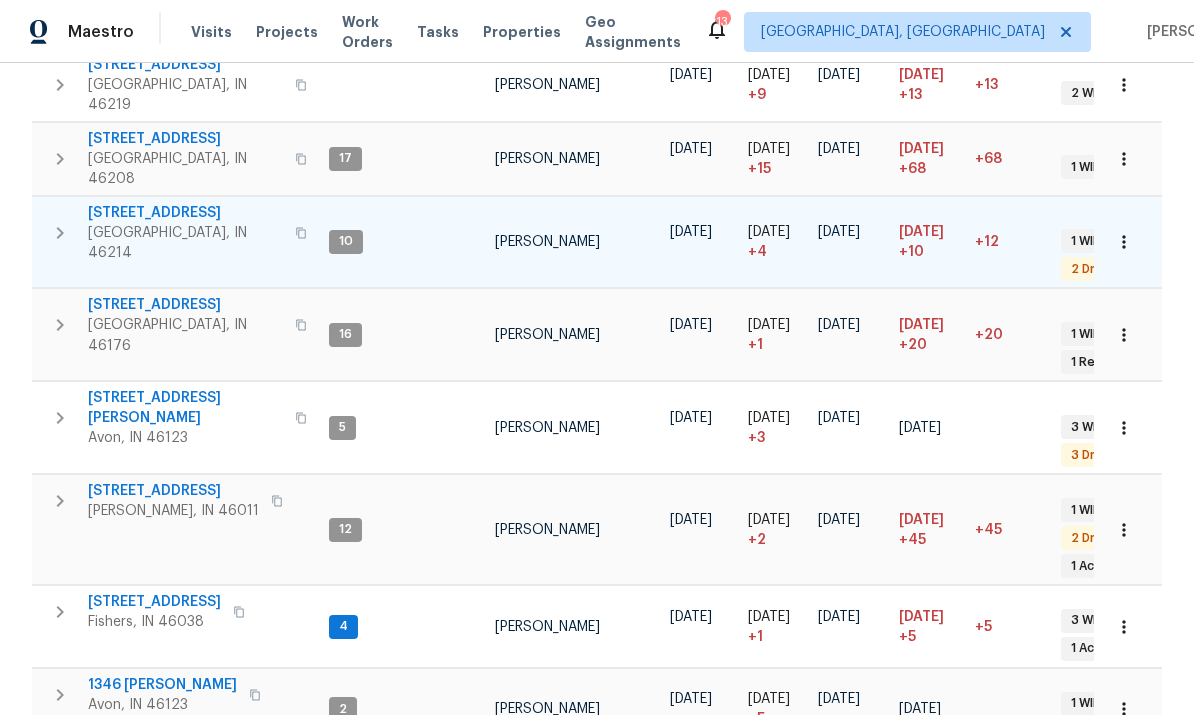 scroll, scrollTop: 10, scrollLeft: 0, axis: vertical 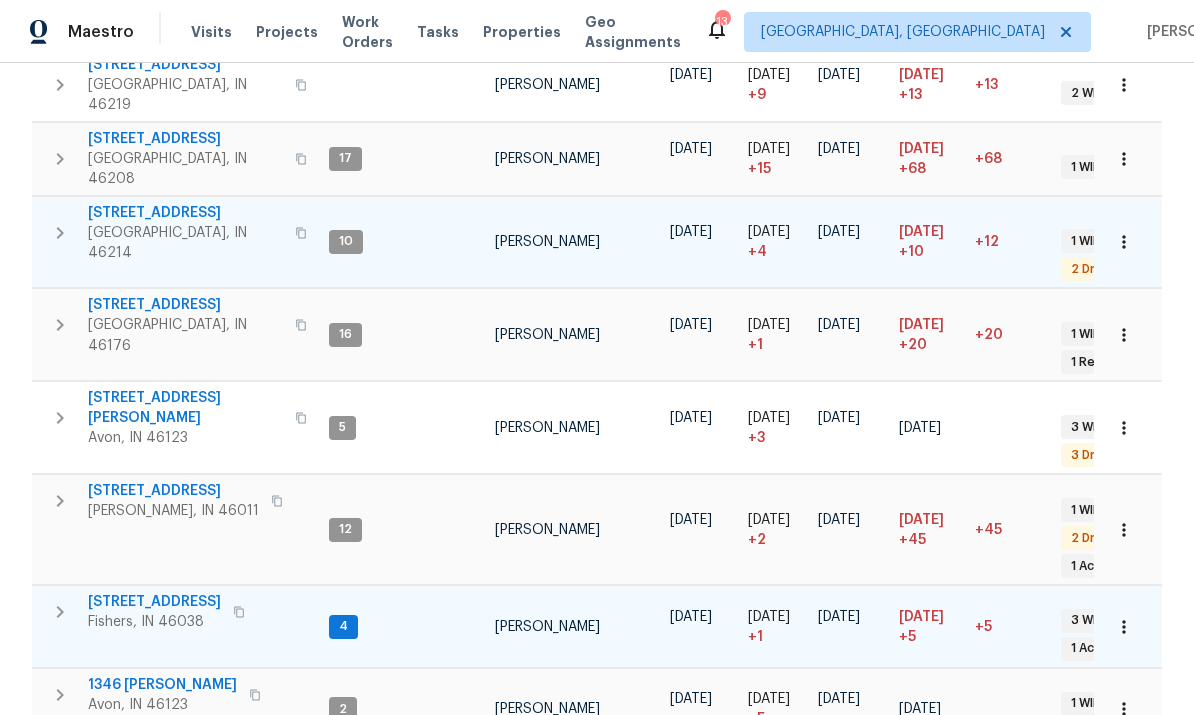 click 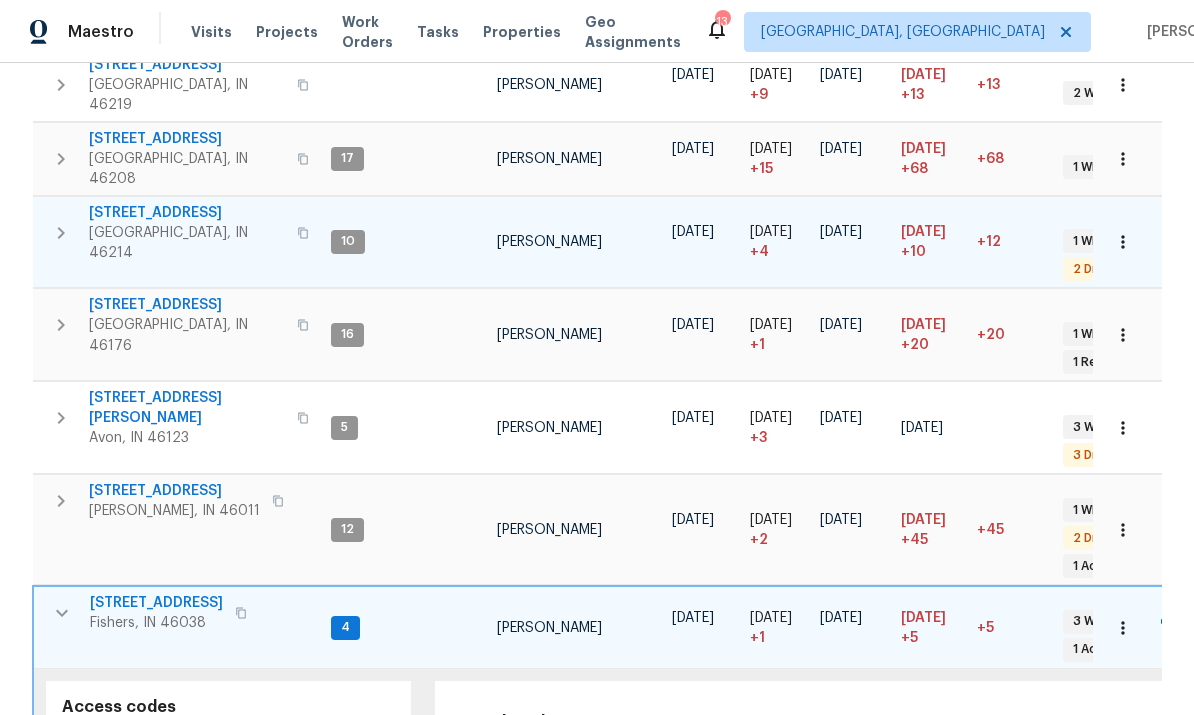 scroll, scrollTop: 16, scrollLeft: 0, axis: vertical 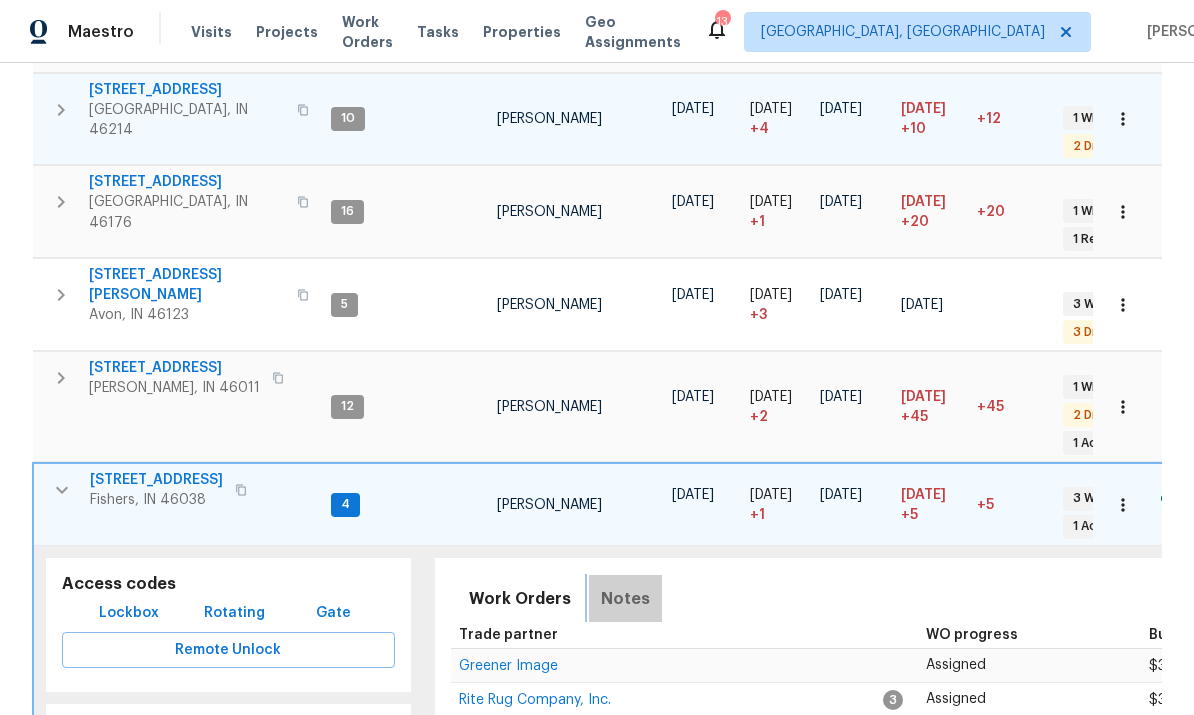 click on "Notes" at bounding box center (625, 599) 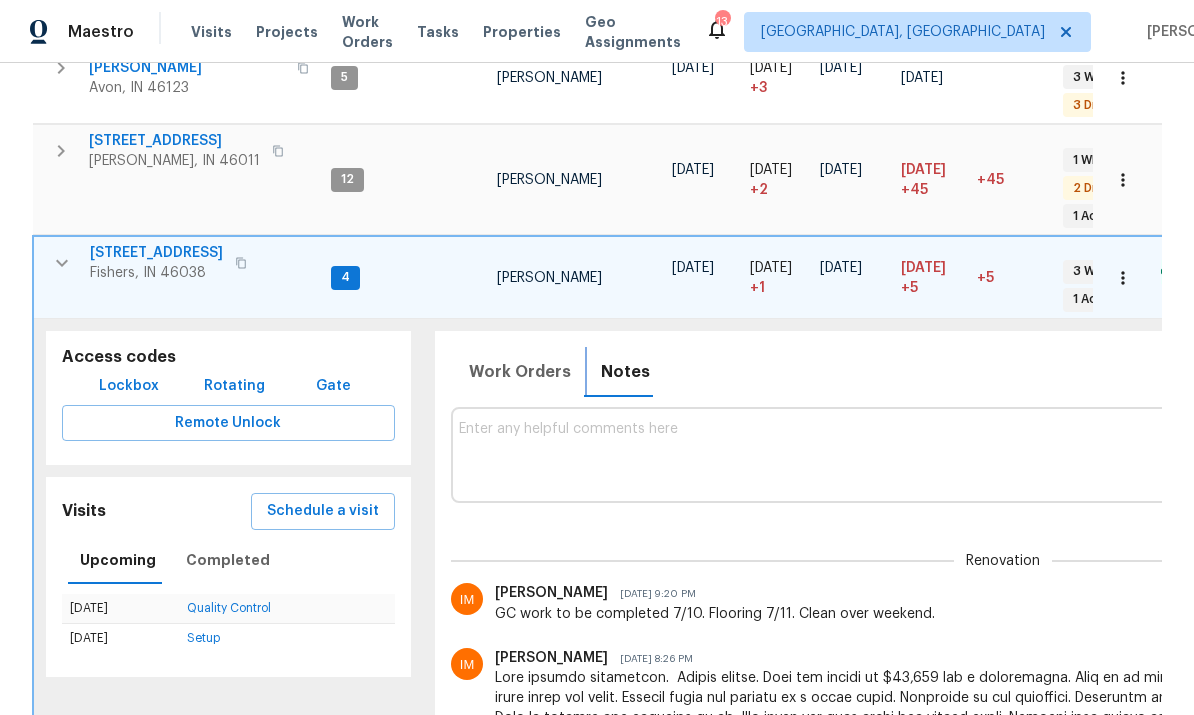 scroll, scrollTop: 702, scrollLeft: 0, axis: vertical 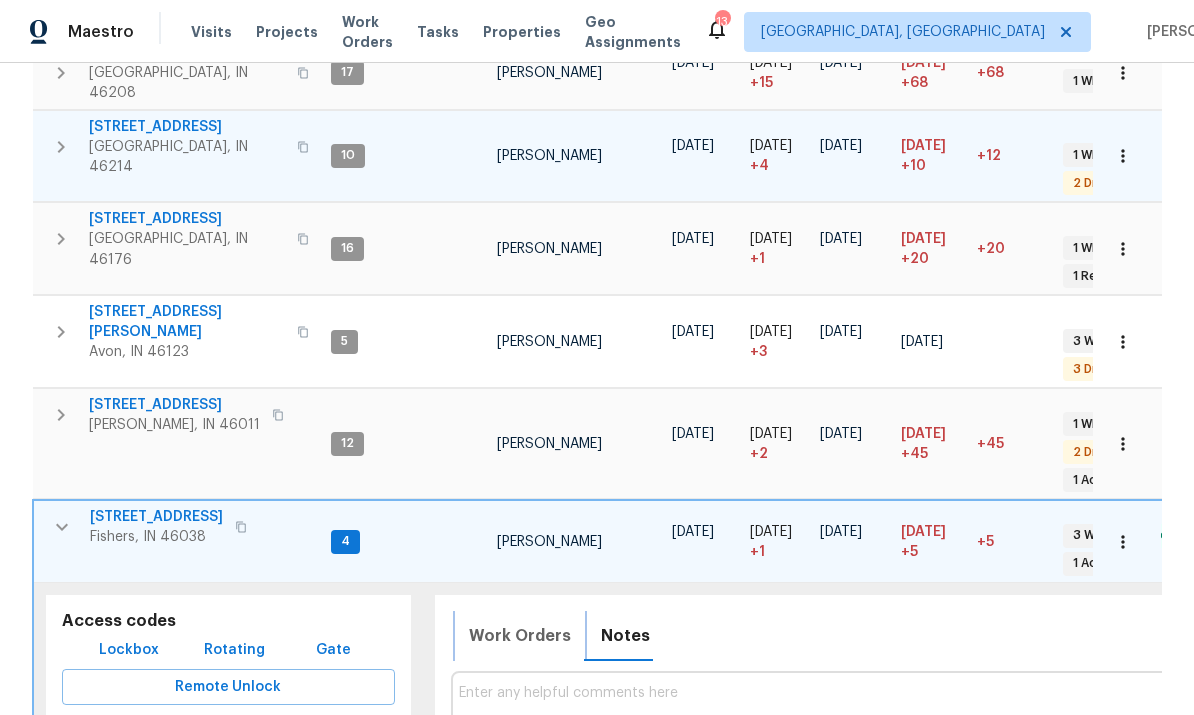 click on "Work Orders" at bounding box center (520, 636) 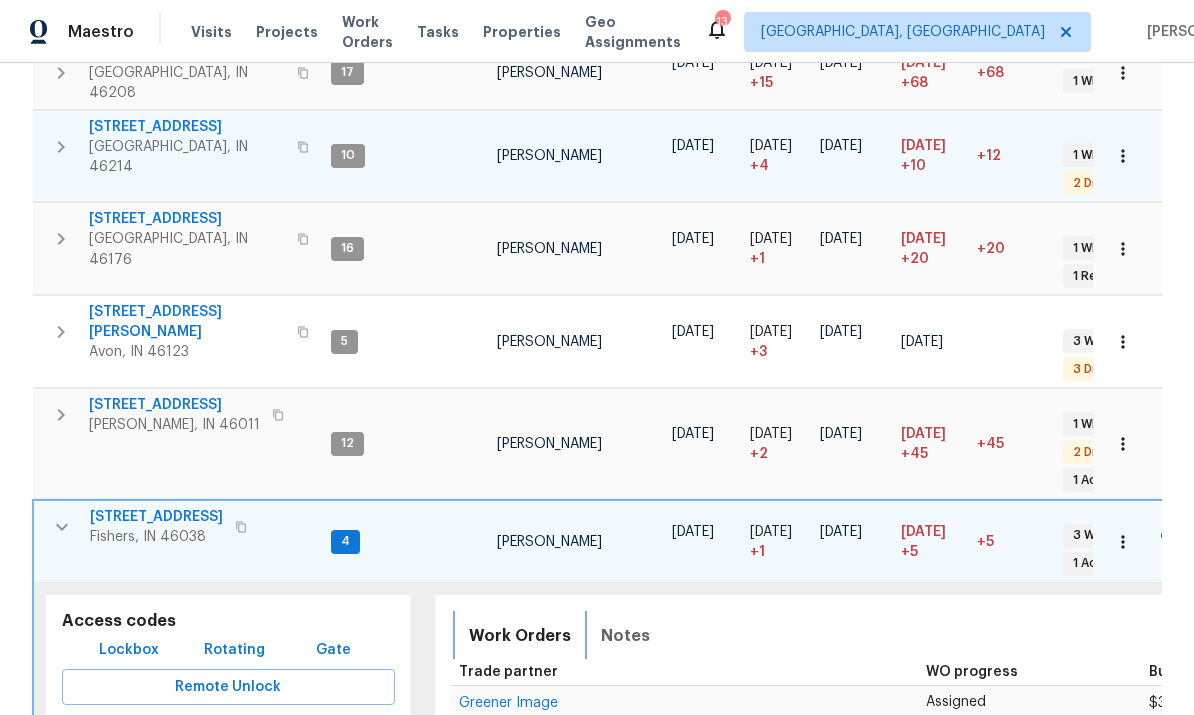 scroll, scrollTop: 16, scrollLeft: 0, axis: vertical 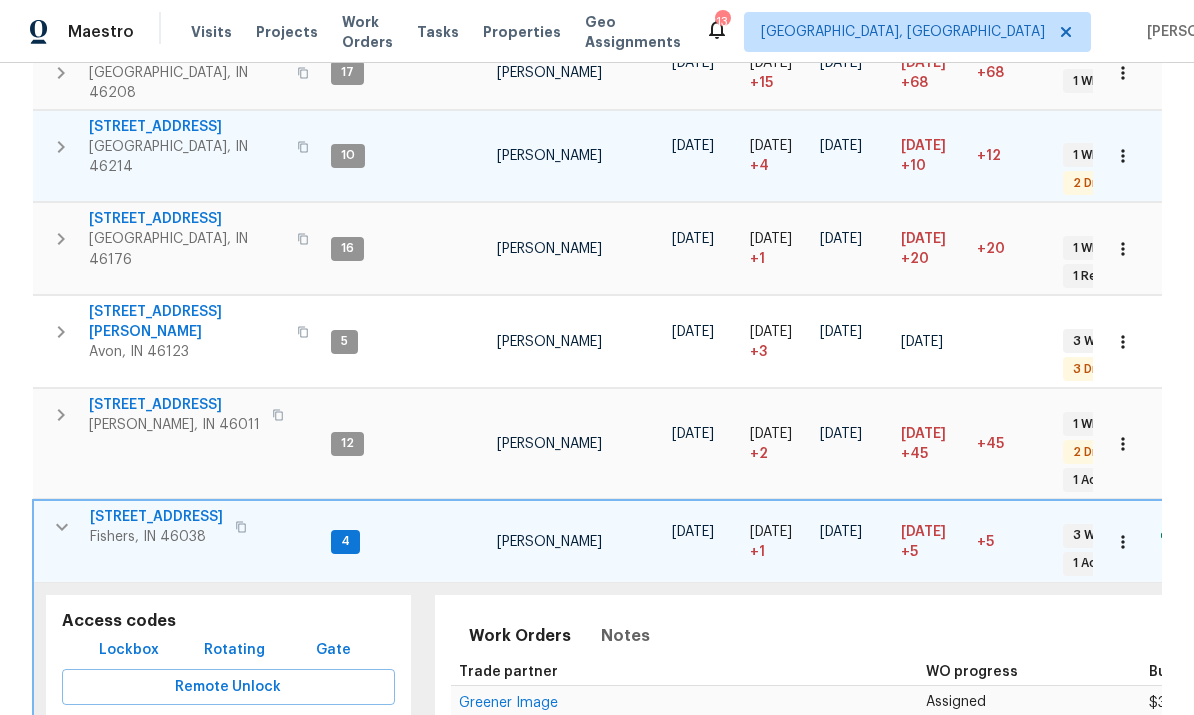 click on "Extreme Pristine Cleaning LLC" at bounding box center [556, 838] 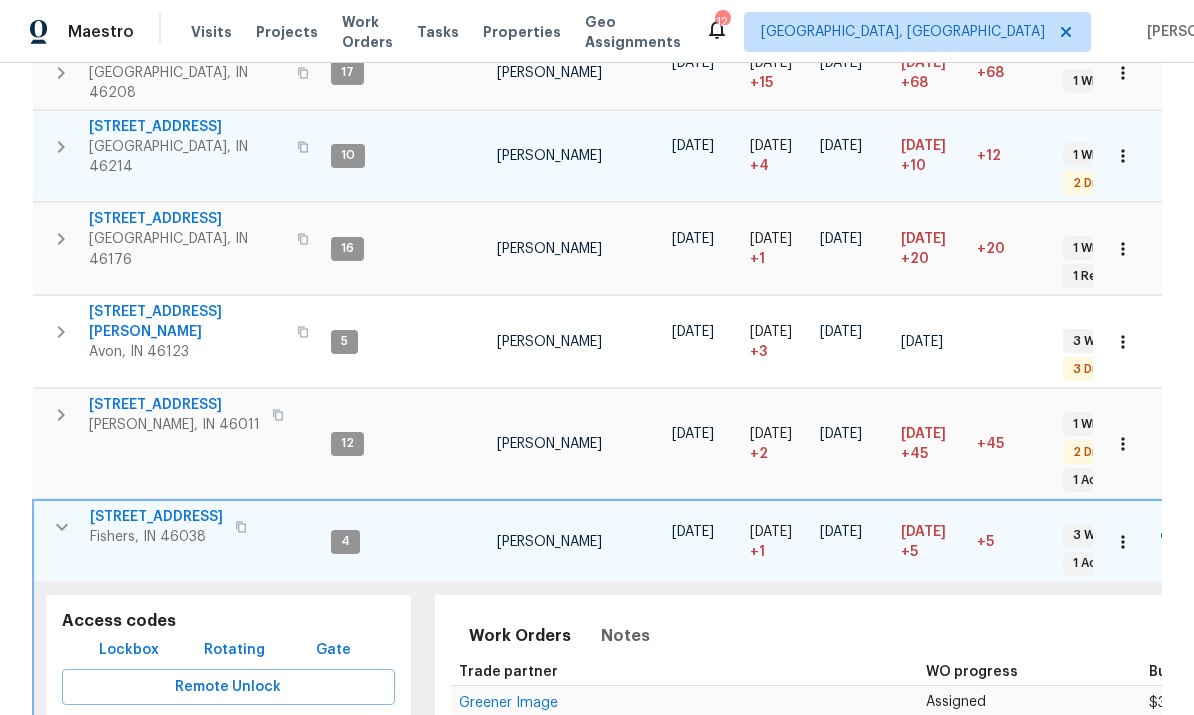 click at bounding box center (62, 527) 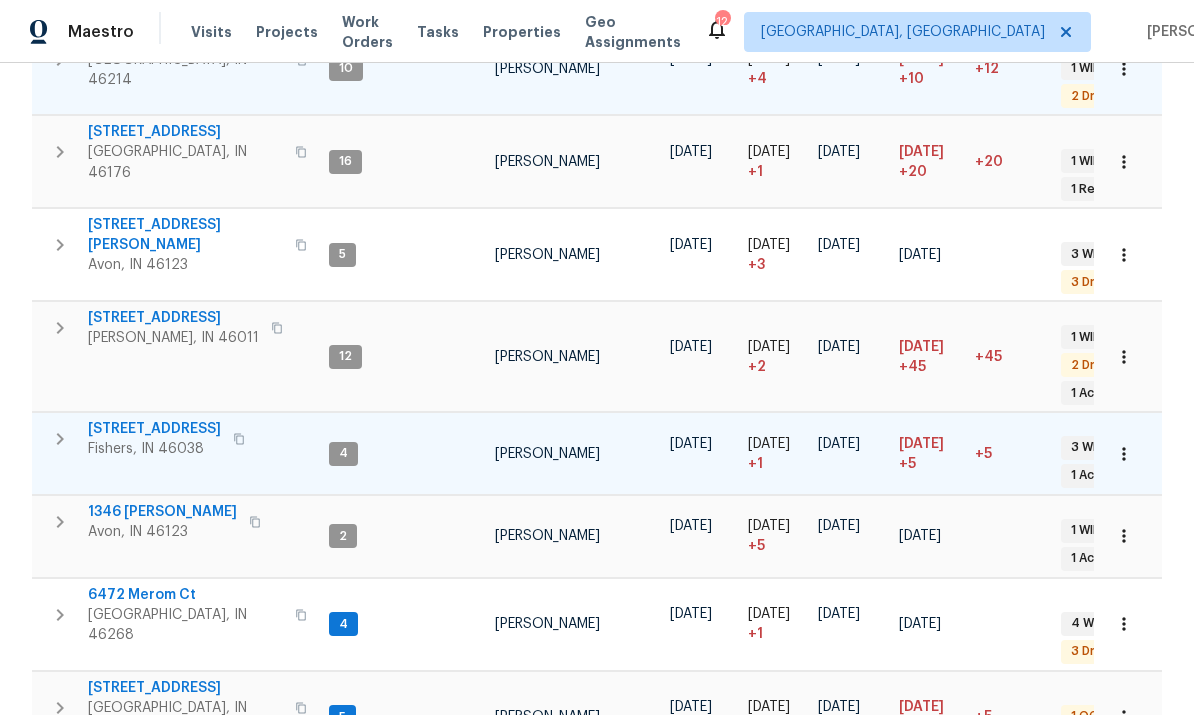 scroll, scrollTop: 523, scrollLeft: 0, axis: vertical 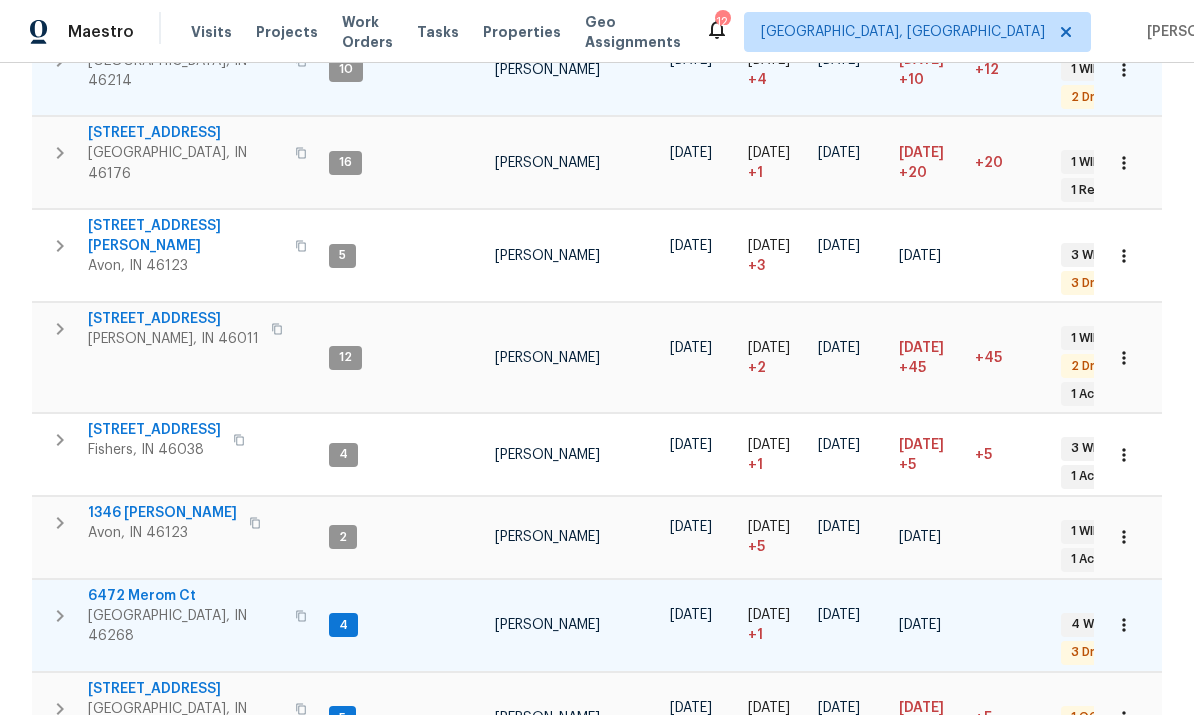 click 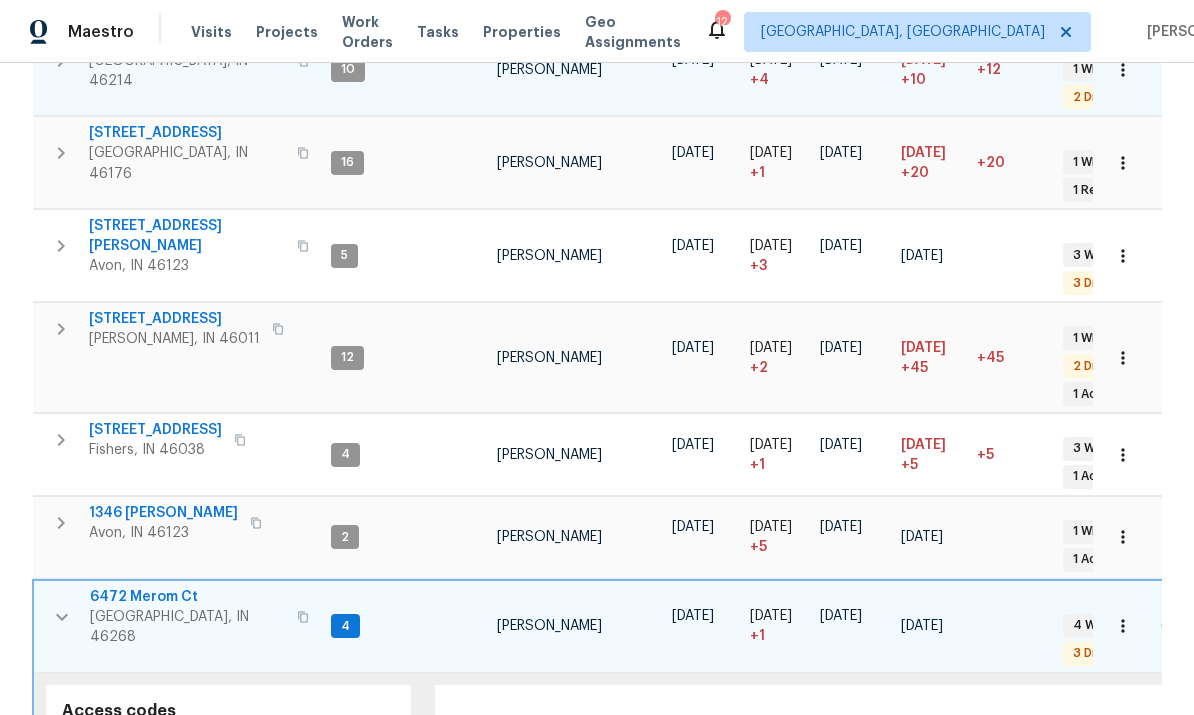 scroll, scrollTop: 16, scrollLeft: 0, axis: vertical 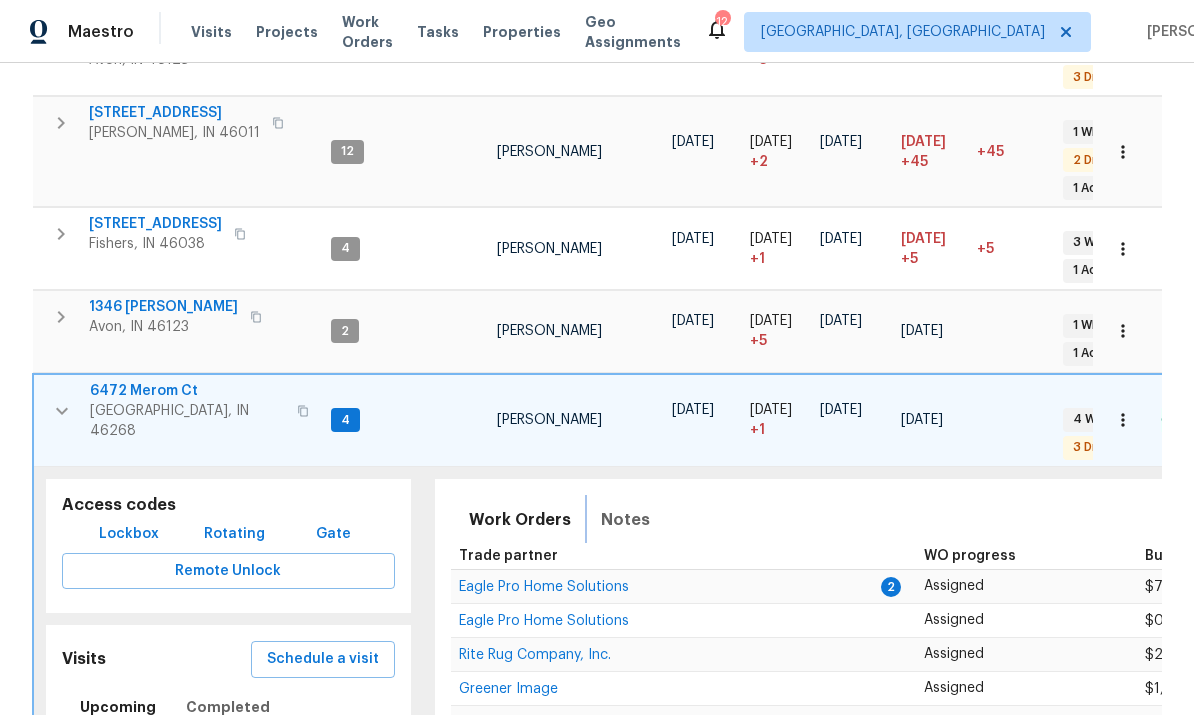 click on "Notes" at bounding box center [625, 520] 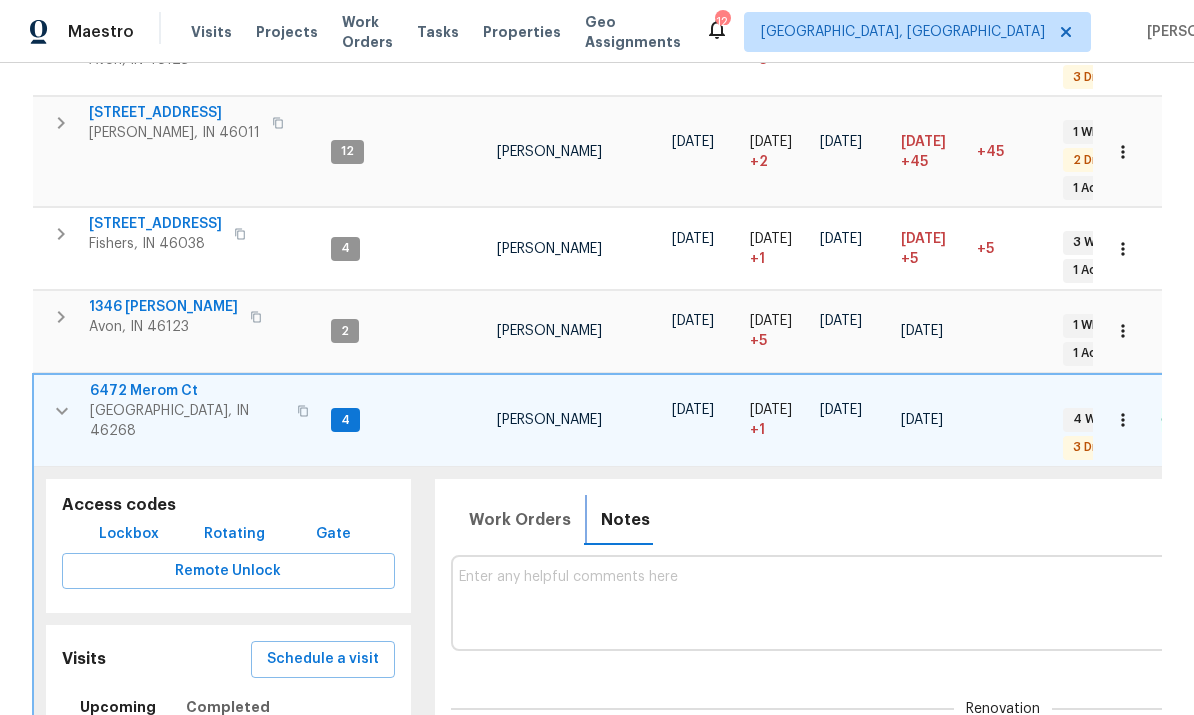 scroll, scrollTop: 16, scrollLeft: 0, axis: vertical 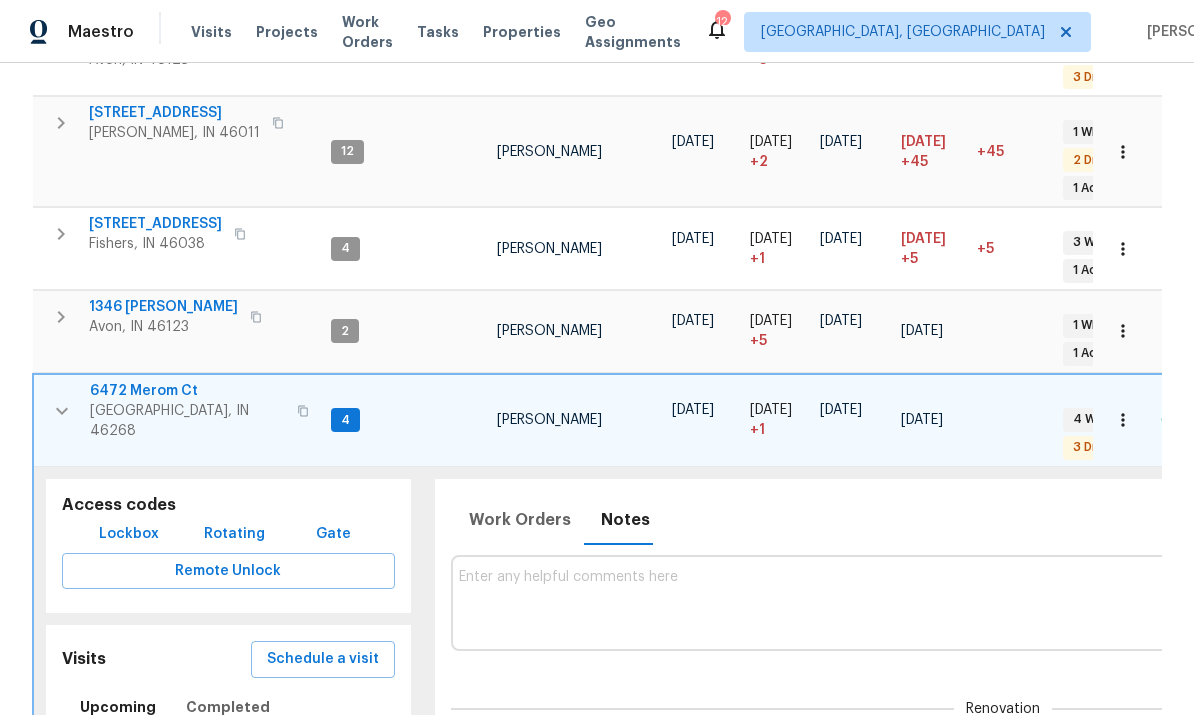 click on "6472 Merom Ct" at bounding box center [187, 391] 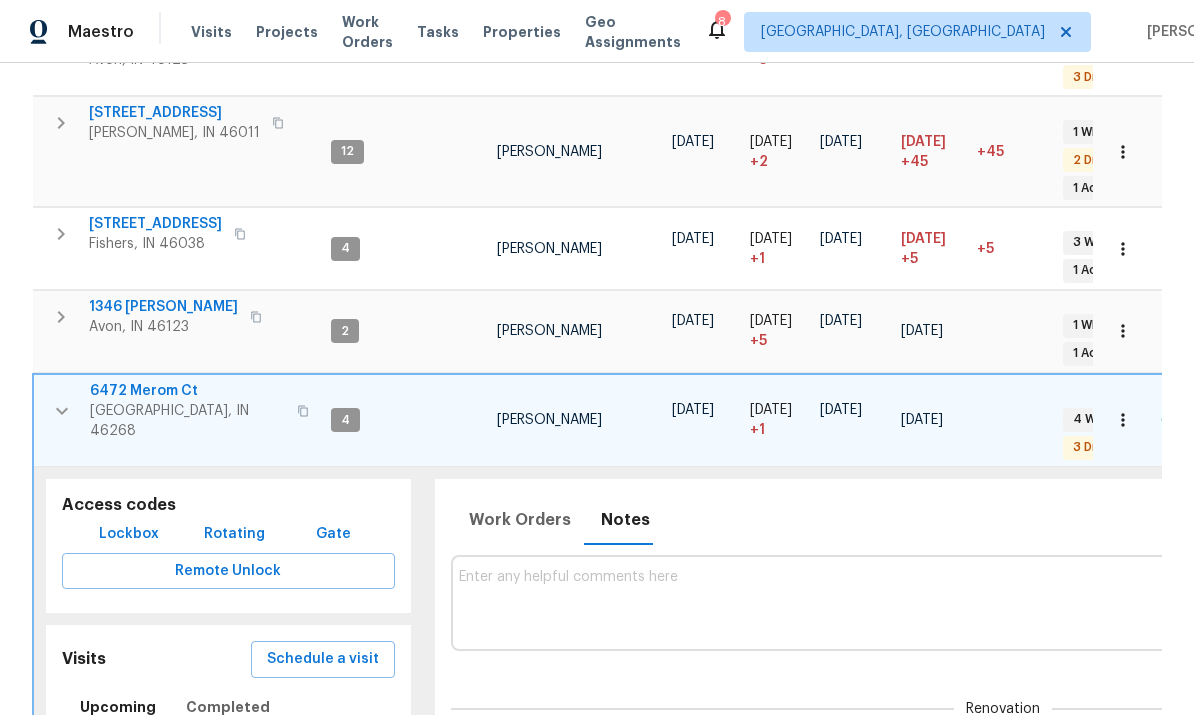 scroll, scrollTop: 0, scrollLeft: 0, axis: both 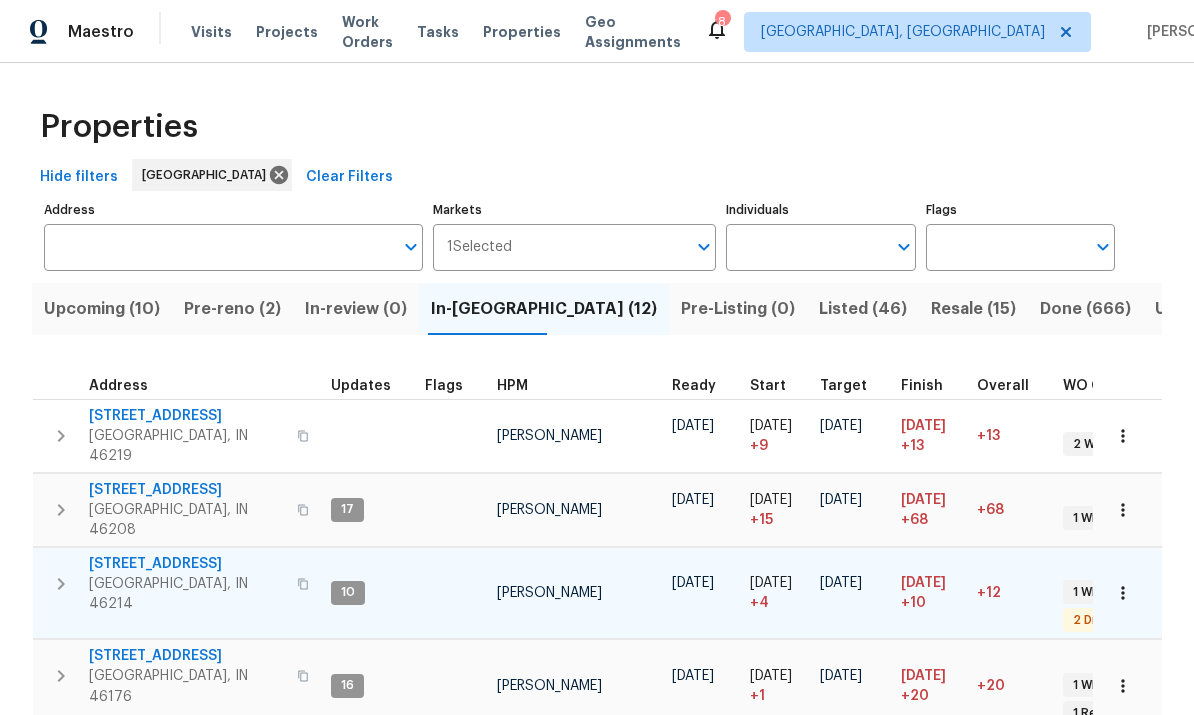 click on "Upcoming (10)" at bounding box center (102, 309) 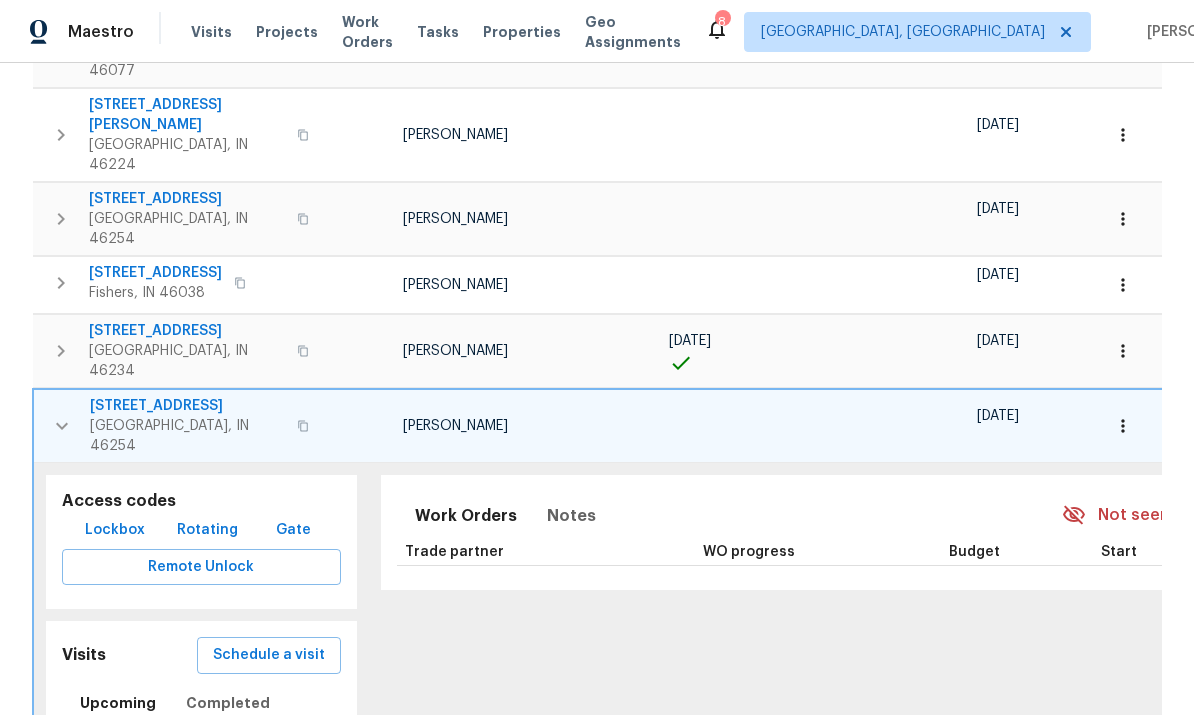 click 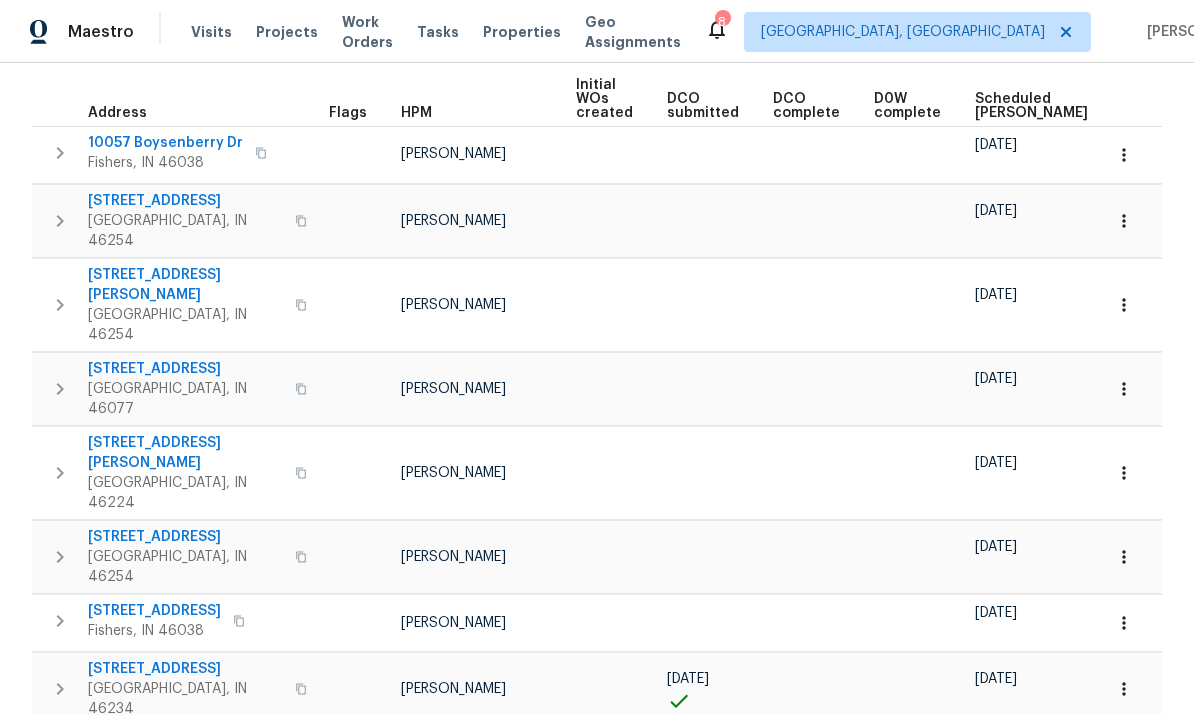 scroll, scrollTop: 285, scrollLeft: 0, axis: vertical 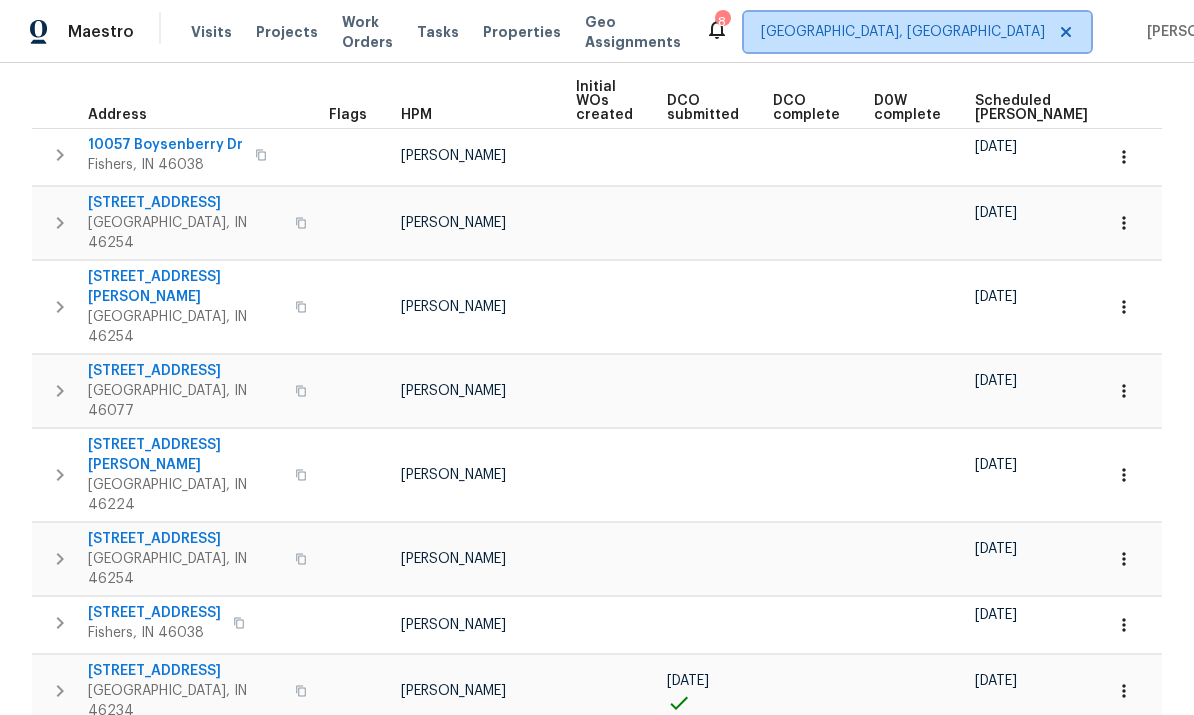 click on "[GEOGRAPHIC_DATA], [GEOGRAPHIC_DATA]" at bounding box center (903, 32) 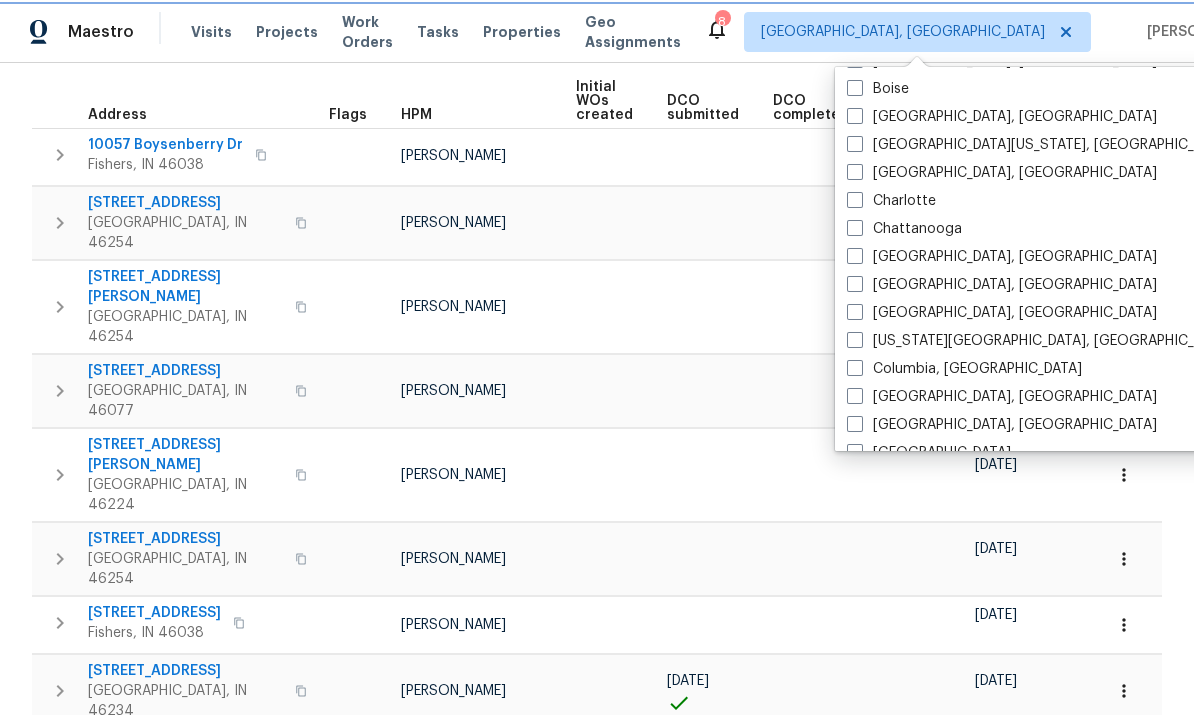 scroll, scrollTop: 201, scrollLeft: 0, axis: vertical 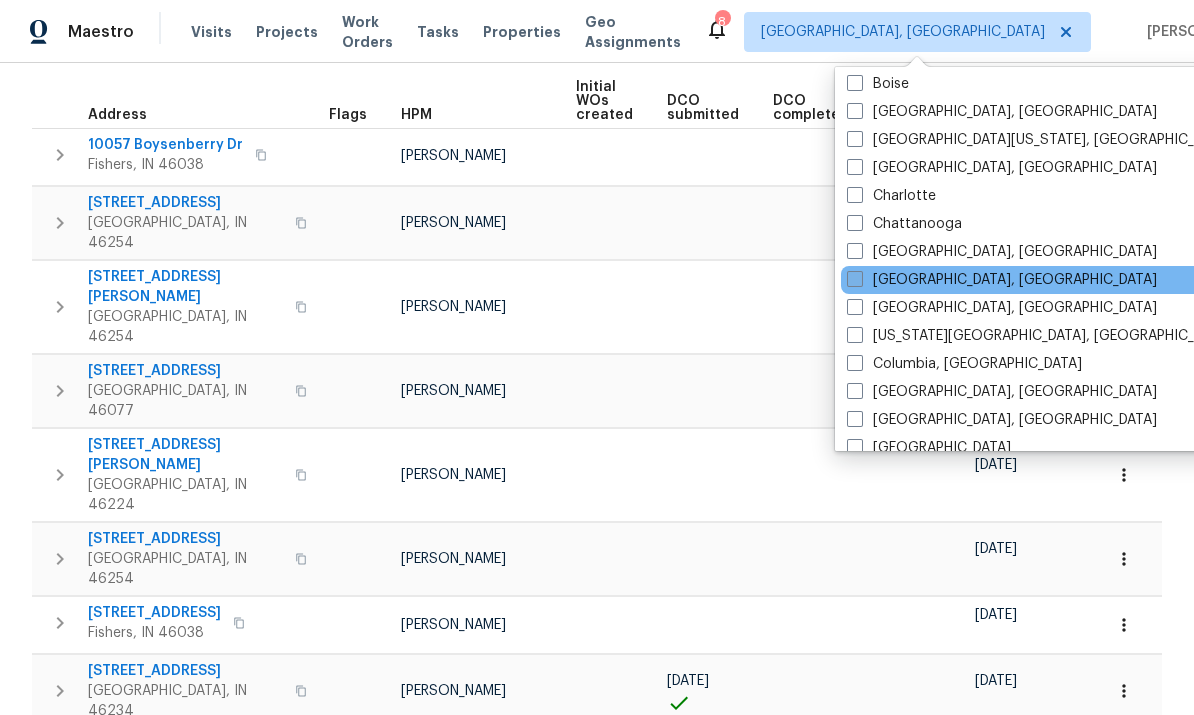 click at bounding box center (855, 279) 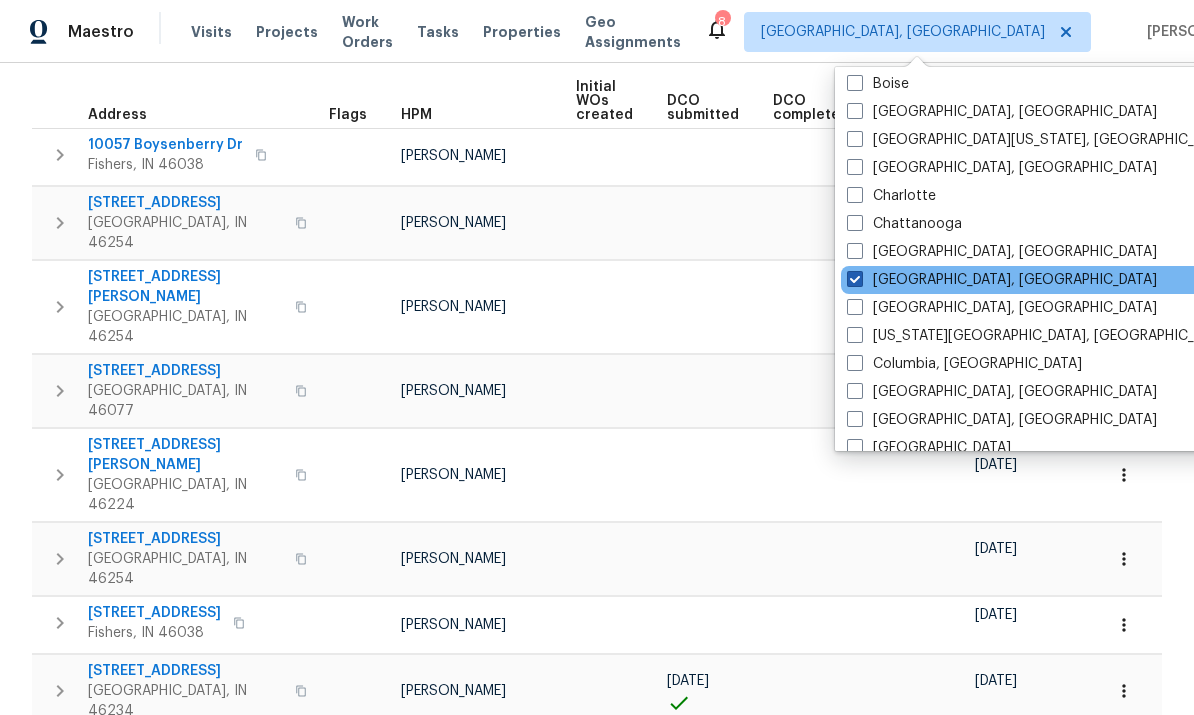 checkbox on "true" 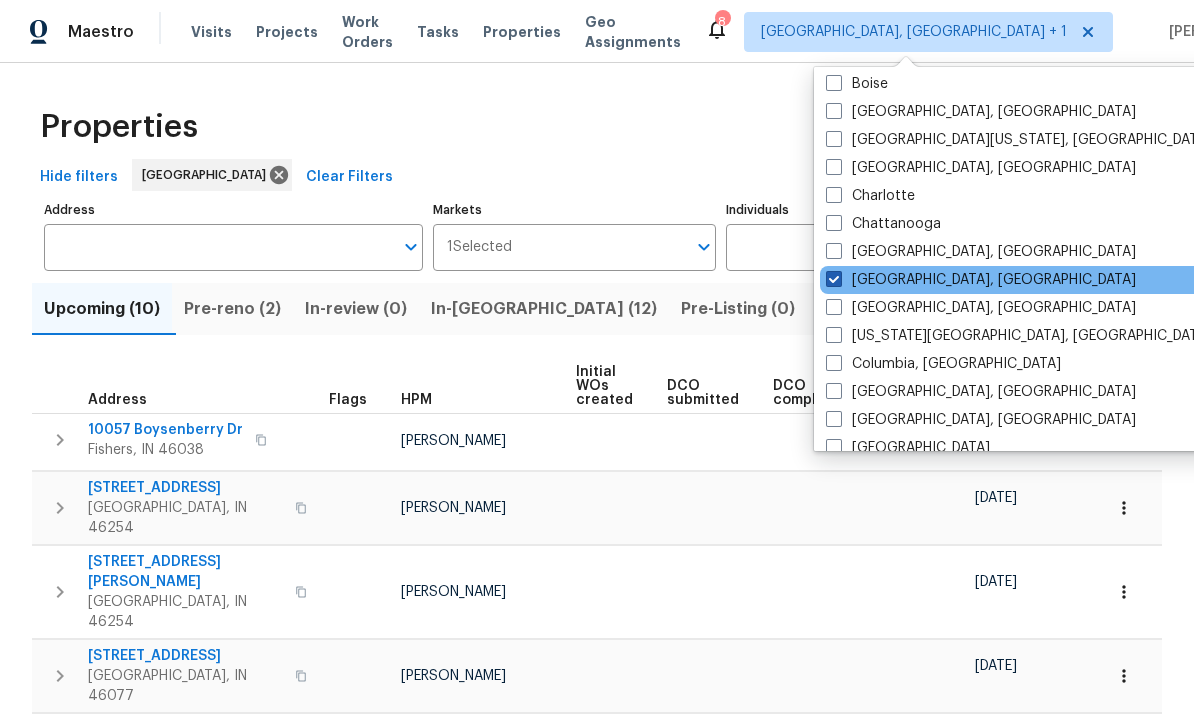 scroll, scrollTop: 0, scrollLeft: 0, axis: both 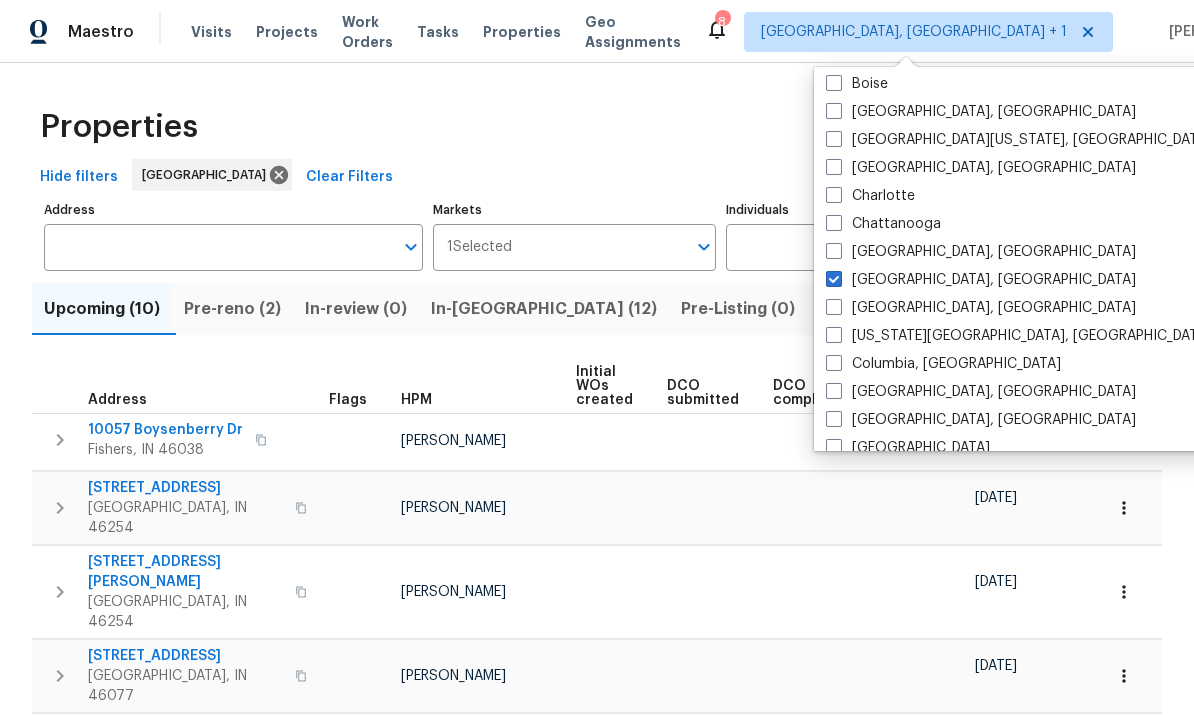 click on "Pre-reno (2)" at bounding box center [232, 309] 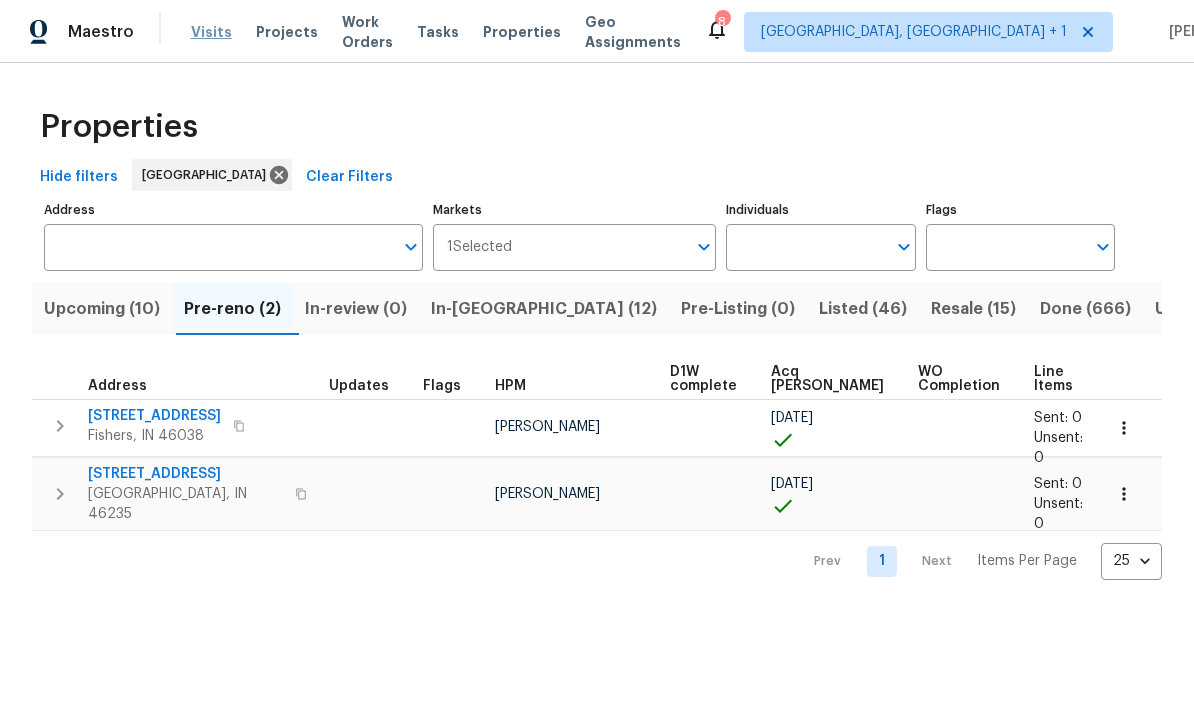 click on "Visits" at bounding box center [211, 32] 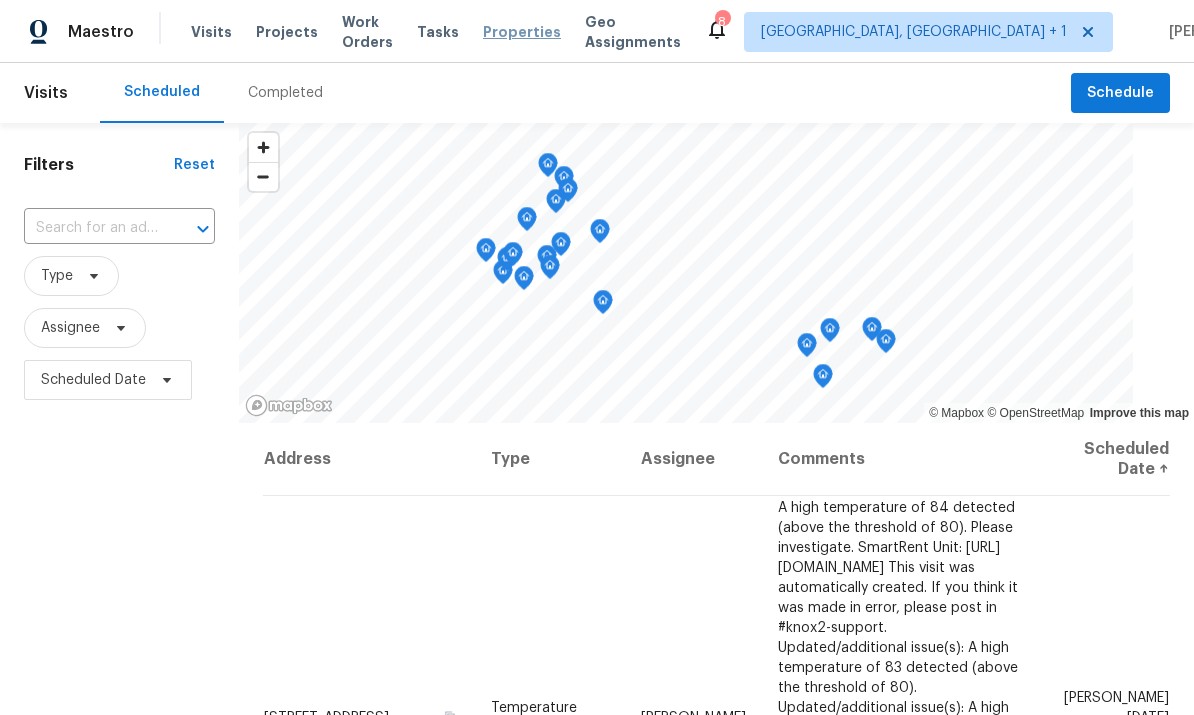 click on "Properties" at bounding box center [522, 32] 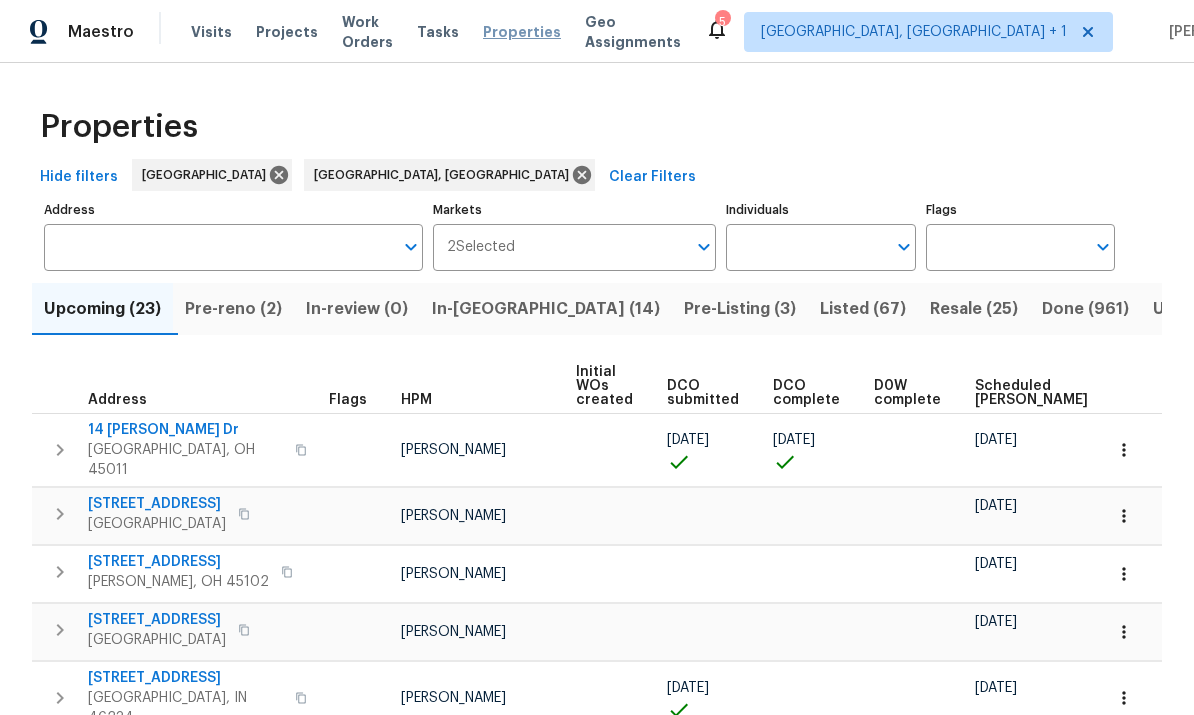 scroll, scrollTop: 0, scrollLeft: 0, axis: both 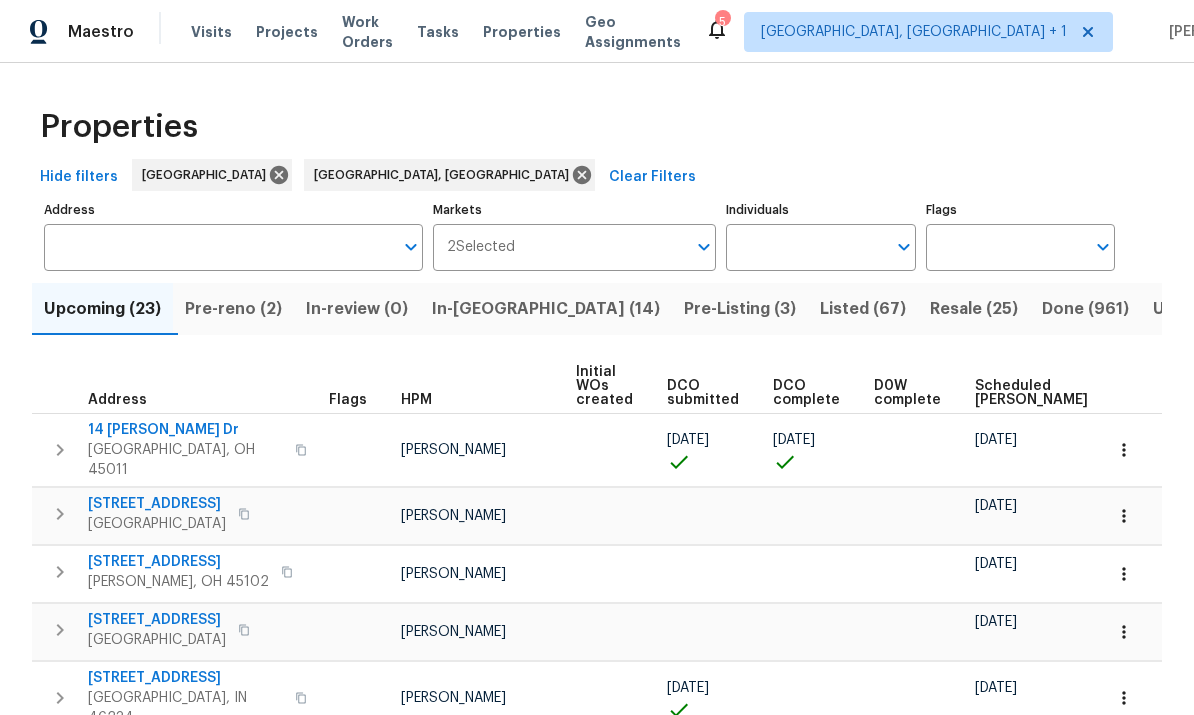 click on "In-reno (14)" at bounding box center [546, 309] 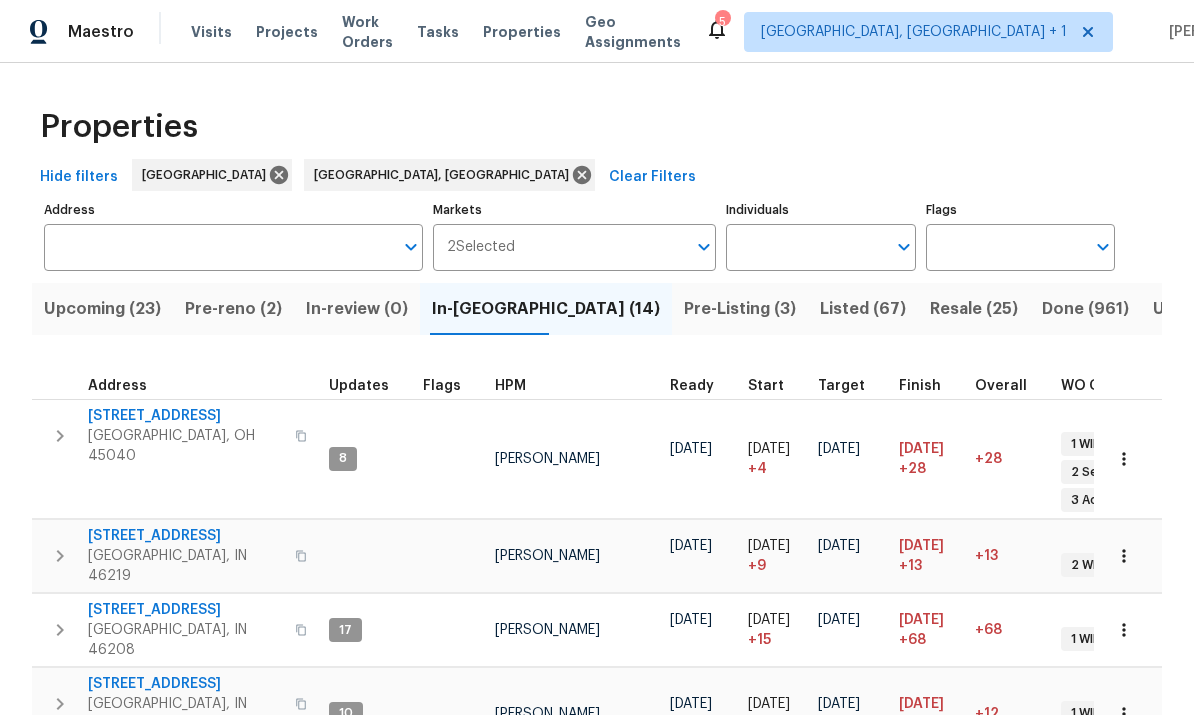 scroll, scrollTop: 16, scrollLeft: 0, axis: vertical 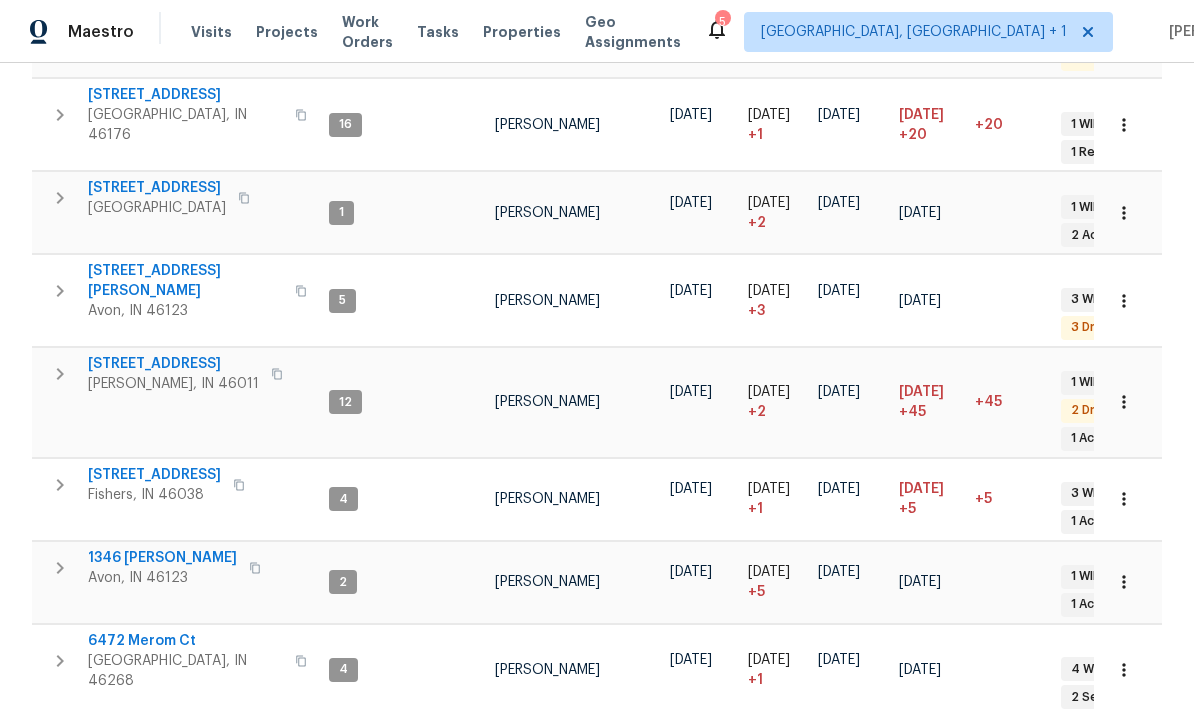 click 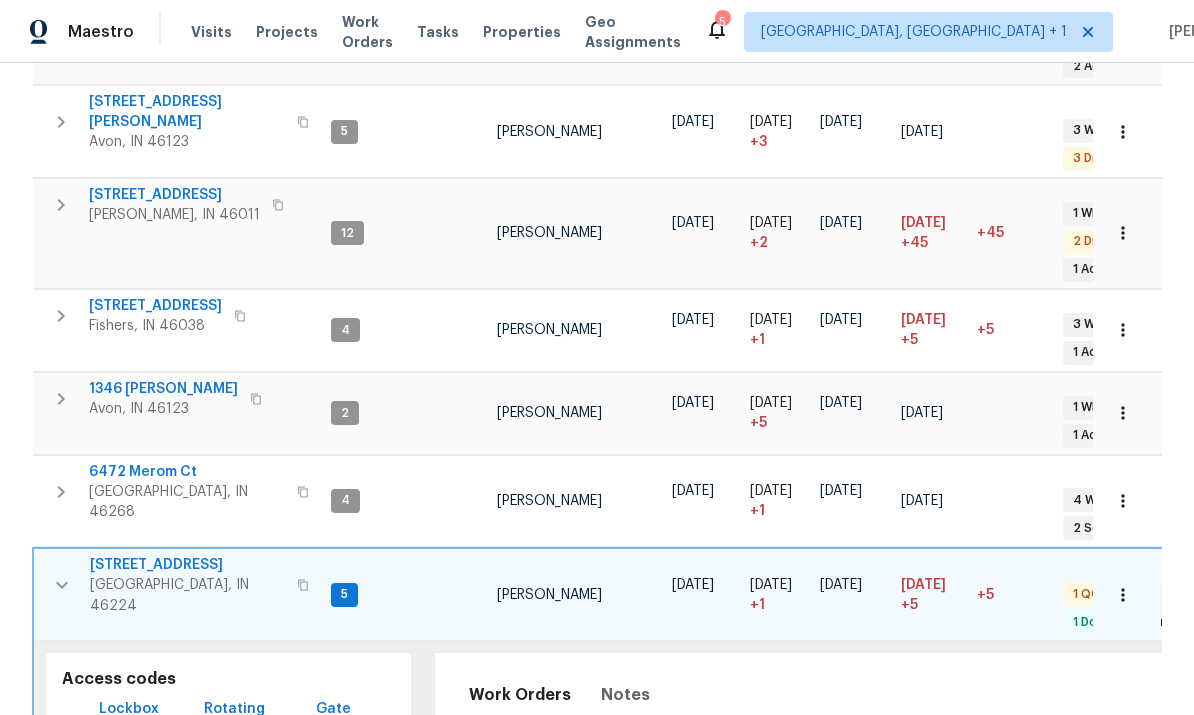 scroll, scrollTop: 850, scrollLeft: 0, axis: vertical 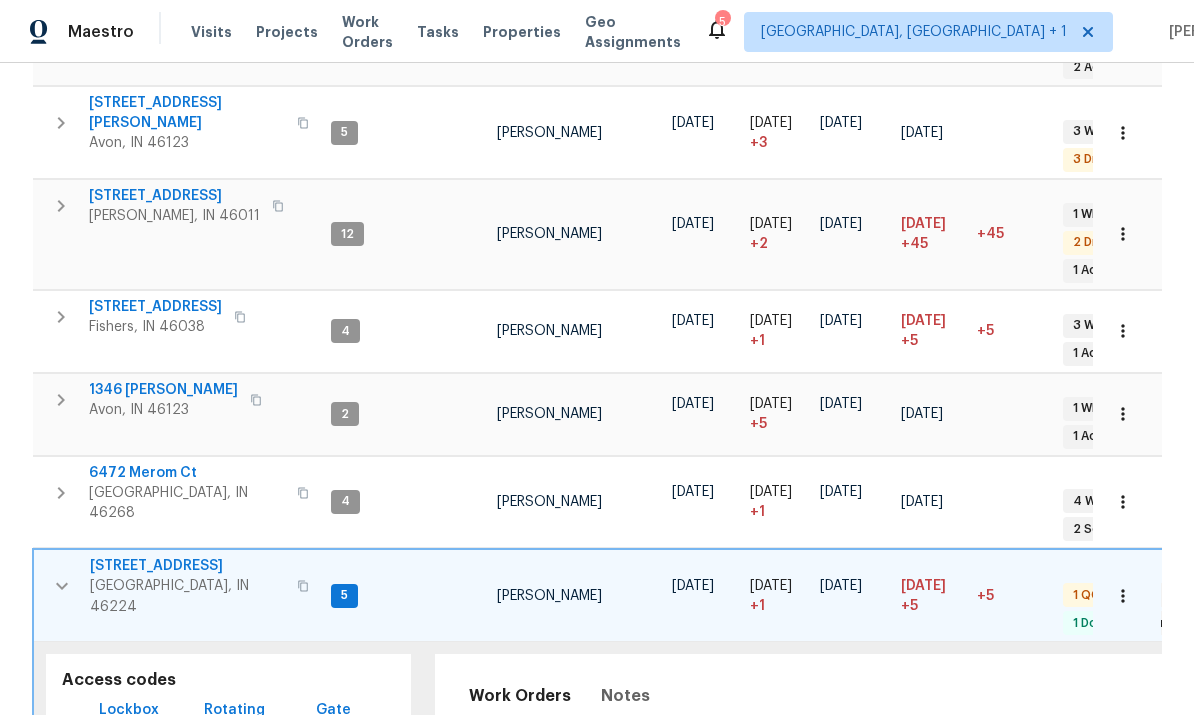 click on "Rite Rug Company, Inc." at bounding box center [535, 896] 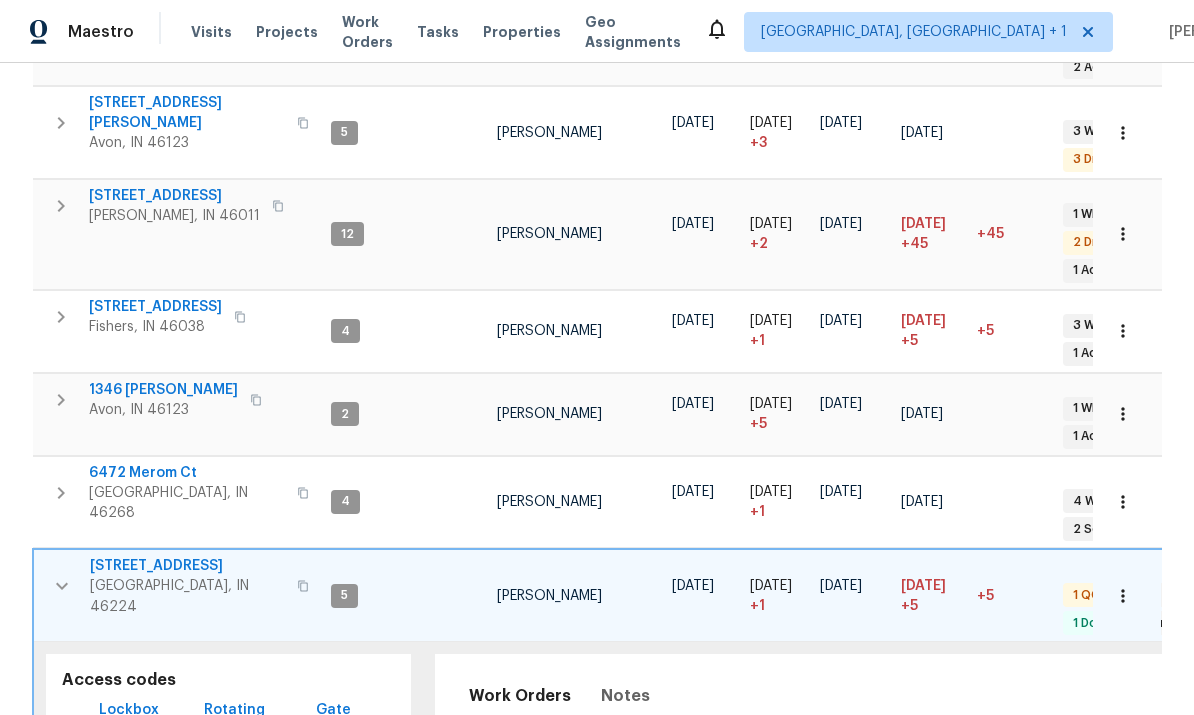 click 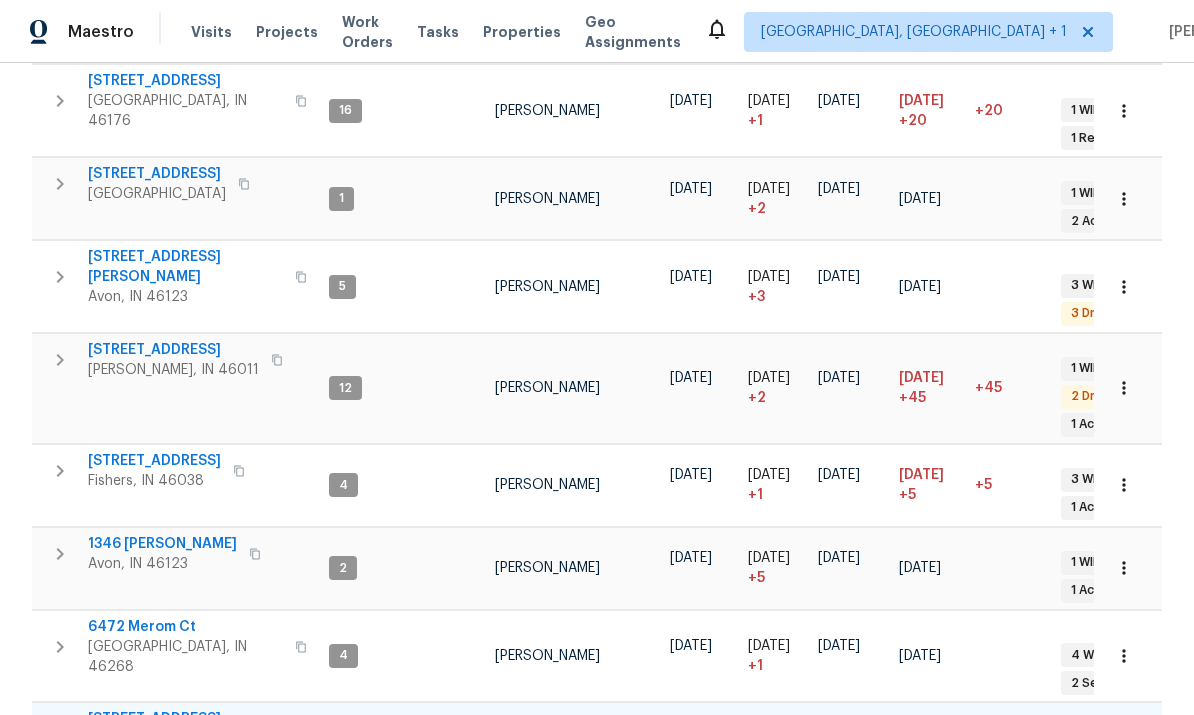 scroll, scrollTop: 682, scrollLeft: 0, axis: vertical 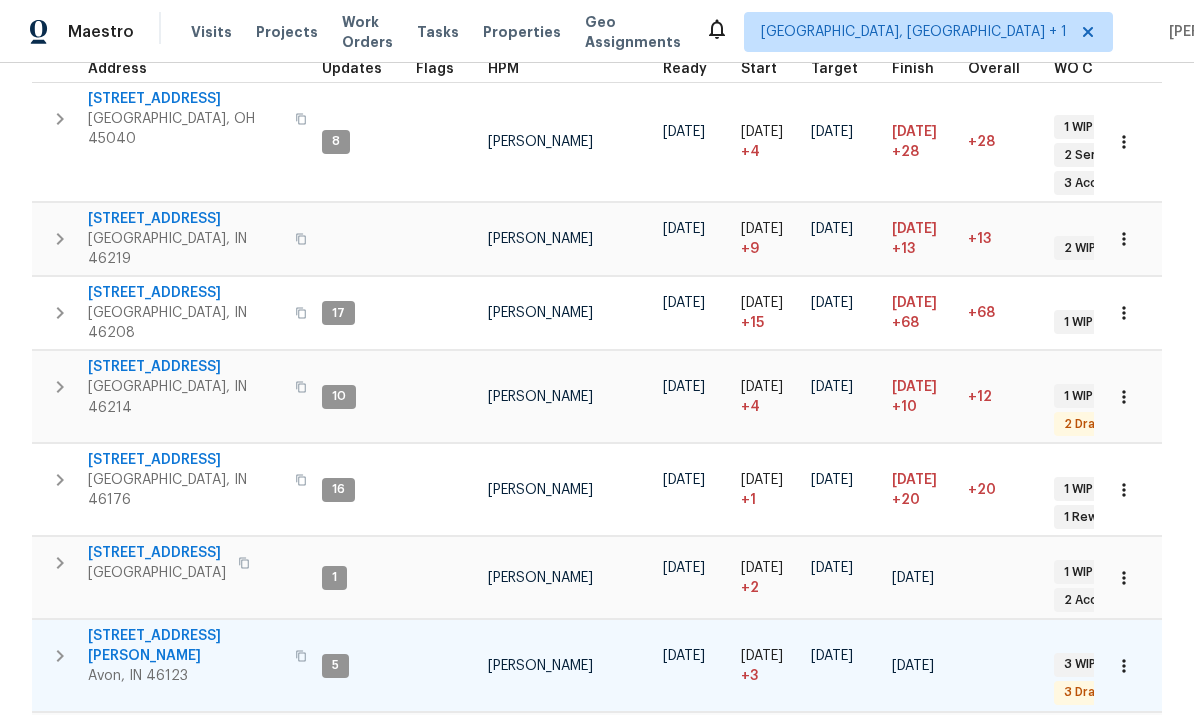 click at bounding box center [1128, 666] 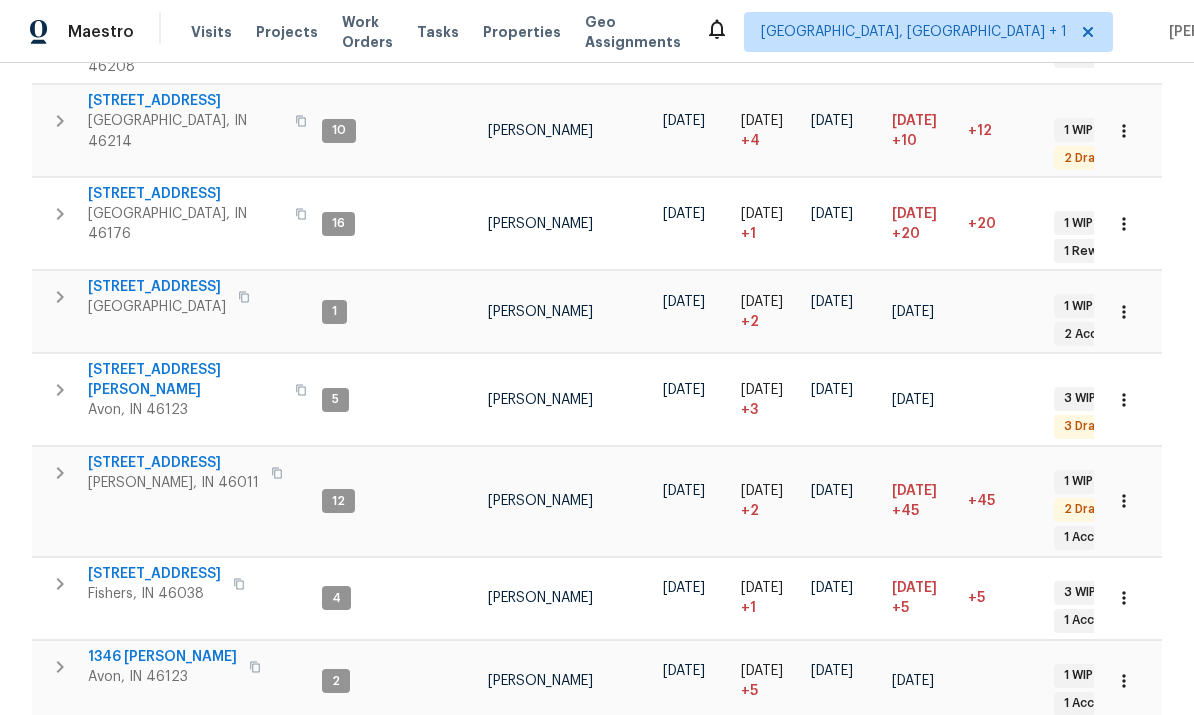click at bounding box center (1128, 769) 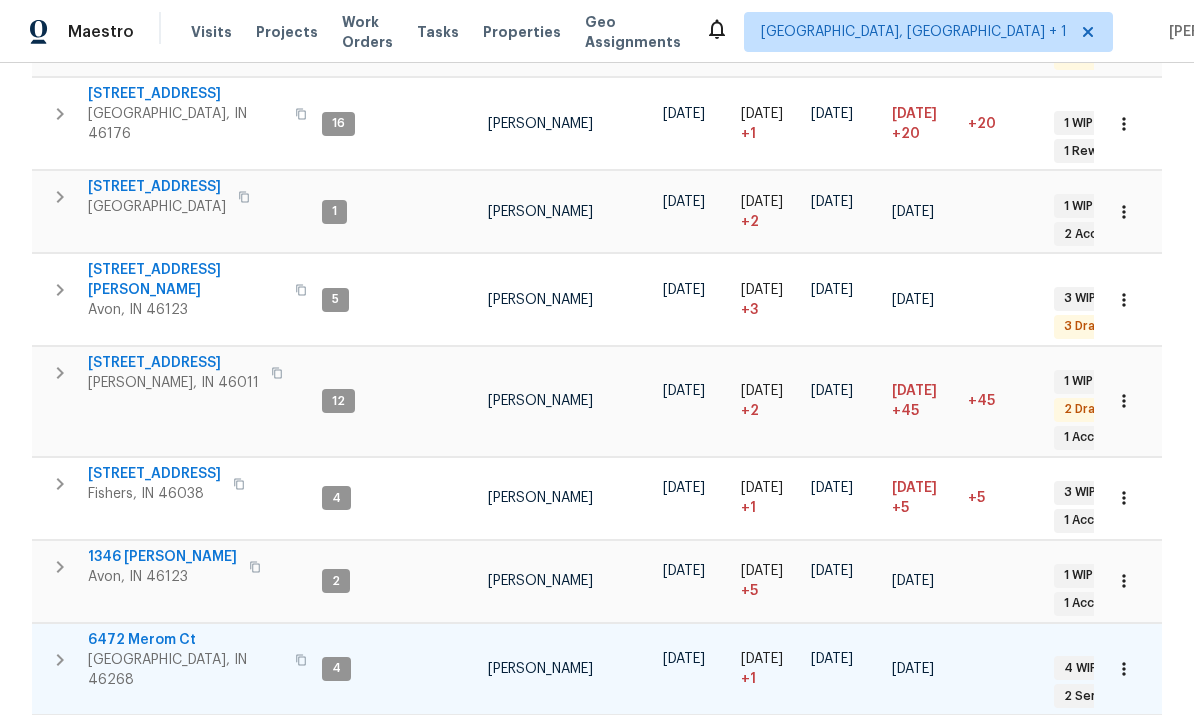 scroll, scrollTop: 682, scrollLeft: 0, axis: vertical 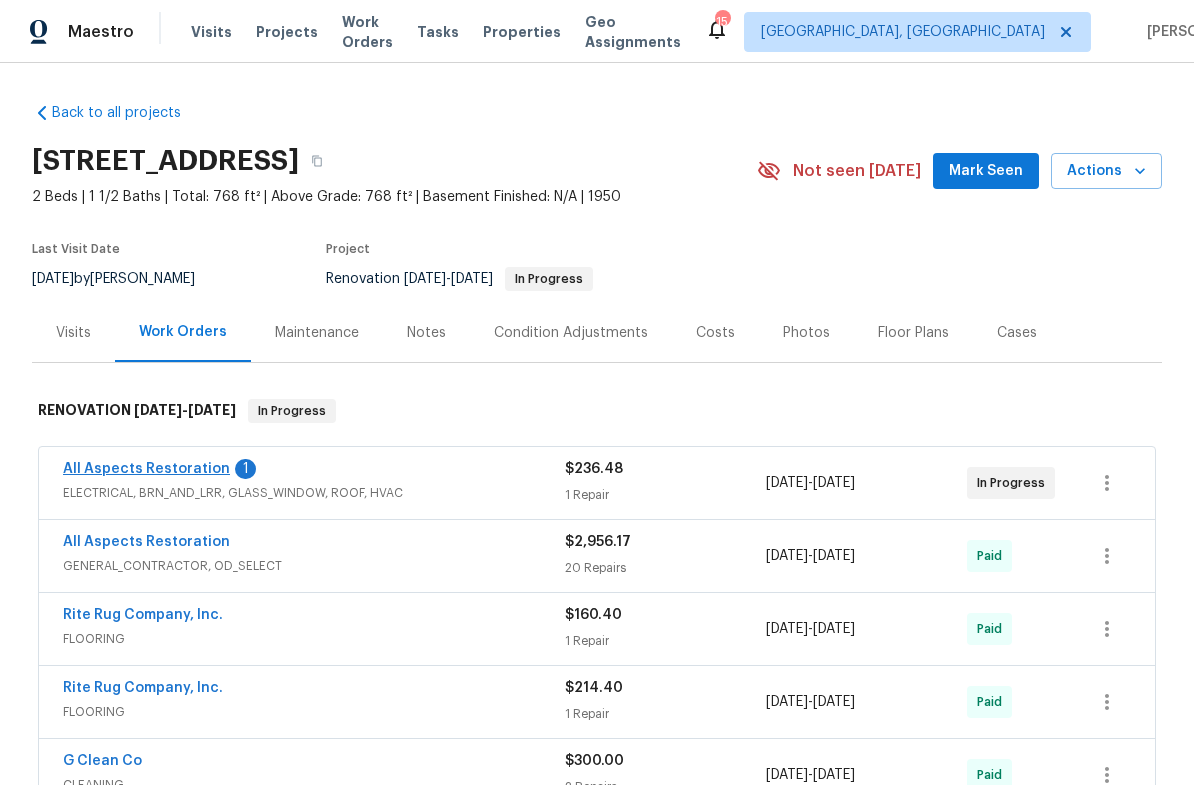 click on "All Aspects Restoration" at bounding box center (146, 469) 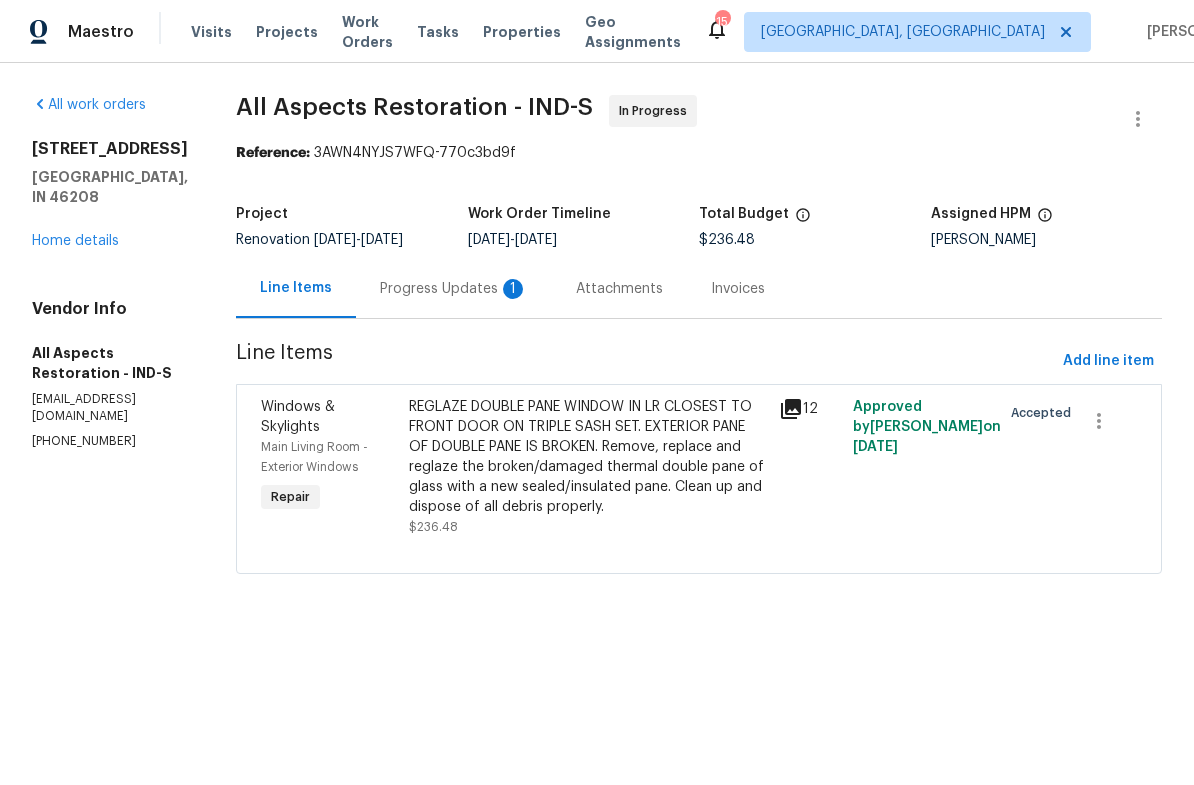 click on "Progress Updates 1" at bounding box center [454, 289] 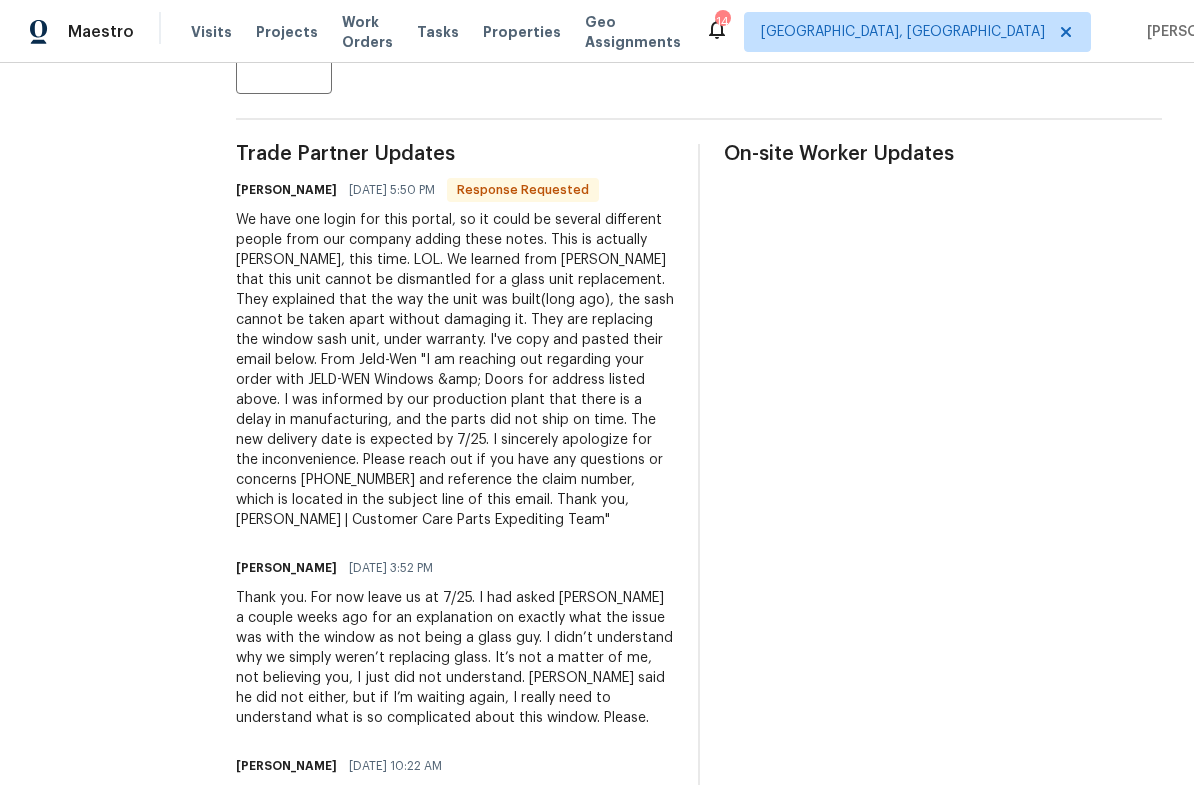 scroll, scrollTop: 543, scrollLeft: 0, axis: vertical 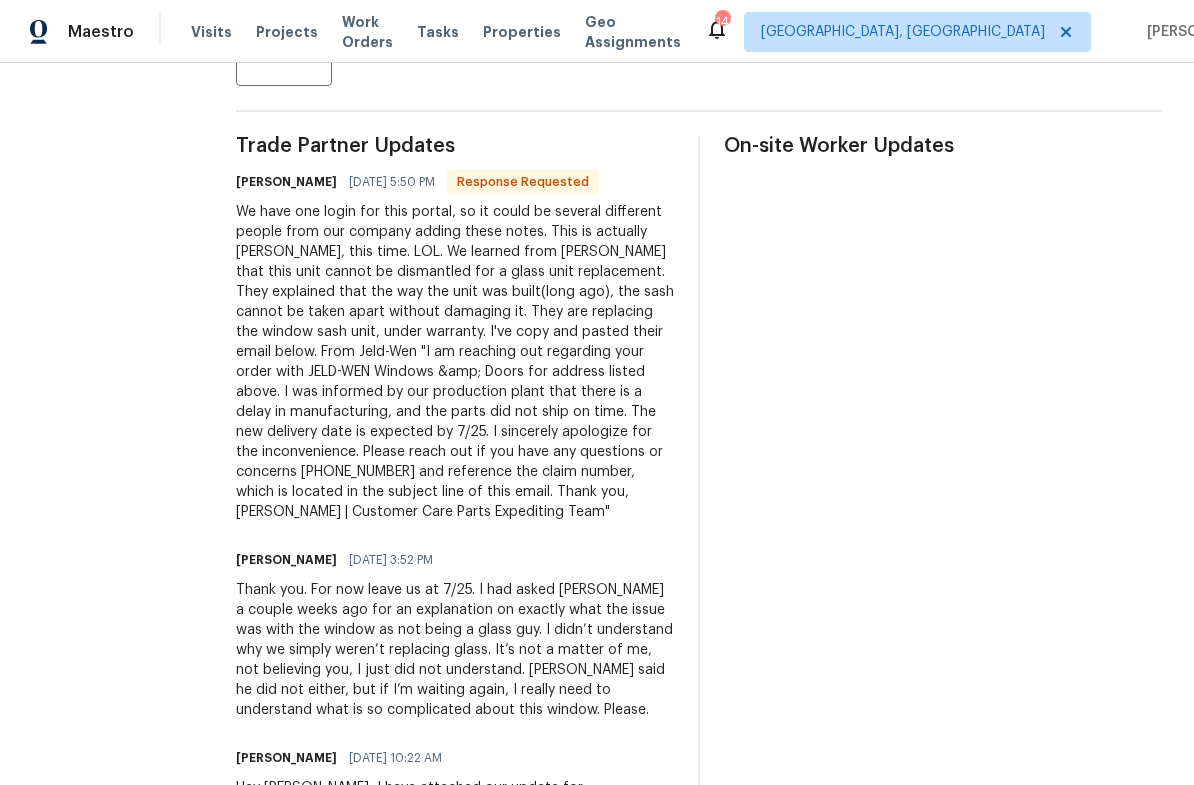 click on "On-site Worker Updates" at bounding box center [943, 1197] 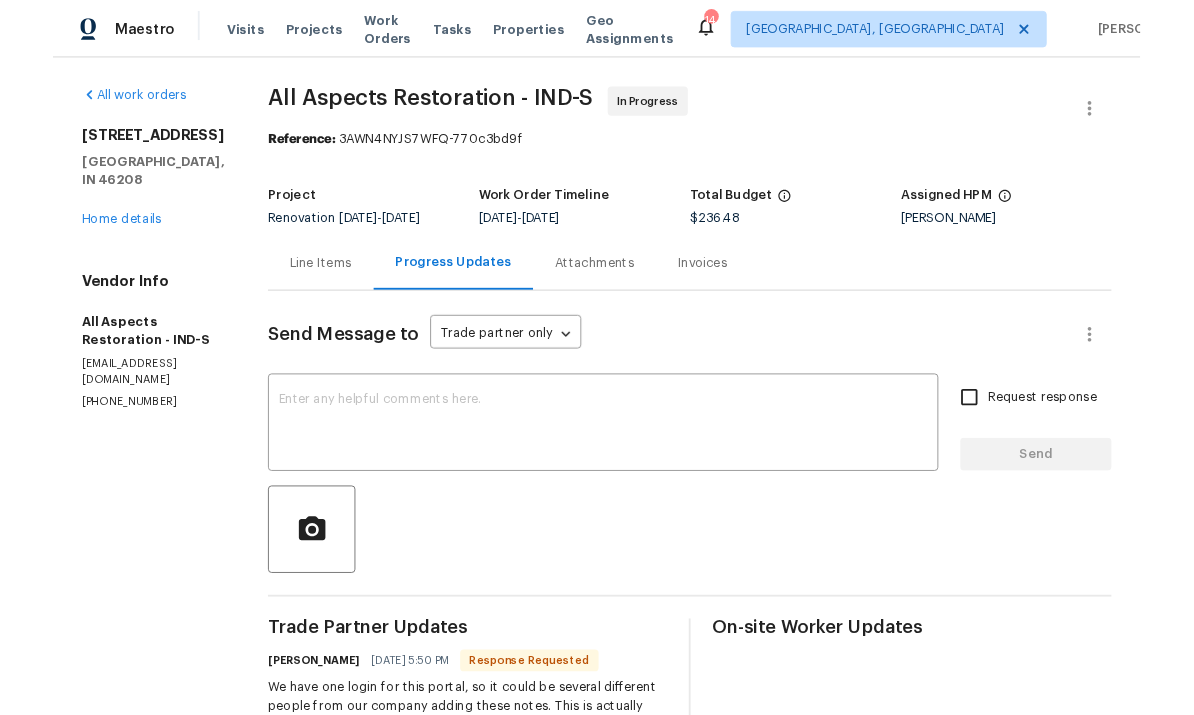 scroll, scrollTop: 0, scrollLeft: 0, axis: both 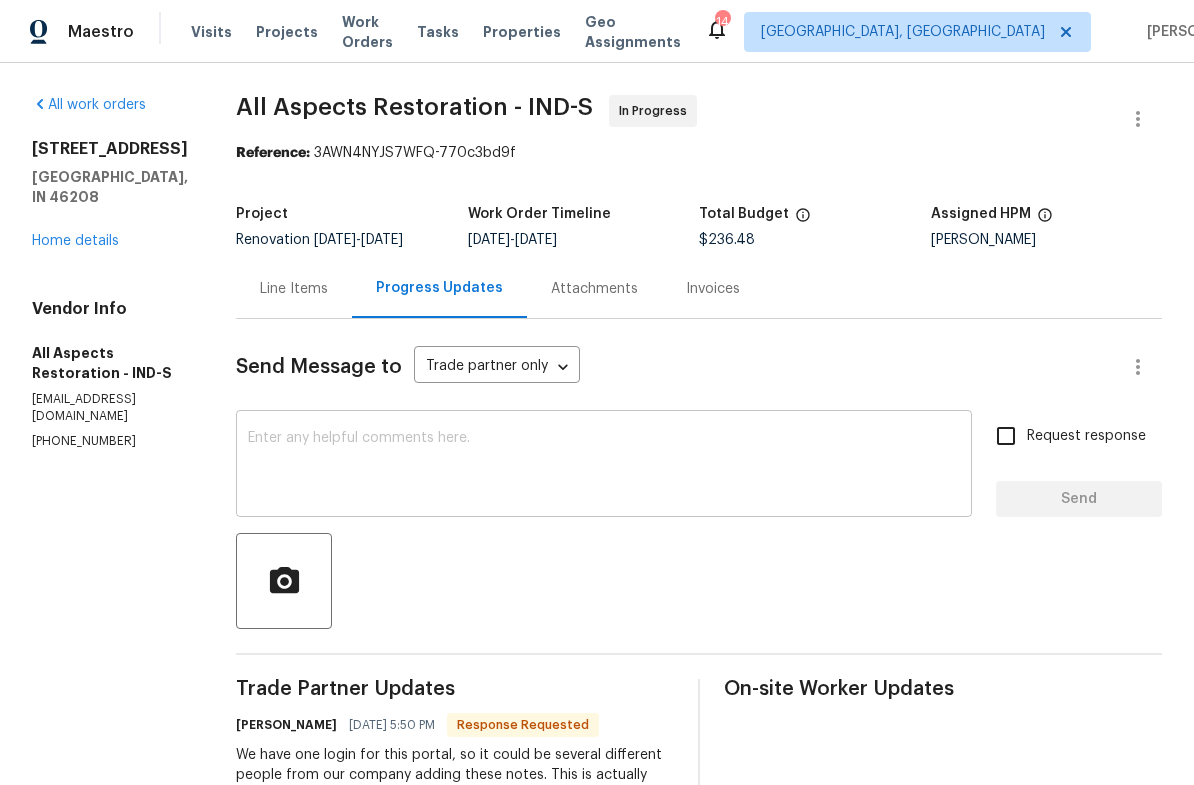 click at bounding box center (604, 466) 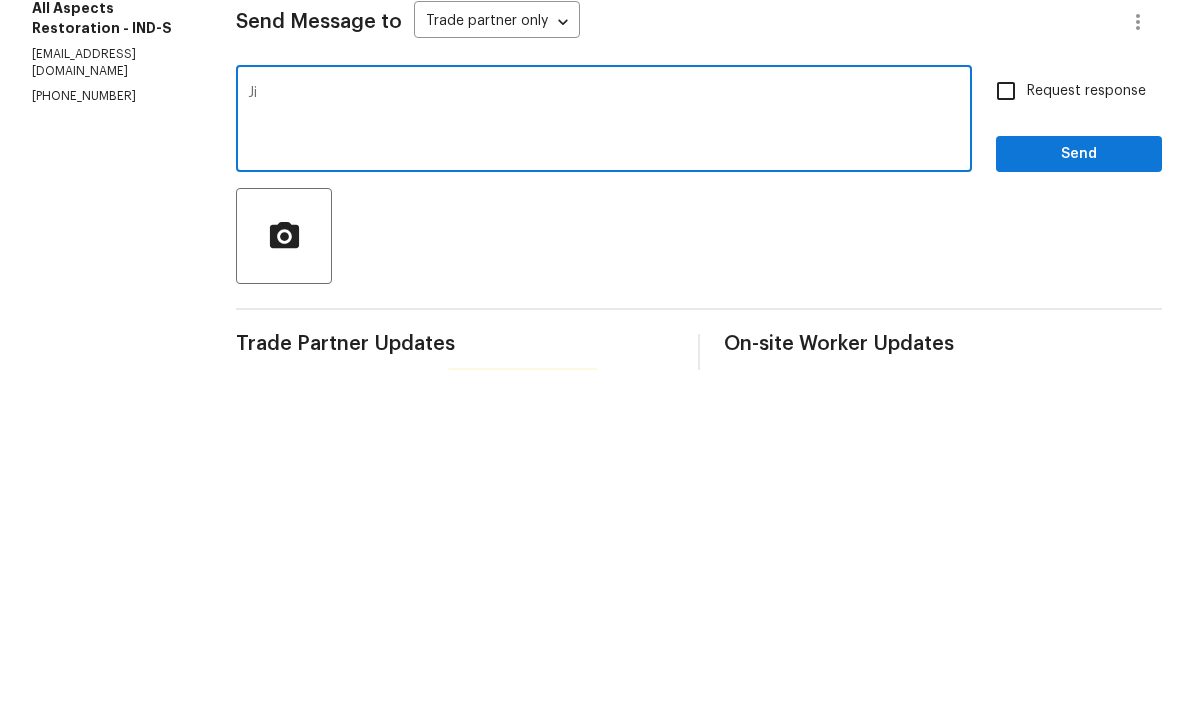 type on "J" 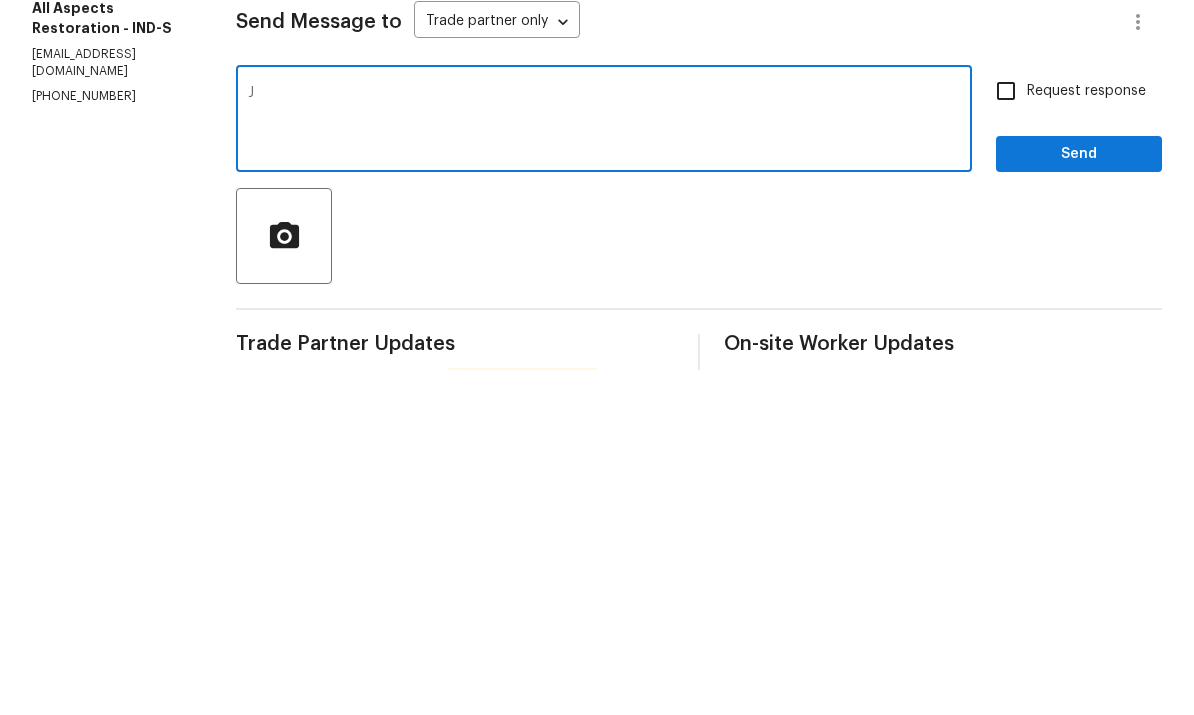 type 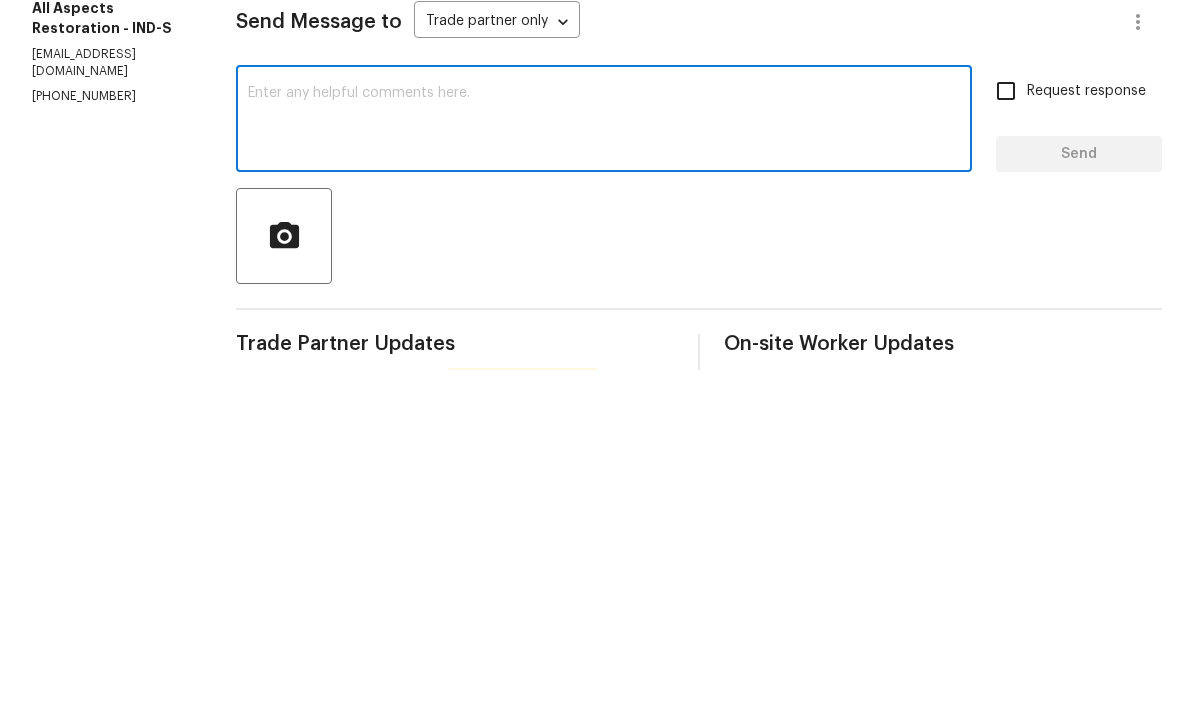 scroll, scrollTop: 75, scrollLeft: 0, axis: vertical 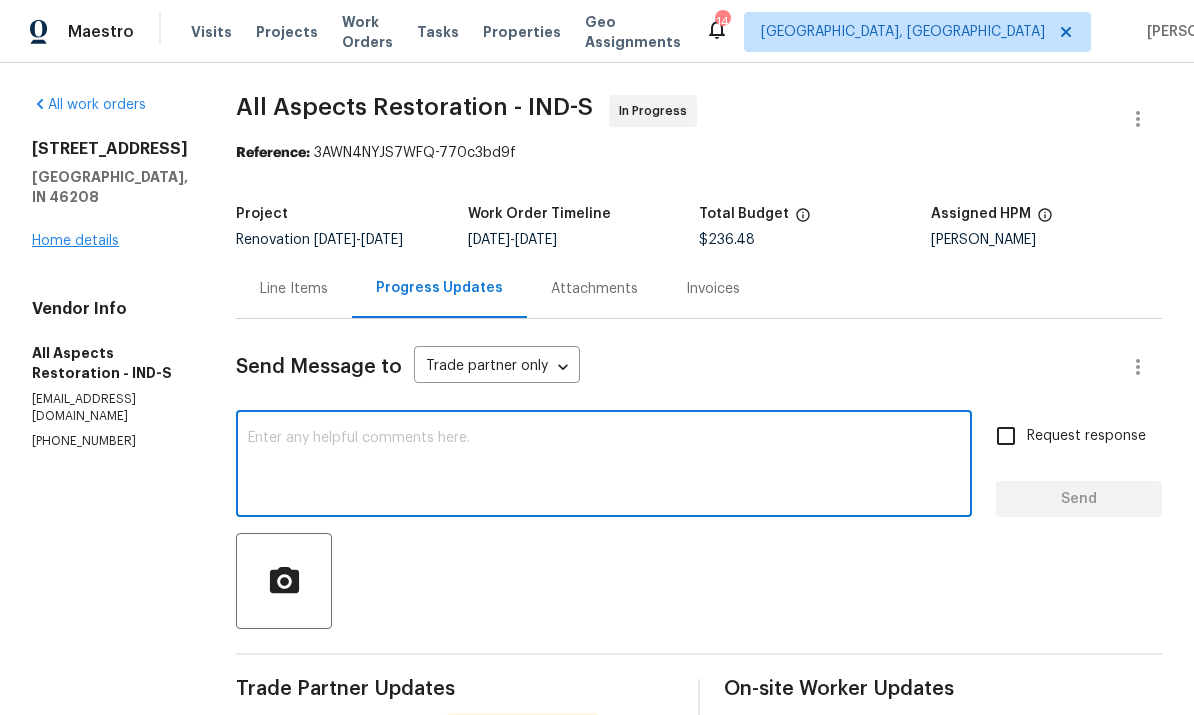 click on "Home details" at bounding box center [75, 241] 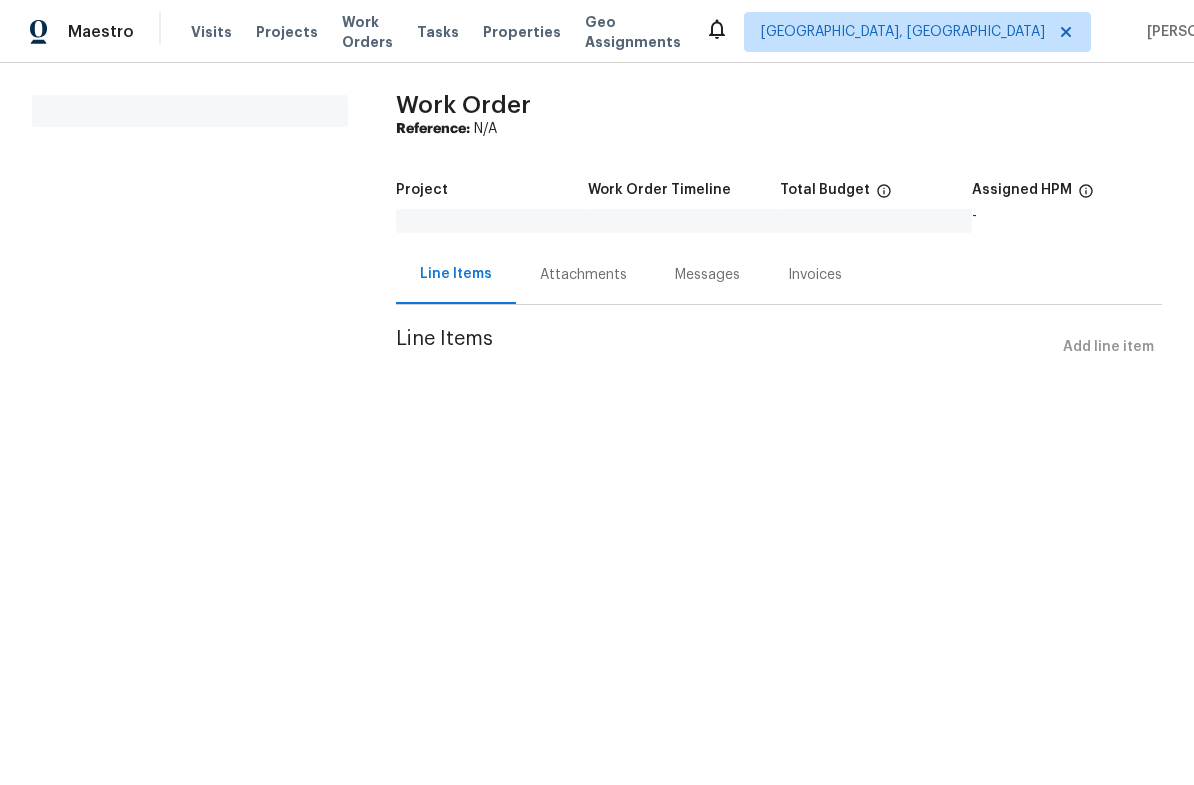 scroll, scrollTop: 0, scrollLeft: 0, axis: both 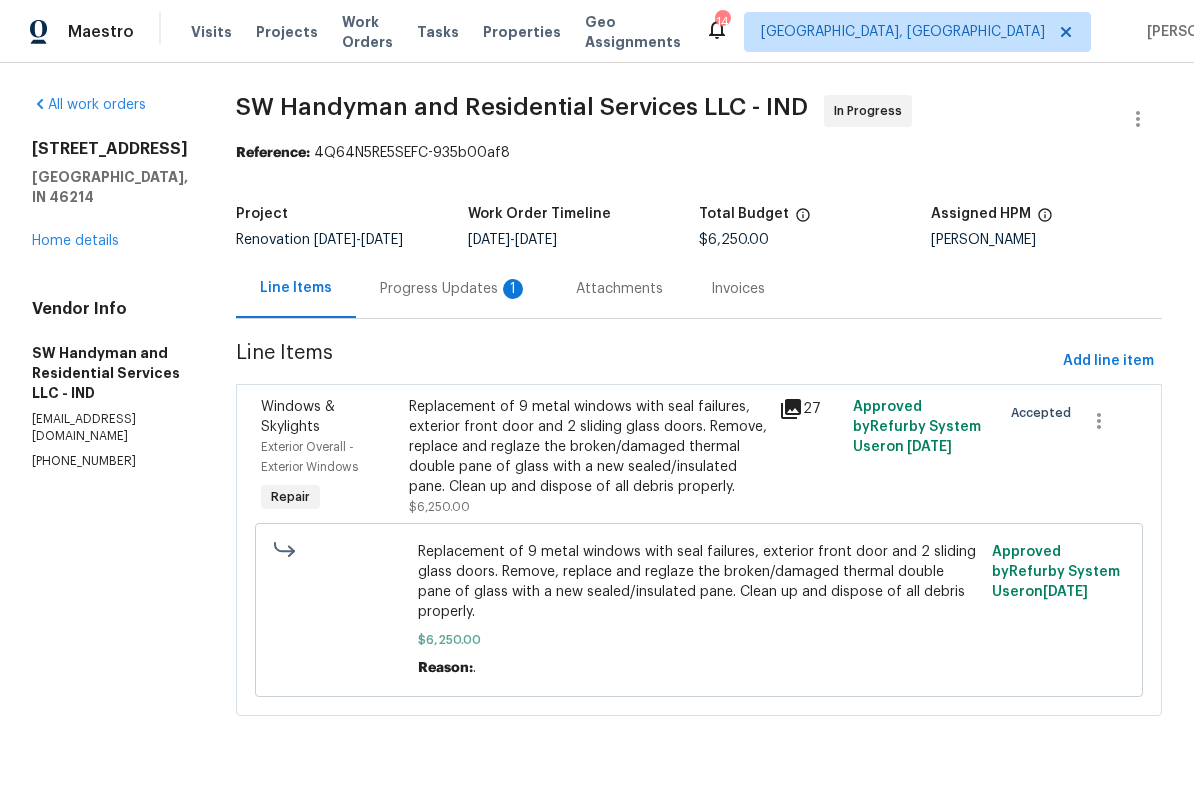 click on "Progress Updates 1" at bounding box center [454, 289] 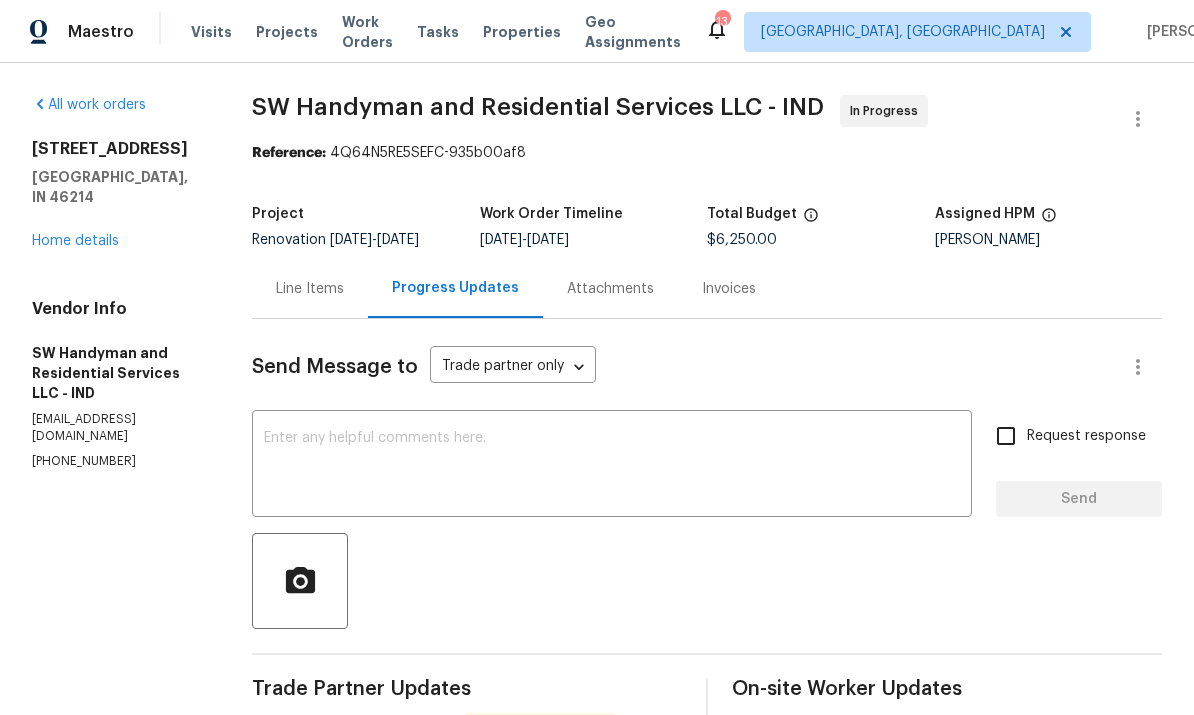 scroll, scrollTop: 0, scrollLeft: 0, axis: both 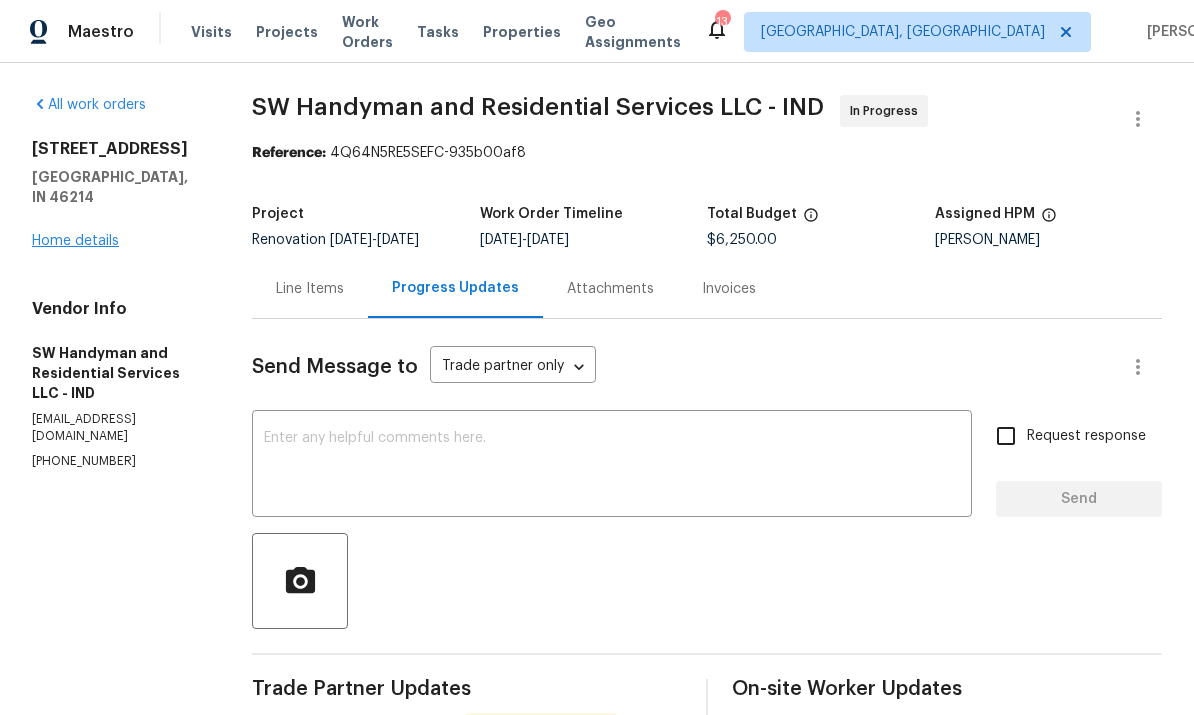 click on "Home details" at bounding box center (75, 241) 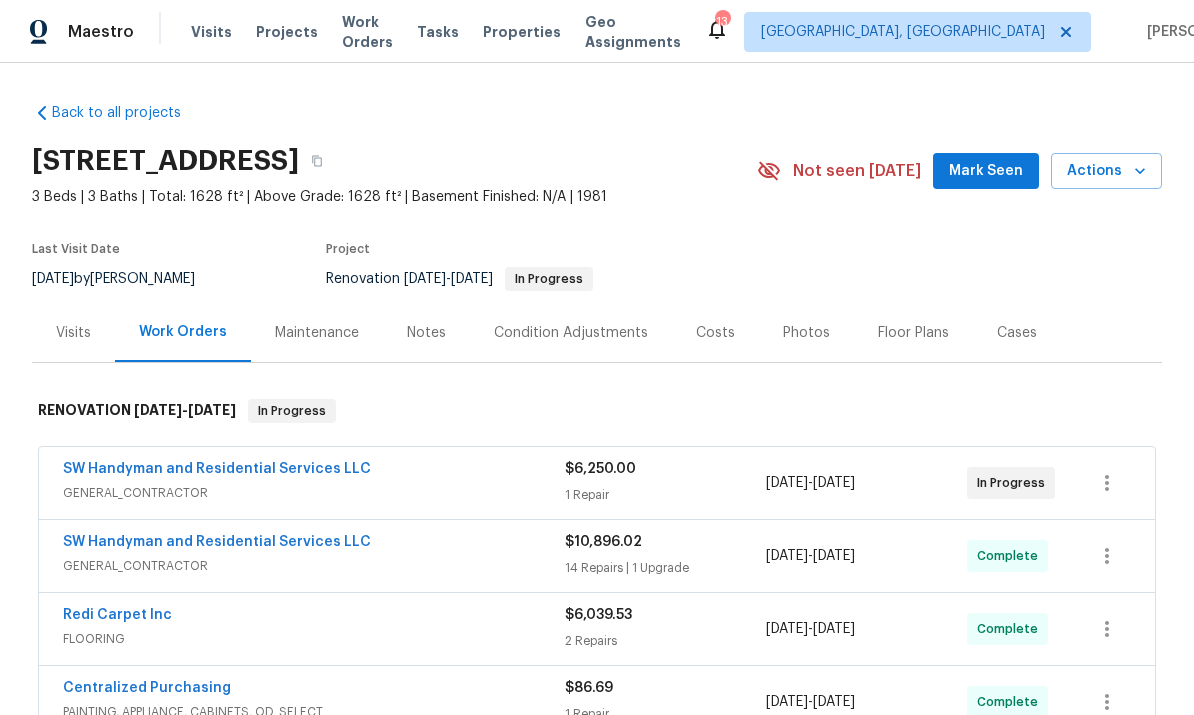 click on "Notes" at bounding box center (426, 333) 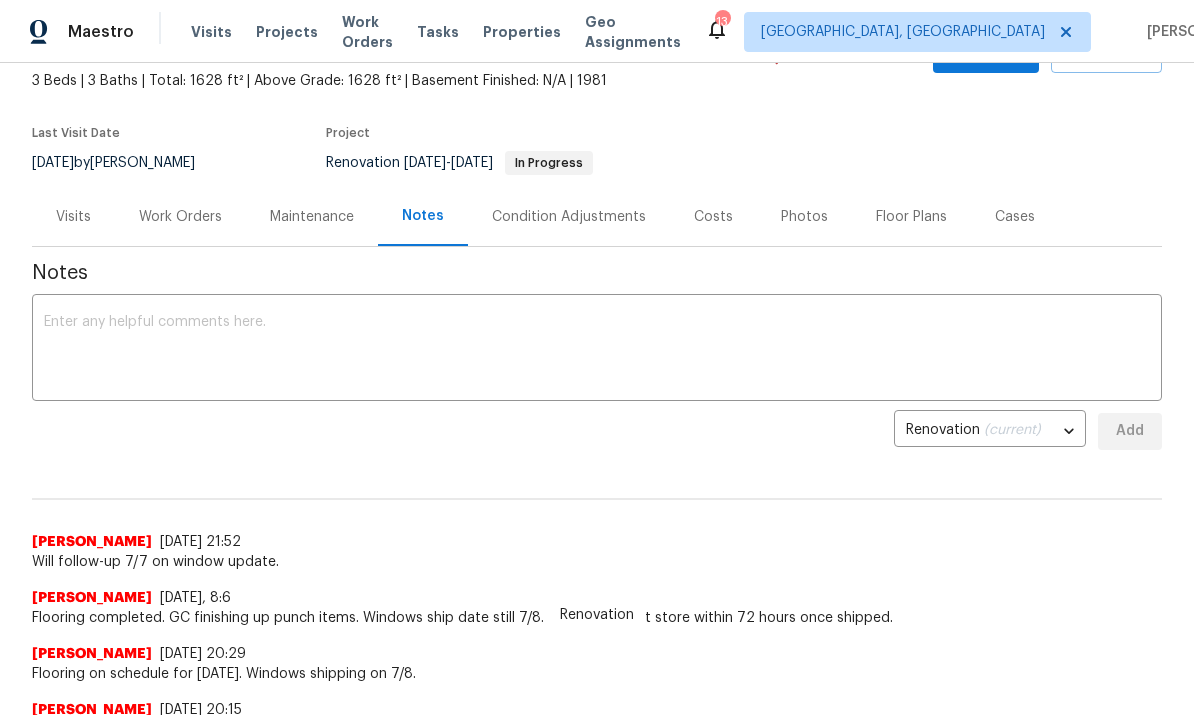 scroll, scrollTop: 117, scrollLeft: 0, axis: vertical 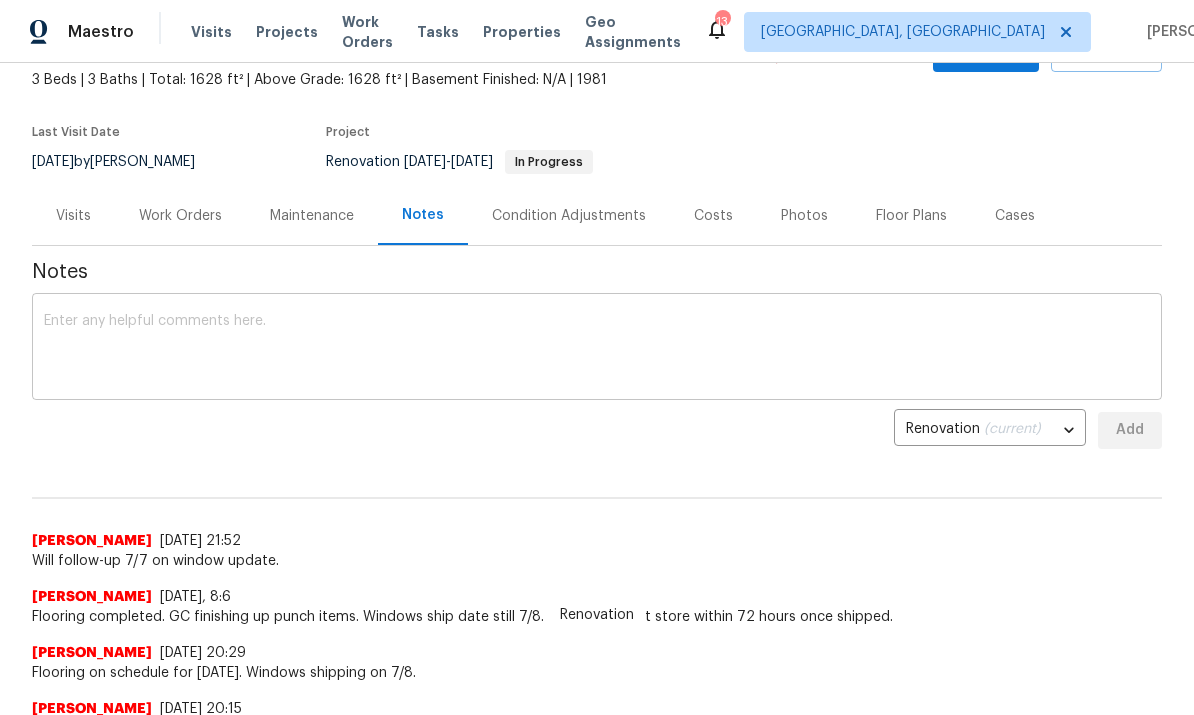 click at bounding box center [597, 349] 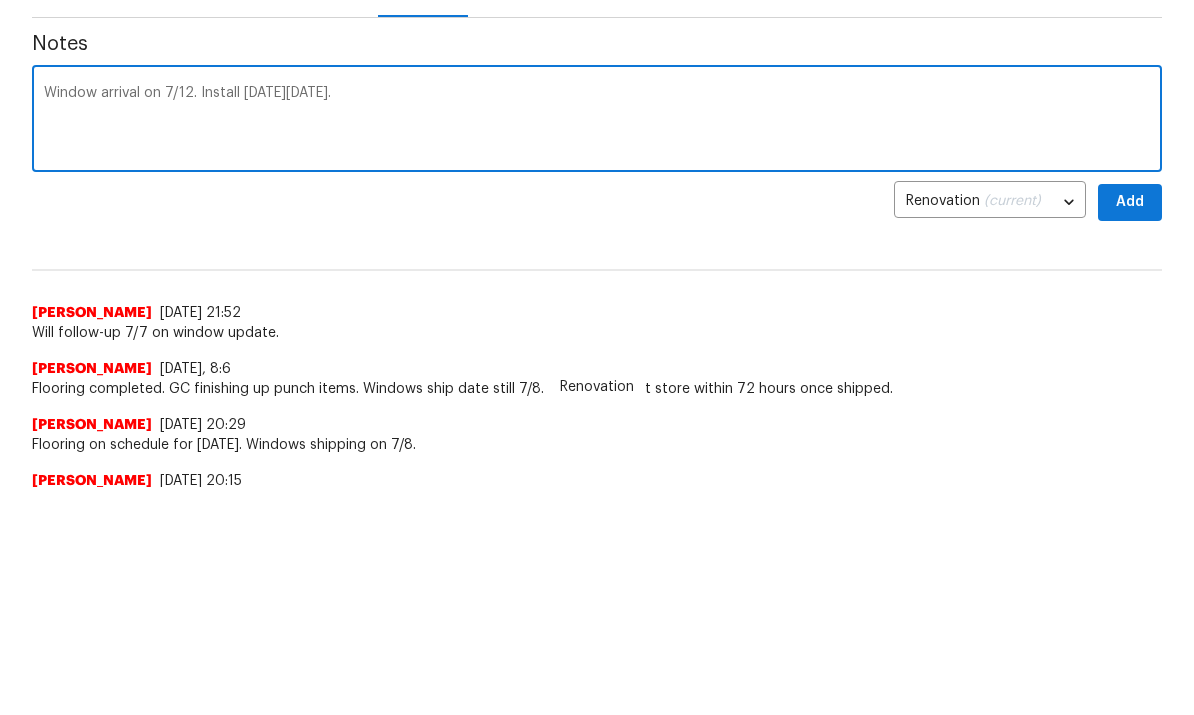 type on "Window arrival on 7/12. Install on Monday, 7/15." 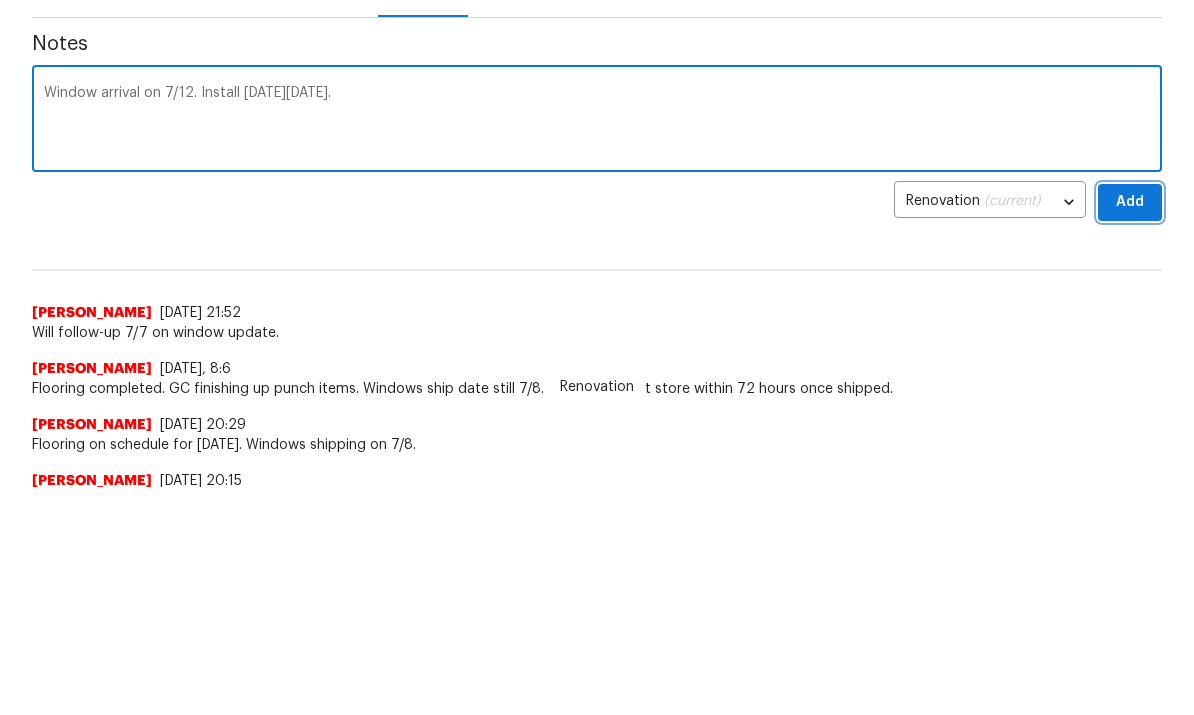click on "Add" at bounding box center [1130, 430] 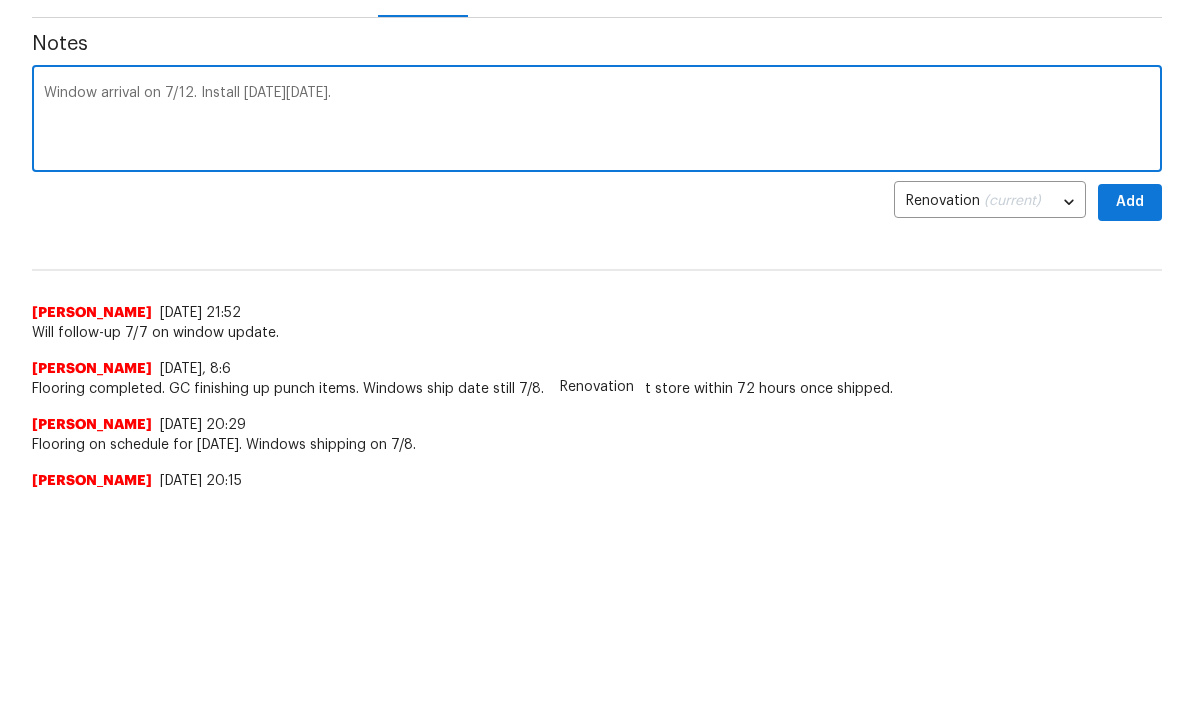 scroll, scrollTop: 228, scrollLeft: 0, axis: vertical 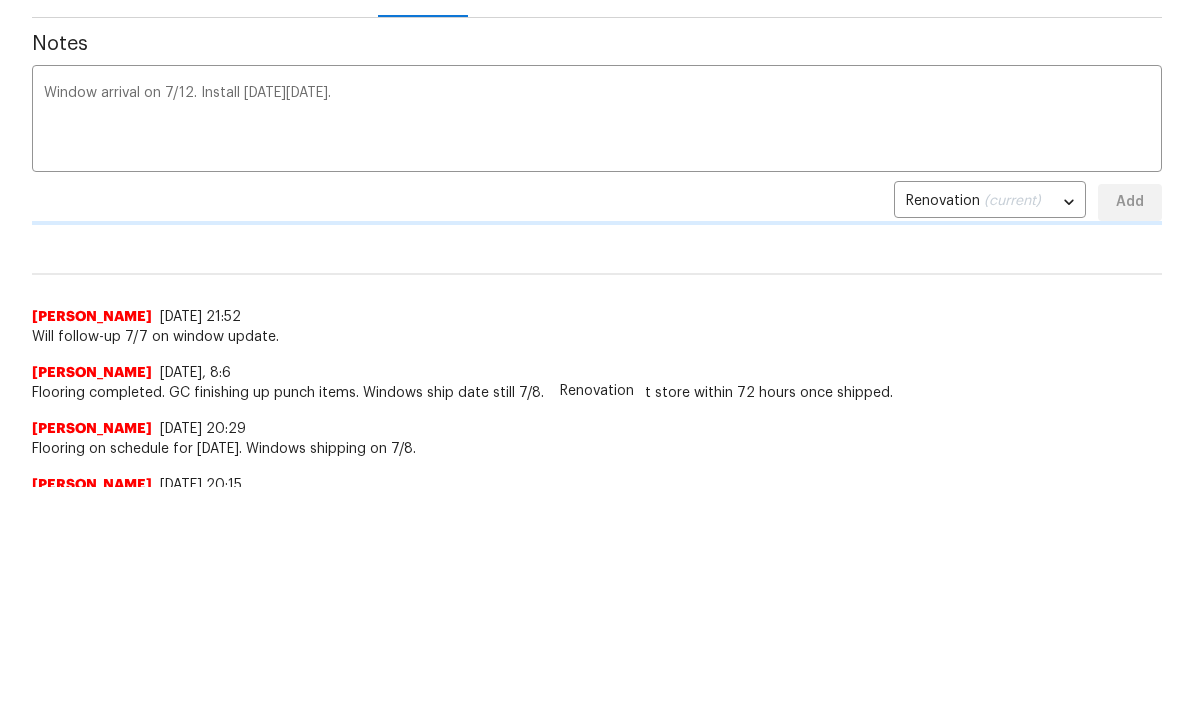 type 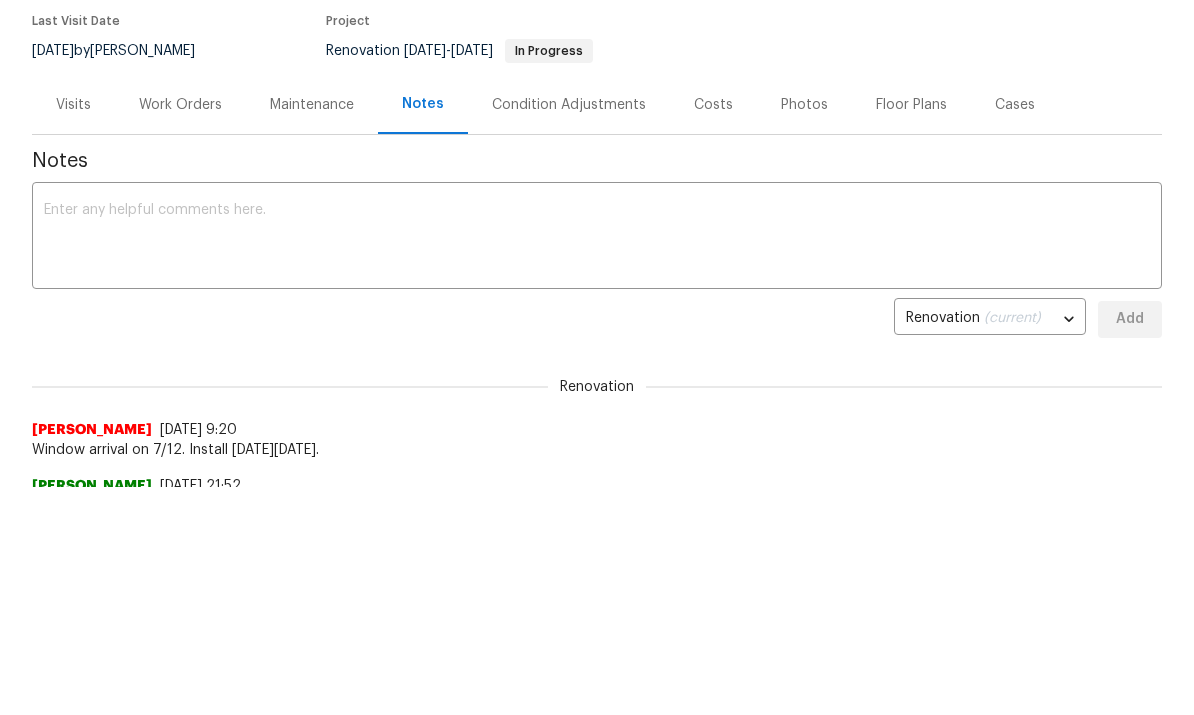 scroll, scrollTop: 0, scrollLeft: 0, axis: both 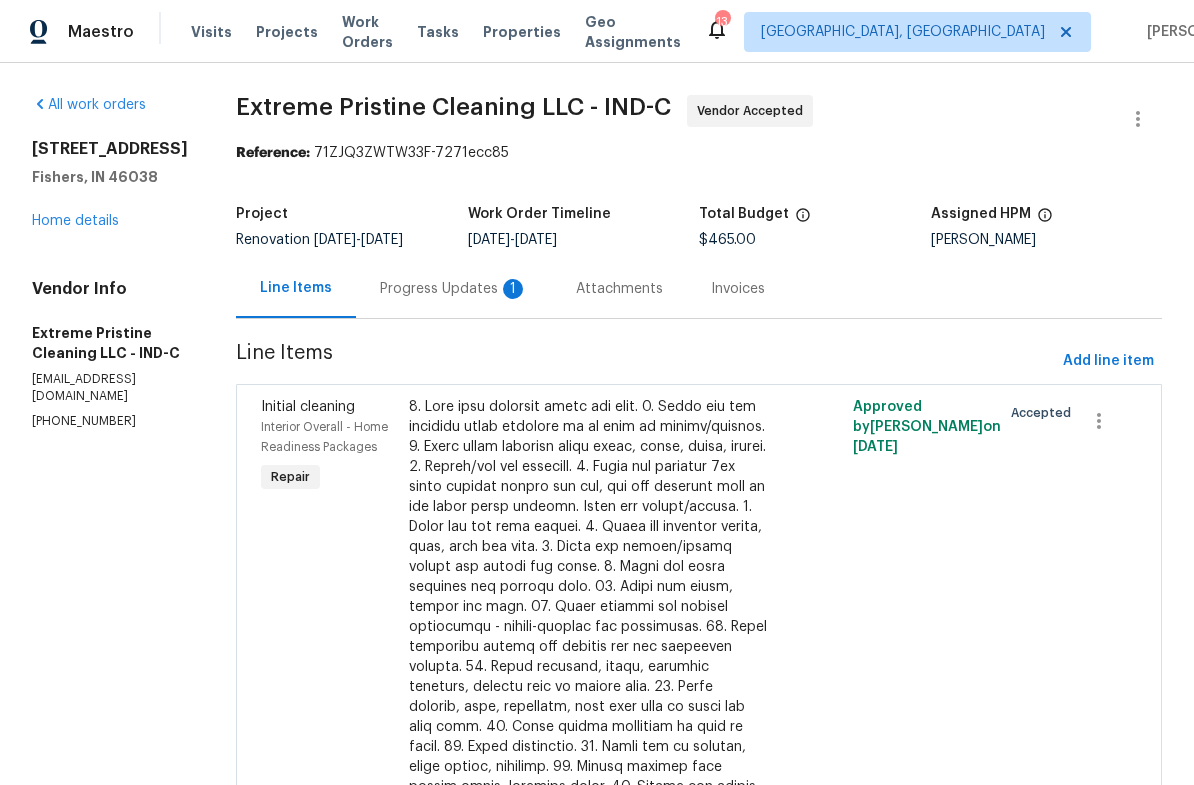 click on "Progress Updates 1" at bounding box center [454, 289] 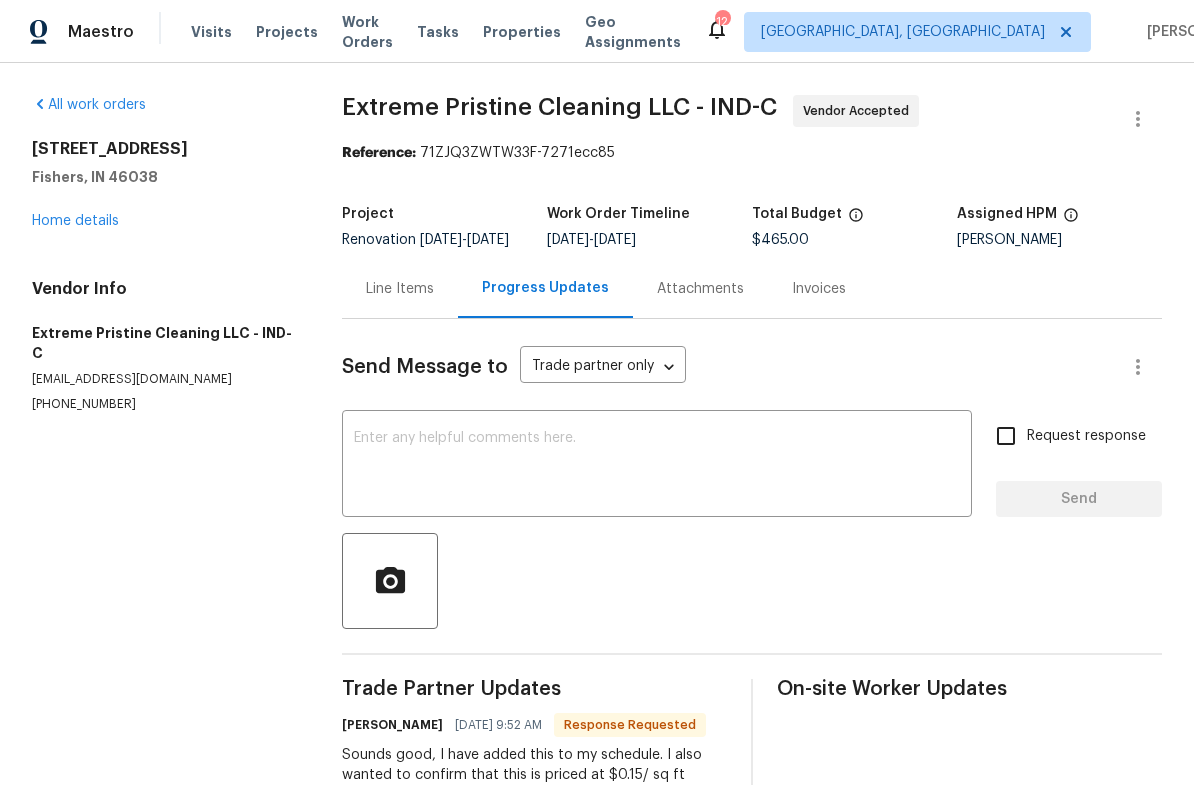 scroll, scrollTop: 0, scrollLeft: 0, axis: both 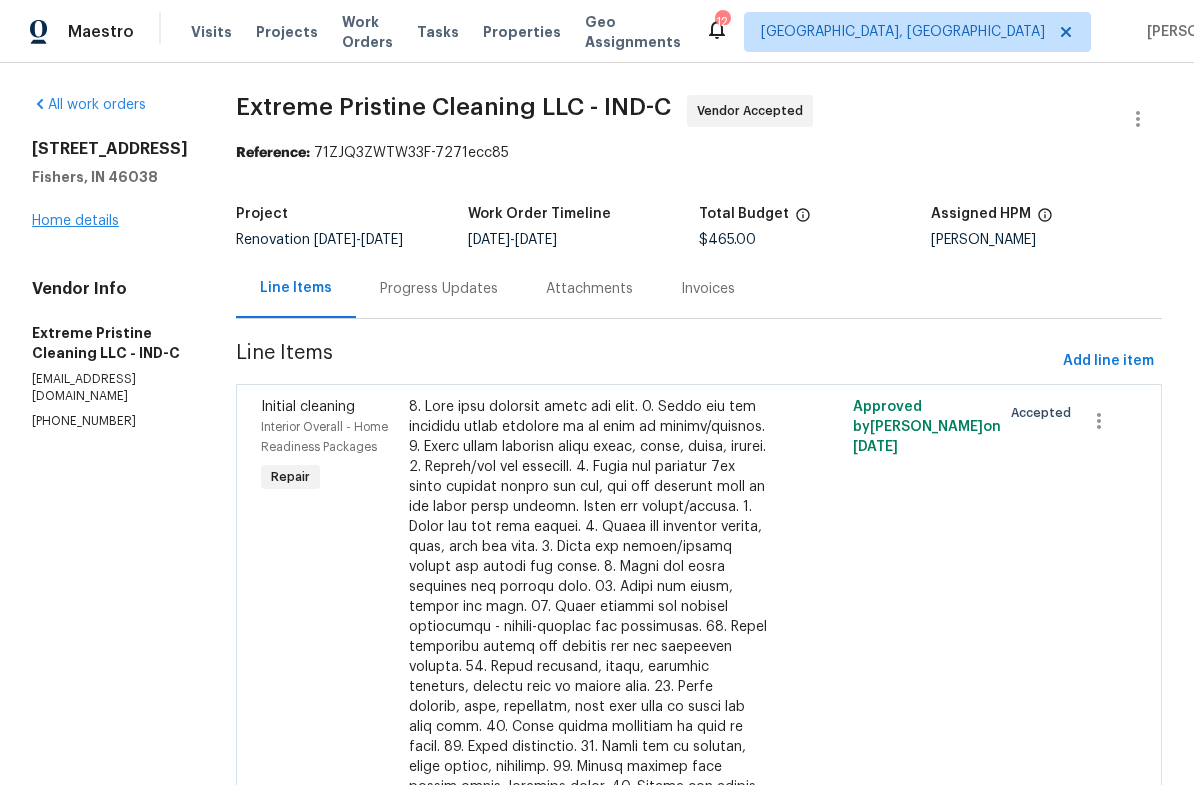 click on "Home details" at bounding box center (75, 221) 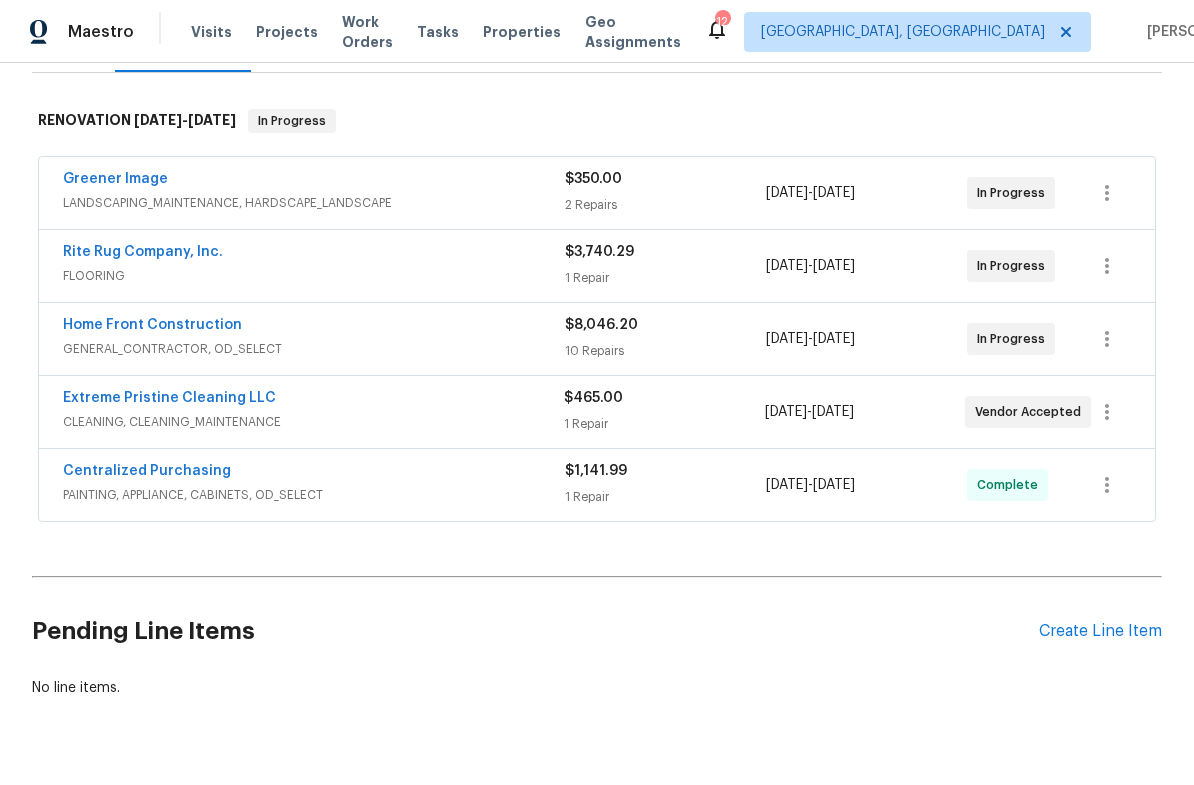 scroll, scrollTop: 289, scrollLeft: 0, axis: vertical 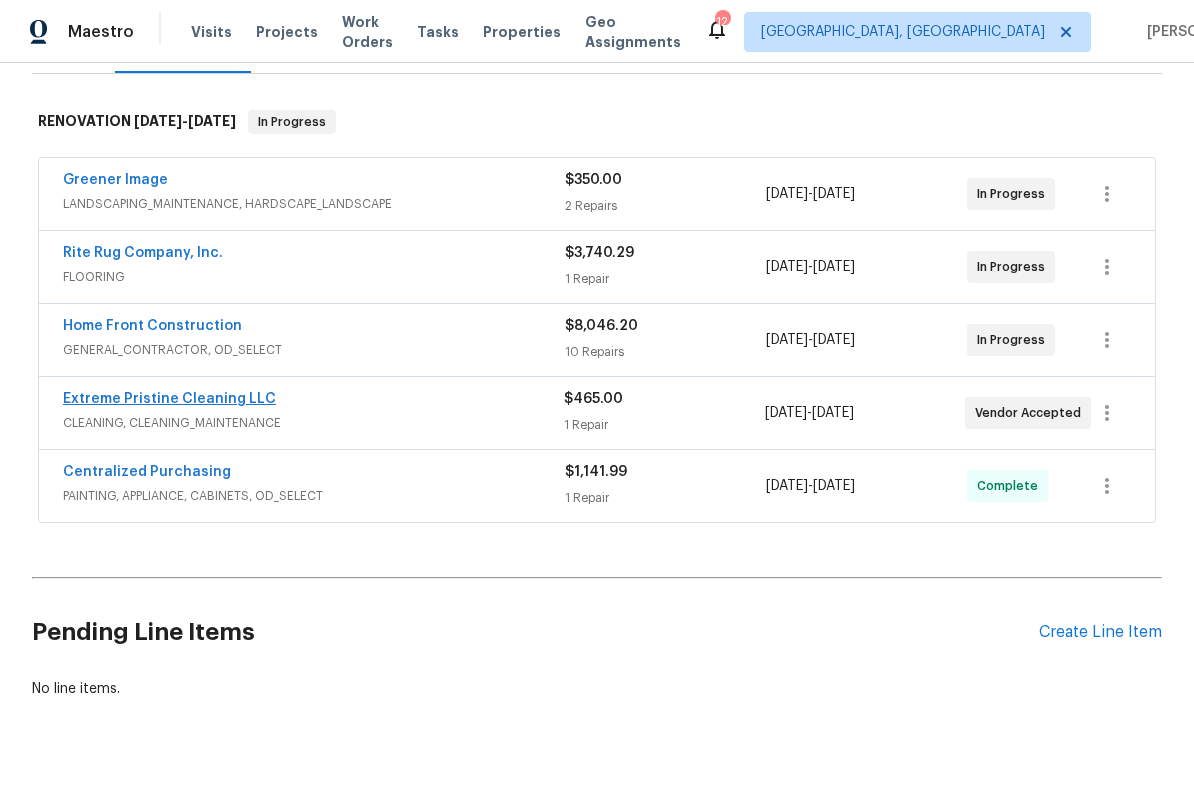 click on "Extreme Pristine Cleaning LLC" at bounding box center (169, 399) 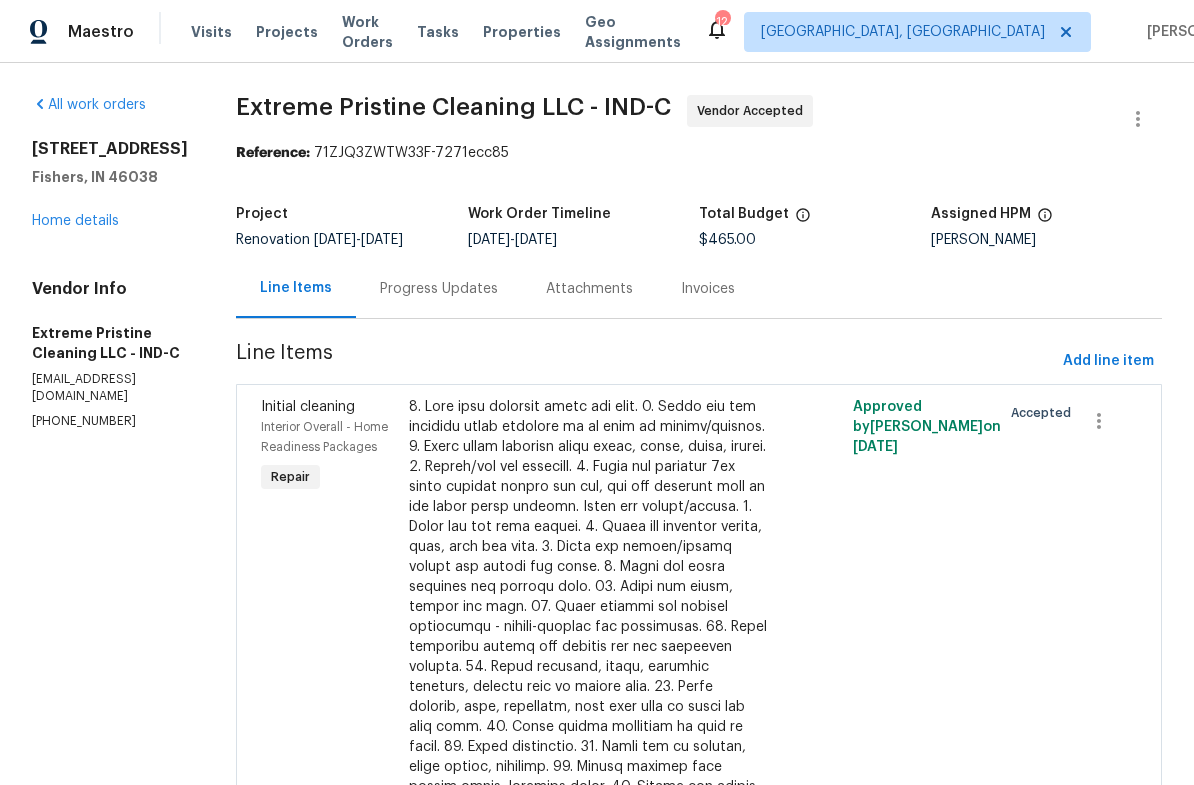 click at bounding box center [588, 667] 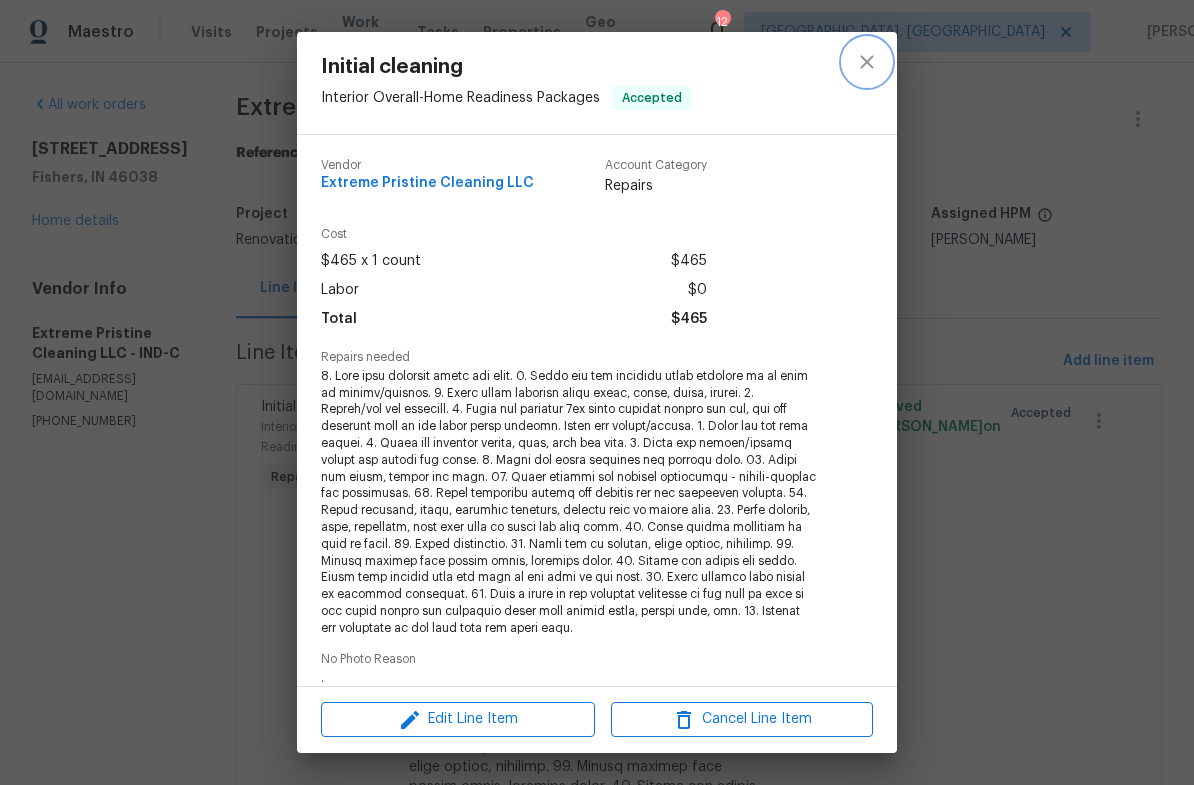 click 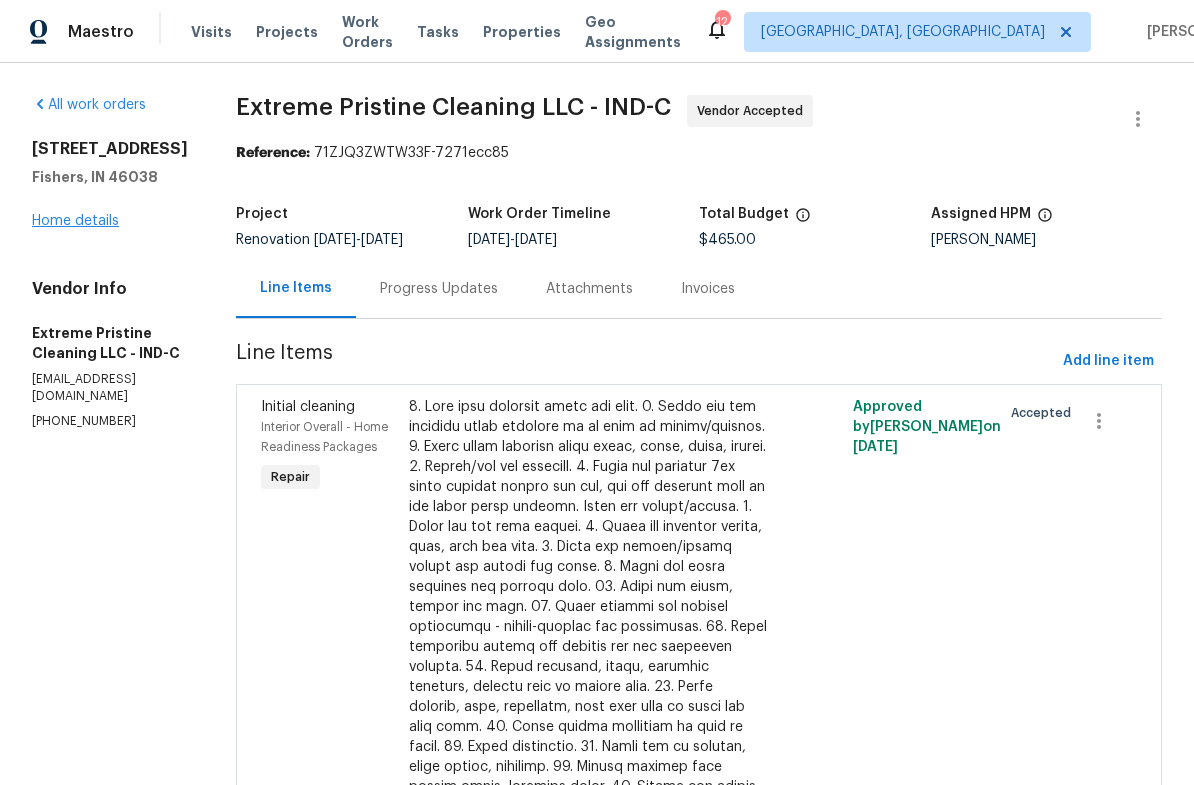 click on "Home details" at bounding box center [75, 221] 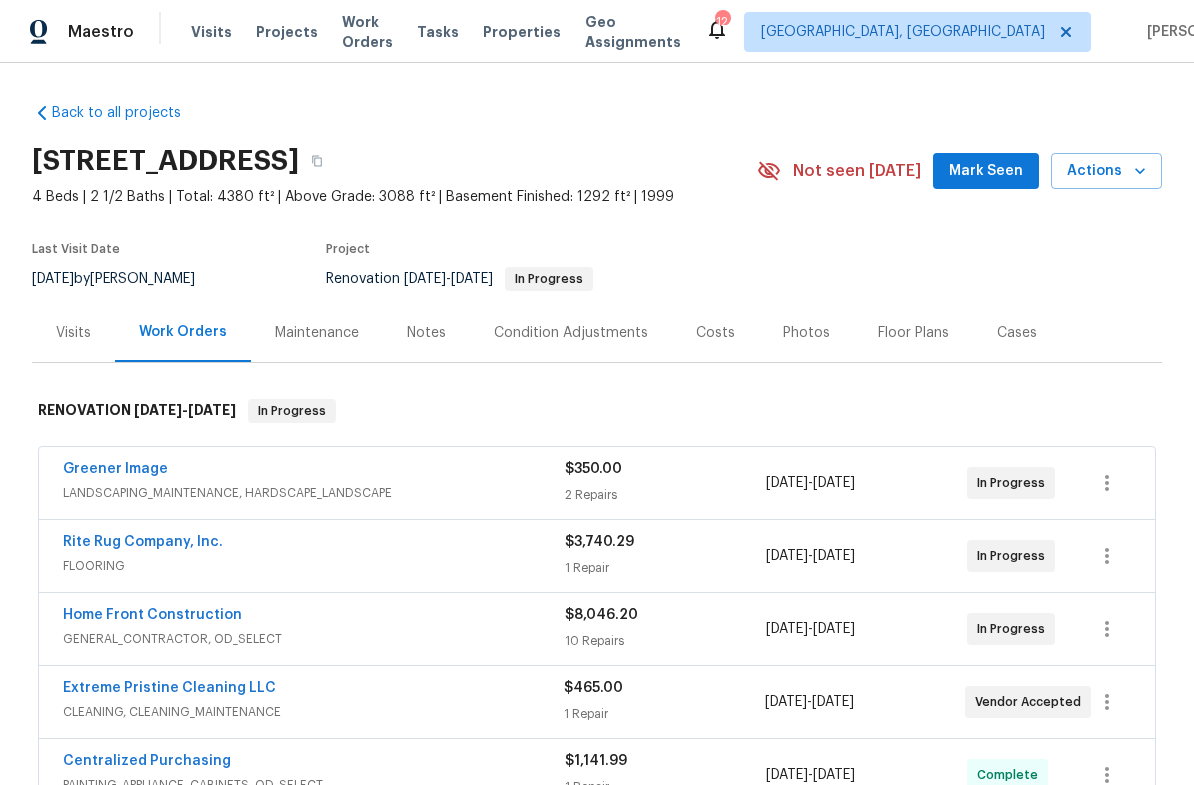 scroll, scrollTop: 0, scrollLeft: 0, axis: both 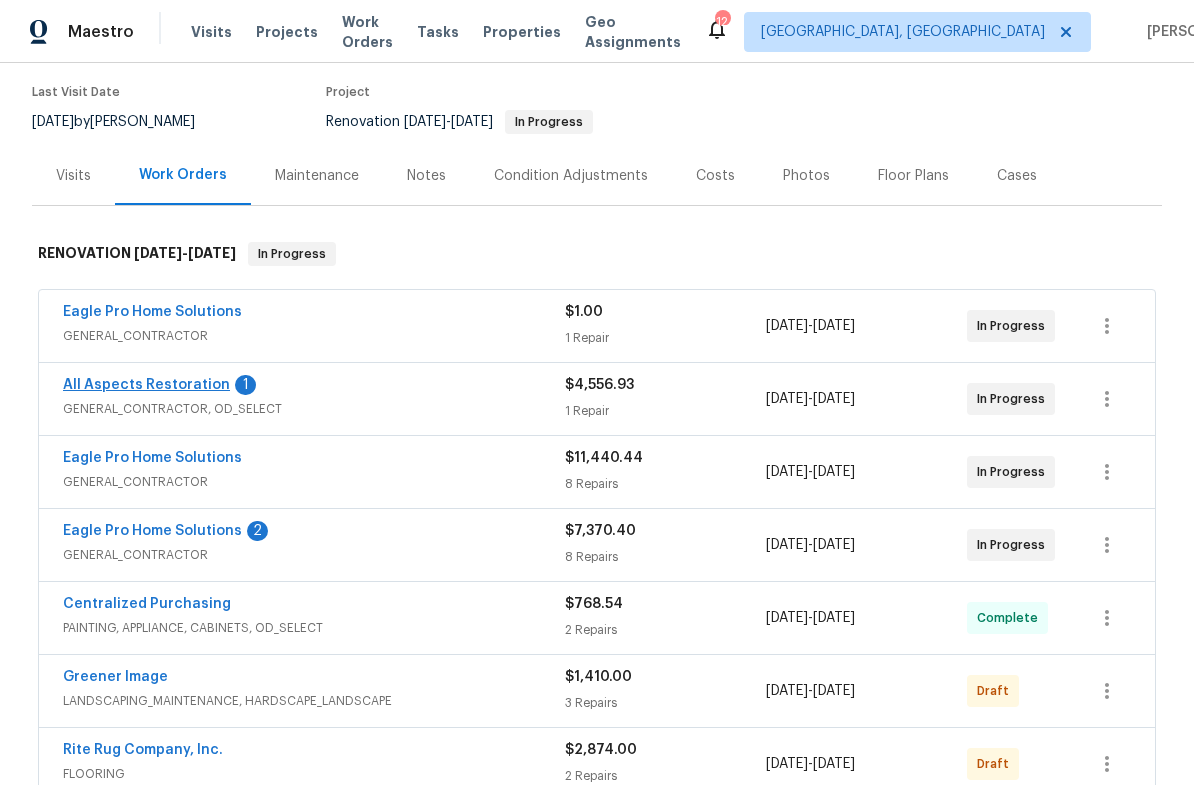 click on "All Aspects Restoration" at bounding box center [146, 385] 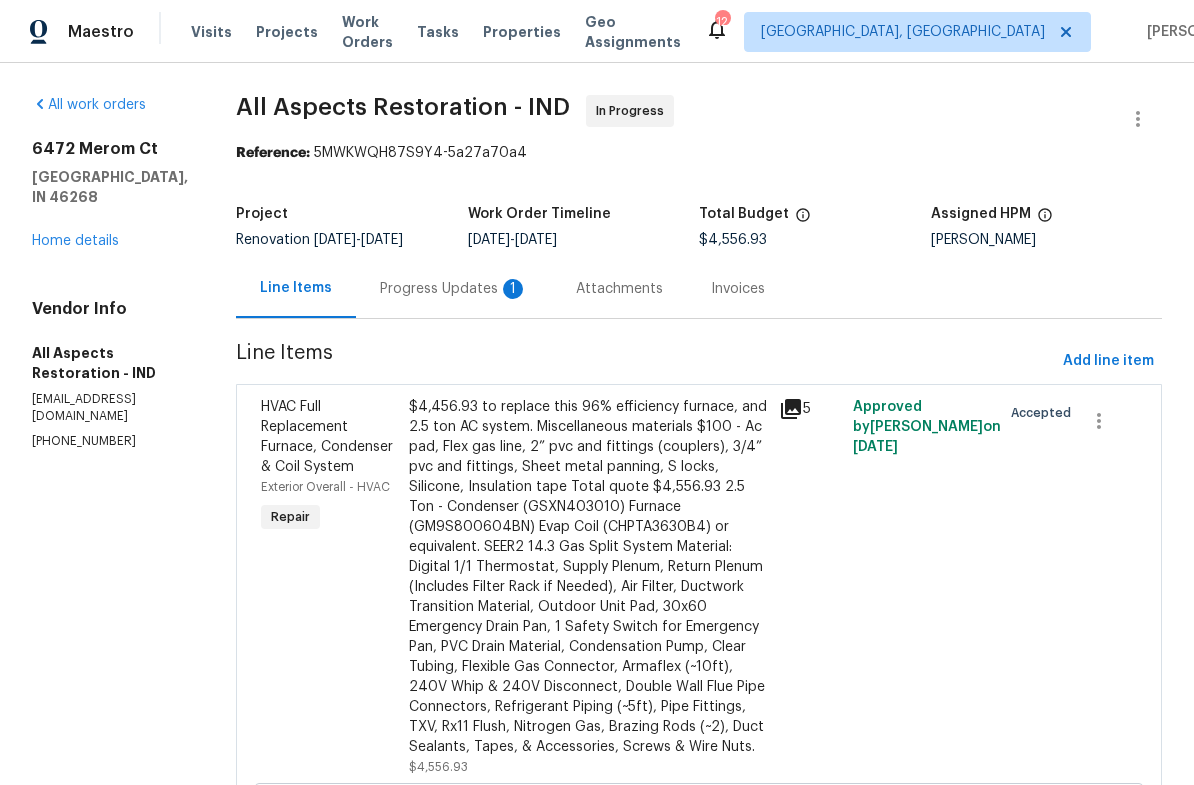 click on "Progress Updates 1" at bounding box center [454, 289] 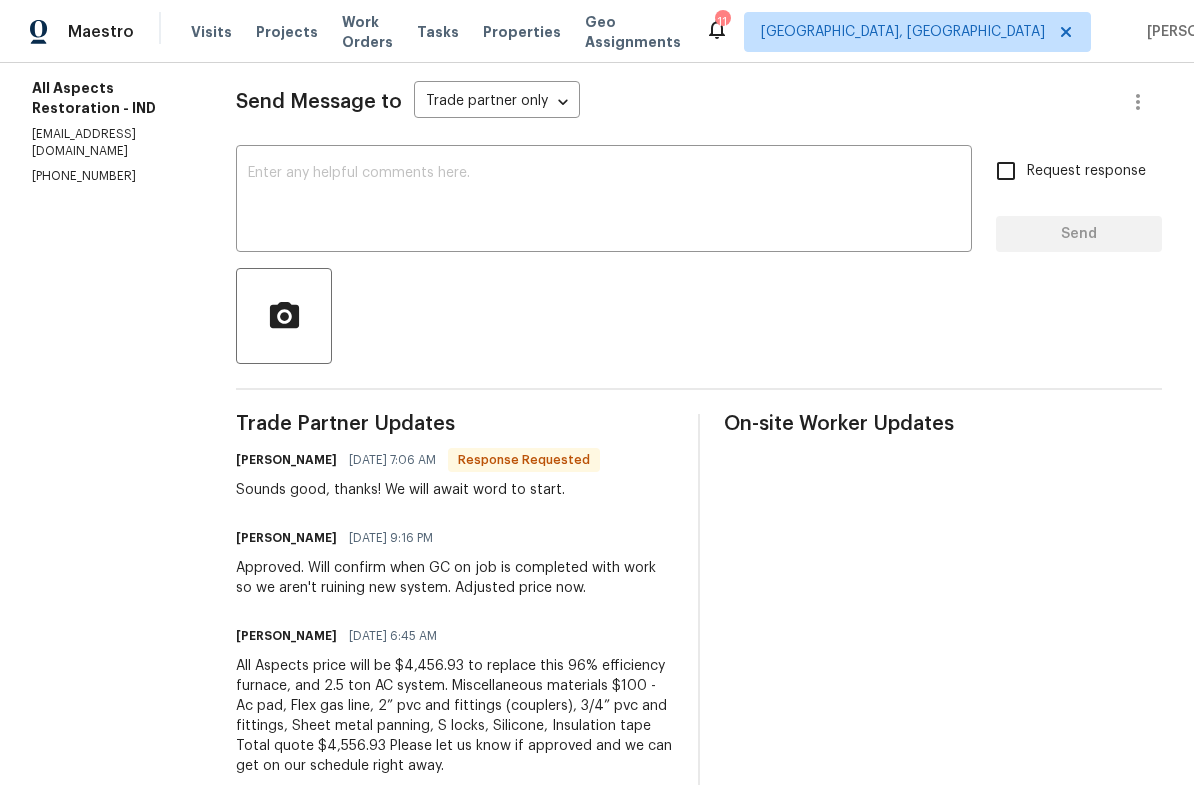 scroll, scrollTop: 264, scrollLeft: 0, axis: vertical 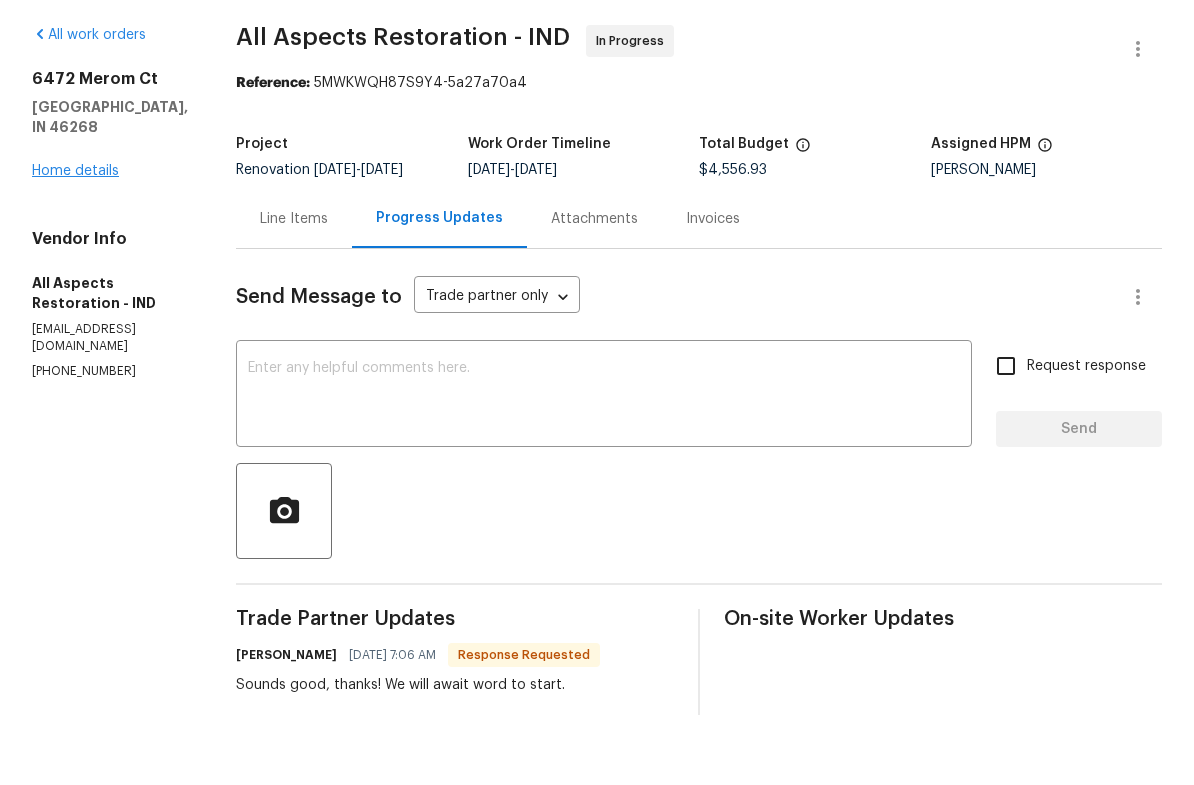 click on "Home details" at bounding box center [75, 241] 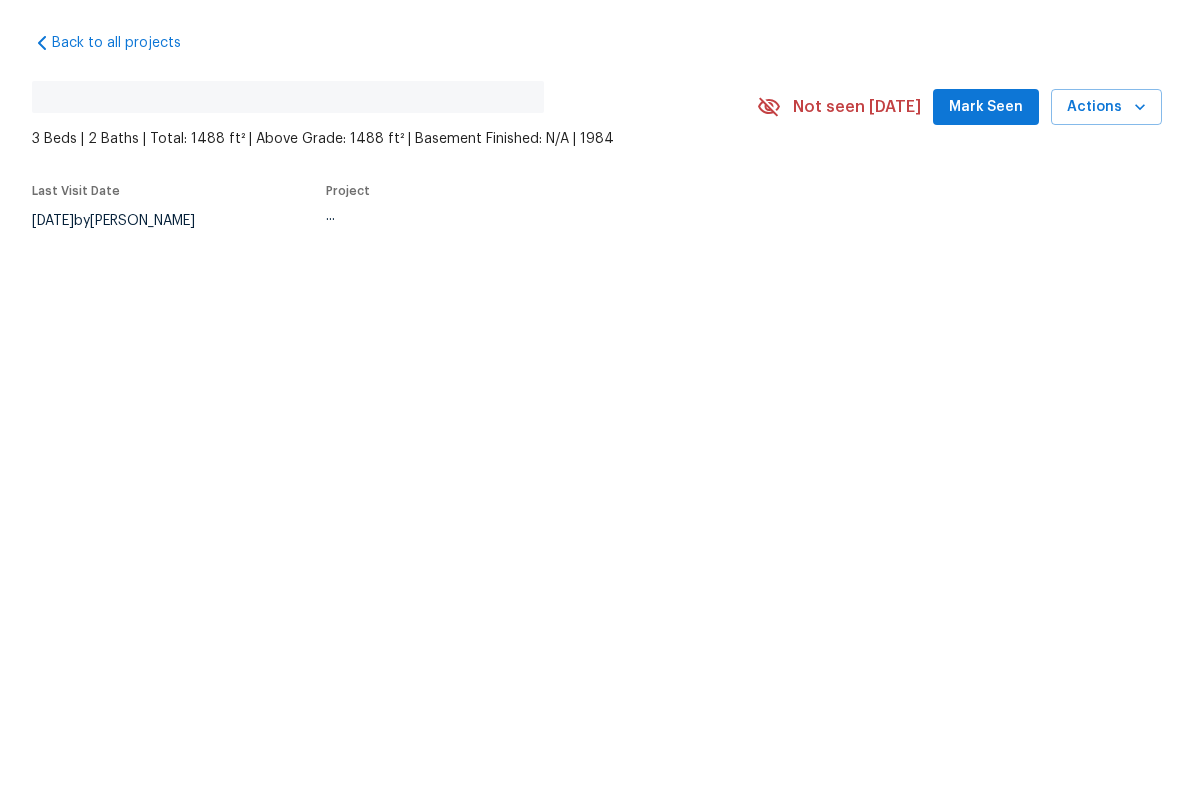 scroll, scrollTop: 0, scrollLeft: 0, axis: both 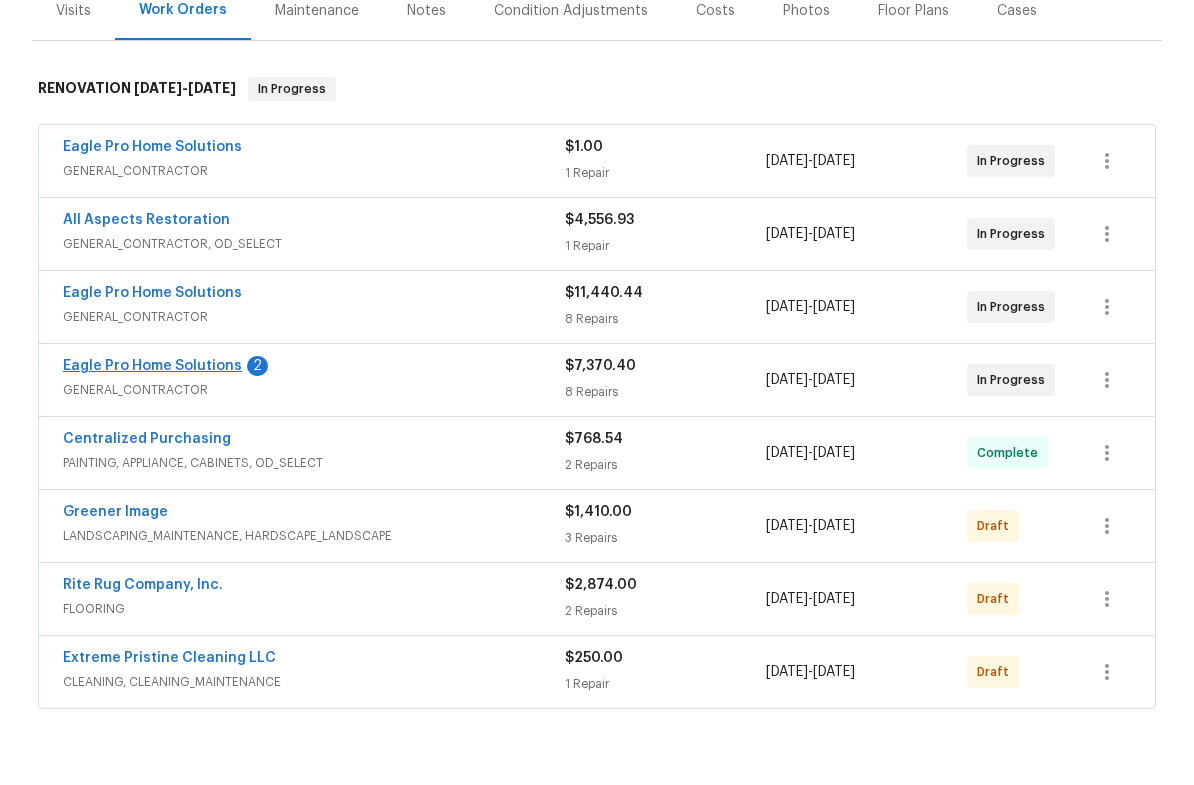 click on "Eagle Pro Home Solutions" at bounding box center (152, 436) 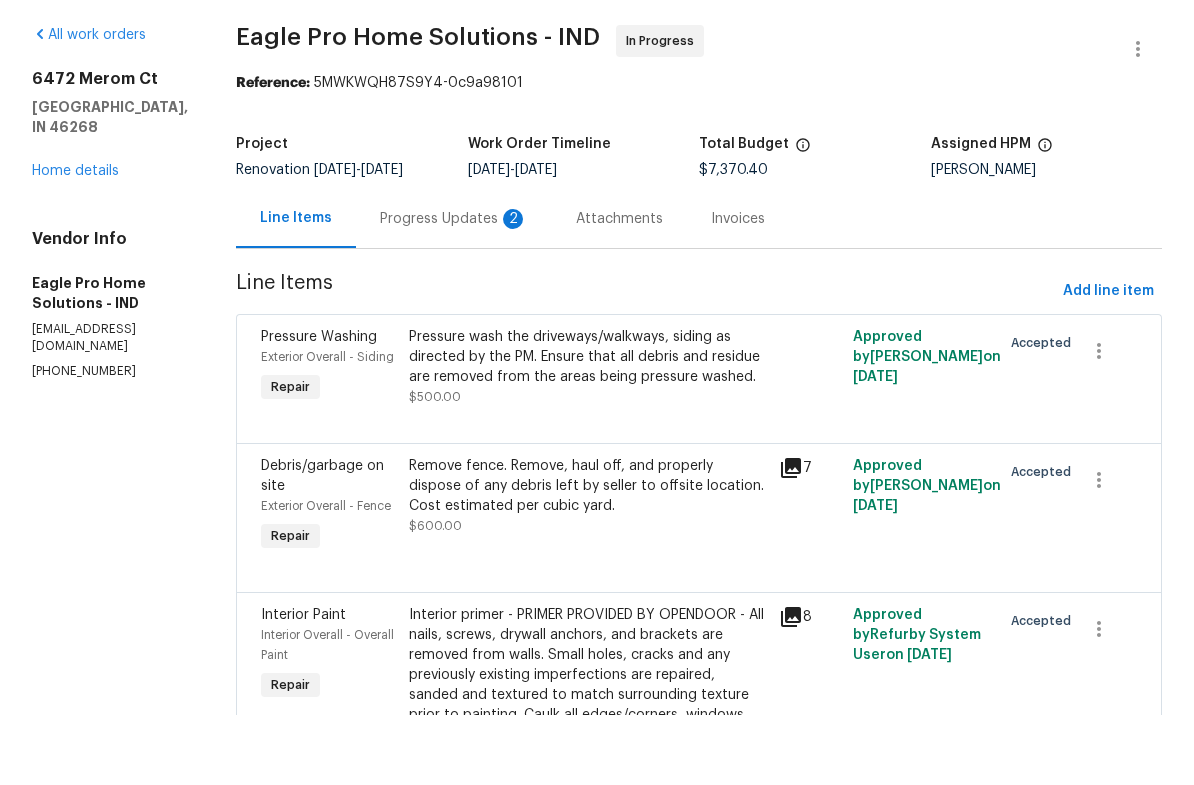 click on "Progress Updates 2" at bounding box center (454, 289) 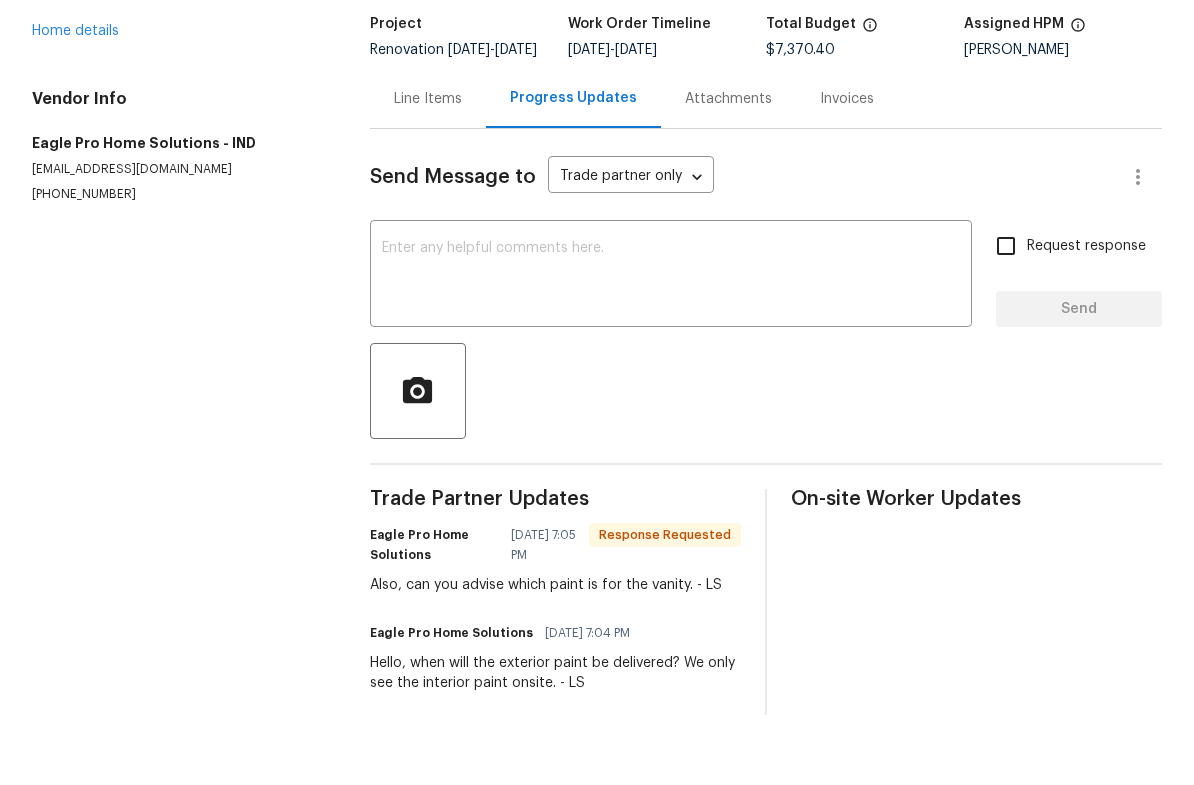 scroll, scrollTop: 120, scrollLeft: 0, axis: vertical 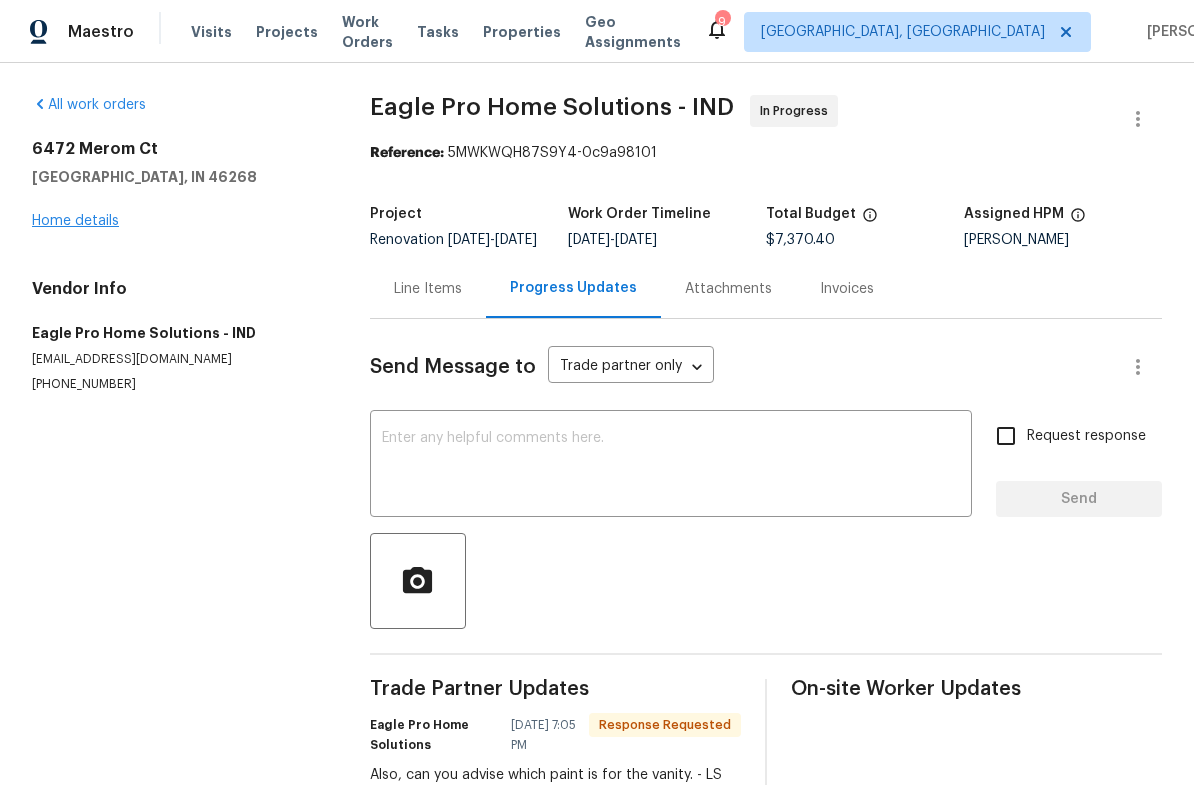 click on "Home details" at bounding box center [75, 221] 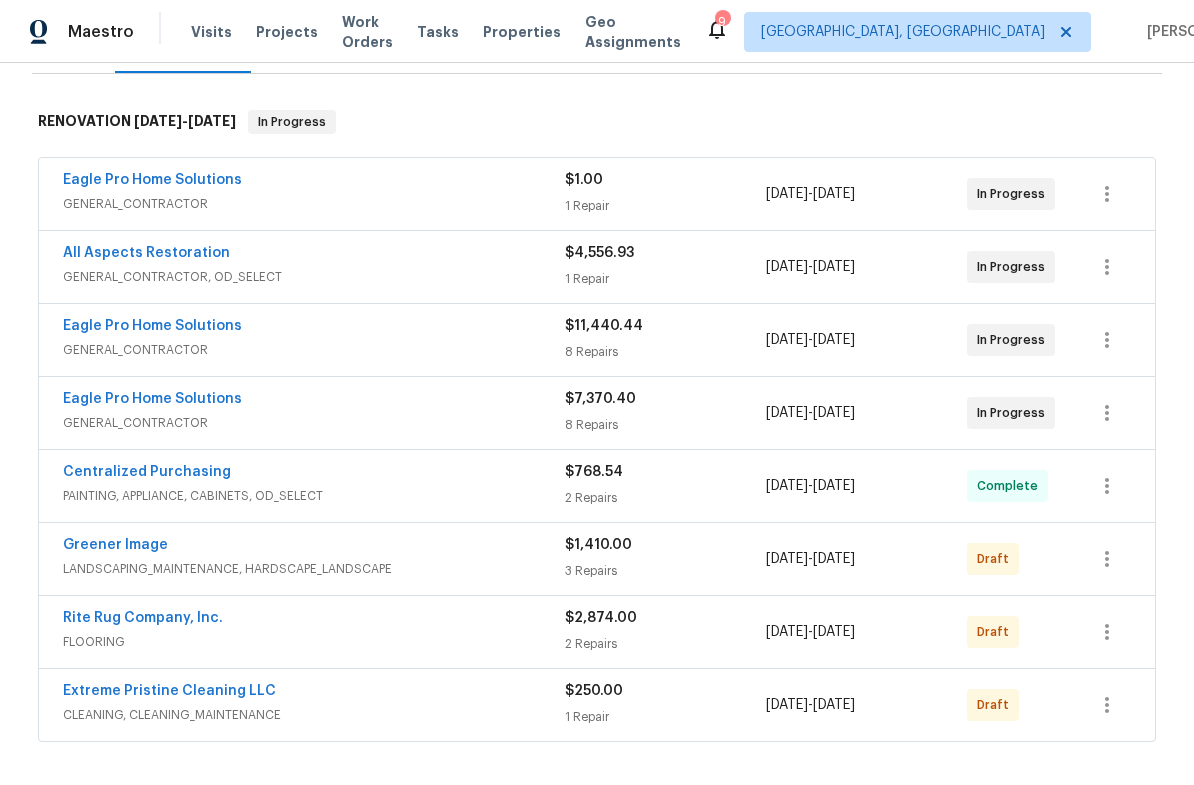 scroll, scrollTop: 290, scrollLeft: 0, axis: vertical 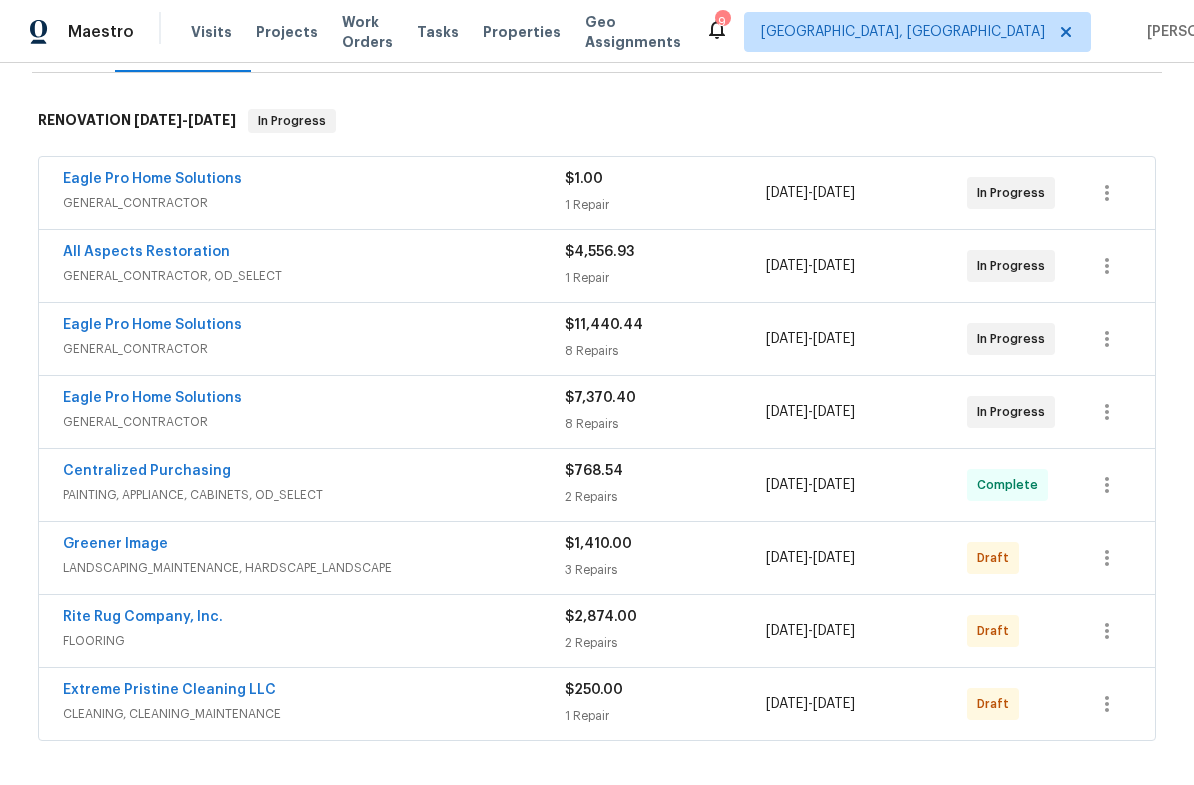click on "Eagle Pro Home Solutions" at bounding box center [314, 400] 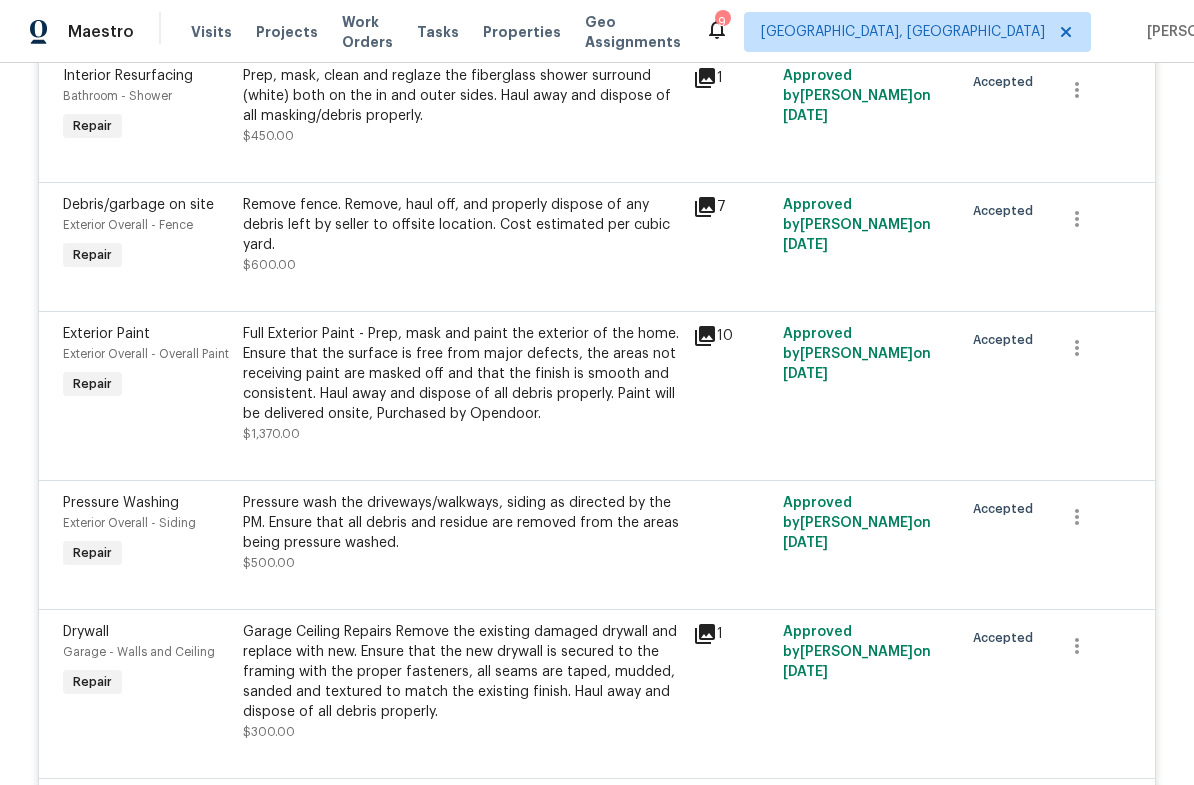 scroll, scrollTop: 966, scrollLeft: 0, axis: vertical 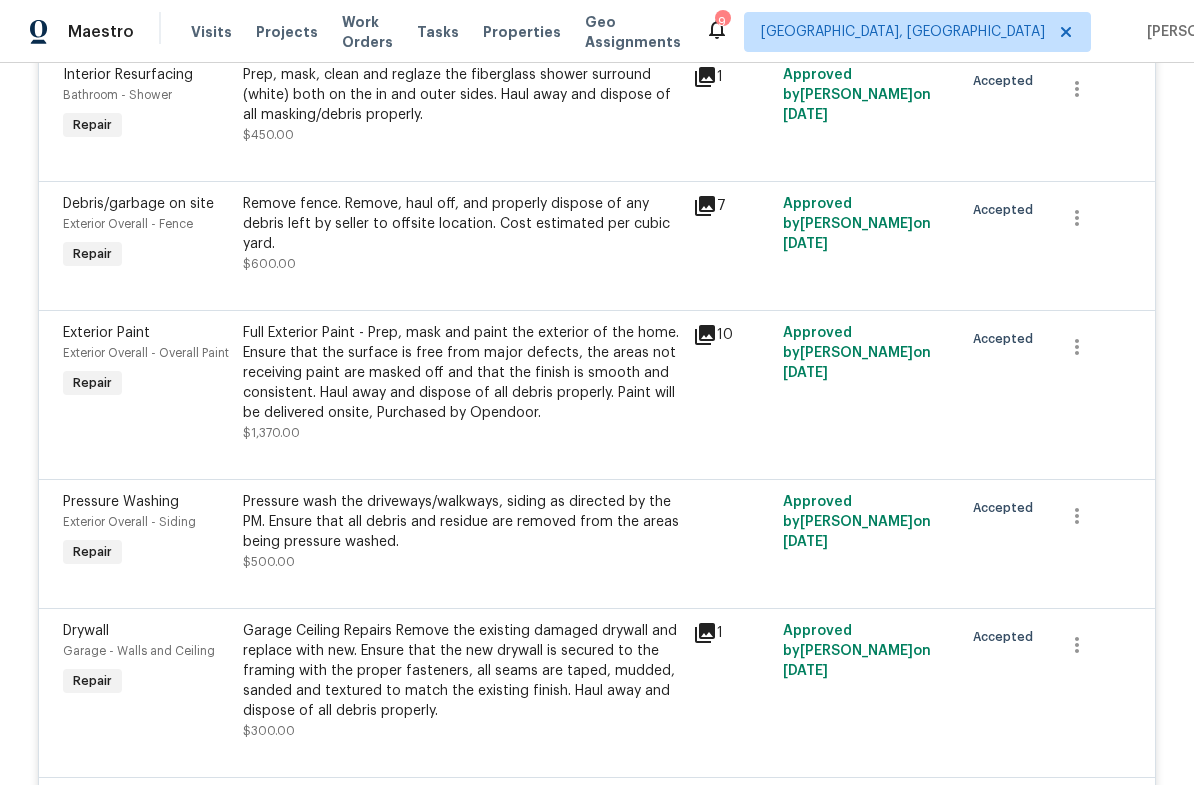 click 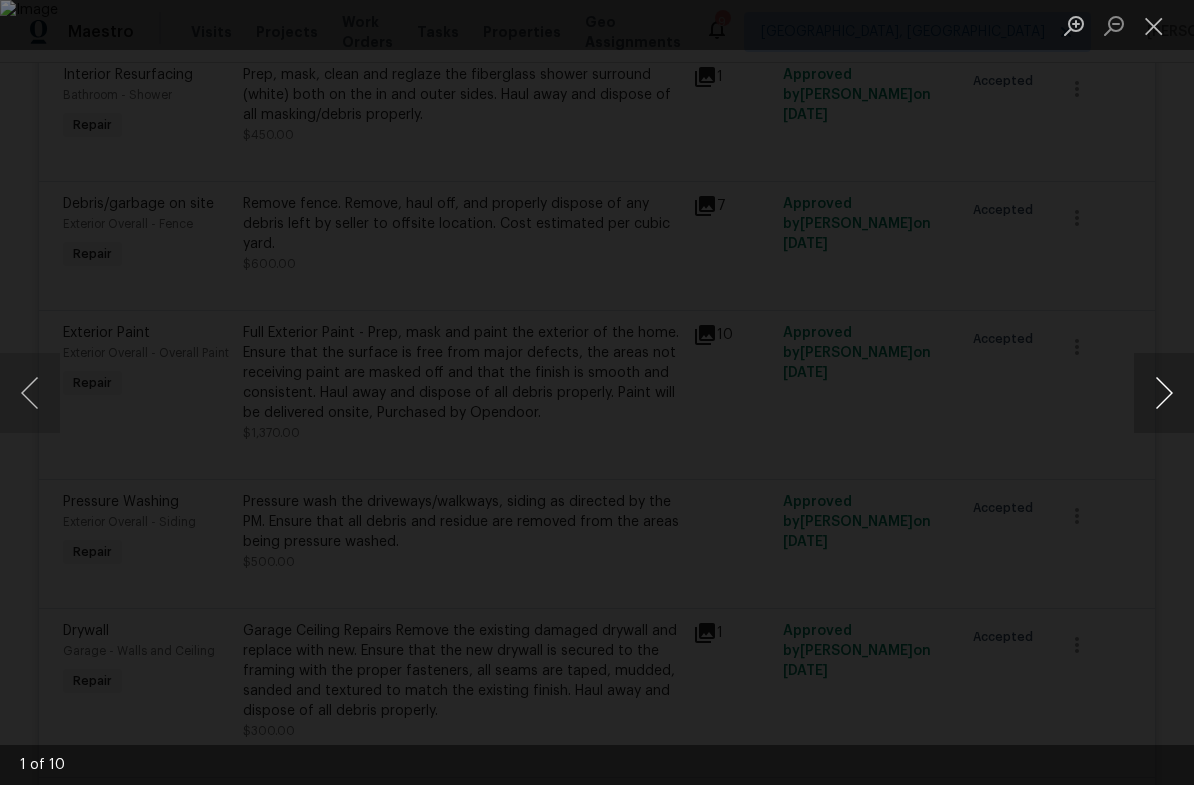 click at bounding box center (1164, 393) 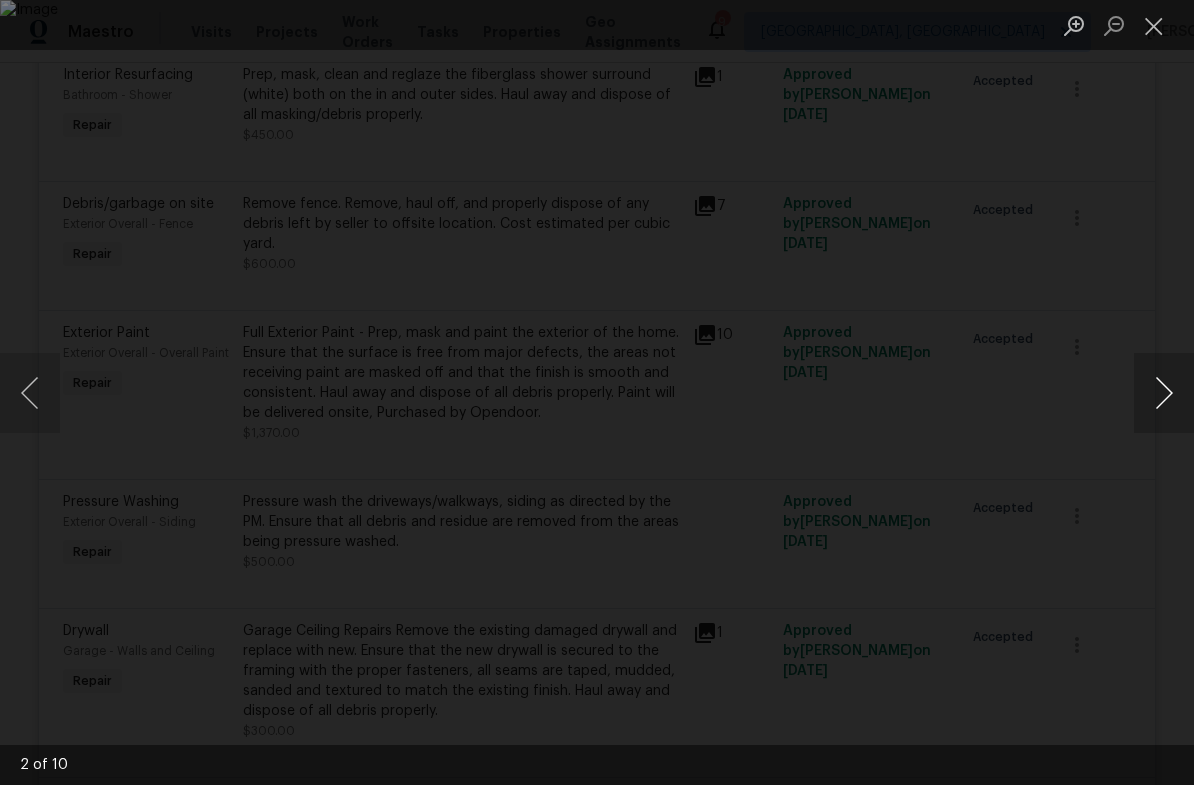 click at bounding box center (1164, 393) 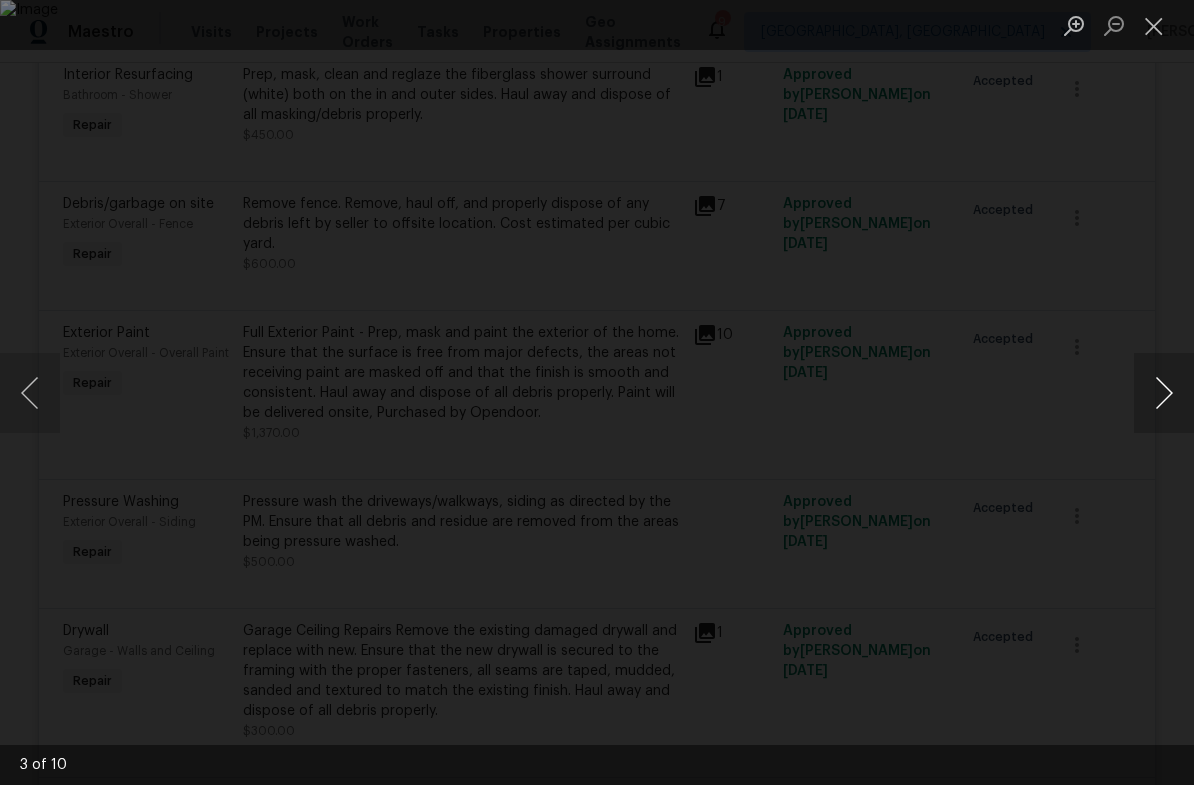 click at bounding box center [1164, 393] 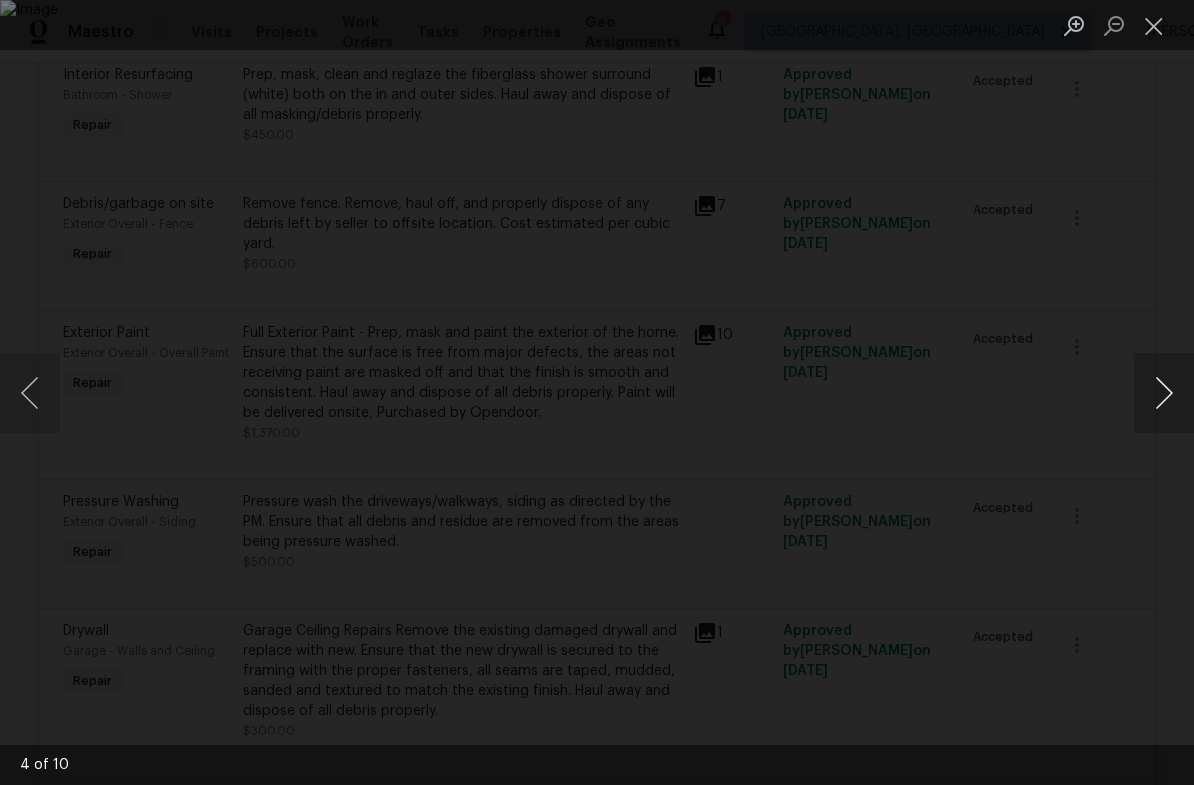 click at bounding box center (1164, 393) 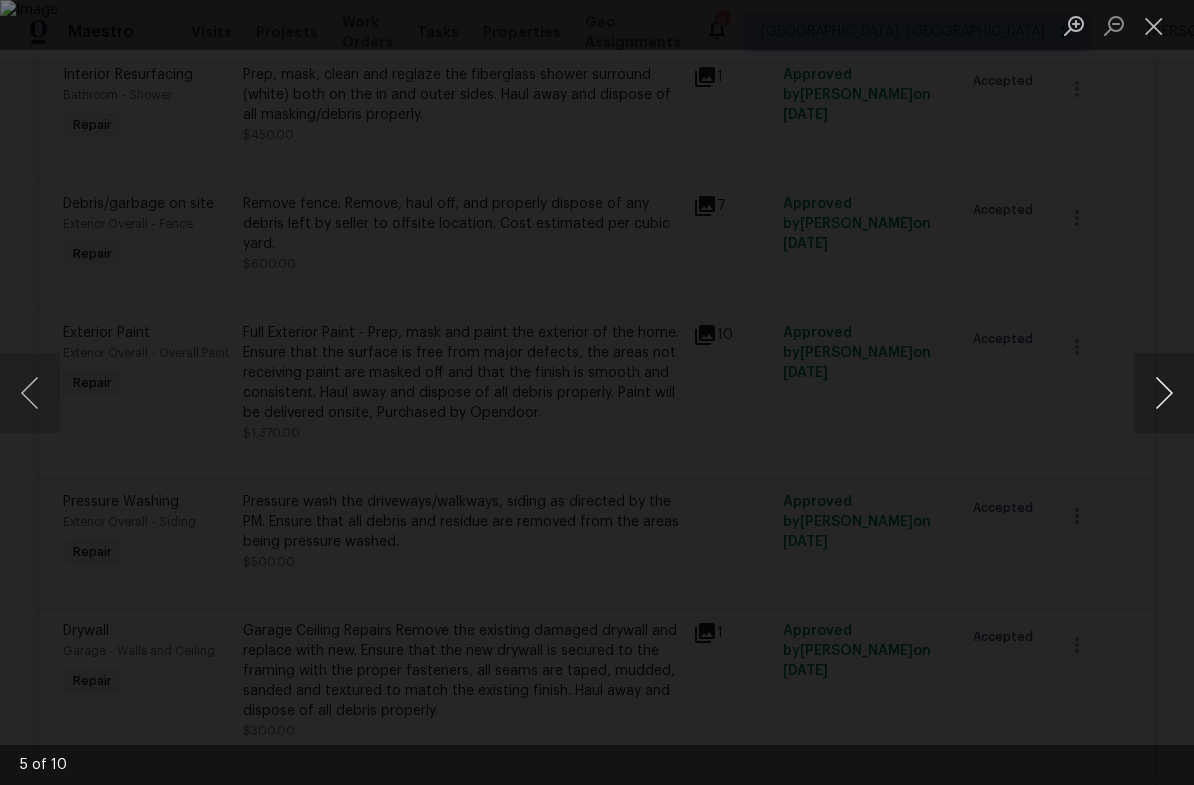 click at bounding box center [1164, 393] 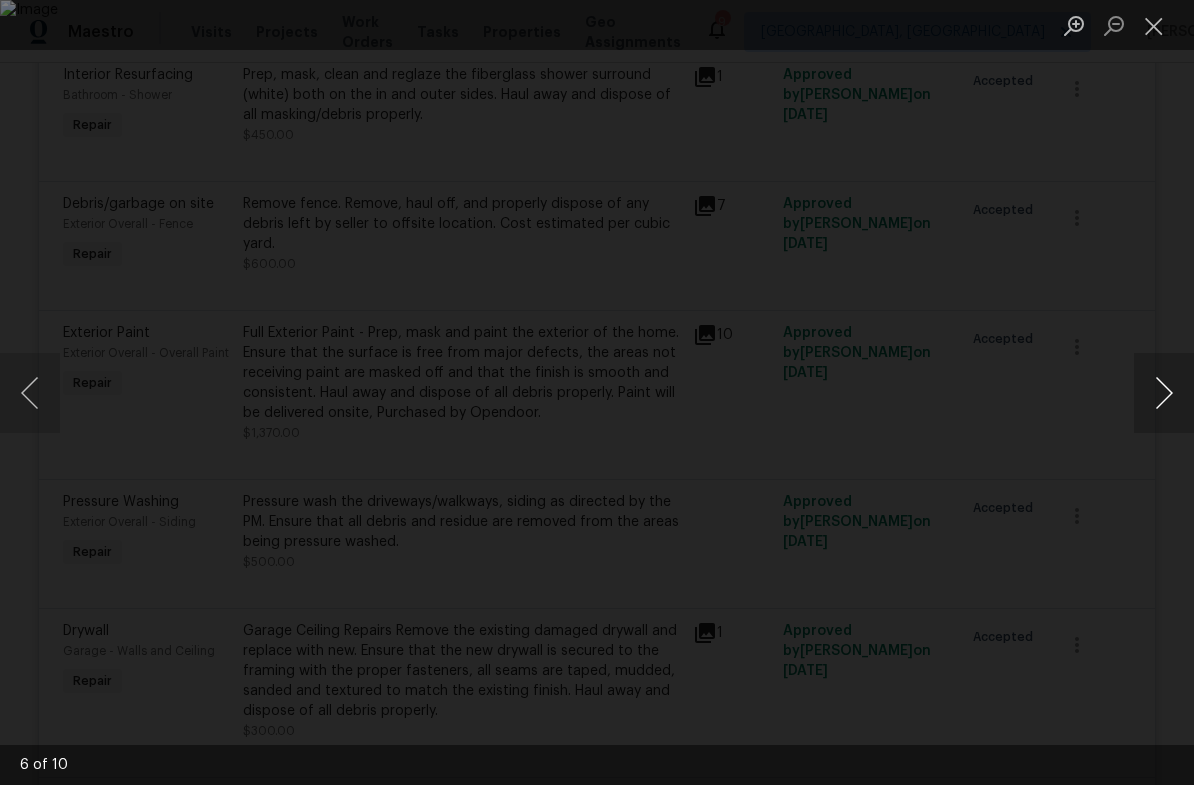 click at bounding box center [1164, 393] 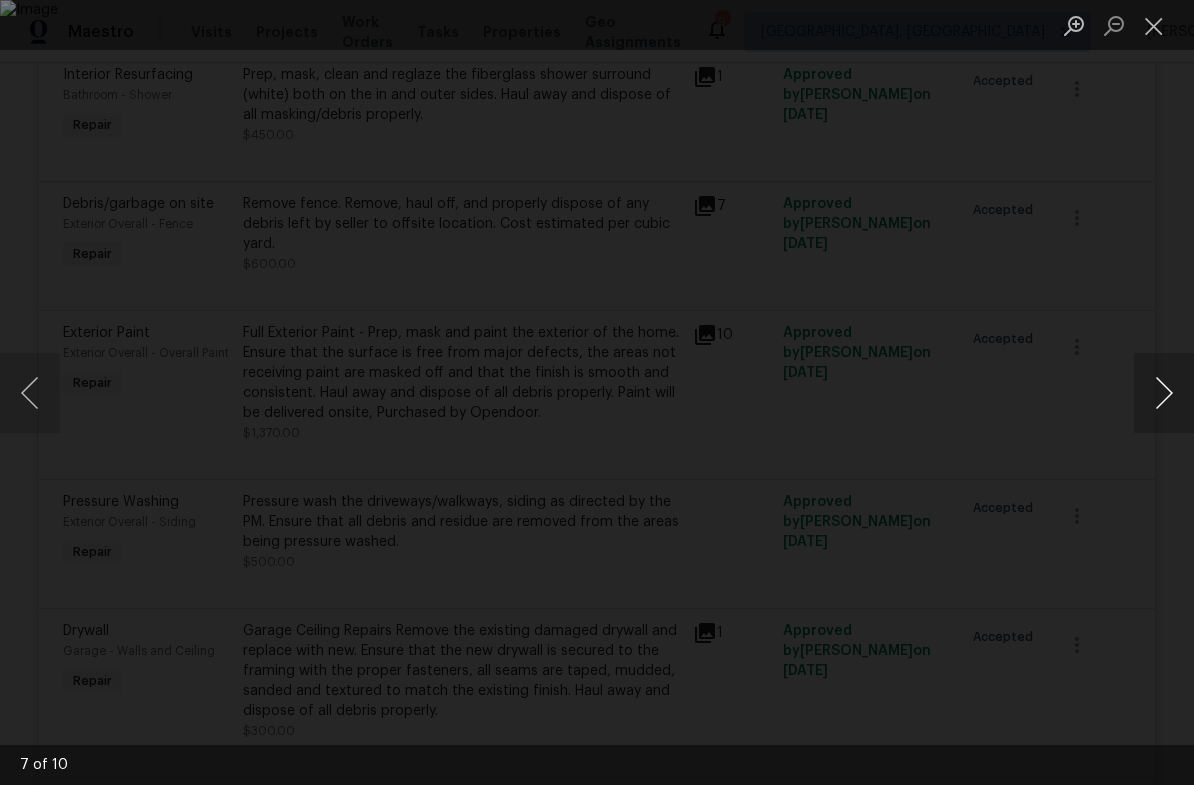 click at bounding box center [1164, 393] 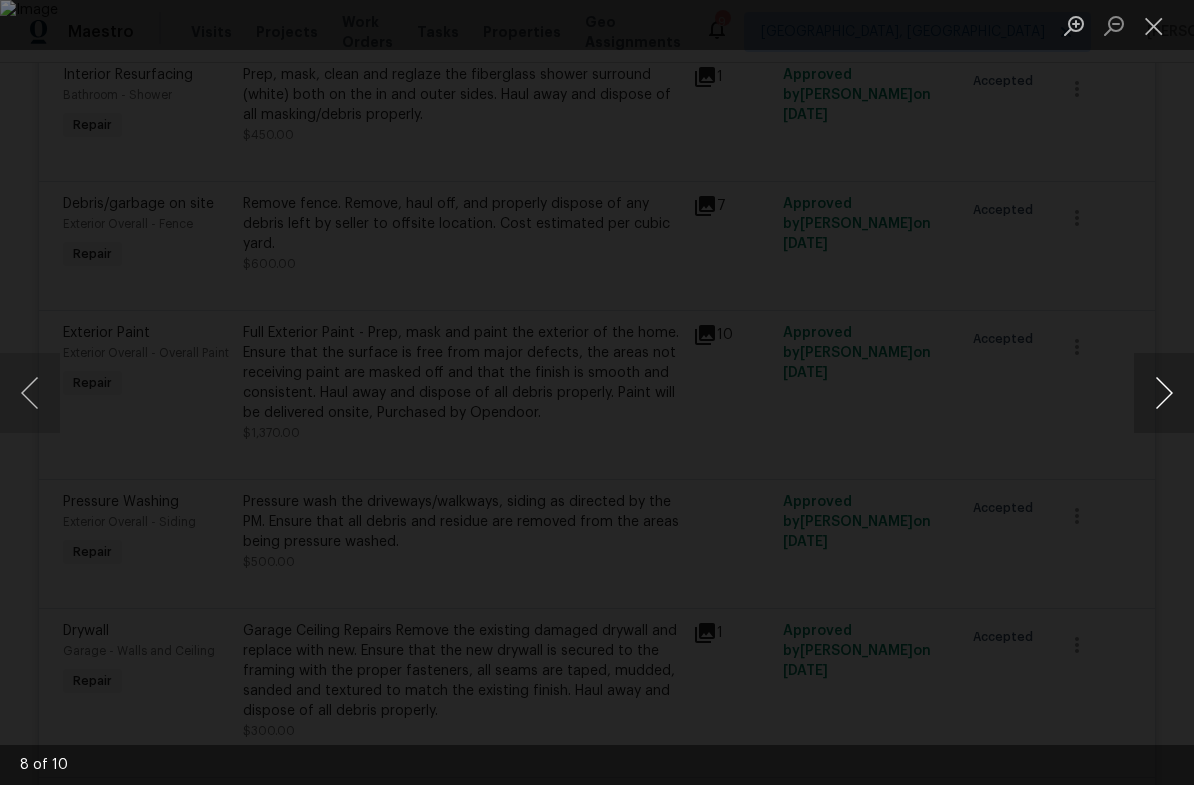 click at bounding box center [1164, 393] 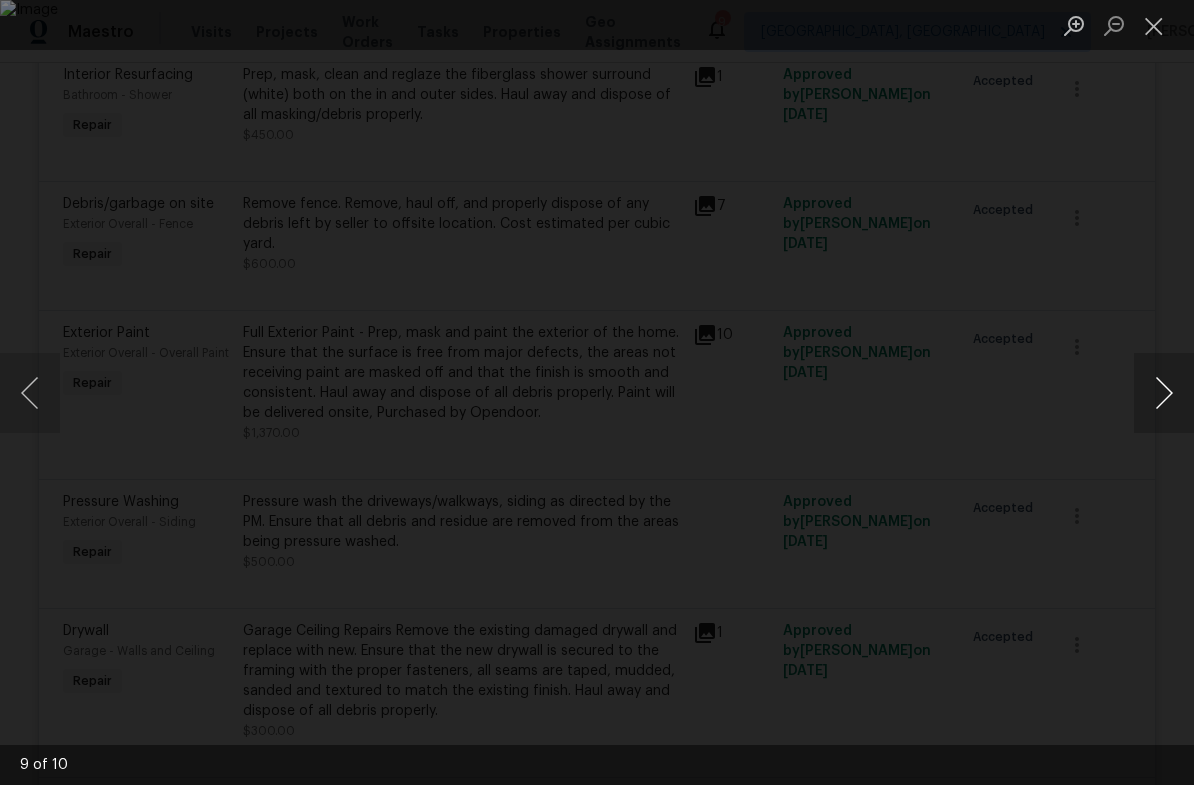 click at bounding box center [1164, 393] 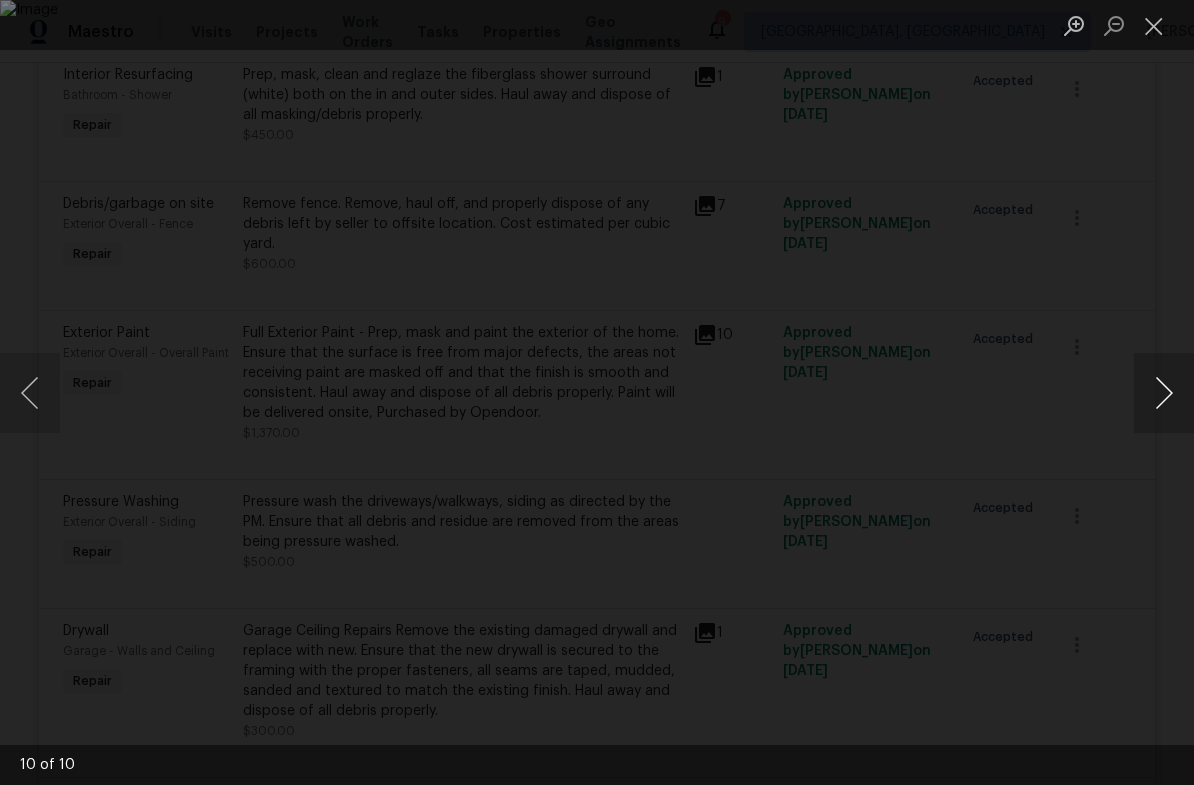 click at bounding box center (1164, 393) 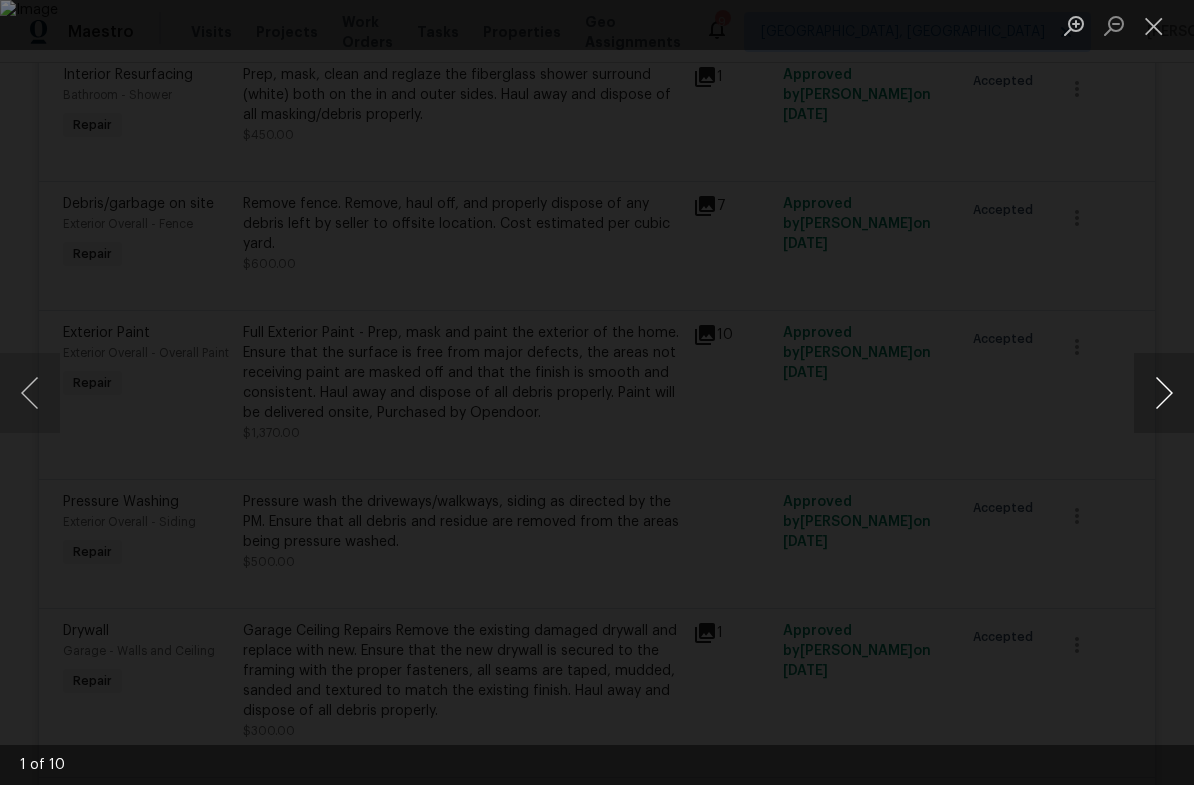 click at bounding box center [1164, 393] 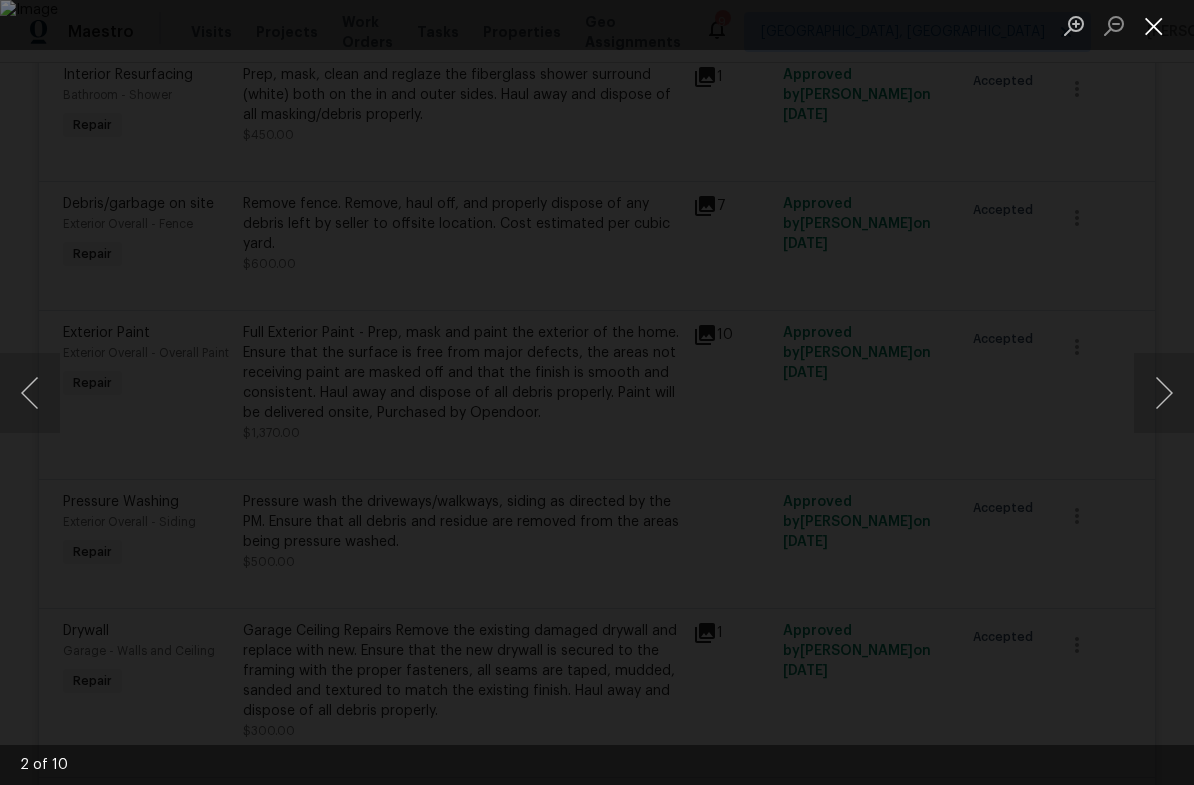 click at bounding box center (1154, 25) 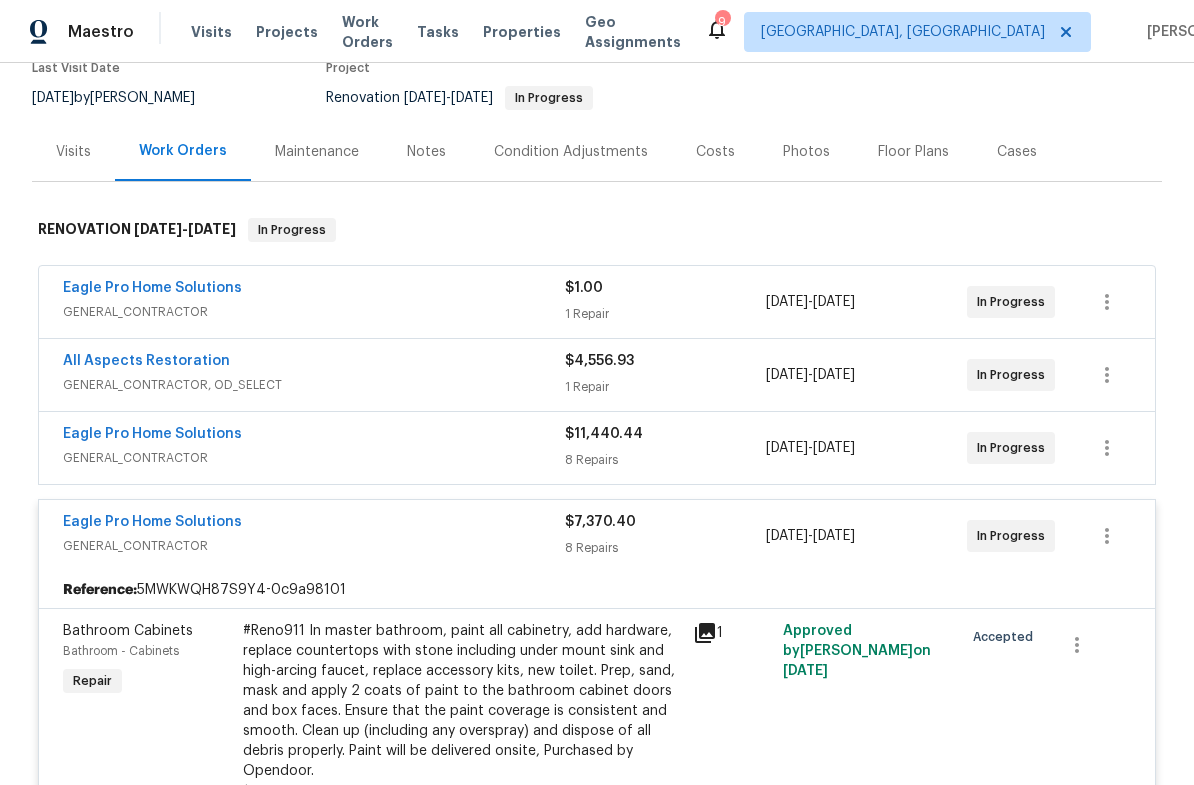 scroll, scrollTop: 203, scrollLeft: 0, axis: vertical 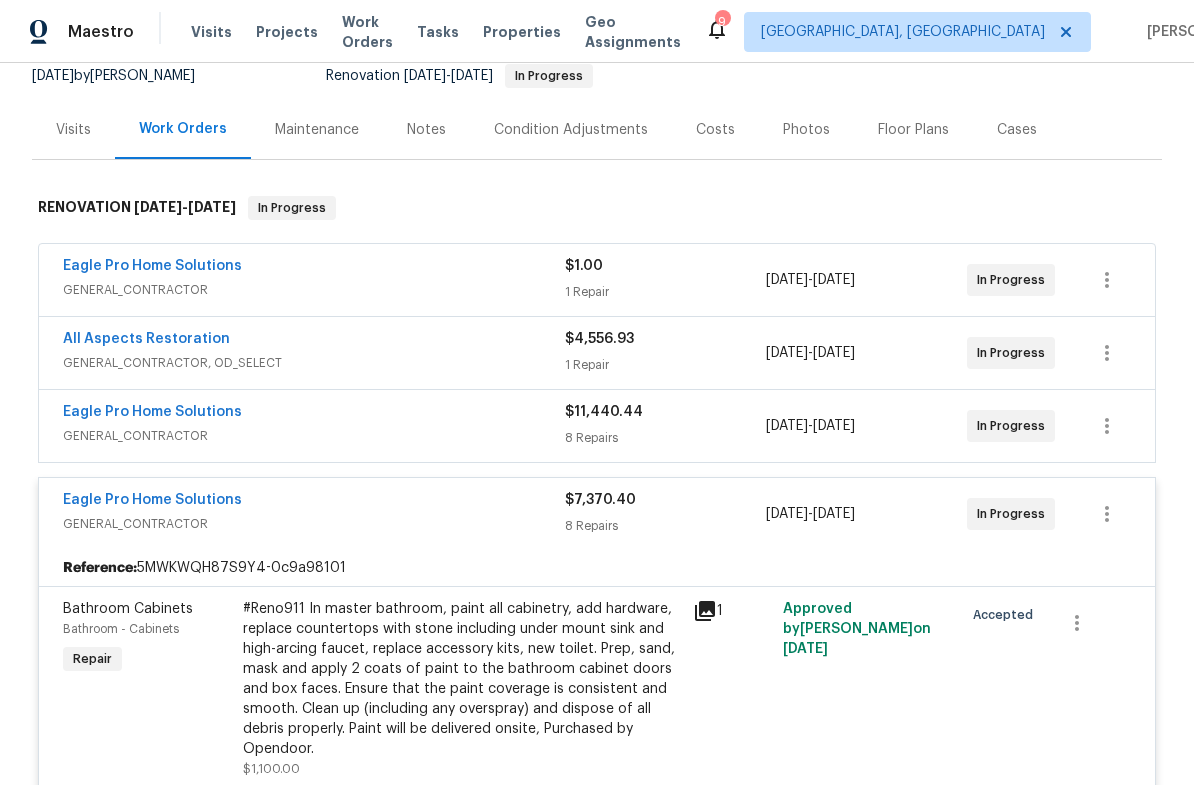 click on "Eagle Pro Home Solutions" at bounding box center (314, 502) 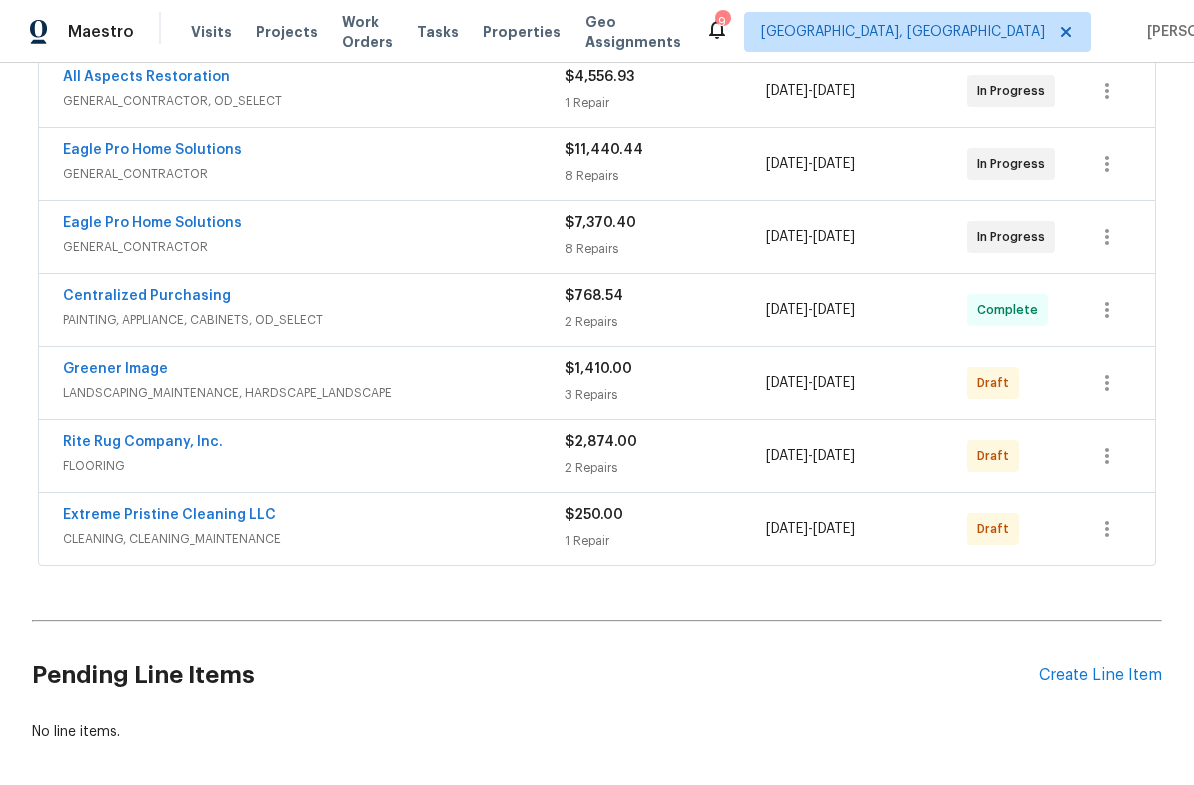 scroll, scrollTop: 453, scrollLeft: 0, axis: vertical 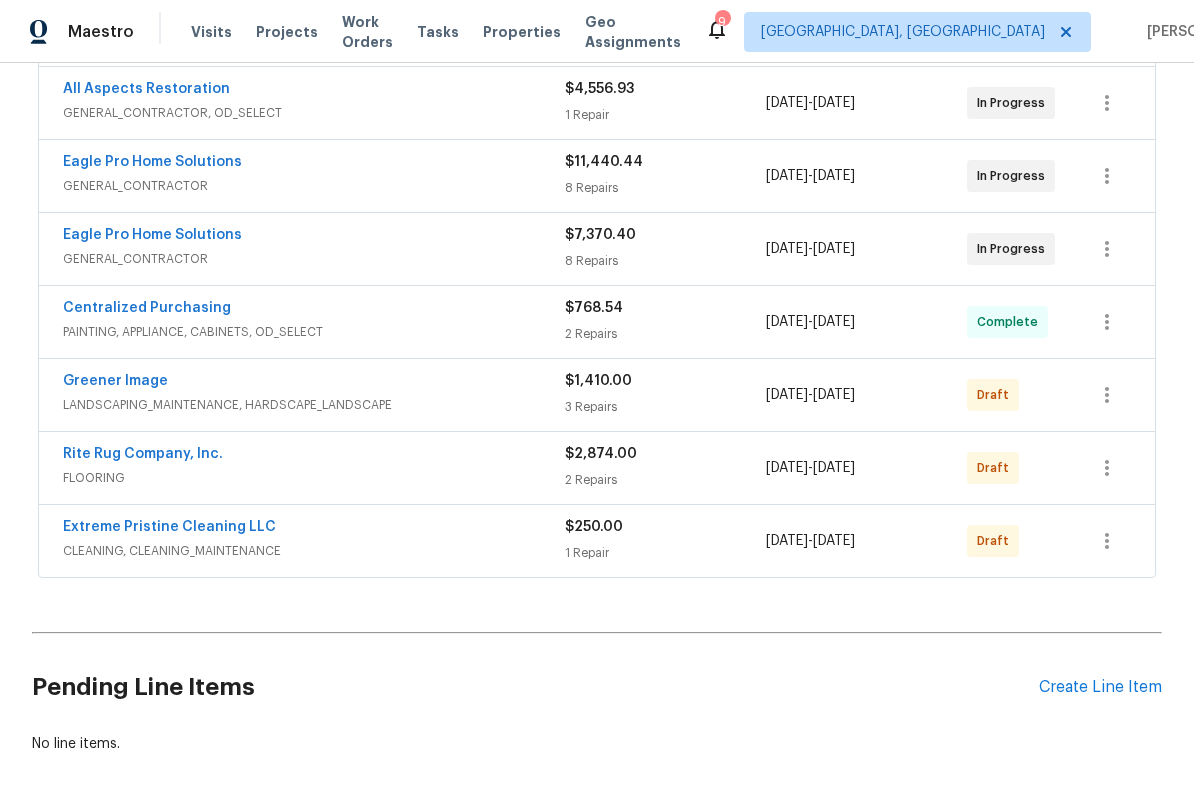 click on "LANDSCAPING_MAINTENANCE, HARDSCAPE_LANDSCAPE" at bounding box center [314, 405] 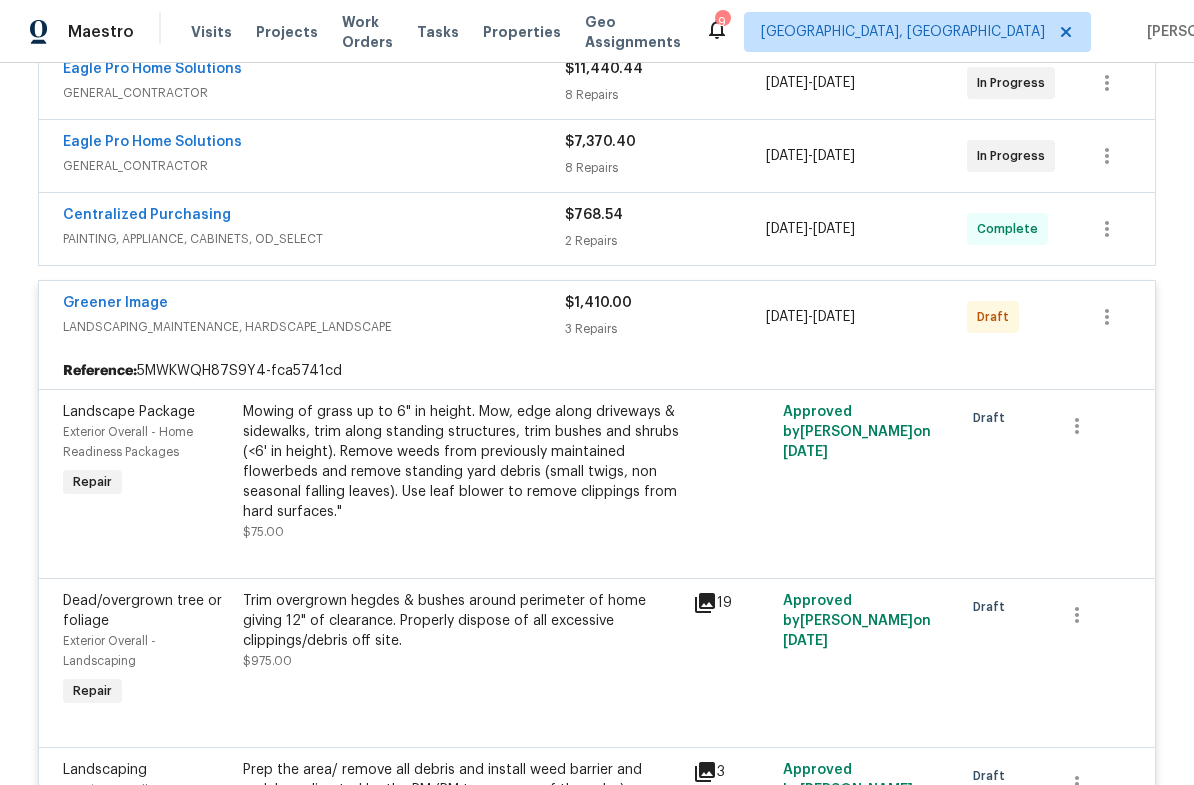 scroll, scrollTop: 540, scrollLeft: 0, axis: vertical 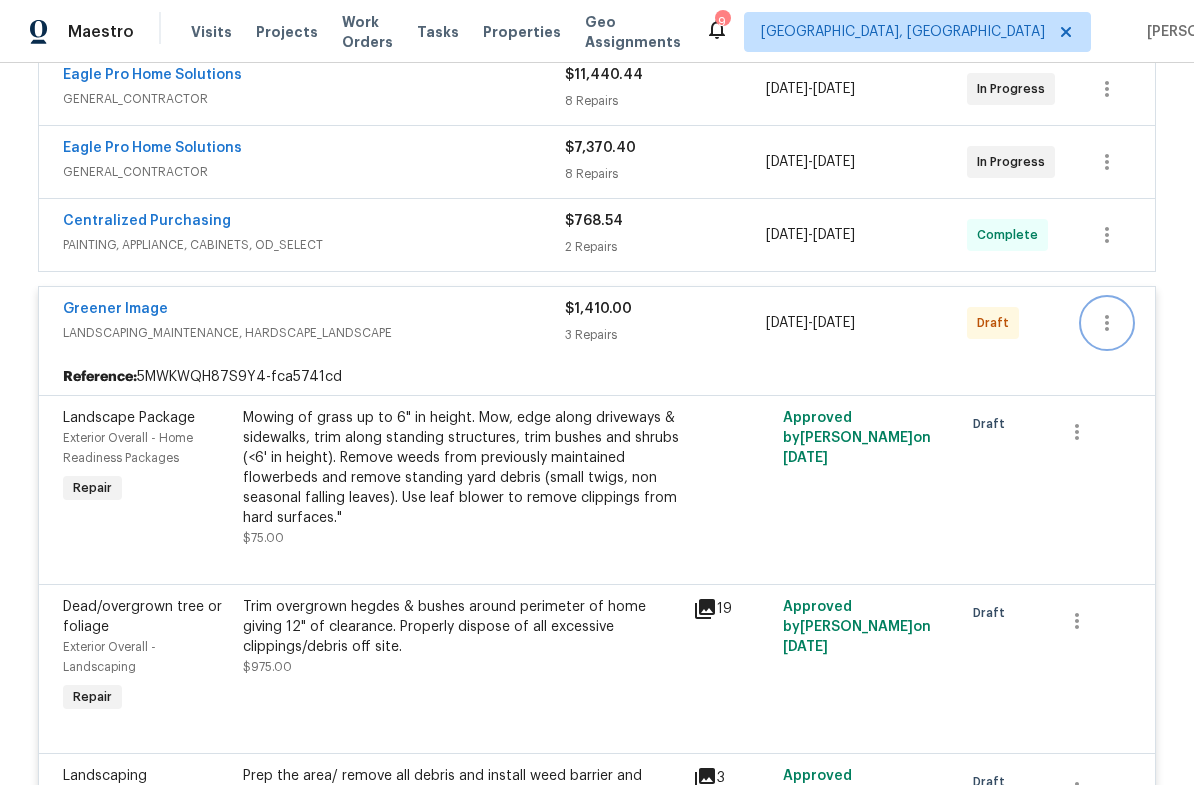 click 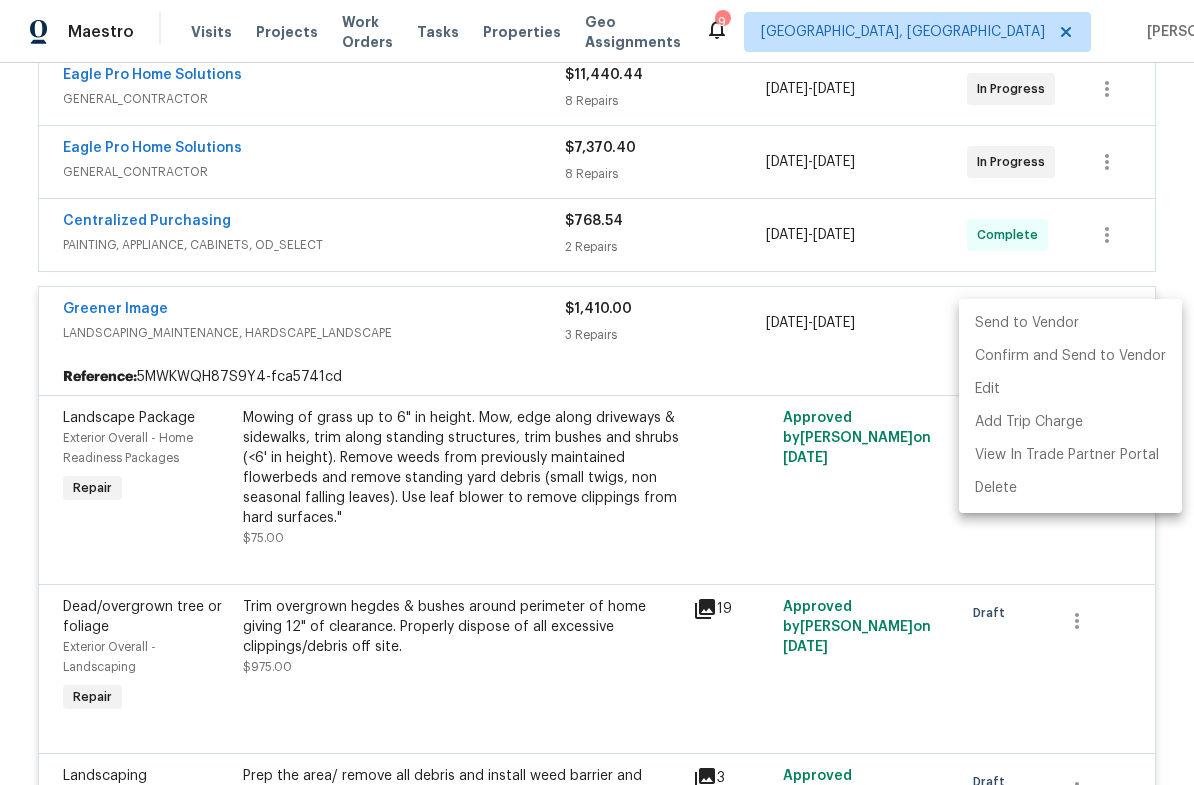 click at bounding box center (597, 392) 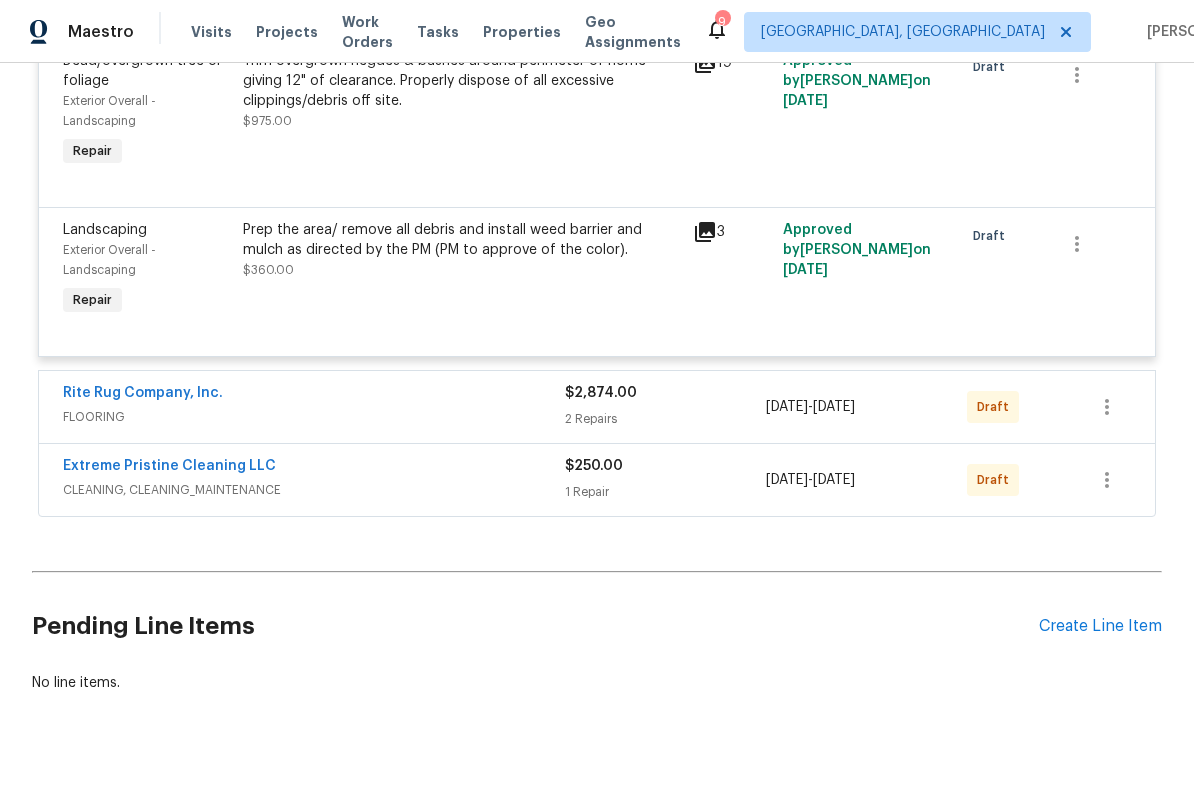 scroll, scrollTop: 1085, scrollLeft: 0, axis: vertical 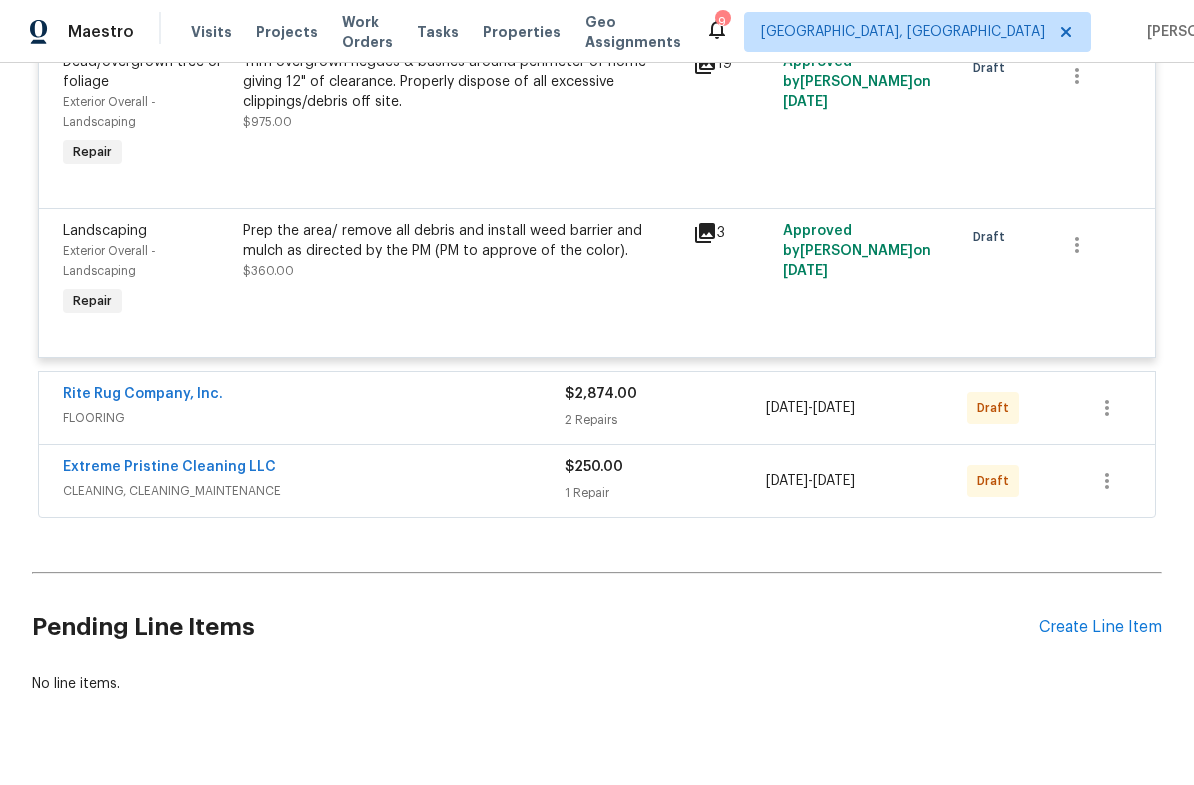 click on "Rite Rug Company, Inc." at bounding box center (314, 396) 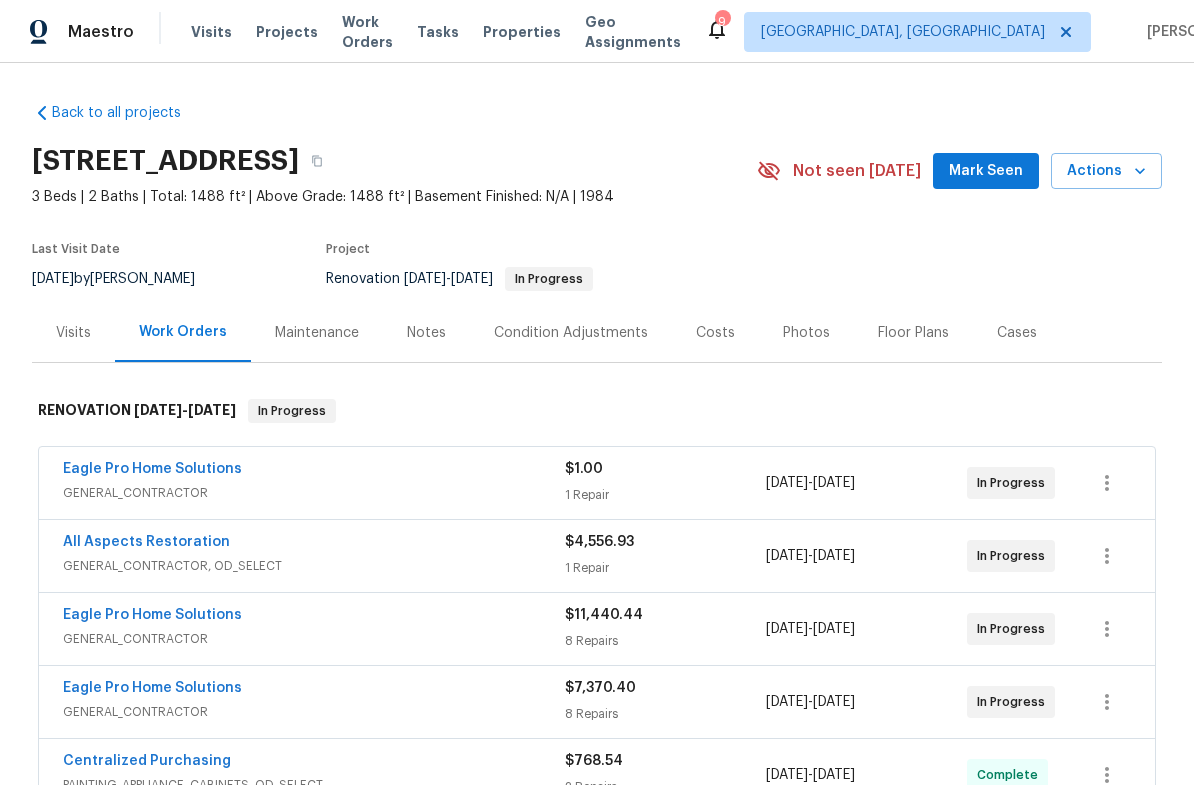 scroll, scrollTop: 0, scrollLeft: 0, axis: both 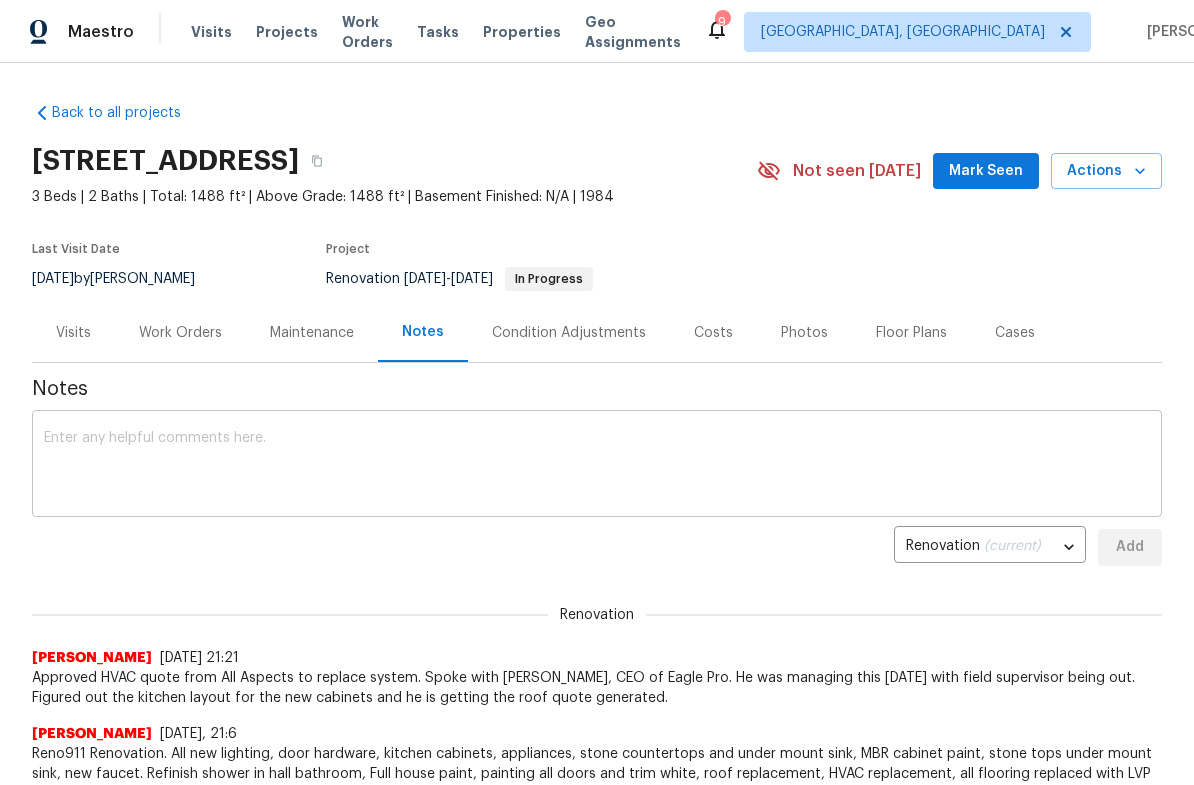 click on "x ​" at bounding box center [597, 466] 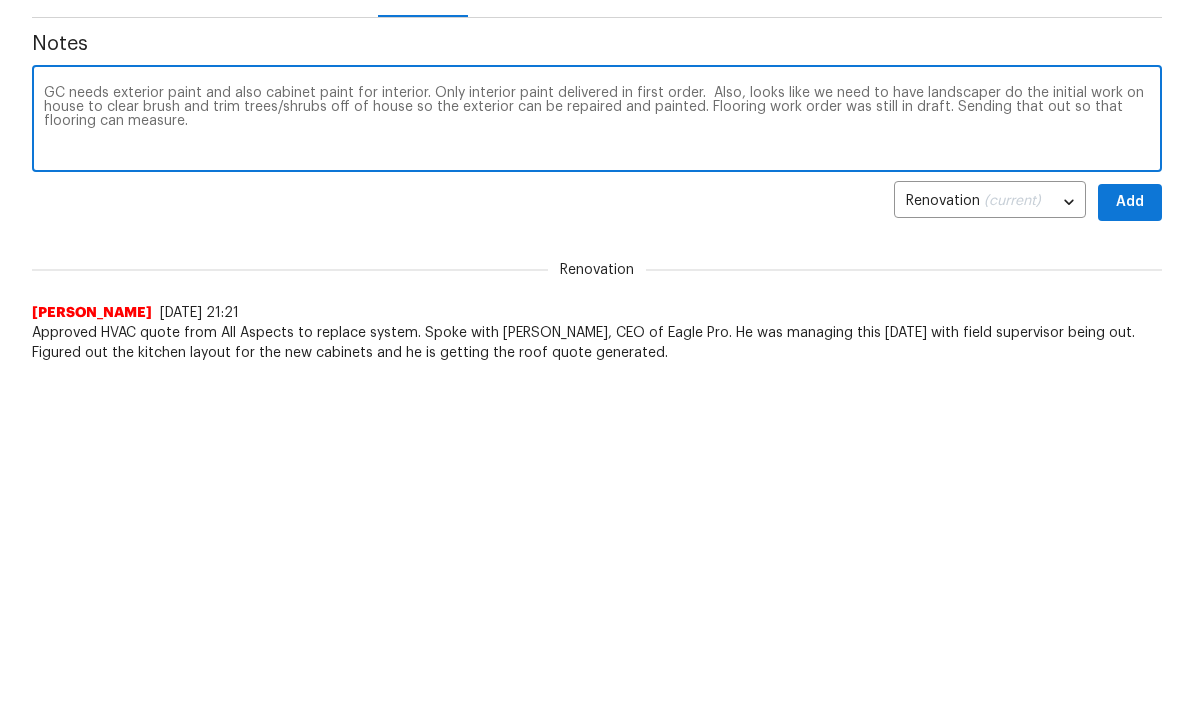 type on "GC needs exterior paint and also cabinet paint for interior. Only interior paint delivered in first order.  Also, looks like we need to have landscaper do the initial work on house to clear brush and trim trees/shrubs off of house so the exterior can be repaired and painted. Flooring work order was still in draft. Sending that out so that flooring can measure." 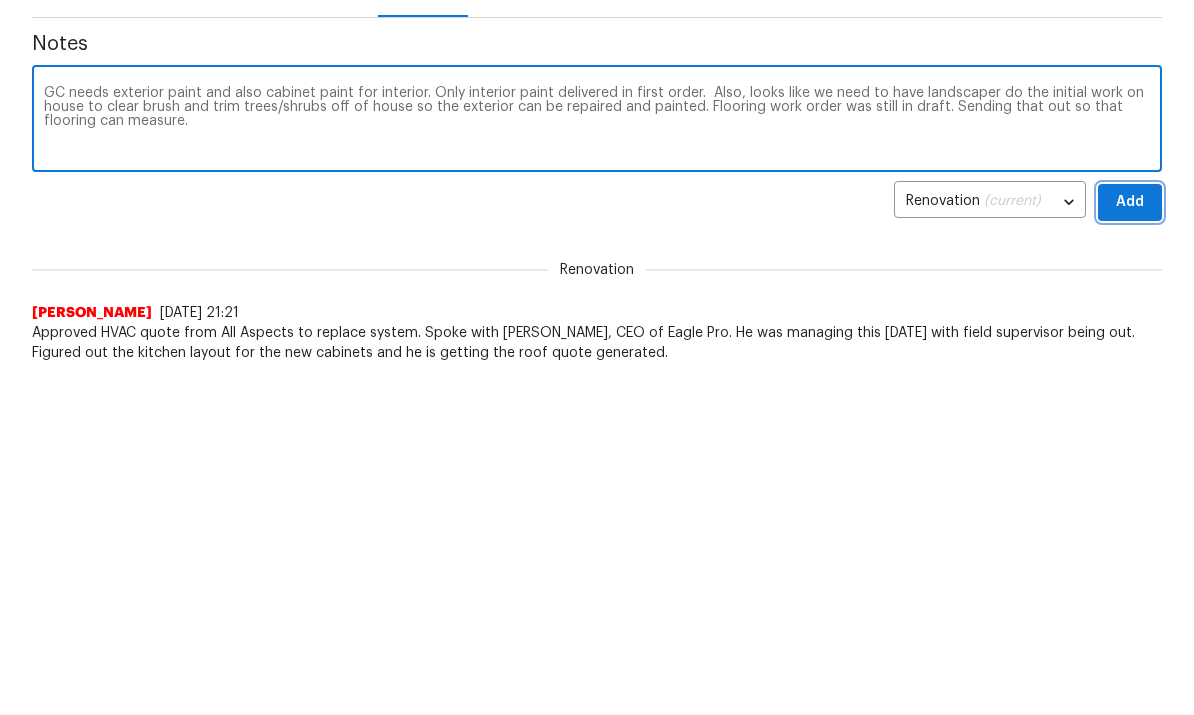 click on "Add" at bounding box center [1130, 547] 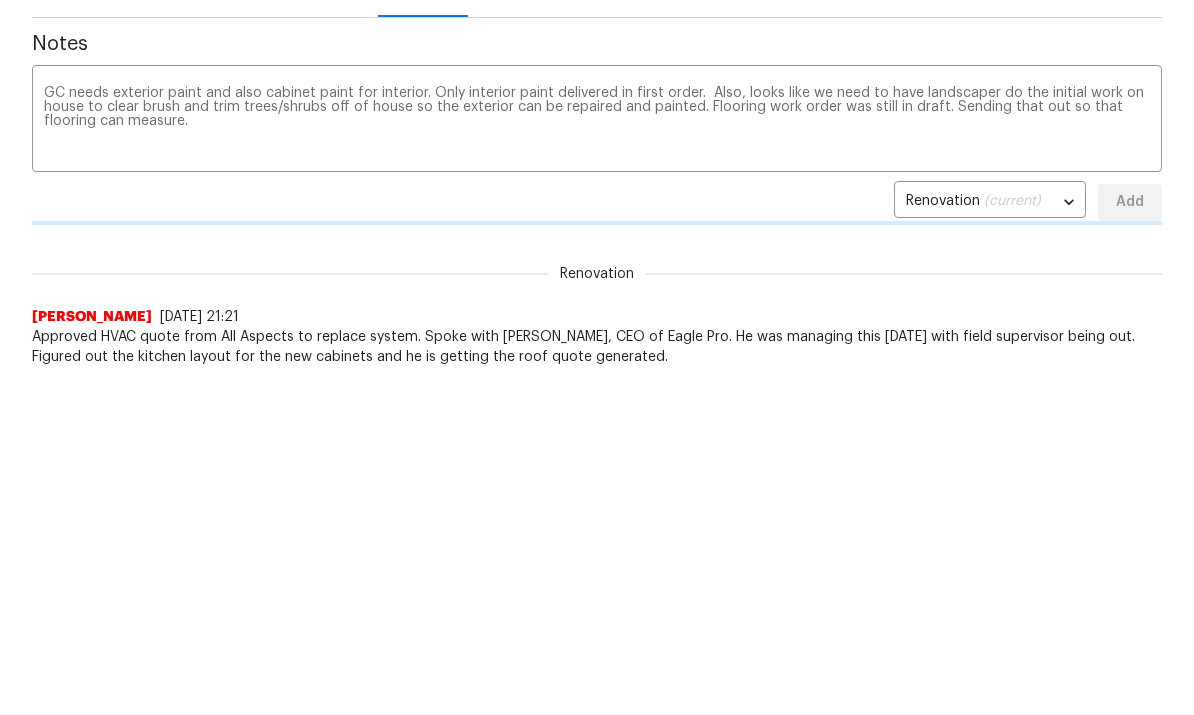 scroll, scrollTop: 345, scrollLeft: 0, axis: vertical 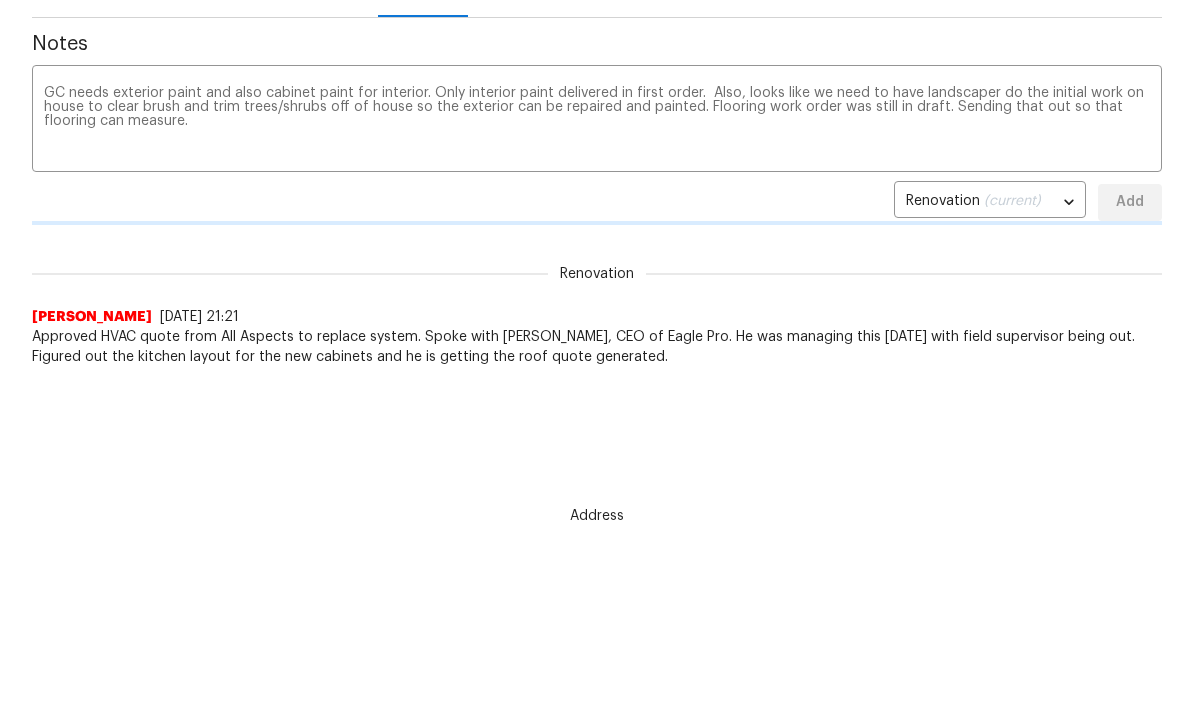 type 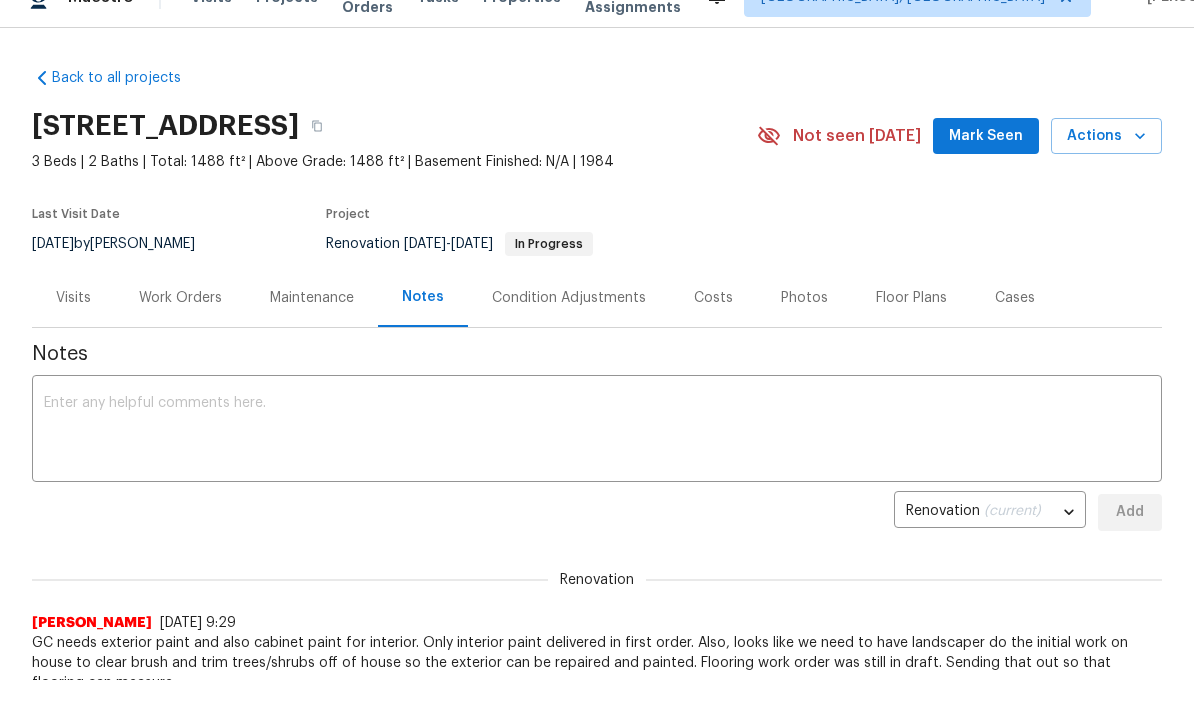 scroll, scrollTop: 0, scrollLeft: 0, axis: both 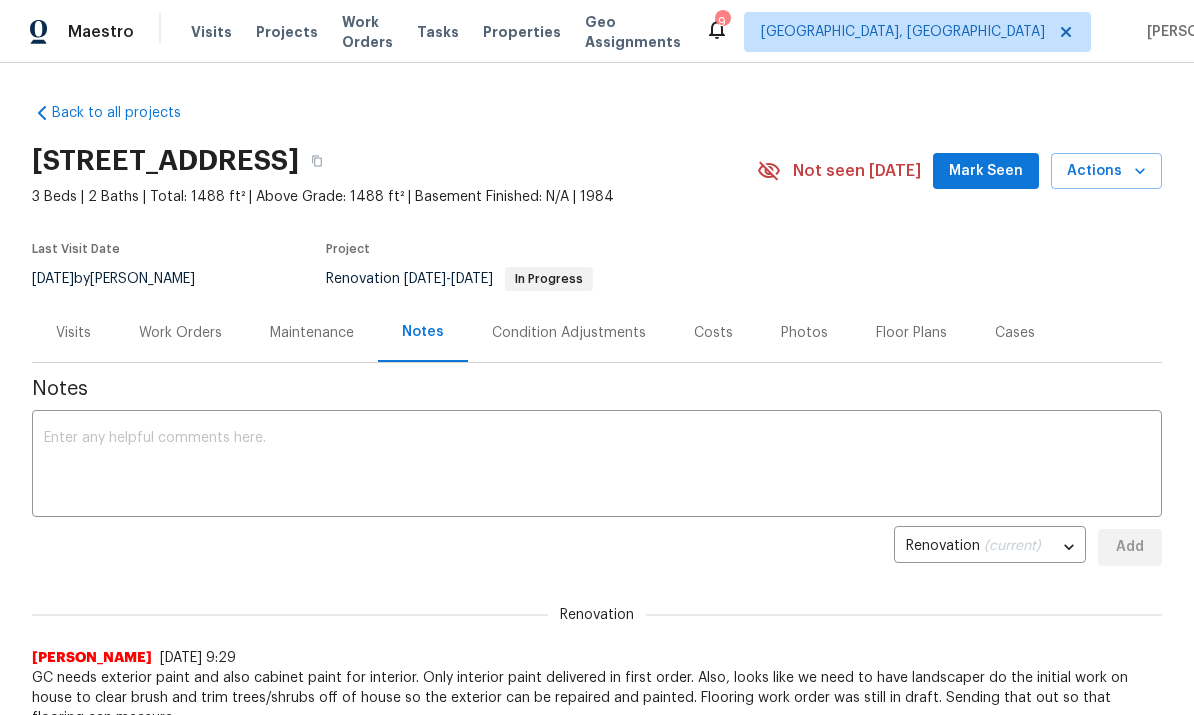 click on "Work Orders" at bounding box center (180, 333) 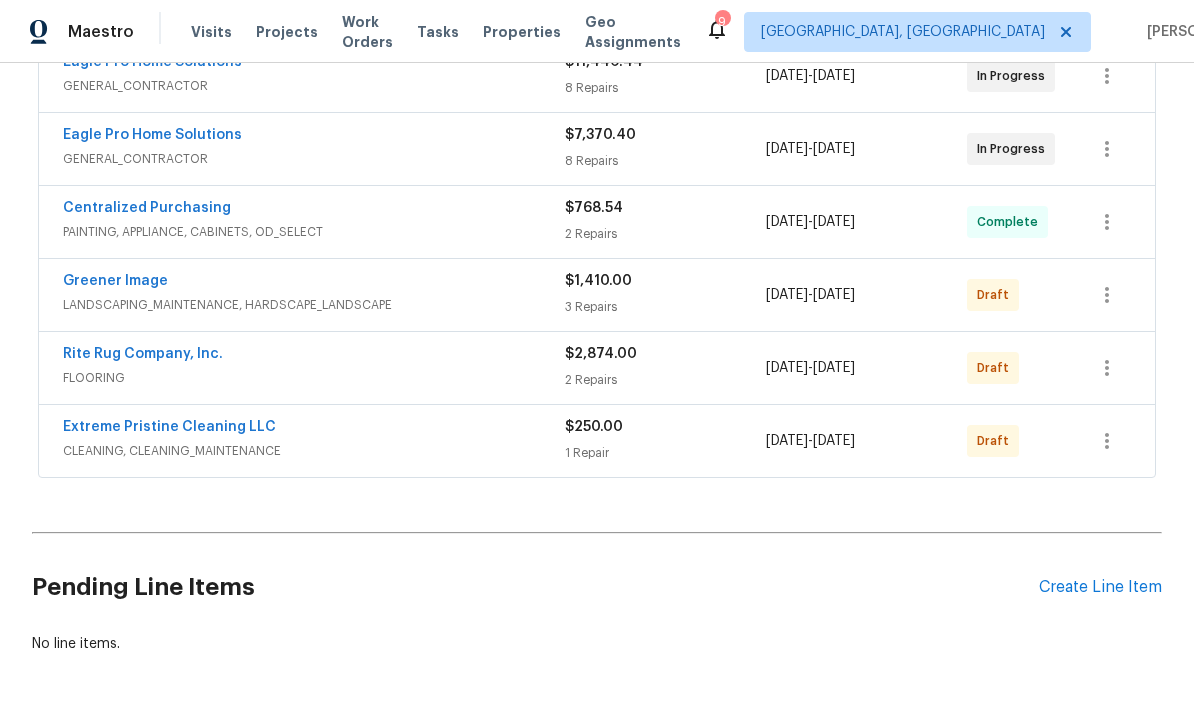 scroll, scrollTop: 552, scrollLeft: 0, axis: vertical 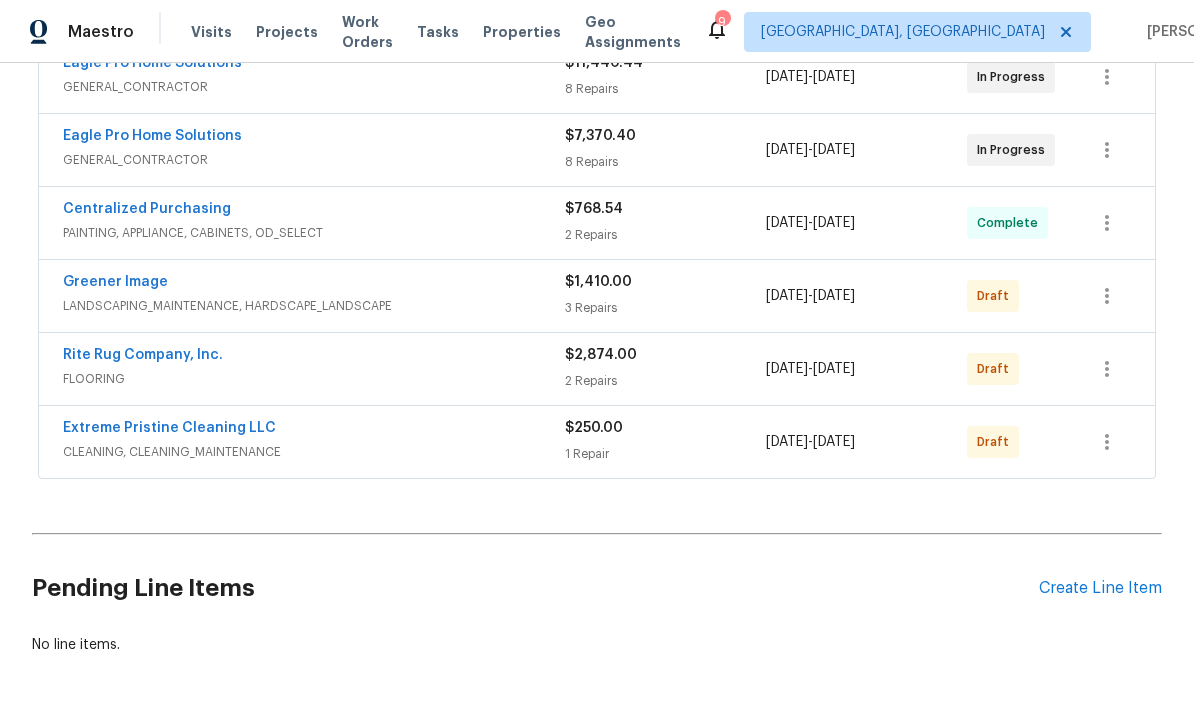 click on "FLOORING" at bounding box center [314, 379] 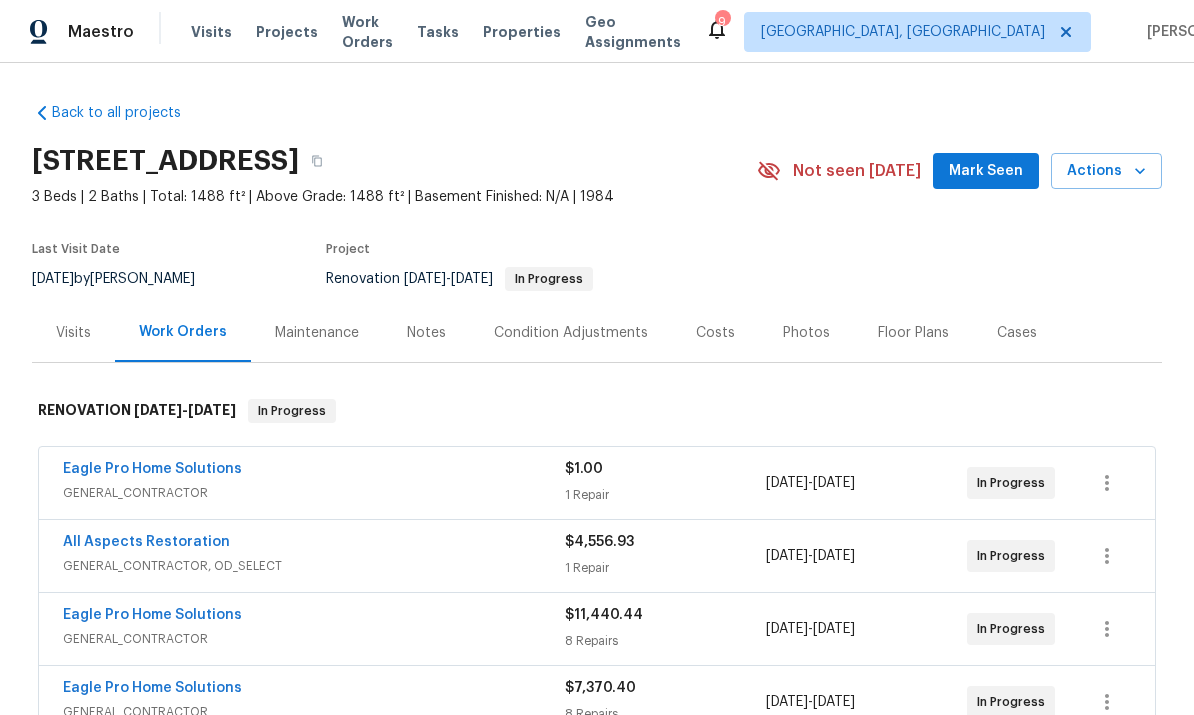 scroll, scrollTop: 0, scrollLeft: 0, axis: both 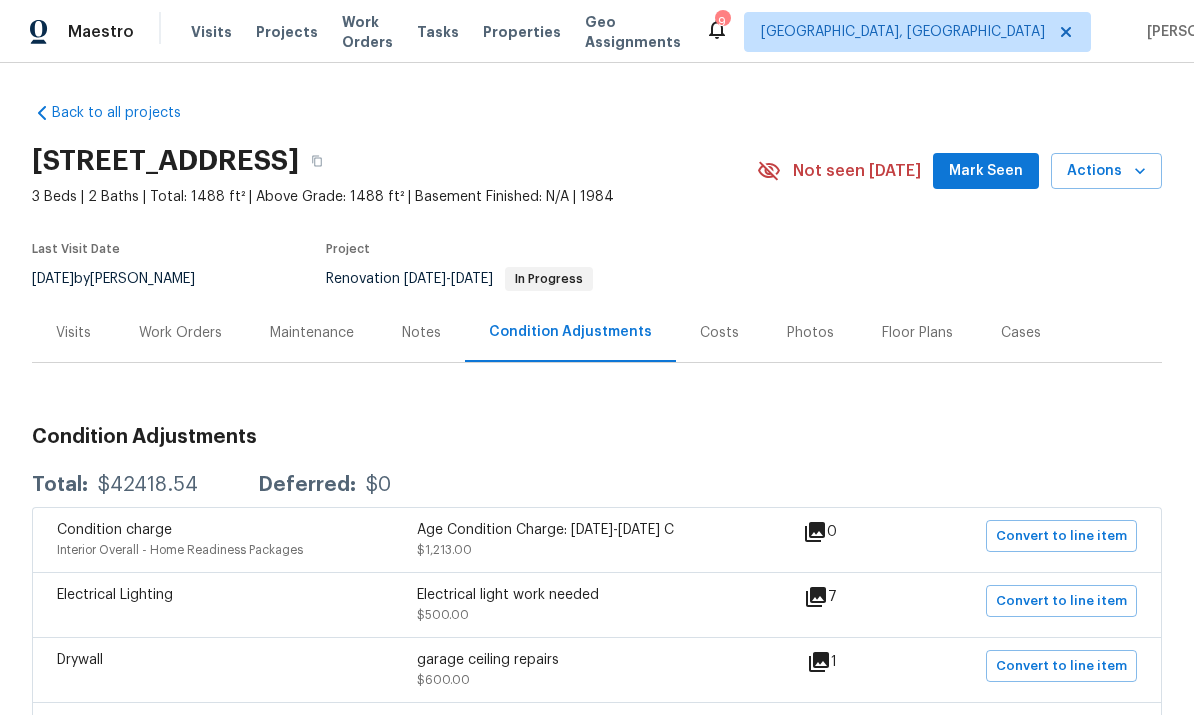 click on "Visits" at bounding box center [73, 333] 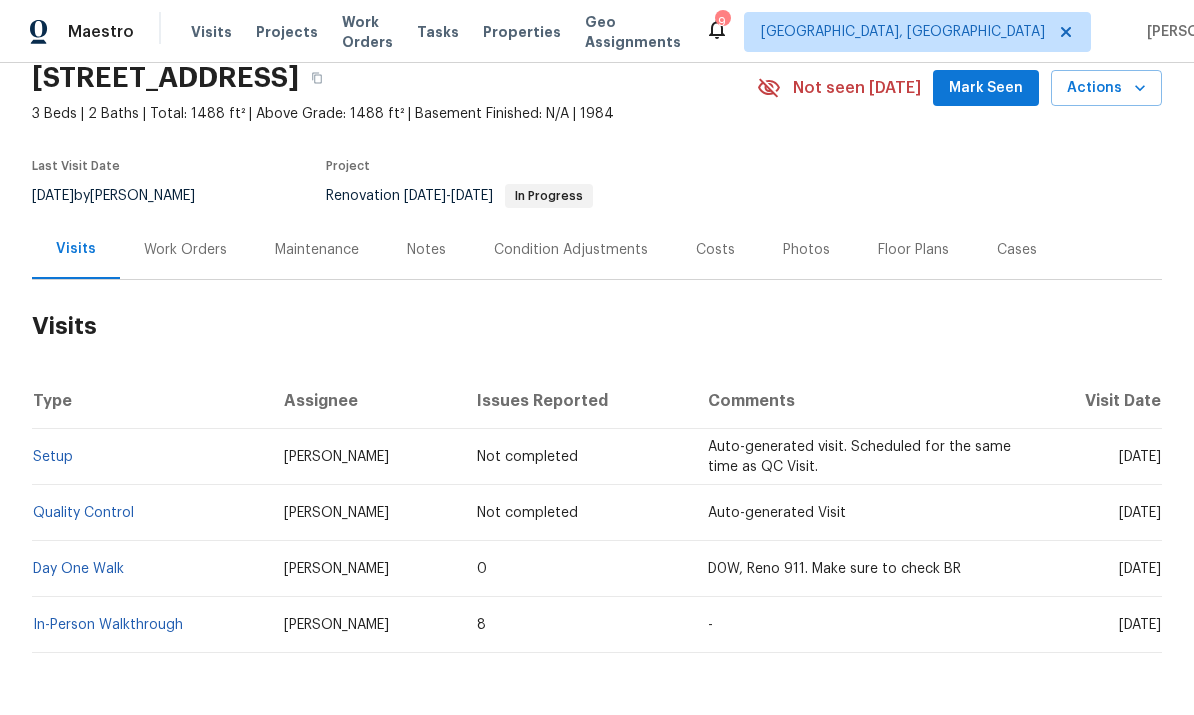 scroll, scrollTop: 82, scrollLeft: 0, axis: vertical 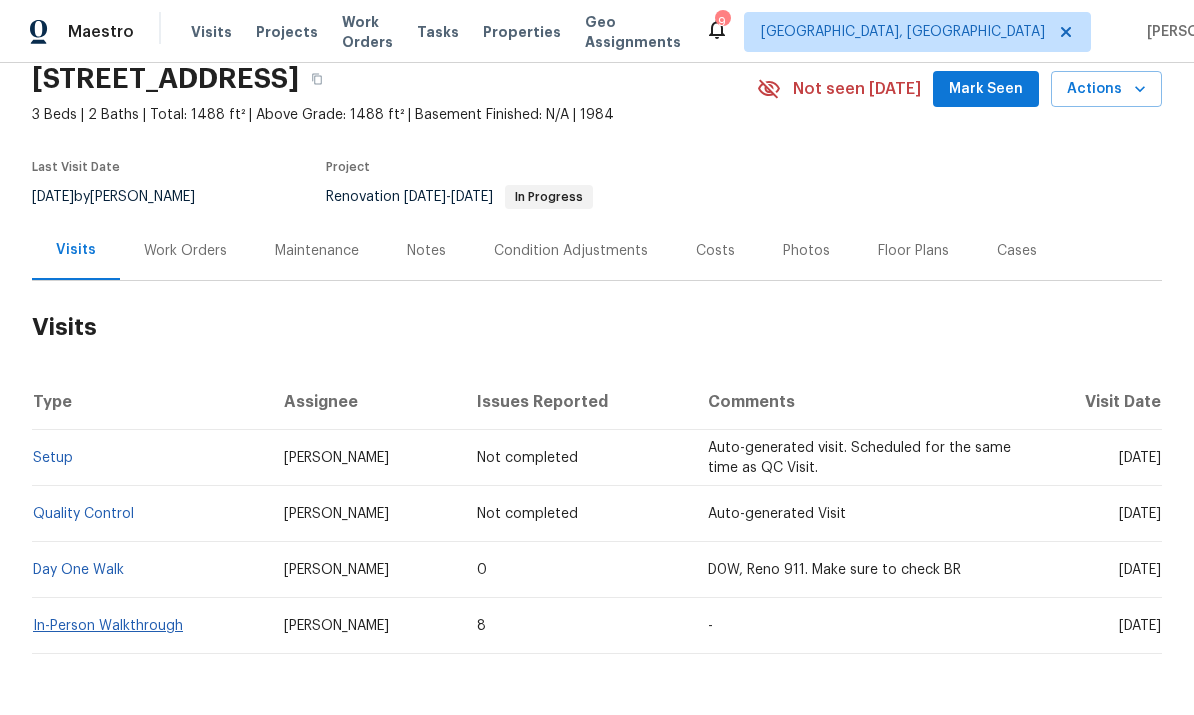 click on "In-Person Walkthrough" at bounding box center [108, 626] 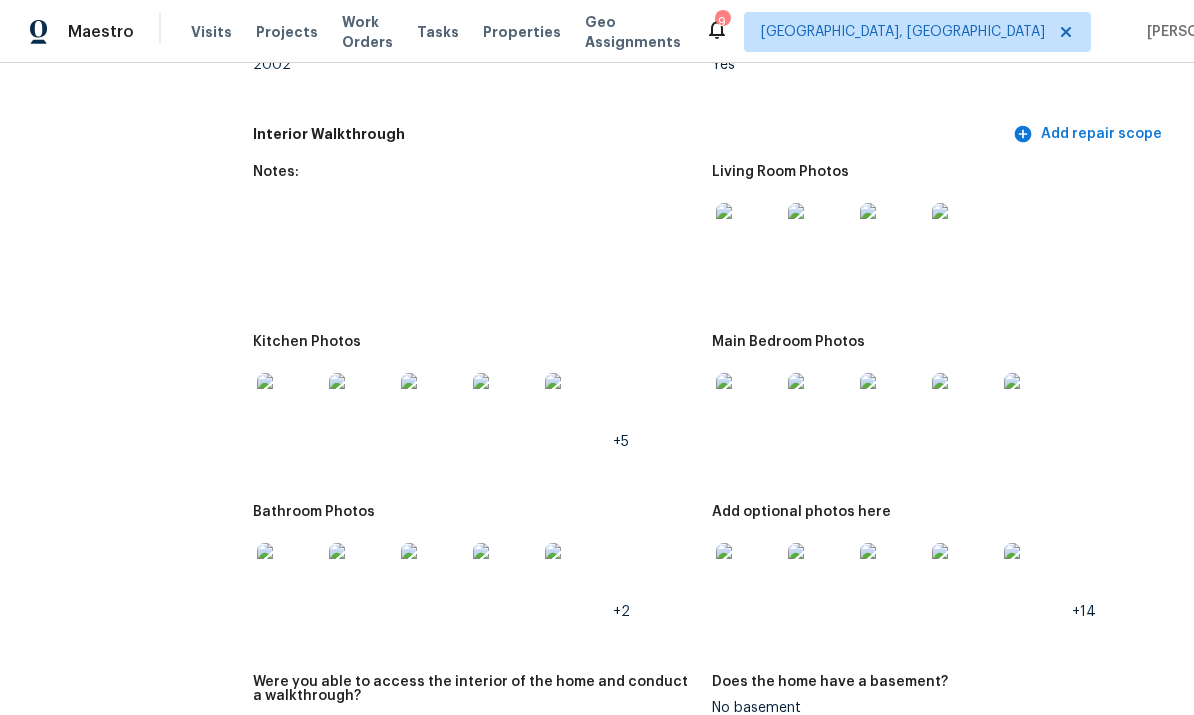 scroll, scrollTop: 2073, scrollLeft: 0, axis: vertical 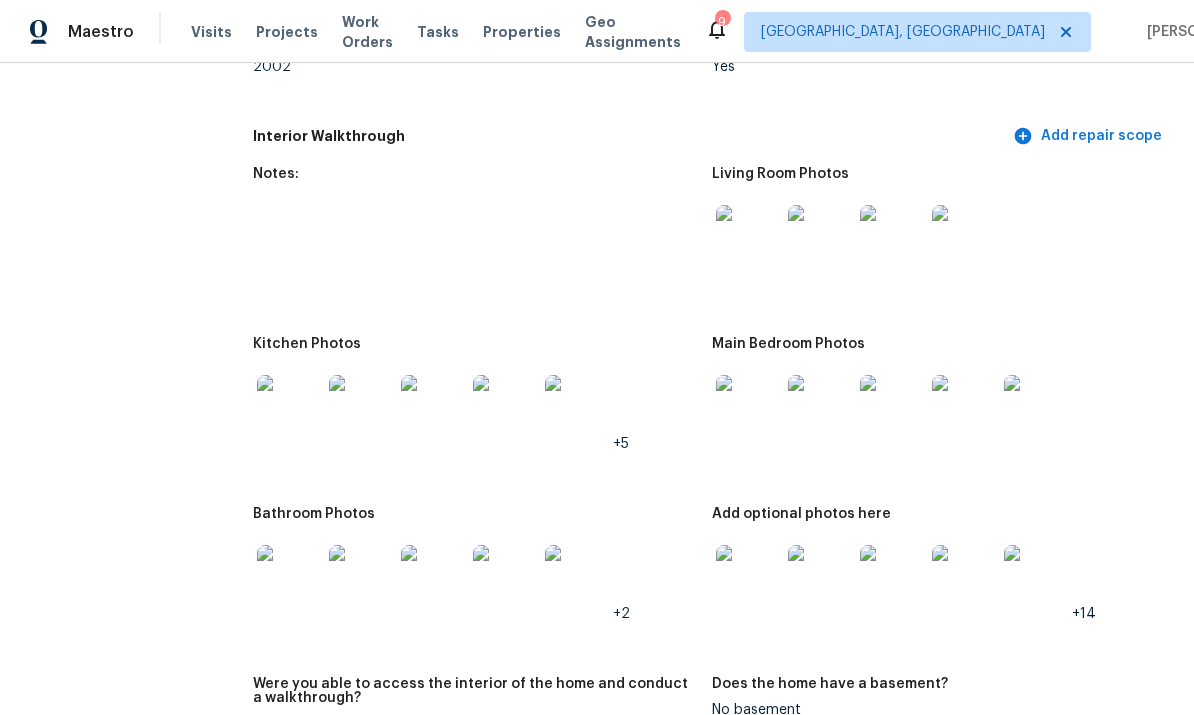 click at bounding box center (748, 577) 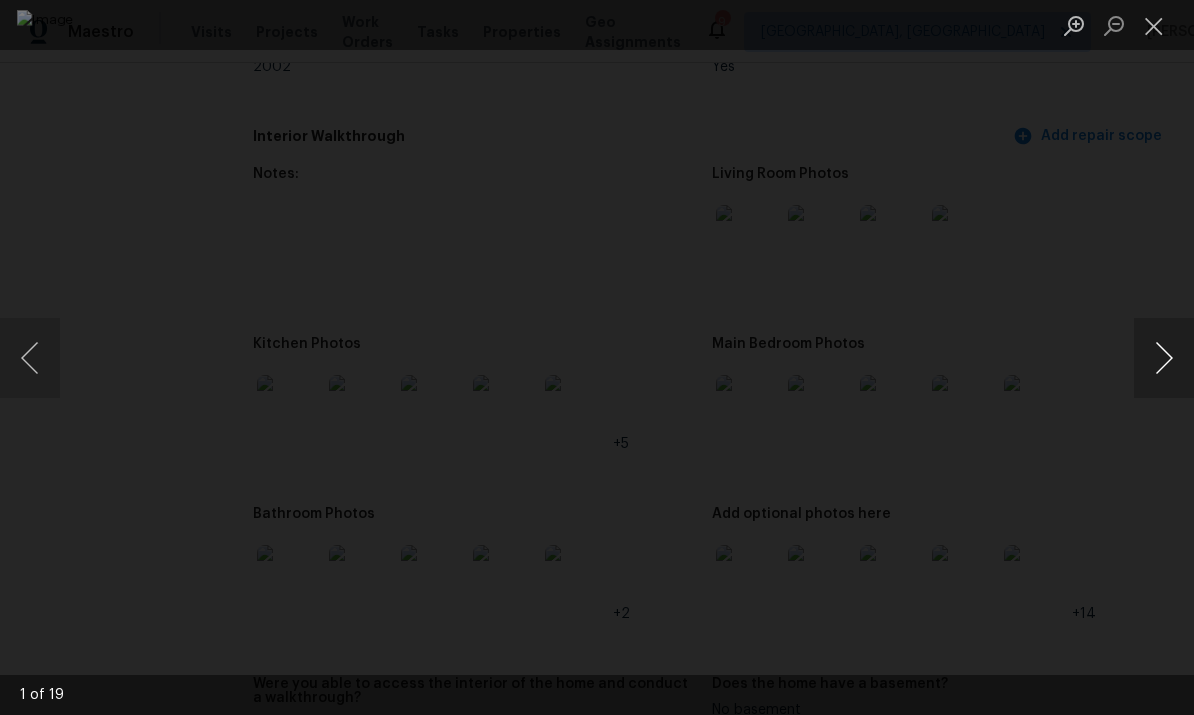click at bounding box center [1164, 358] 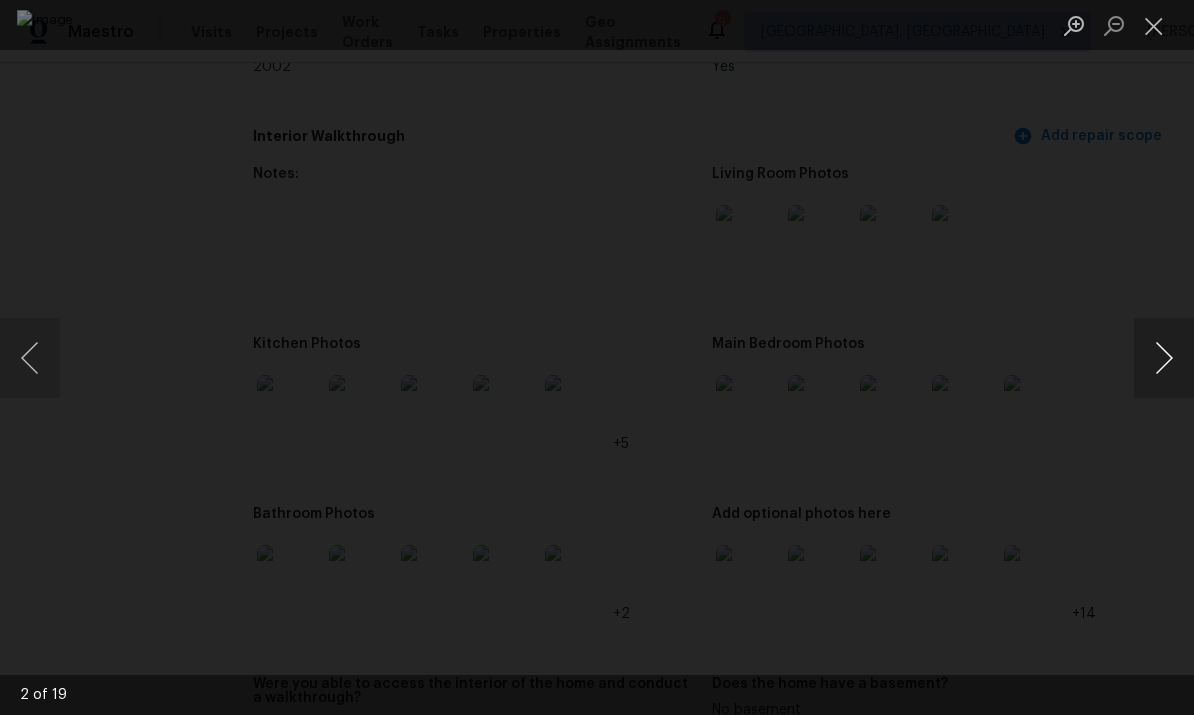 click at bounding box center [1164, 358] 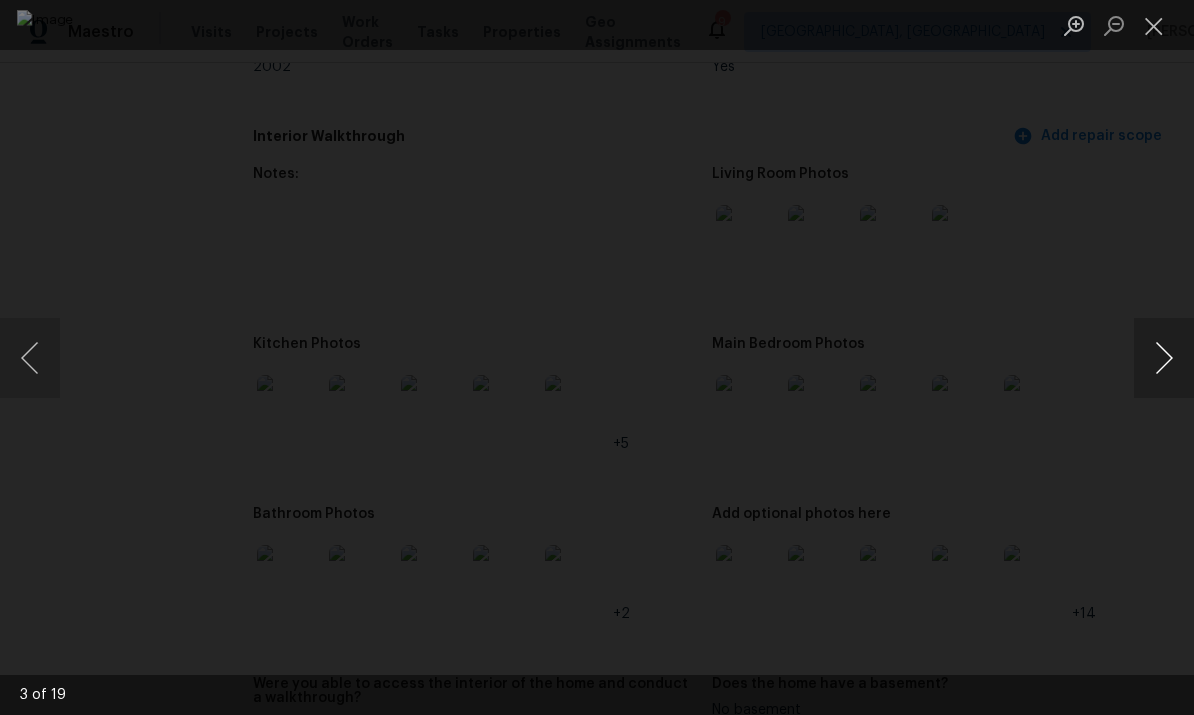 click at bounding box center (1164, 358) 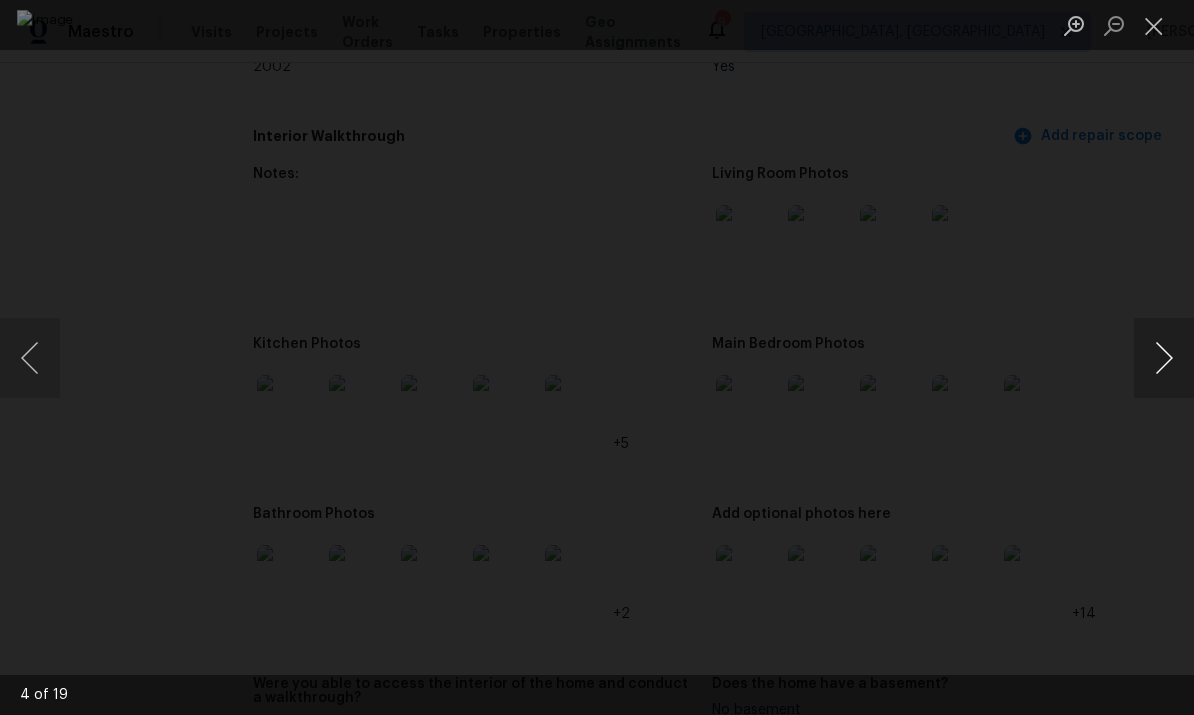 click at bounding box center [1164, 358] 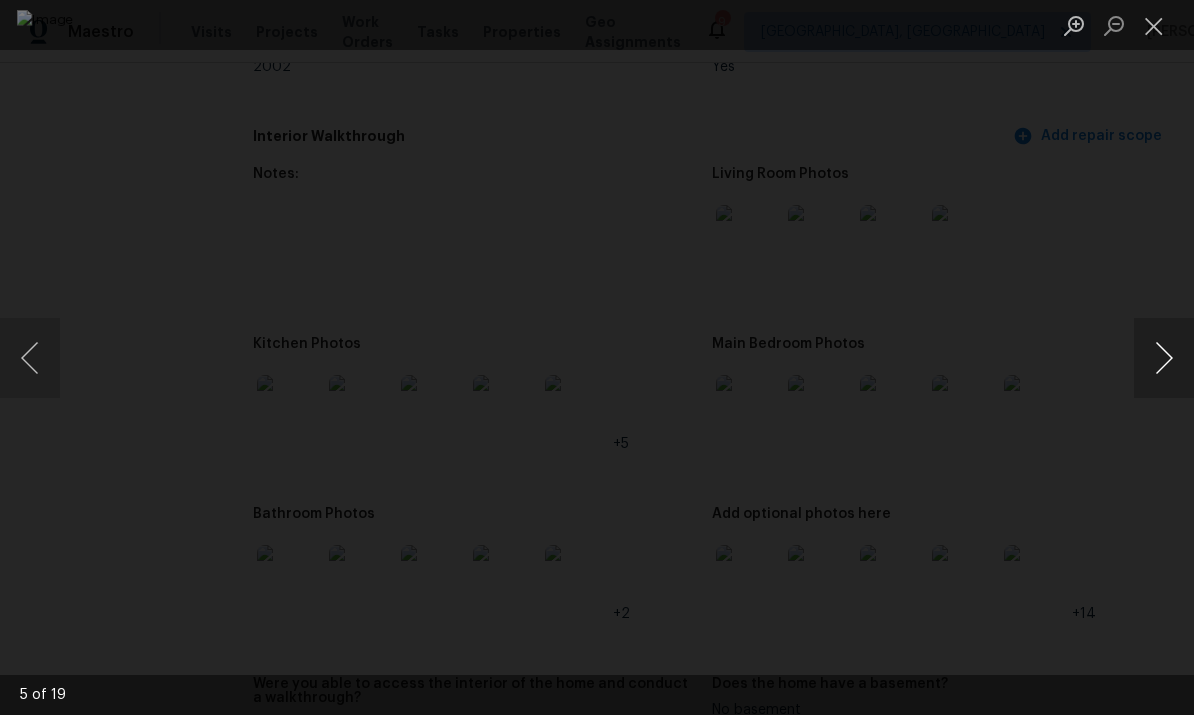 click at bounding box center [1164, 358] 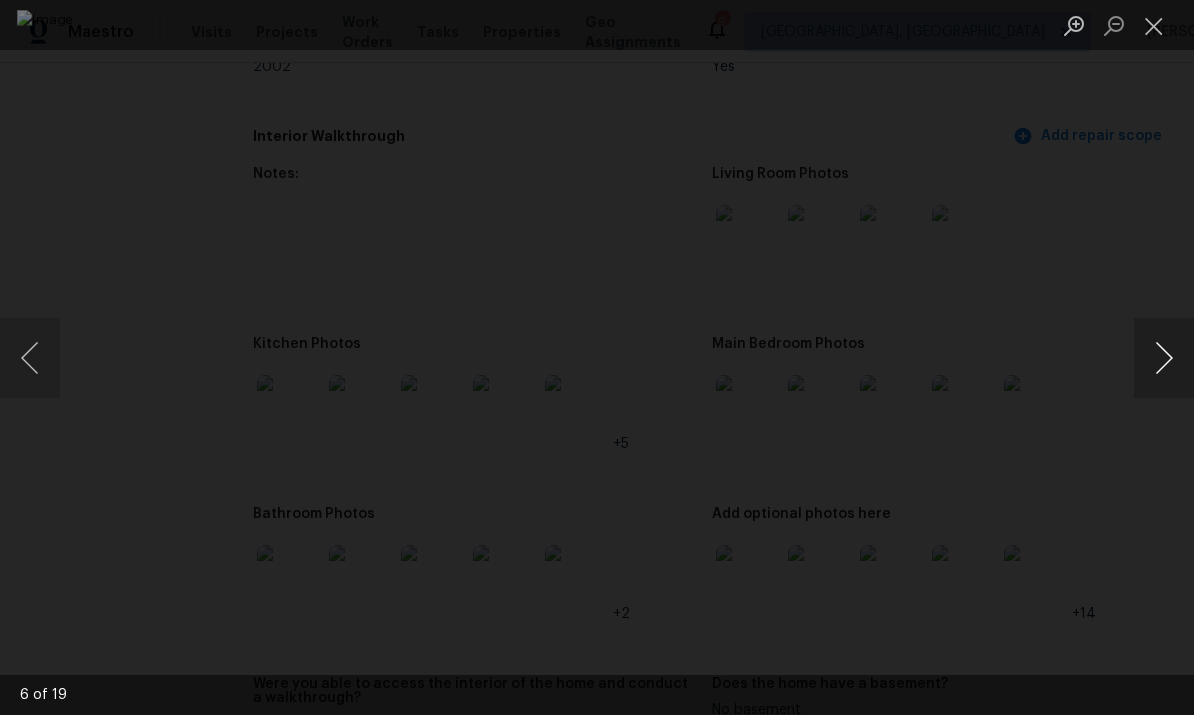 click at bounding box center (1164, 358) 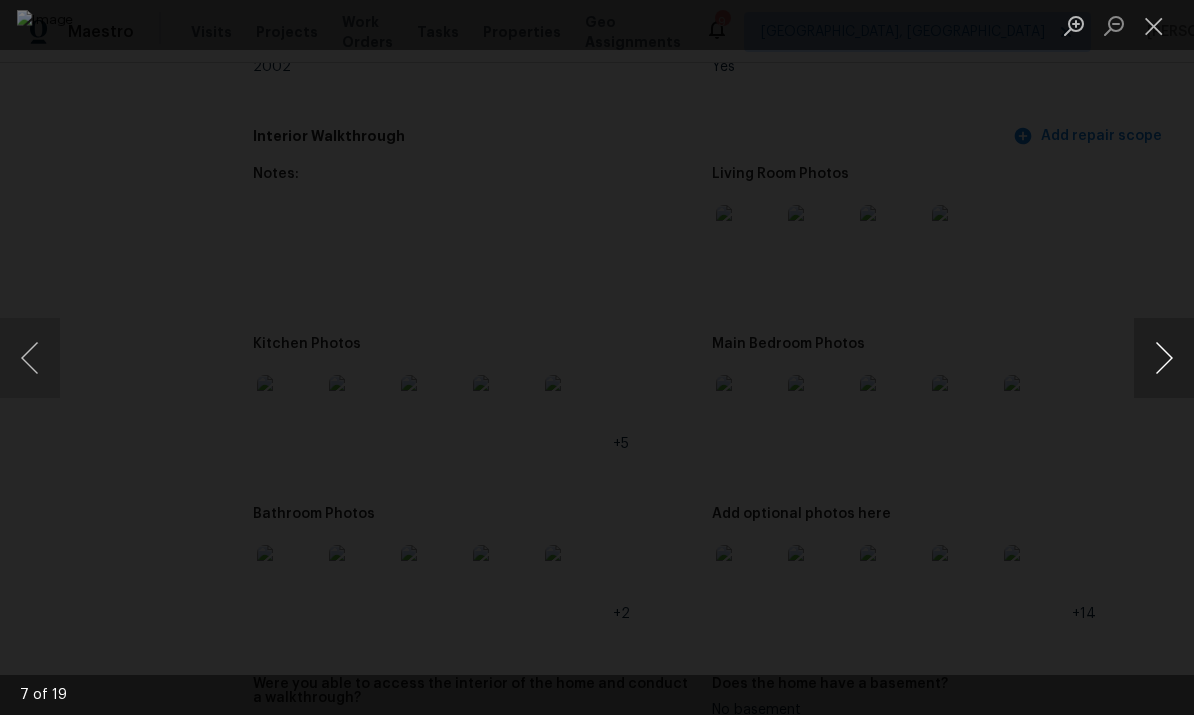 click at bounding box center [1164, 358] 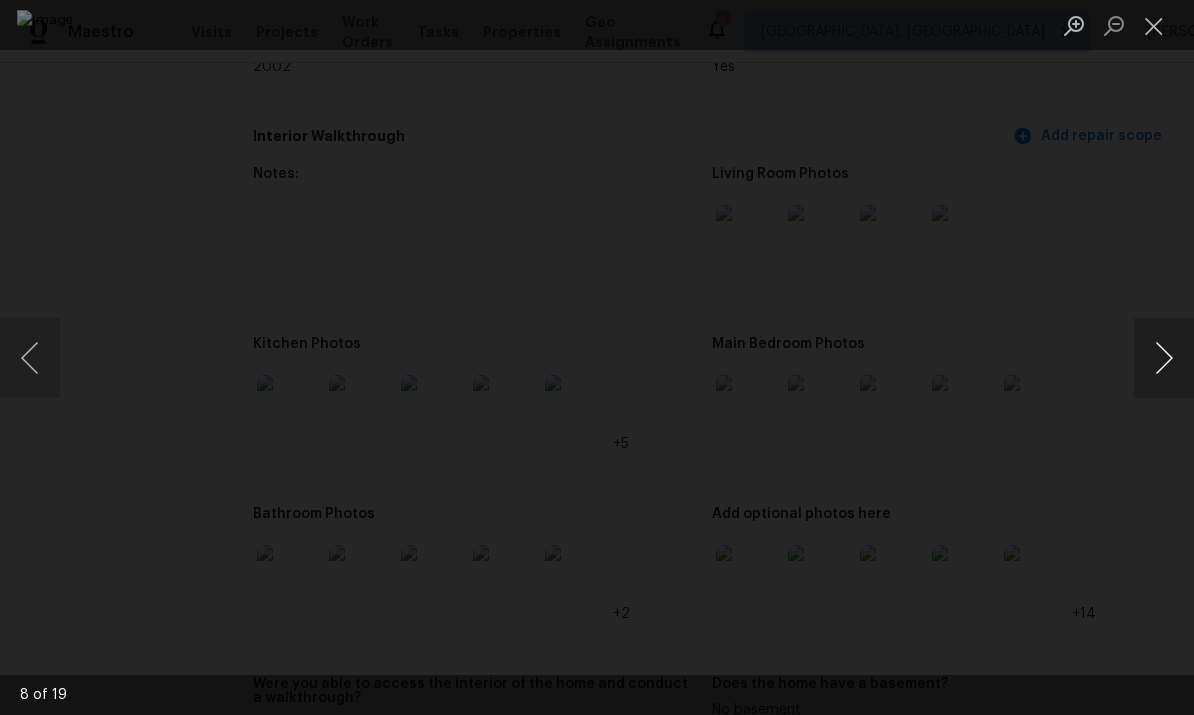 click at bounding box center (1164, 358) 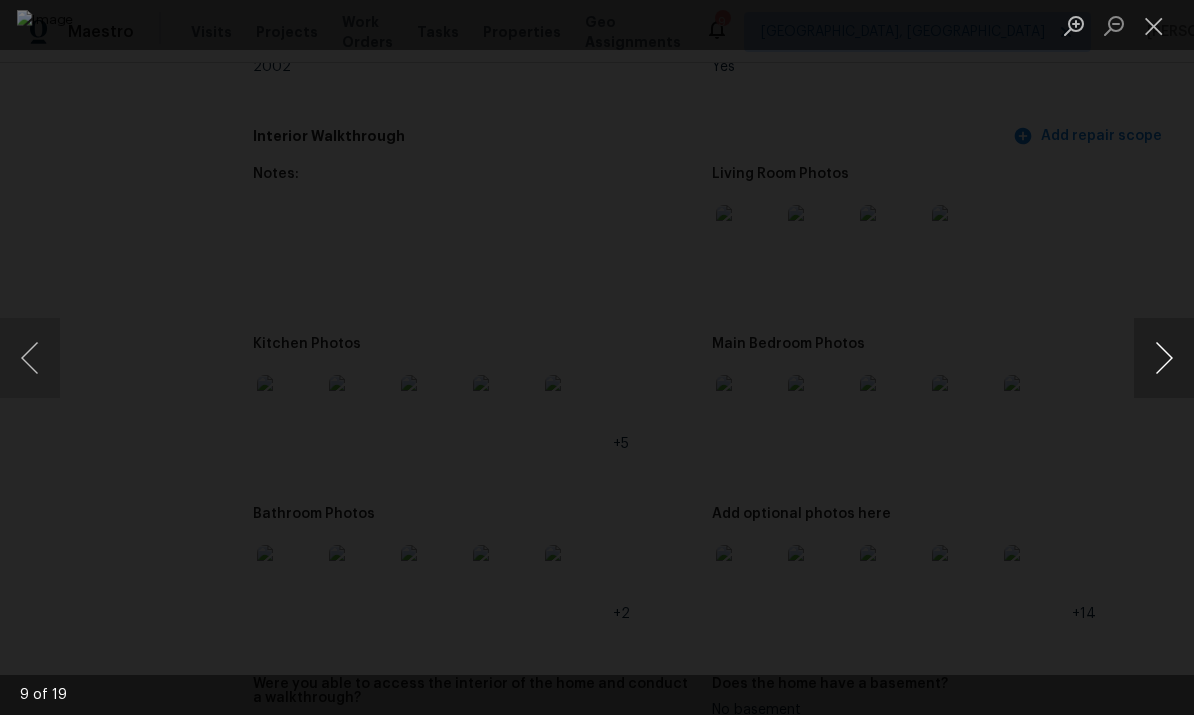click at bounding box center [1164, 358] 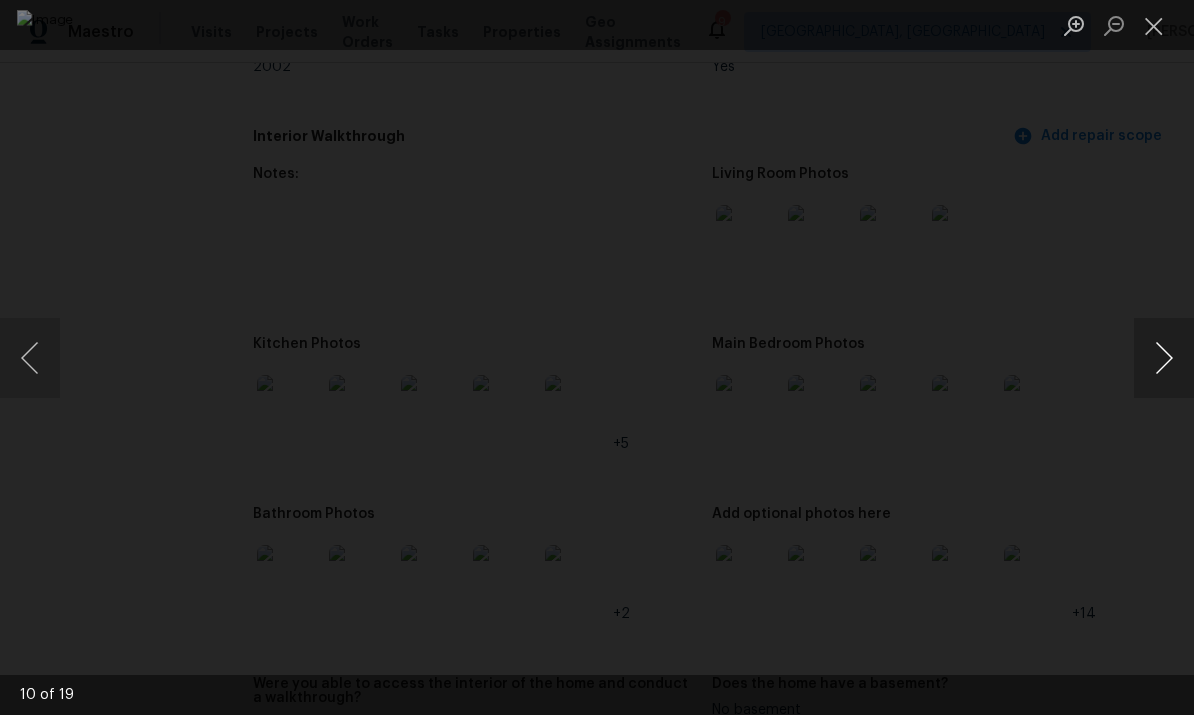 click at bounding box center [1164, 358] 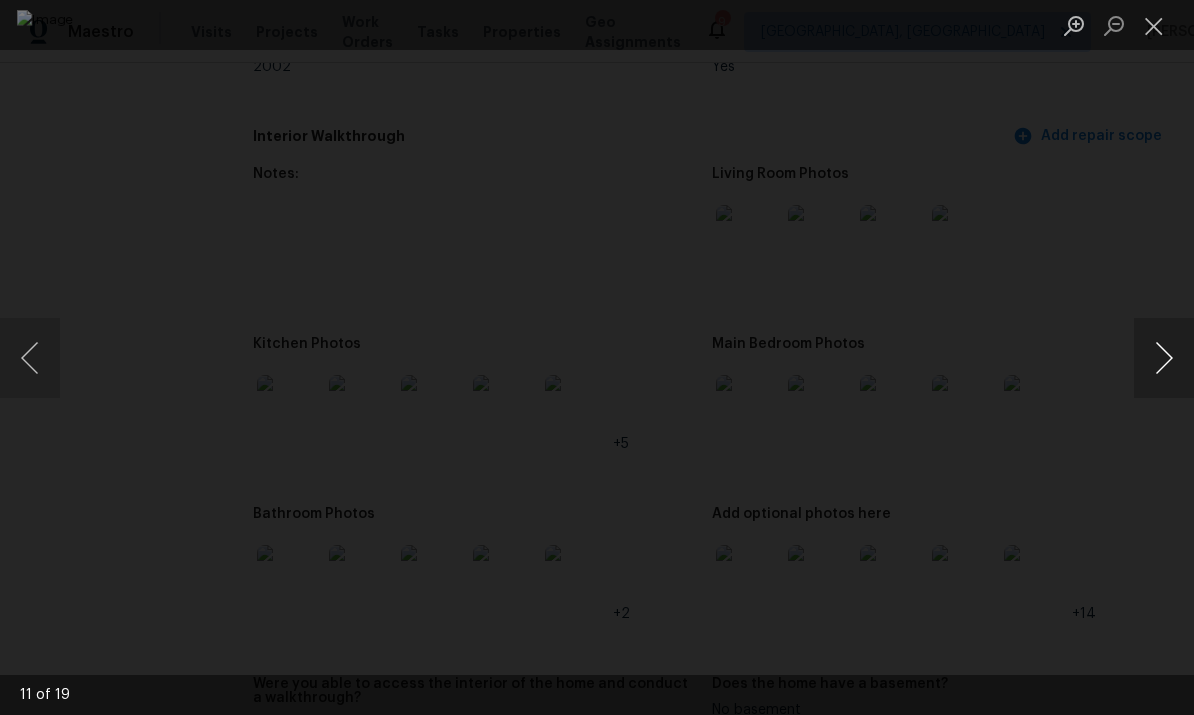 click at bounding box center (1164, 358) 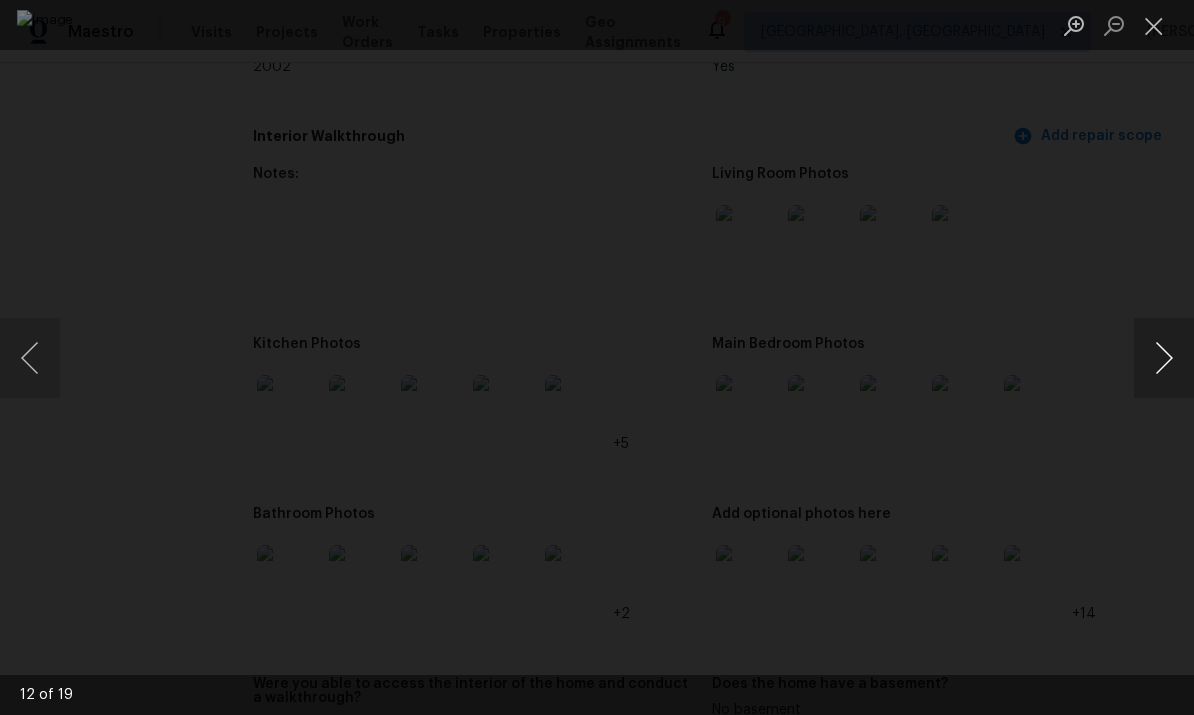 click at bounding box center (1164, 358) 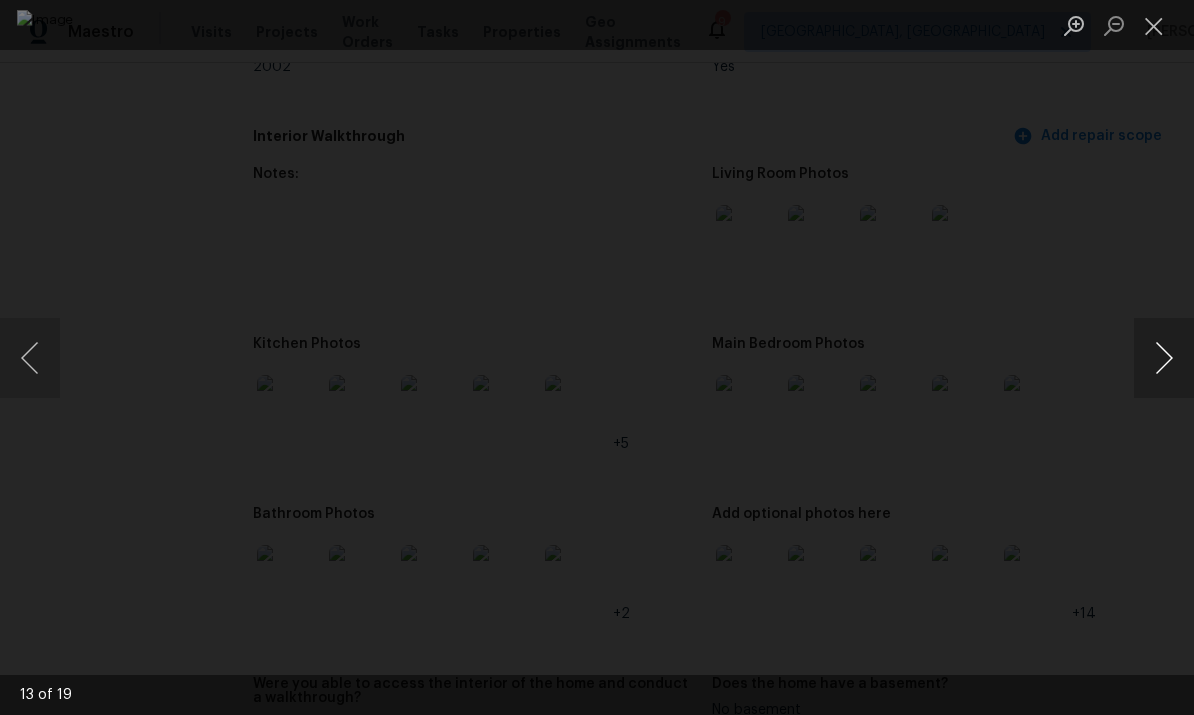 click at bounding box center (1164, 358) 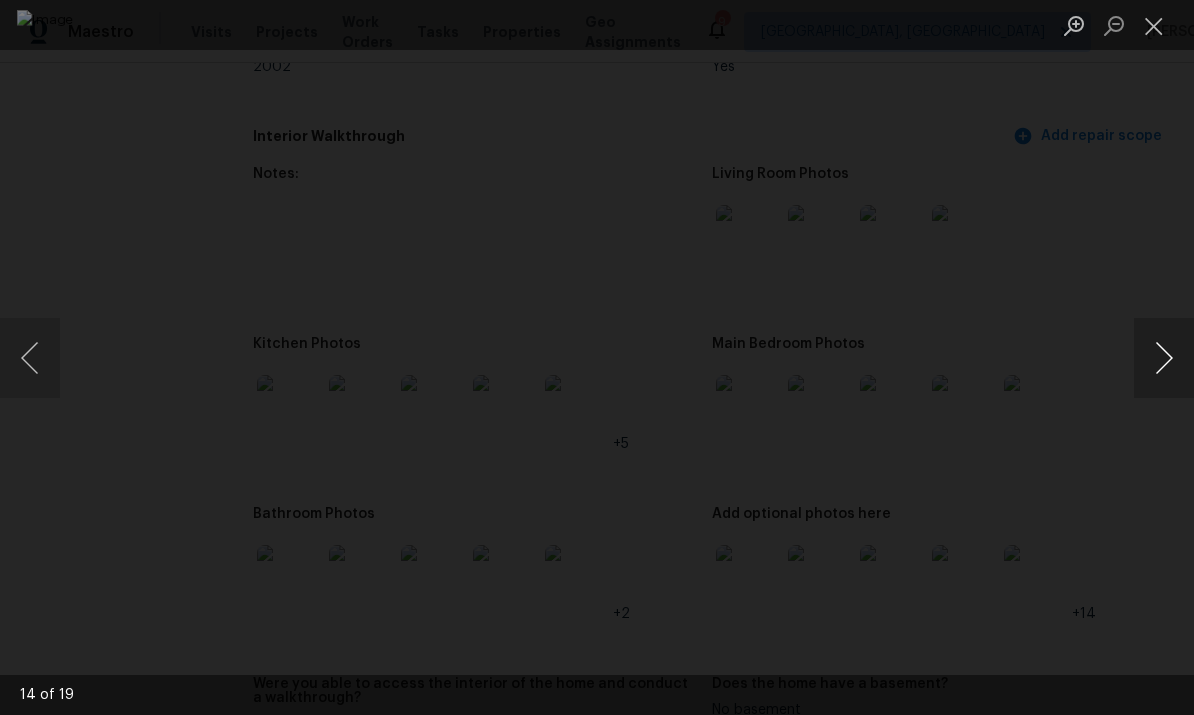 click at bounding box center (1164, 358) 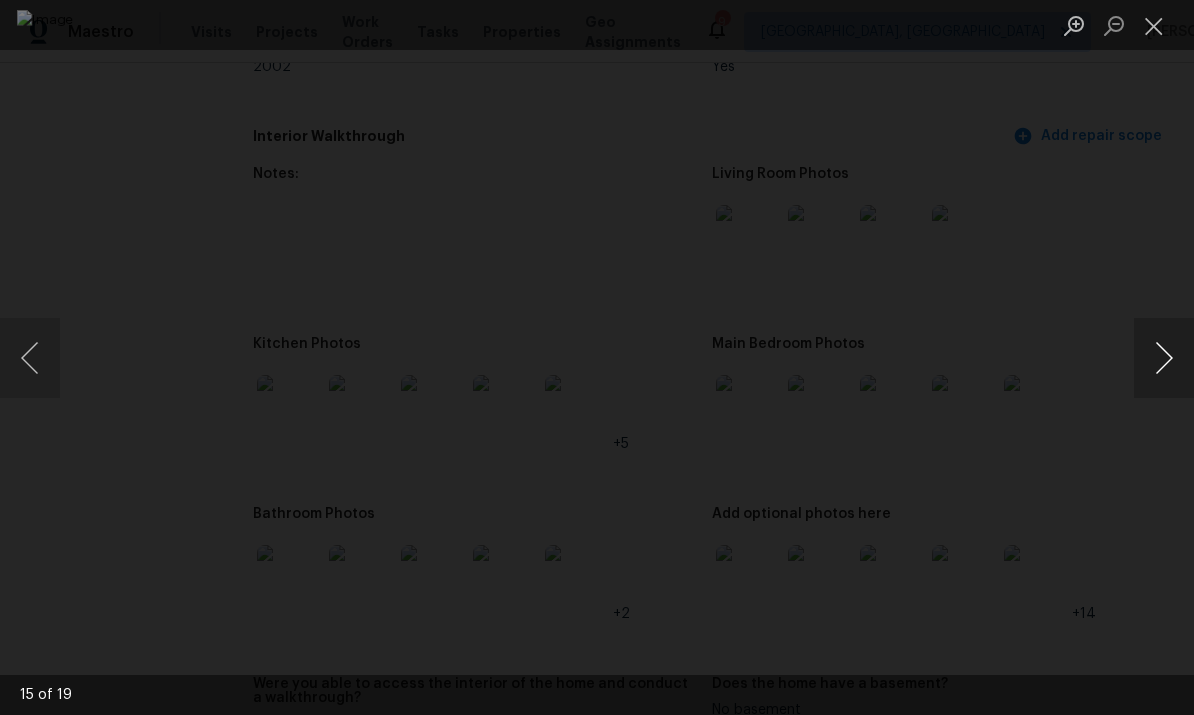 click at bounding box center (1164, 358) 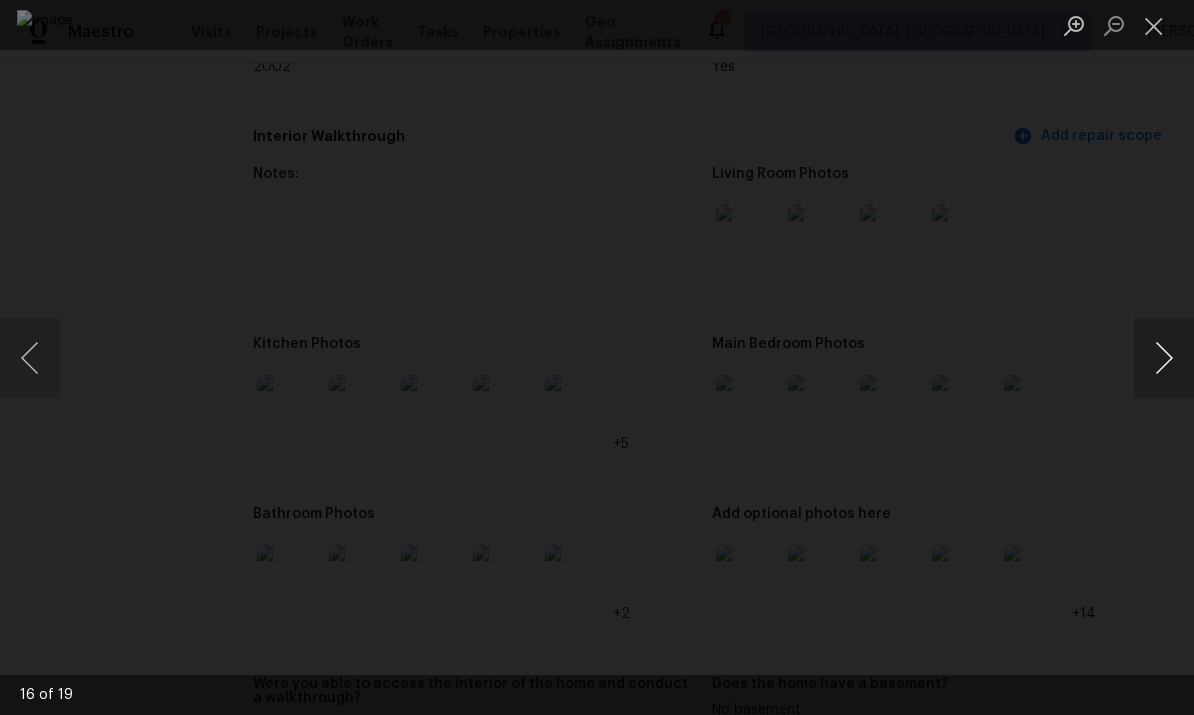 click at bounding box center (1164, 358) 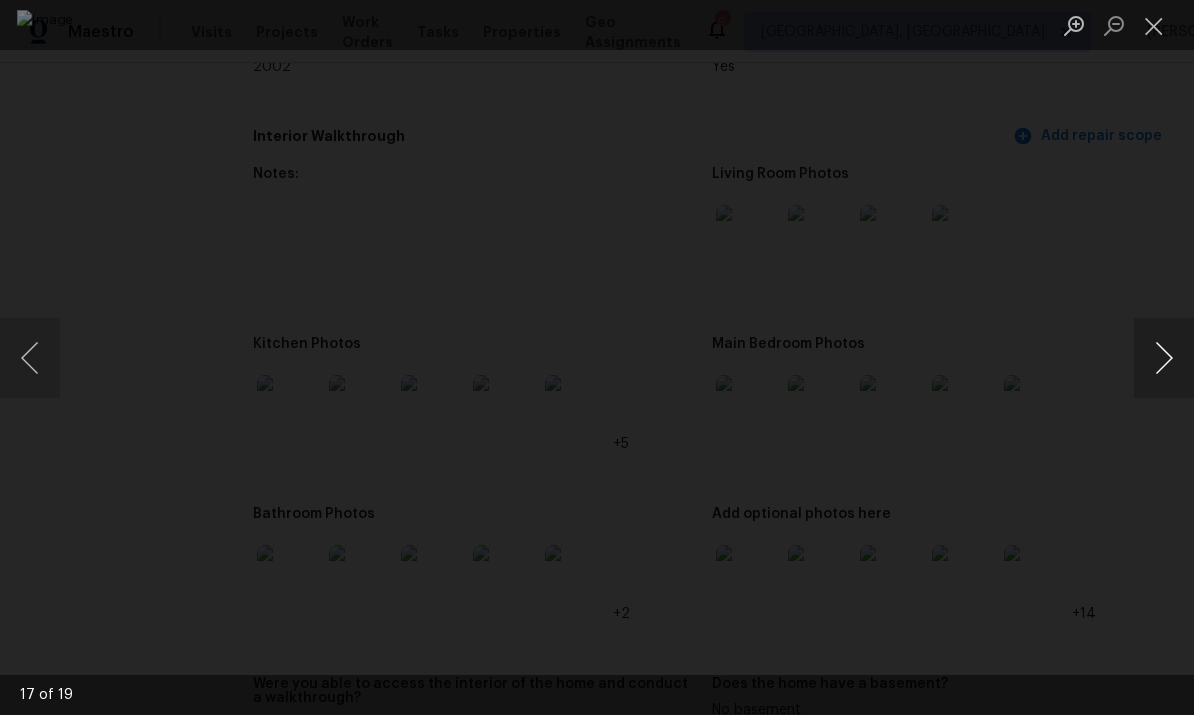 click at bounding box center (1164, 358) 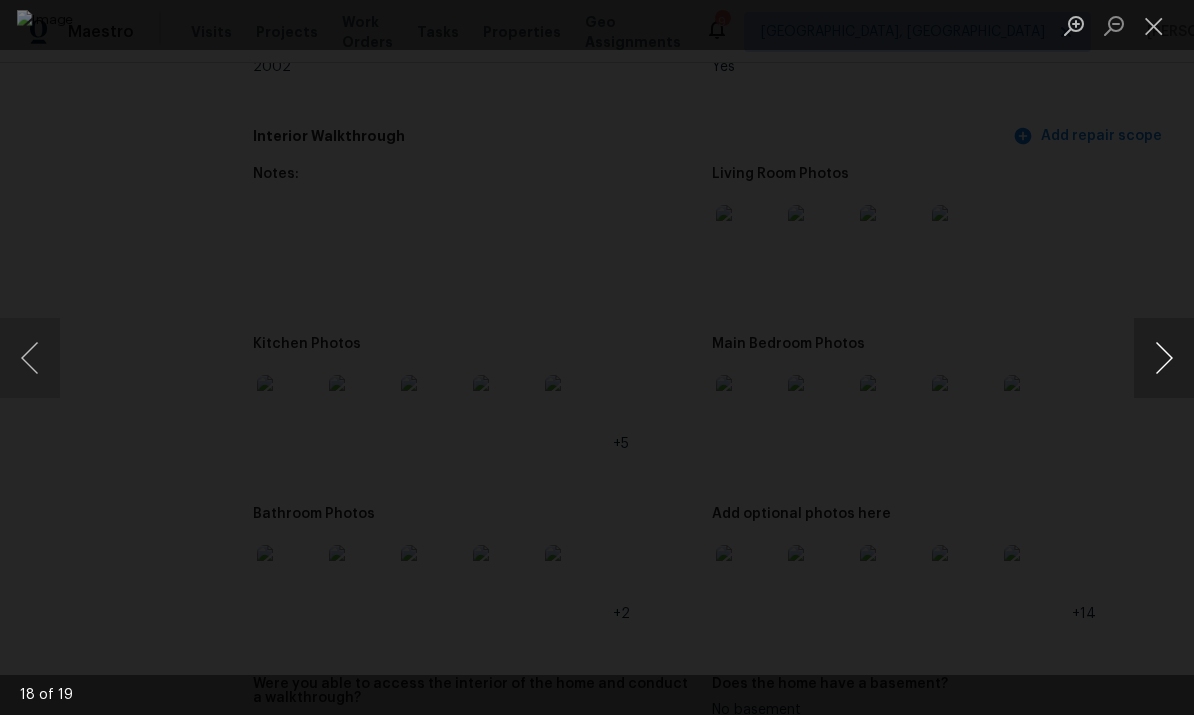 click at bounding box center [1164, 358] 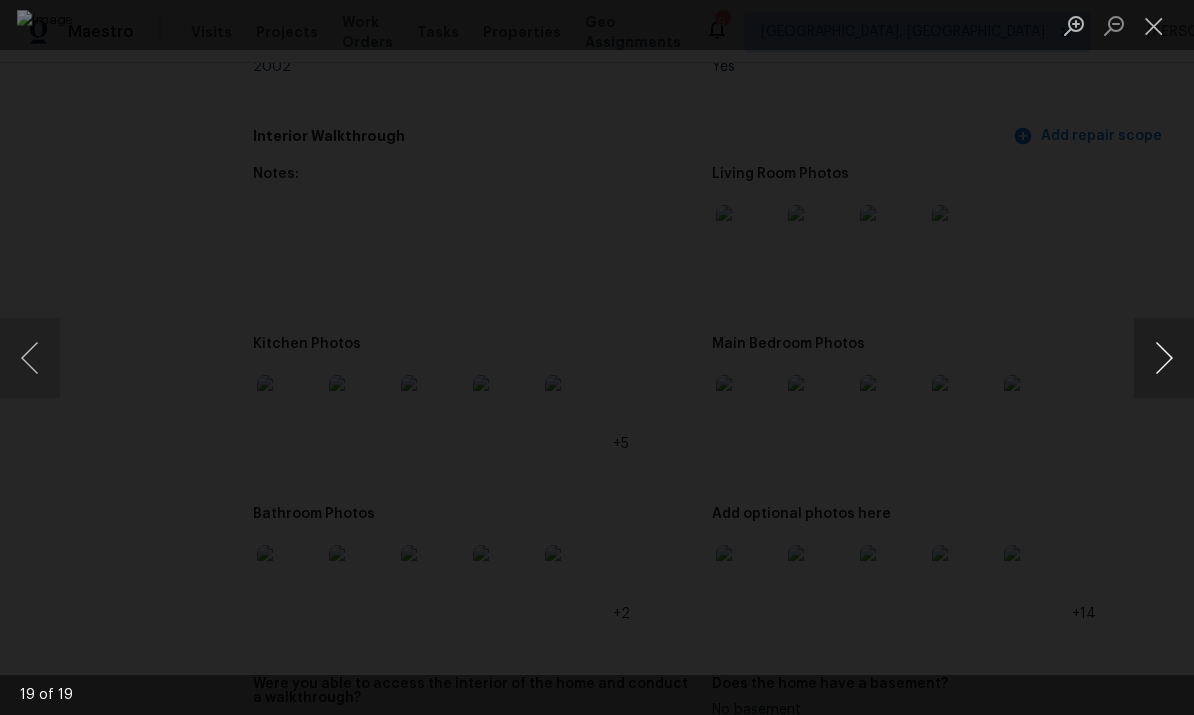 click at bounding box center (1164, 358) 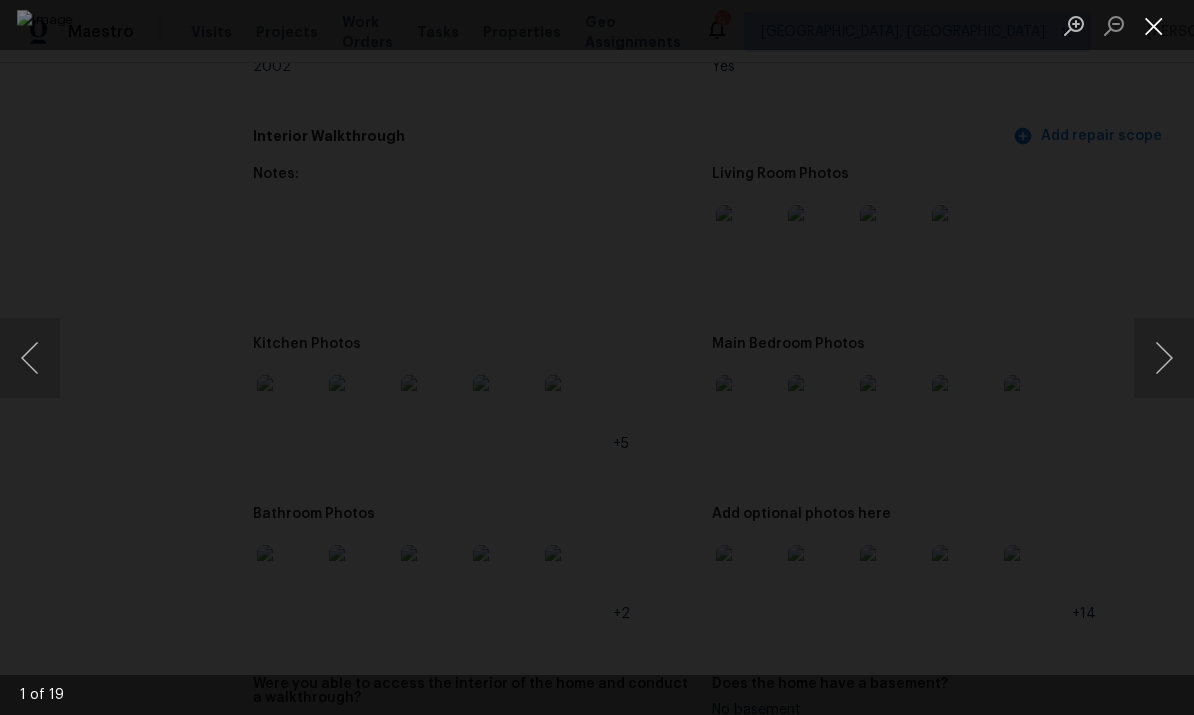 click at bounding box center (1154, 25) 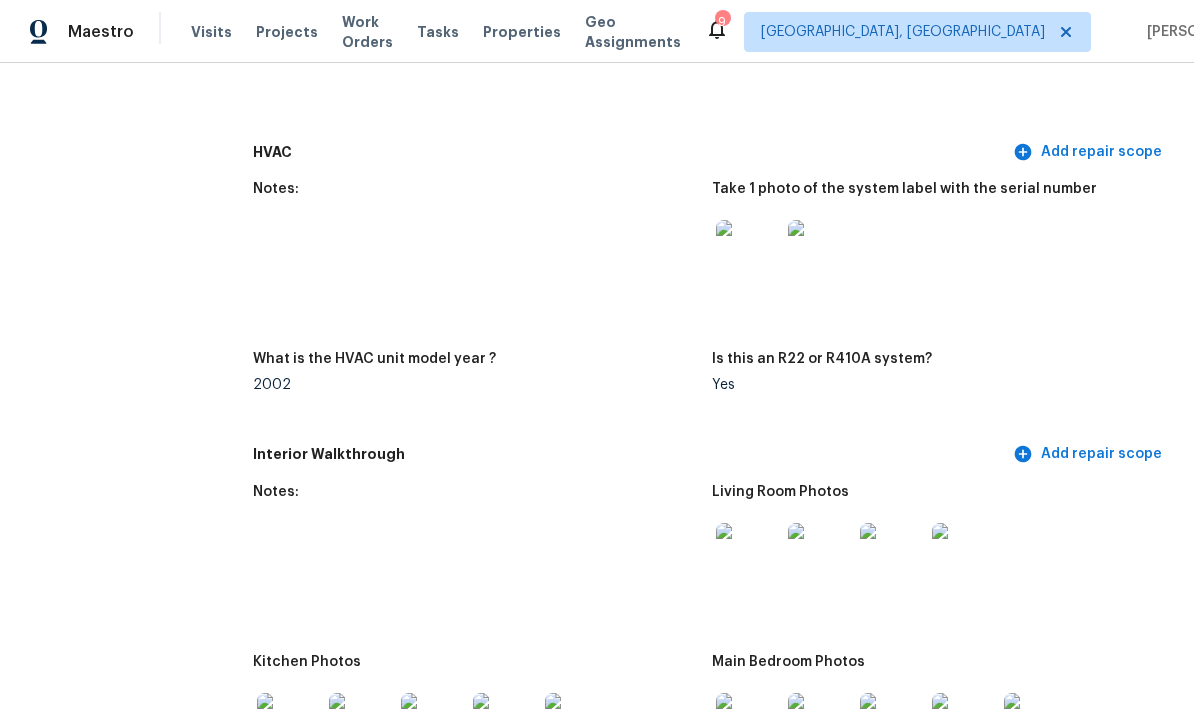 scroll, scrollTop: 1757, scrollLeft: 0, axis: vertical 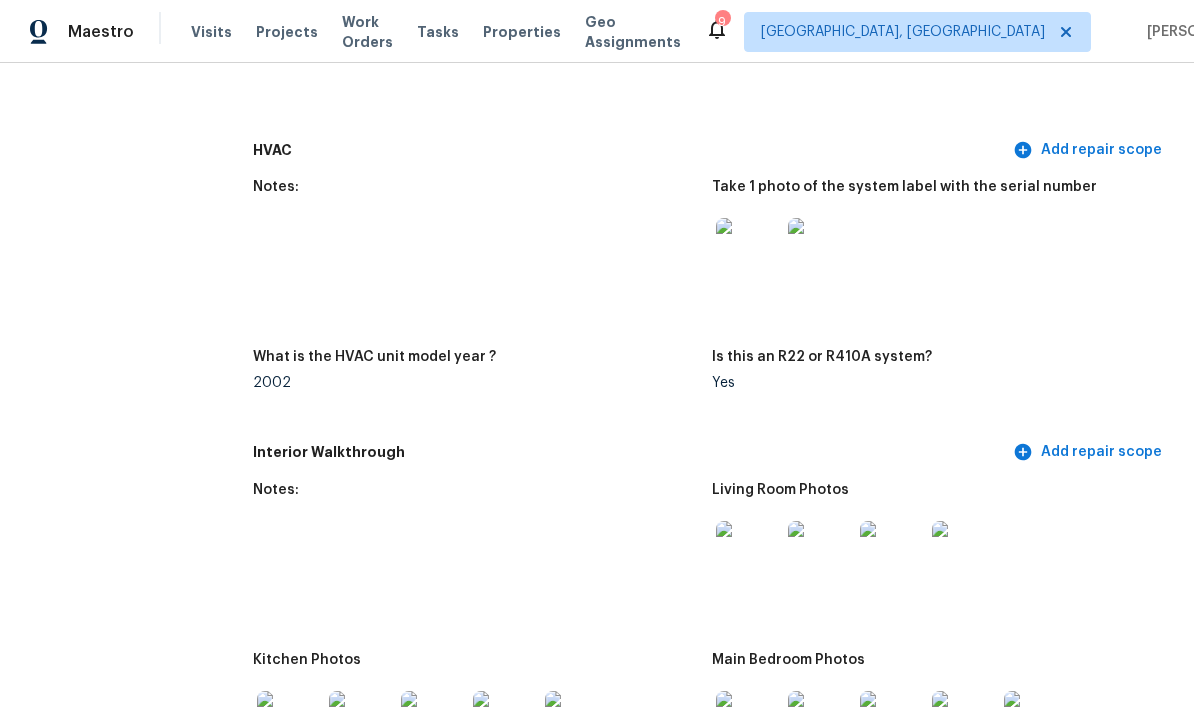 click at bounding box center (748, 553) 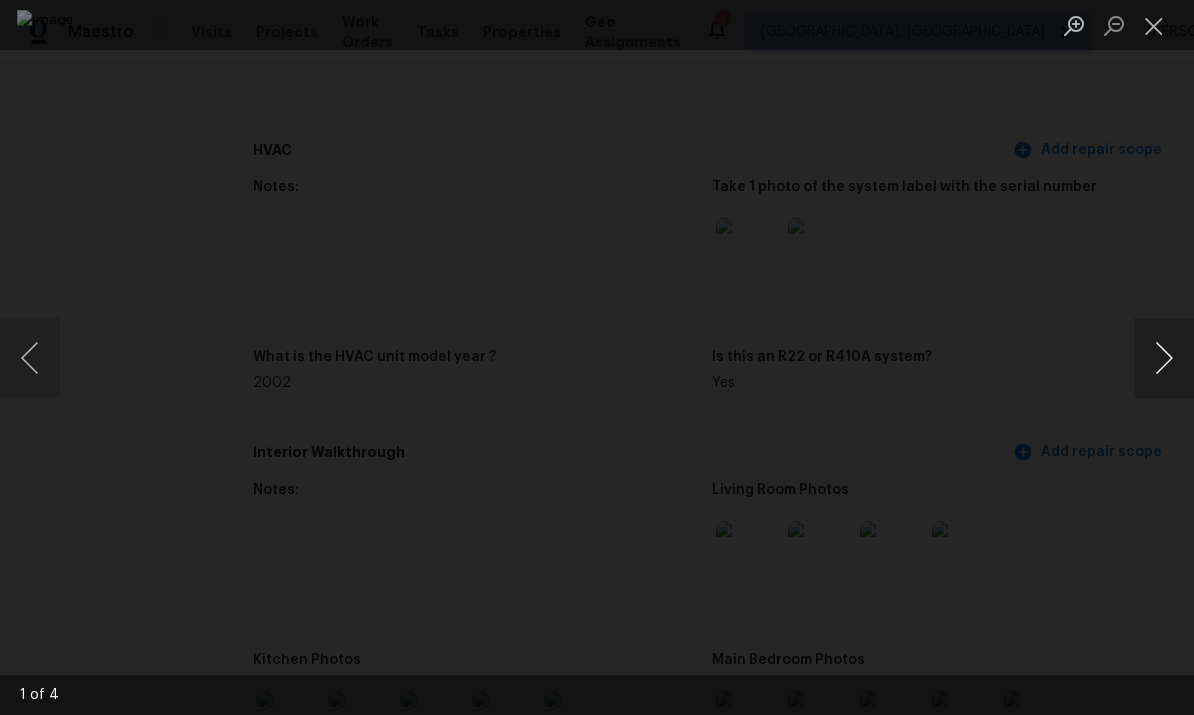 click at bounding box center (1164, 358) 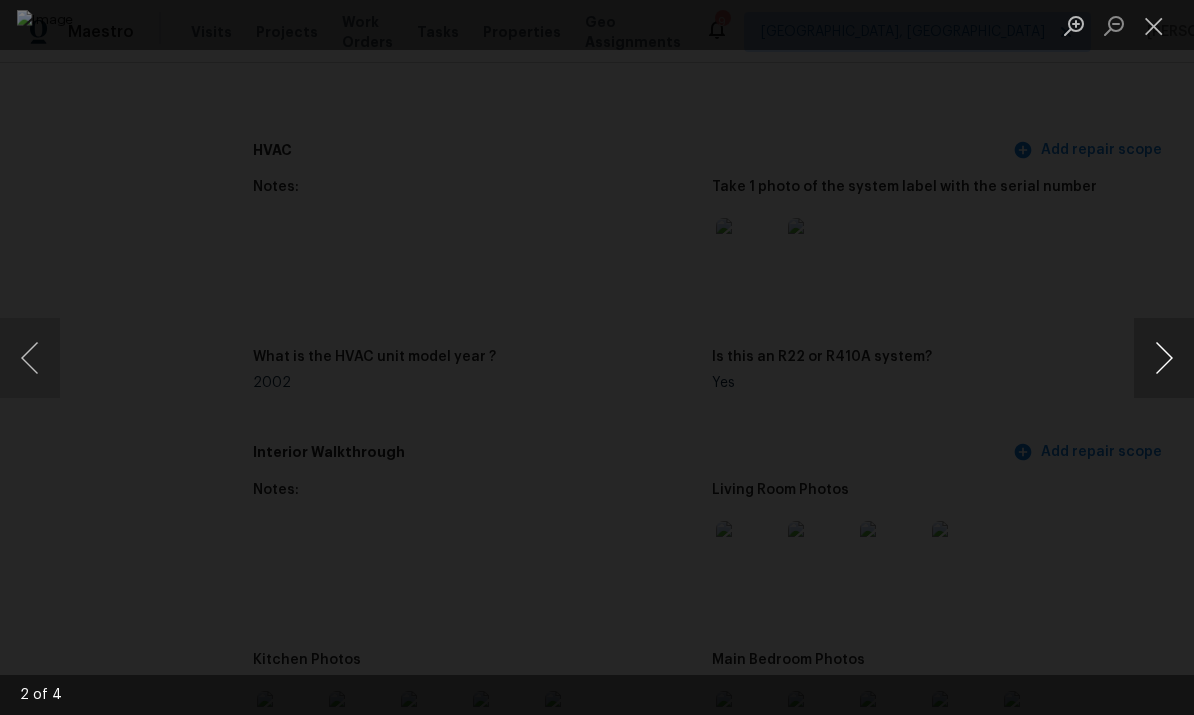 click at bounding box center (1164, 358) 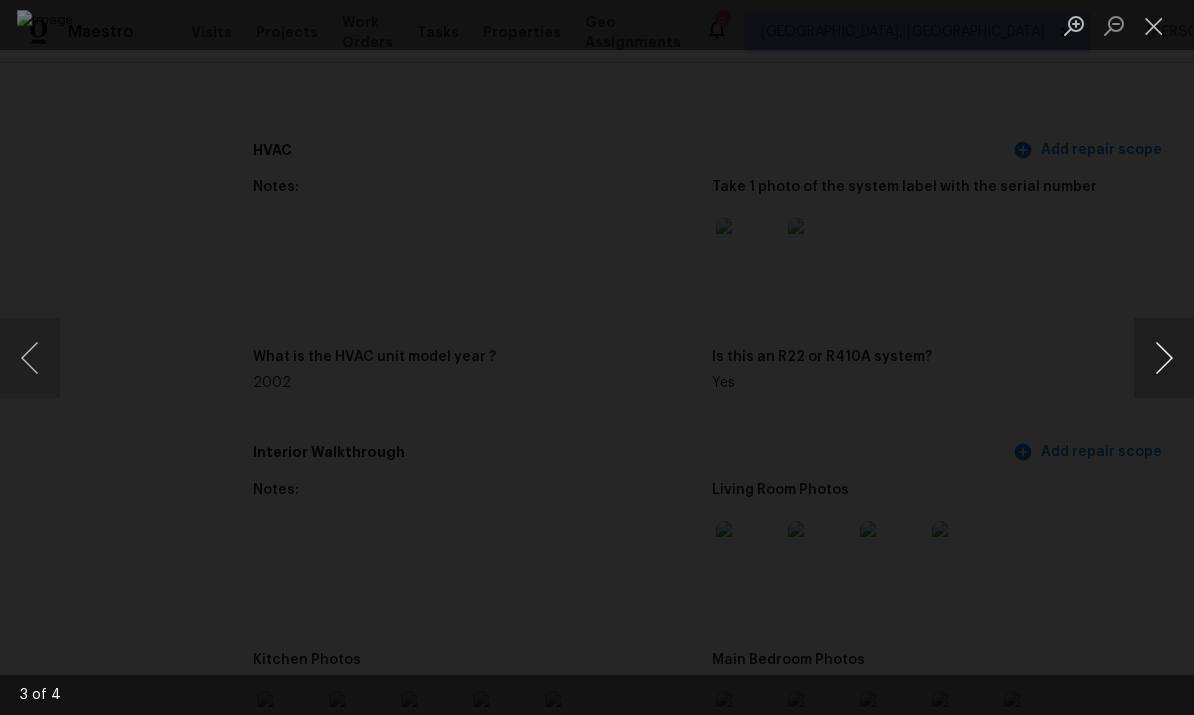 click at bounding box center [1164, 358] 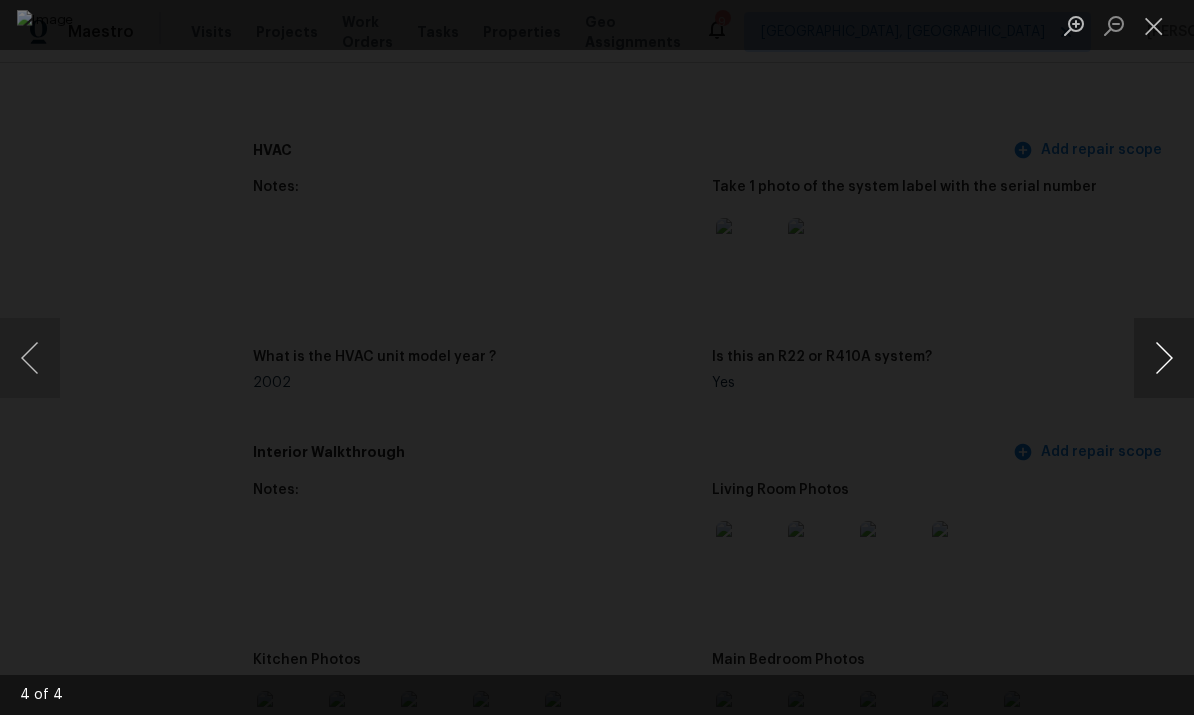 click at bounding box center [1164, 358] 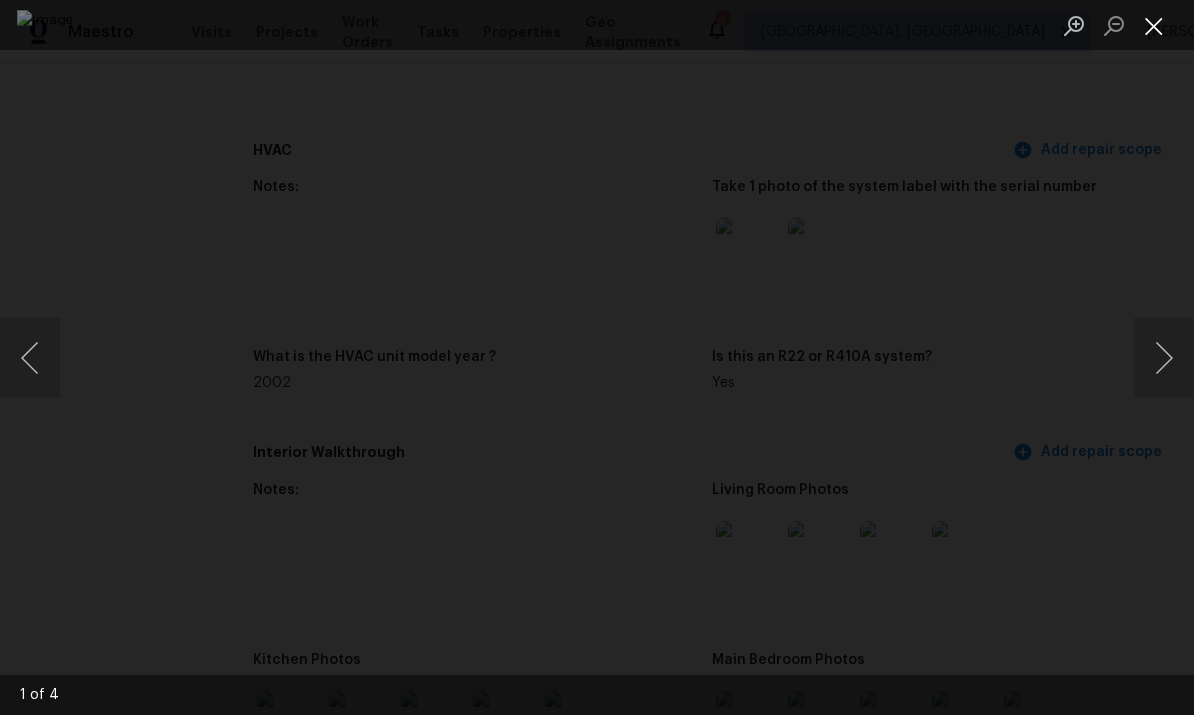 click at bounding box center [1154, 25] 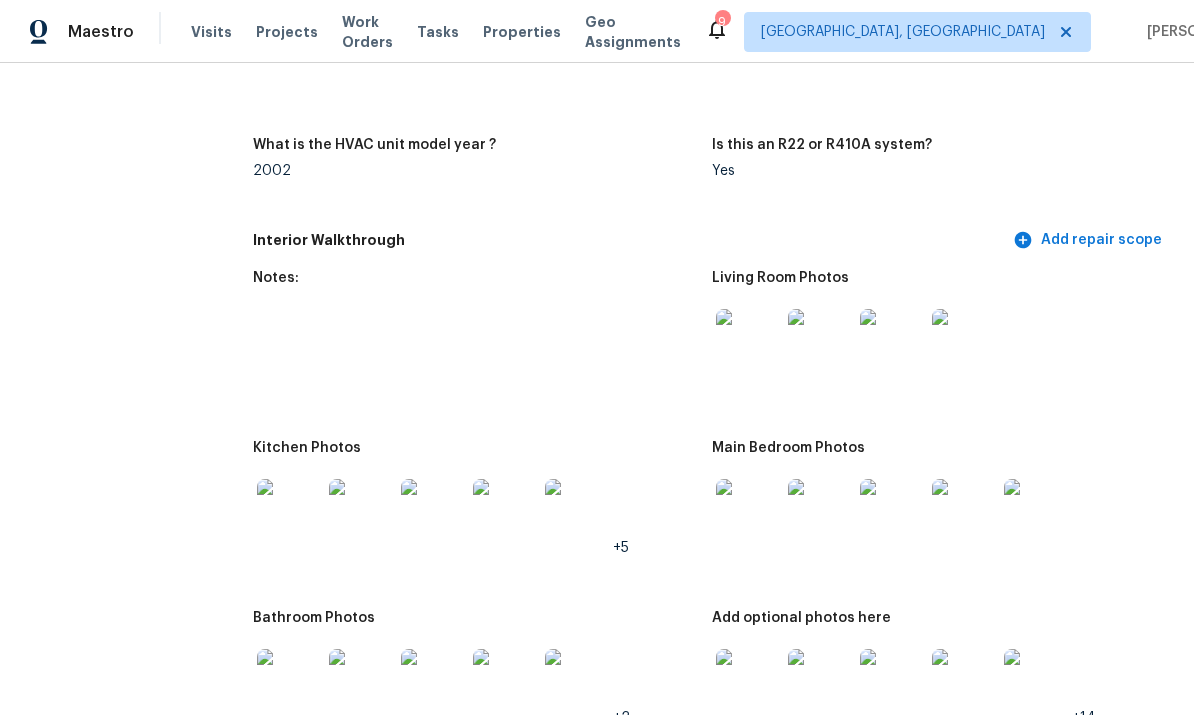 scroll, scrollTop: 1969, scrollLeft: 0, axis: vertical 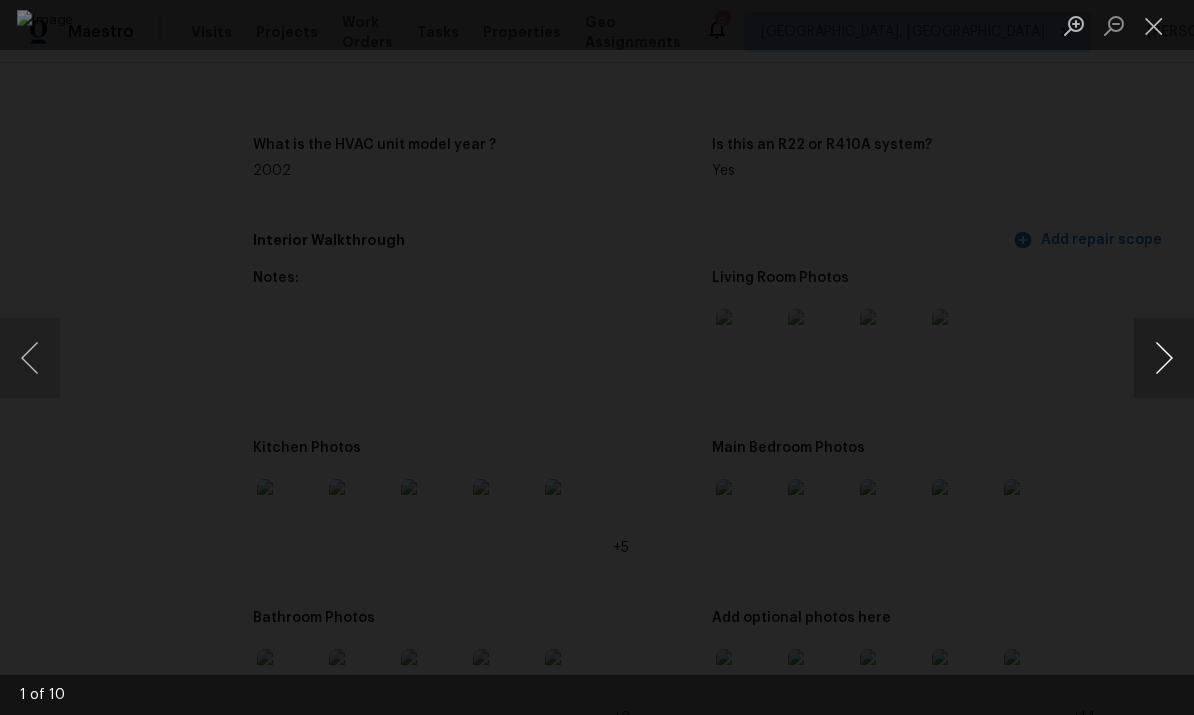 click at bounding box center [1164, 358] 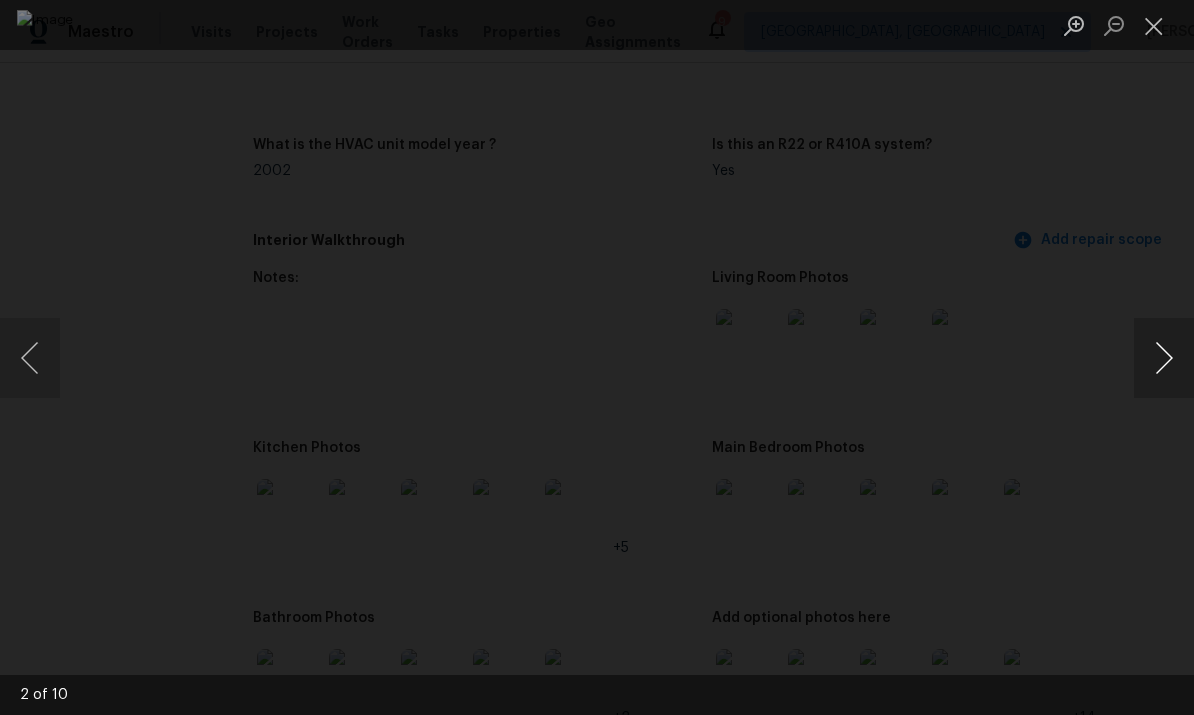click at bounding box center [1164, 358] 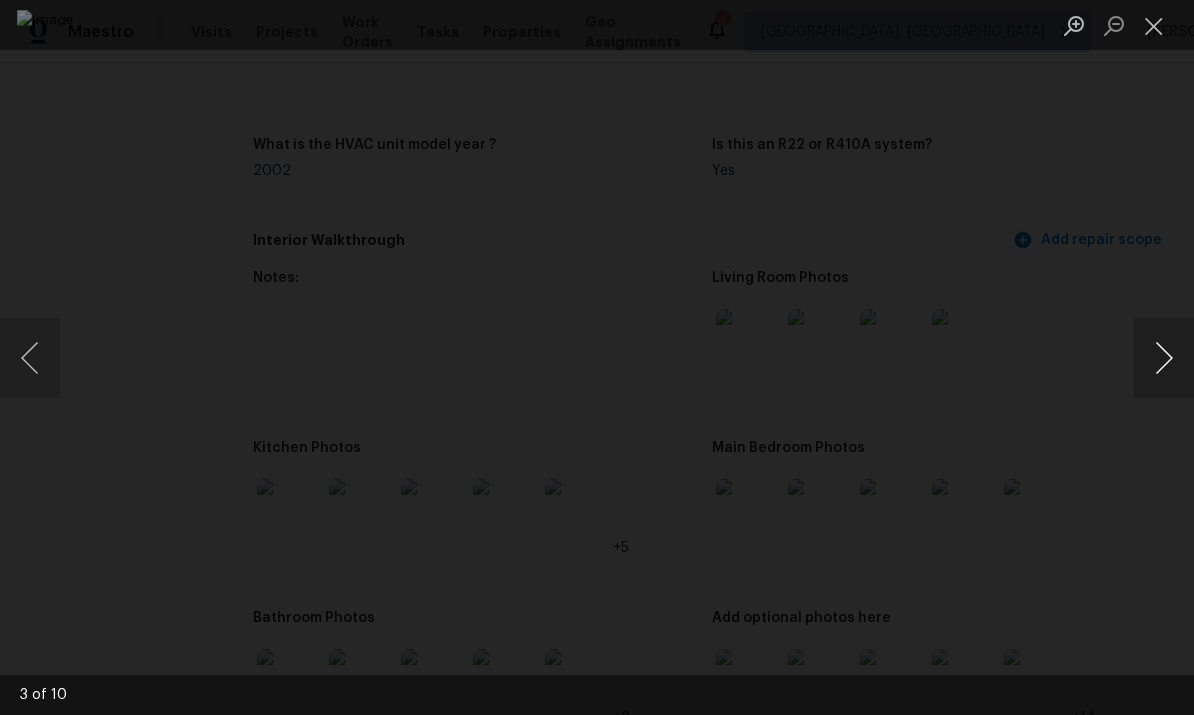 click at bounding box center (1164, 358) 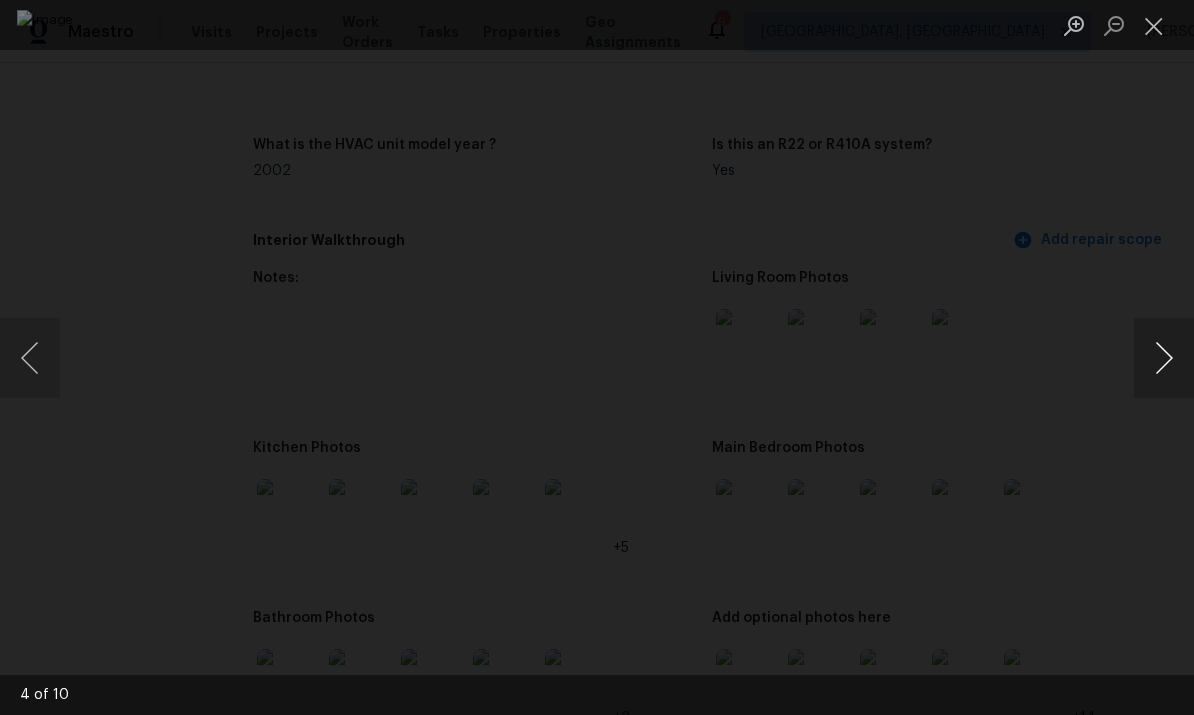 click at bounding box center (1164, 358) 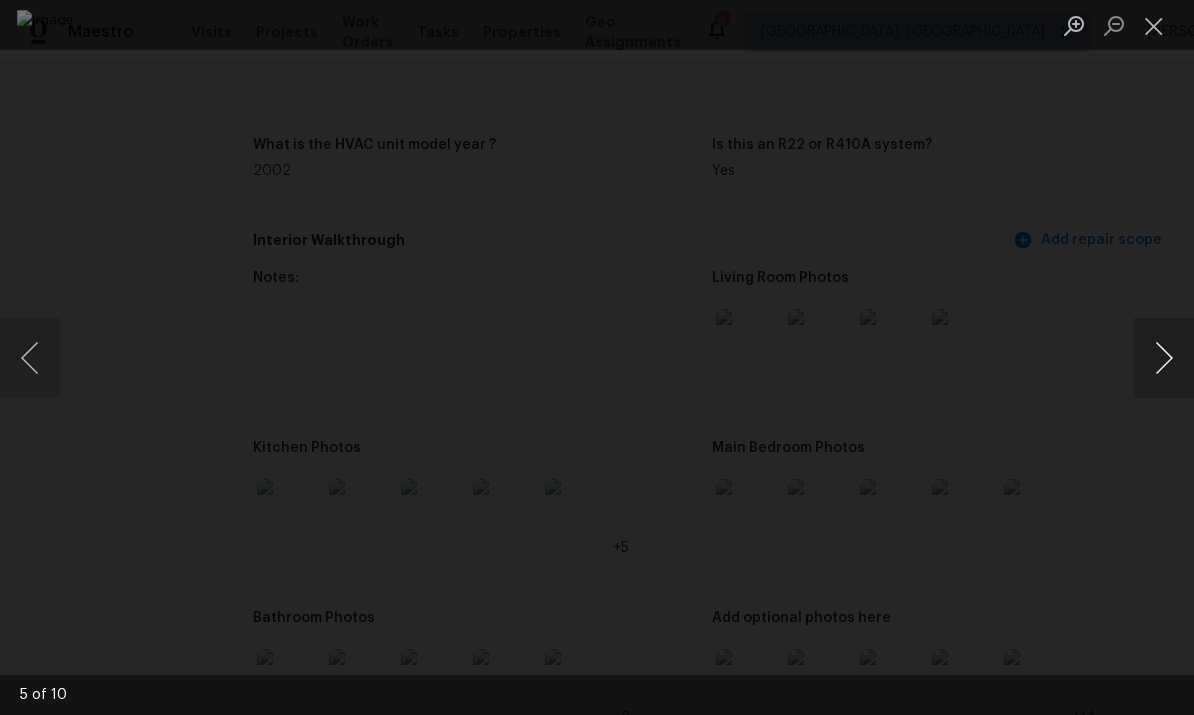 click at bounding box center [1164, 358] 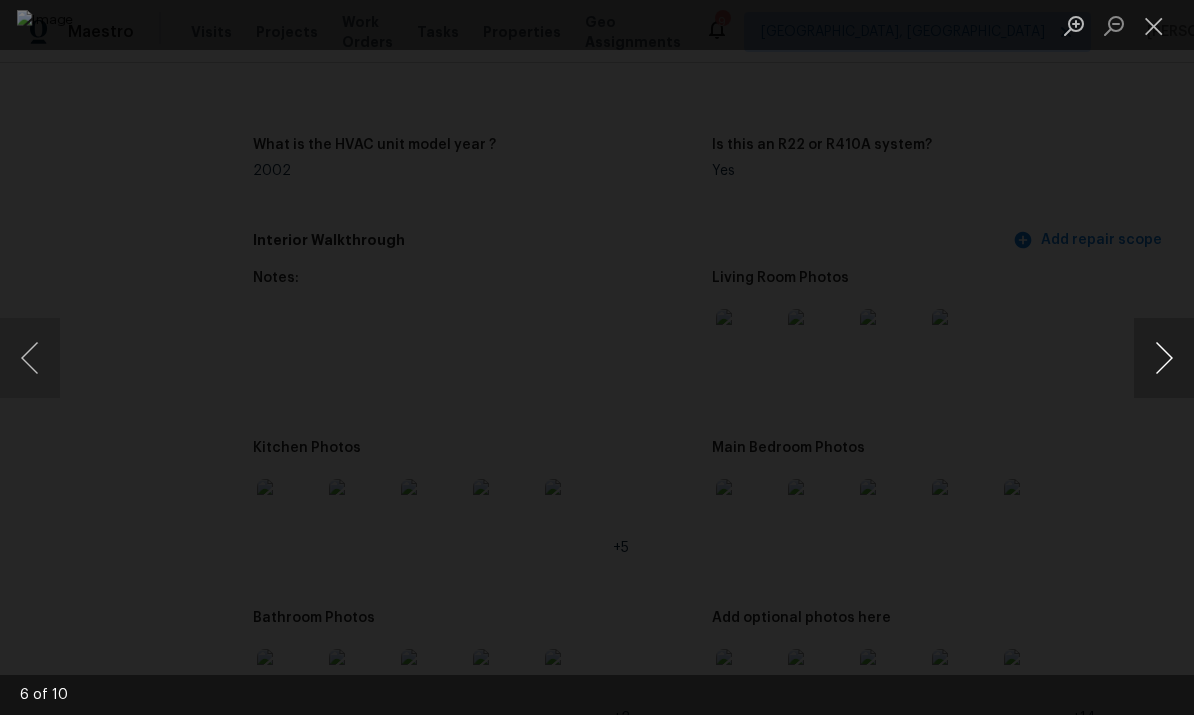 click at bounding box center (1164, 358) 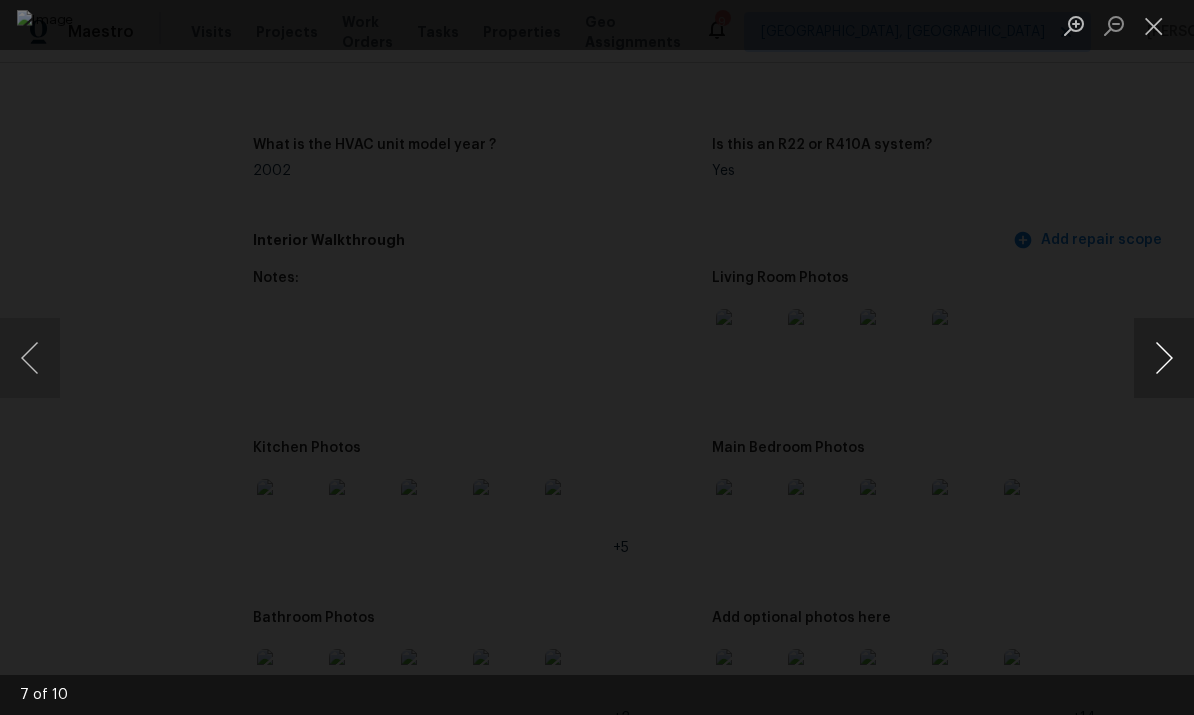 click at bounding box center [1164, 358] 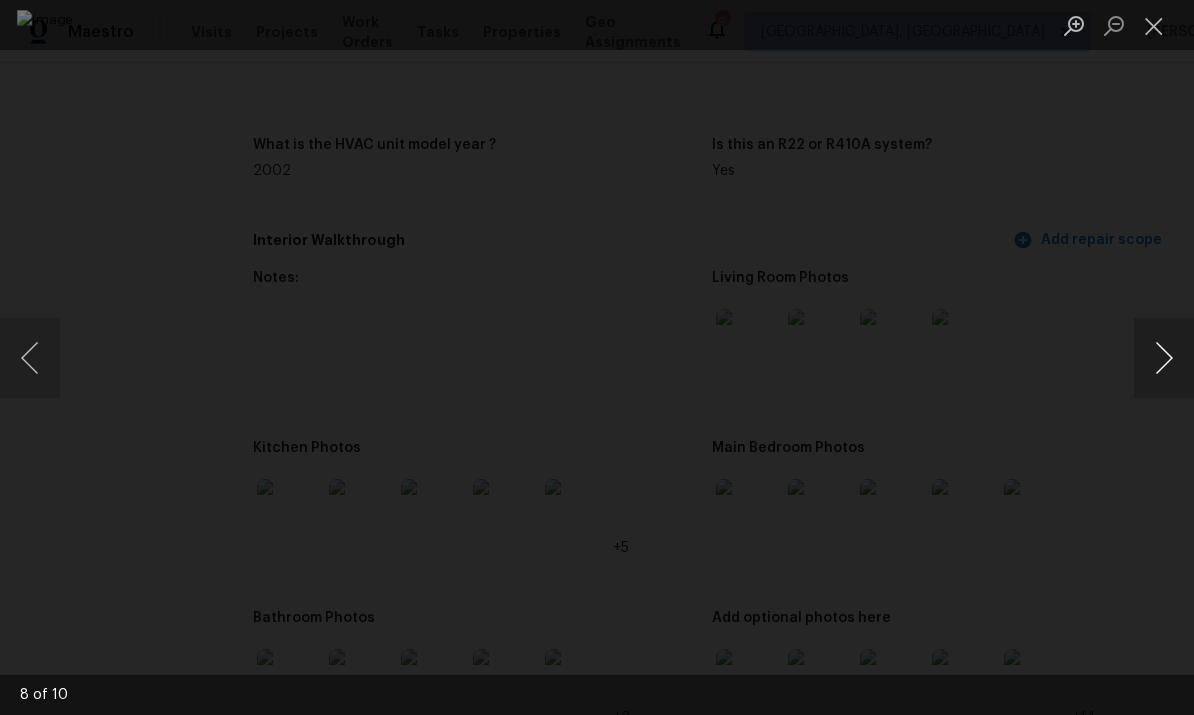 click at bounding box center (1164, 358) 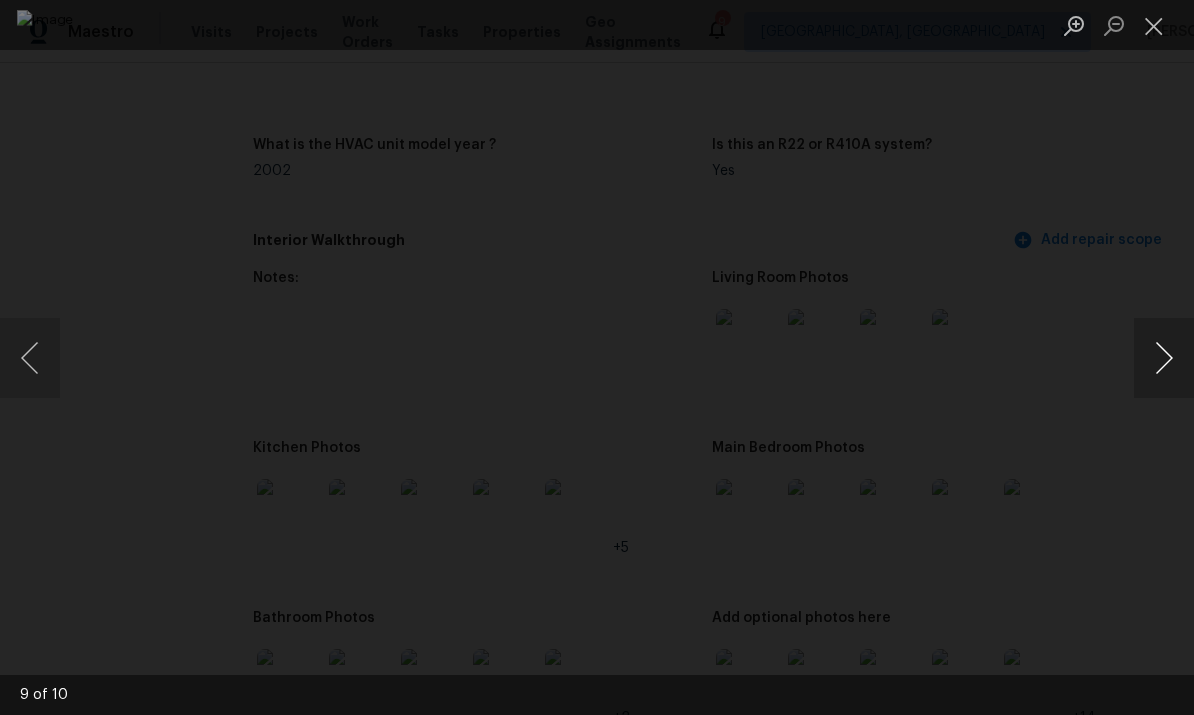 click at bounding box center [1164, 358] 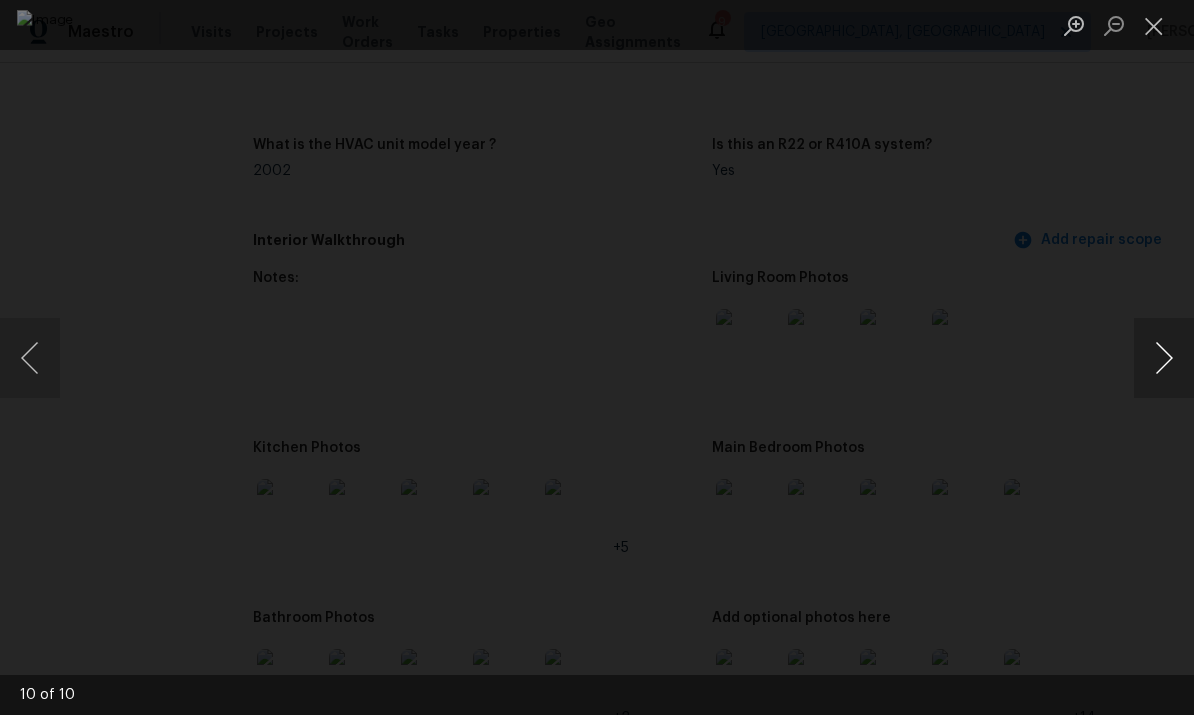 click at bounding box center (1164, 358) 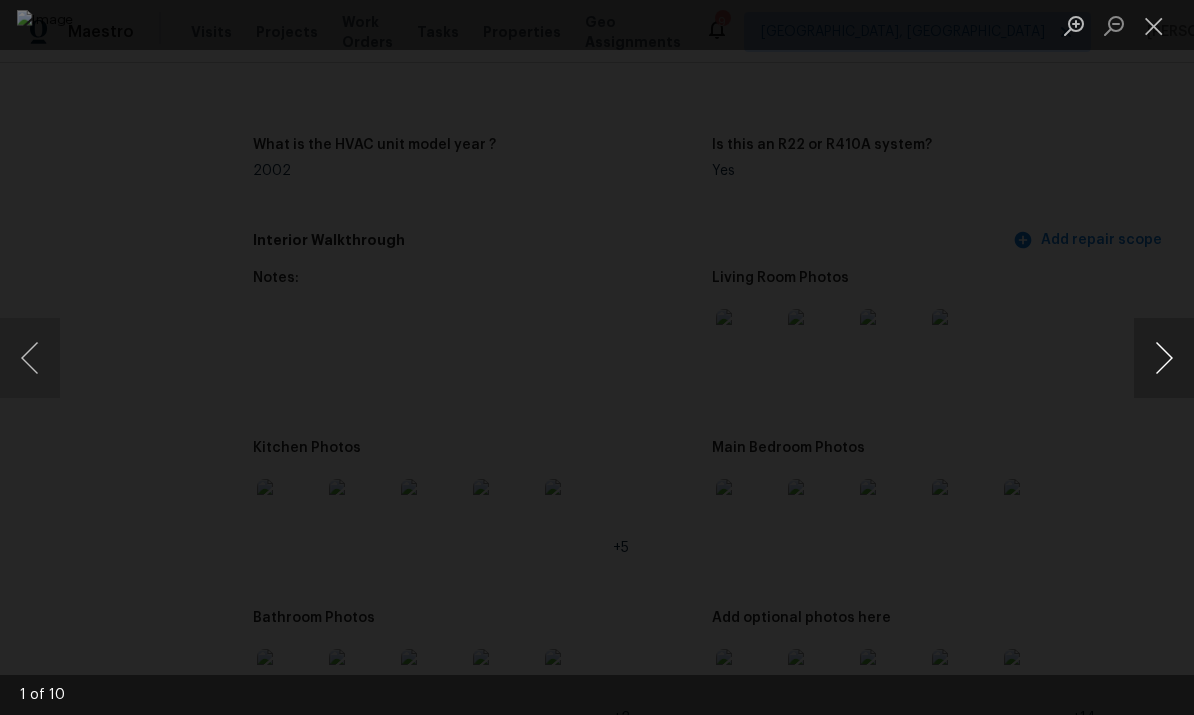 click at bounding box center (1164, 358) 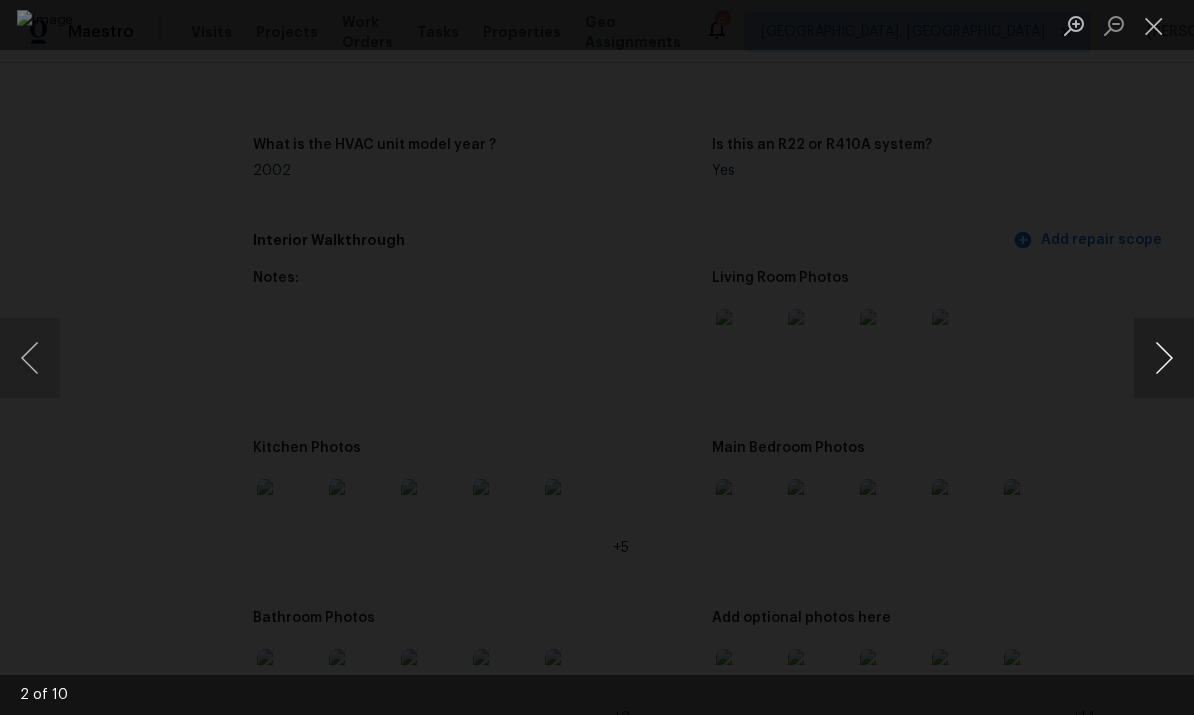 click at bounding box center (1164, 358) 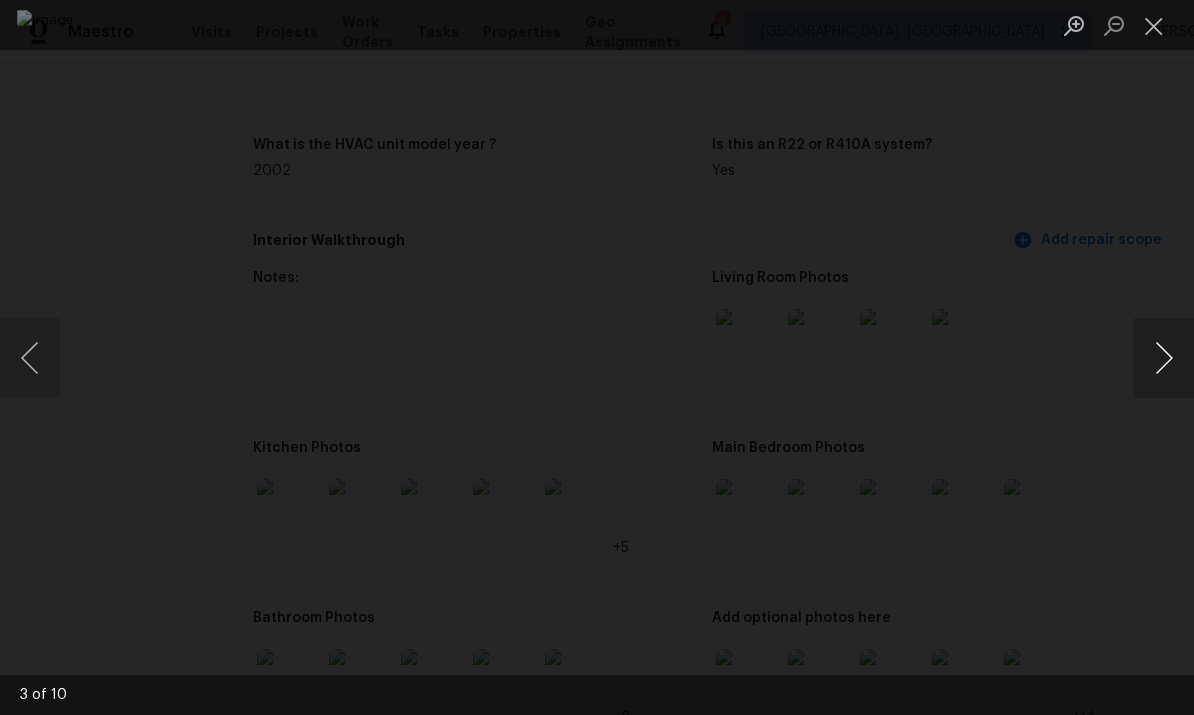 click at bounding box center [1164, 358] 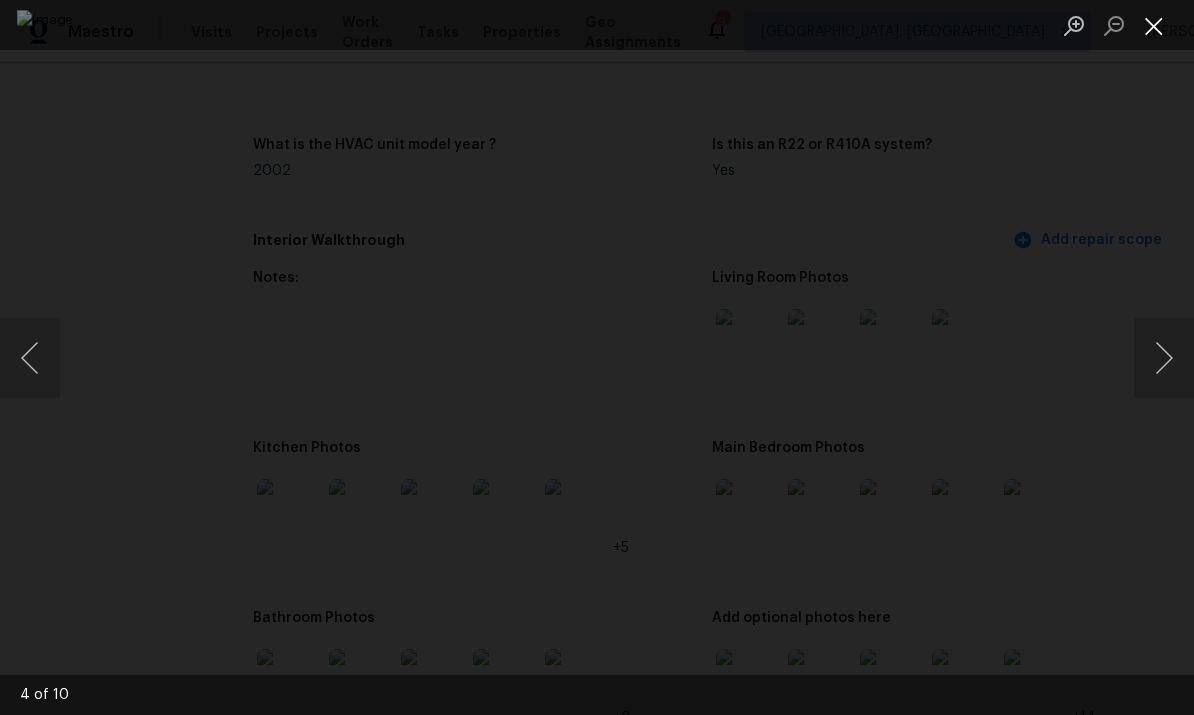 click at bounding box center (1154, 25) 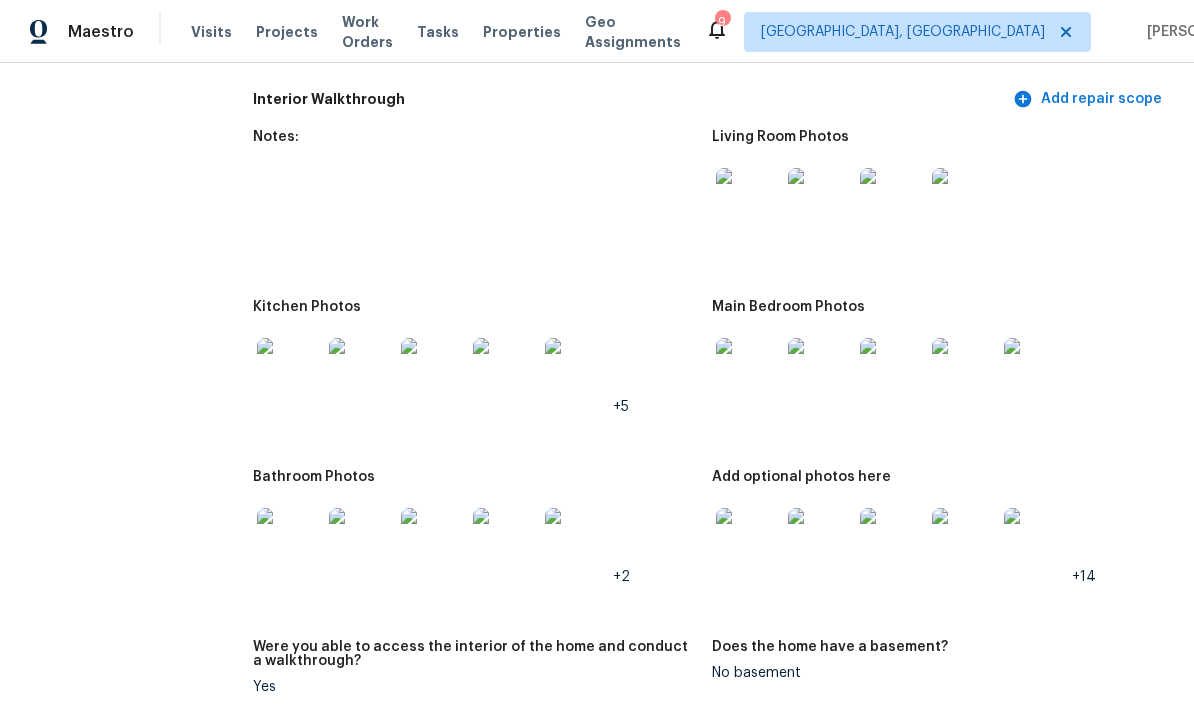 scroll, scrollTop: 2131, scrollLeft: 0, axis: vertical 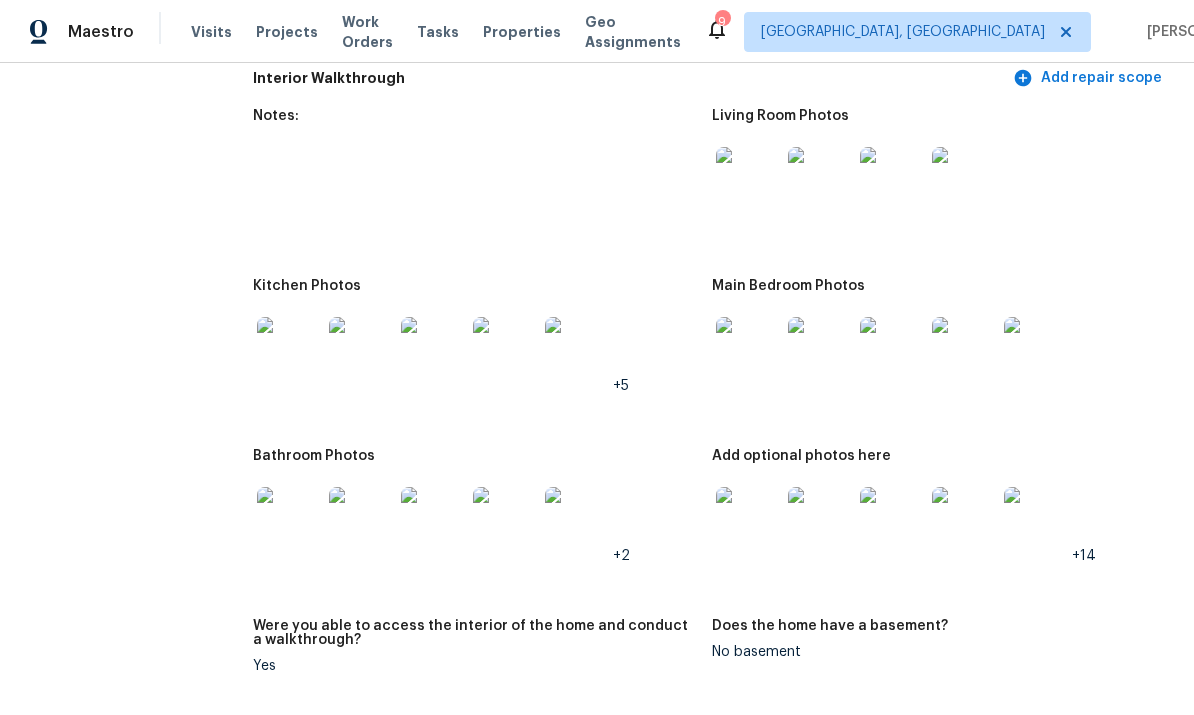 click at bounding box center (289, 519) 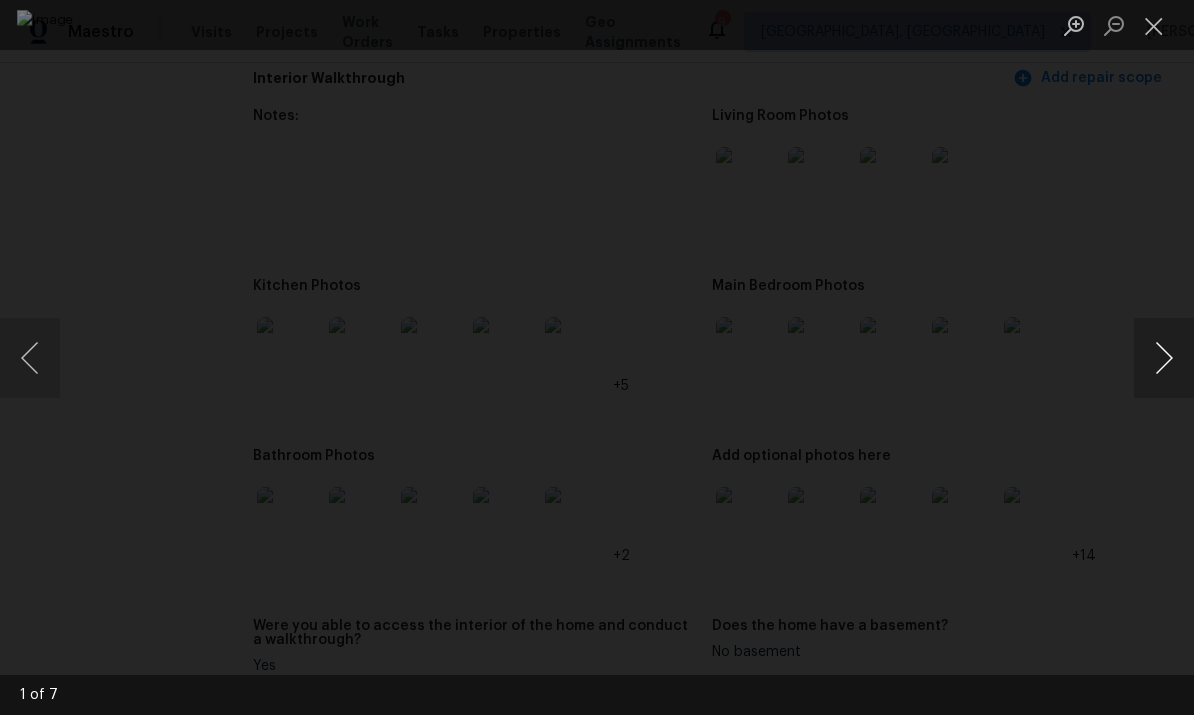 click at bounding box center [1164, 358] 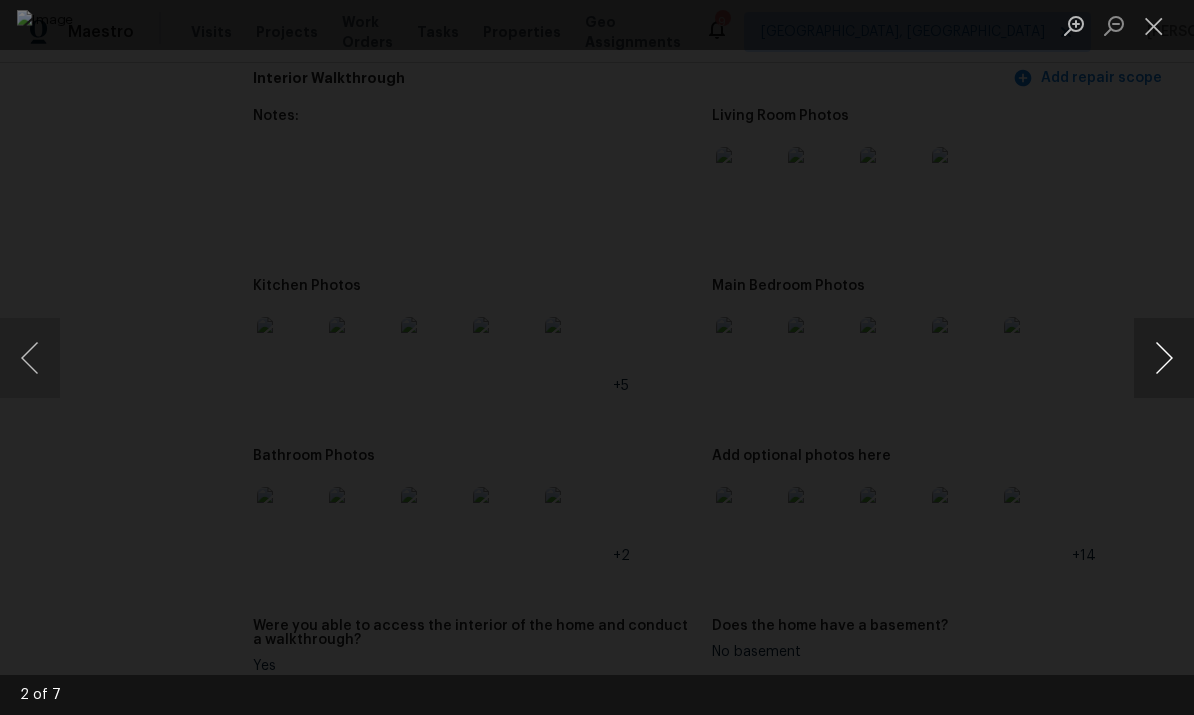 click at bounding box center (1164, 358) 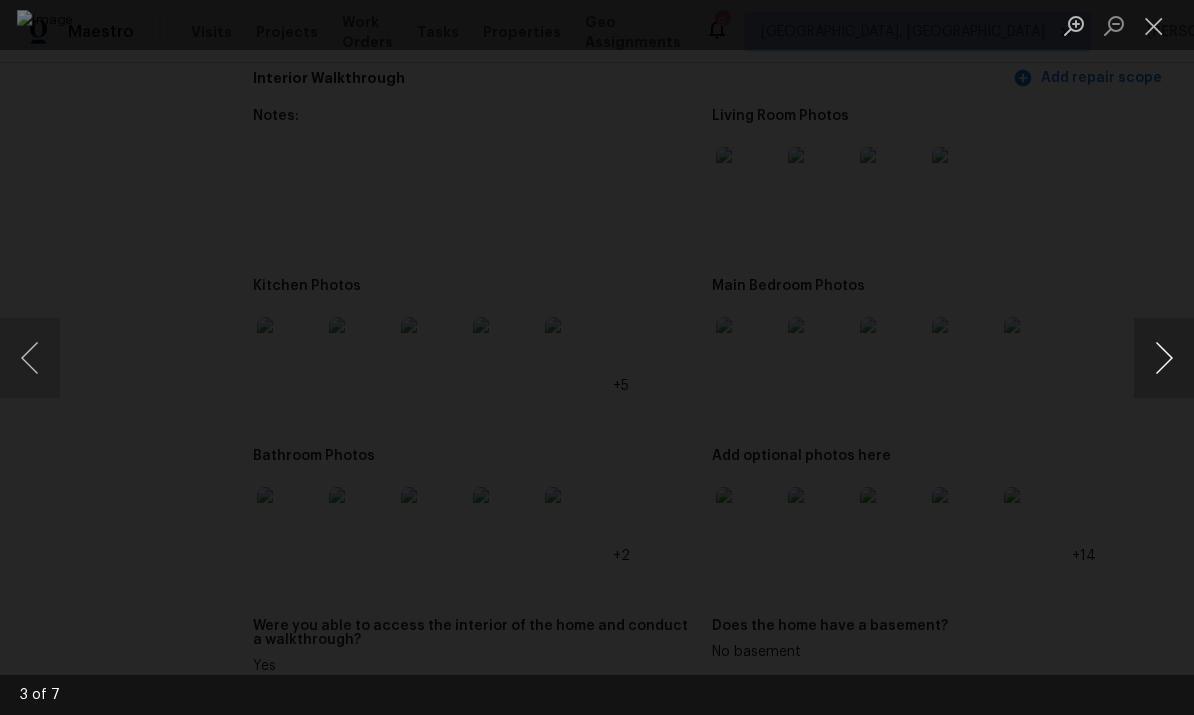 click at bounding box center [1164, 358] 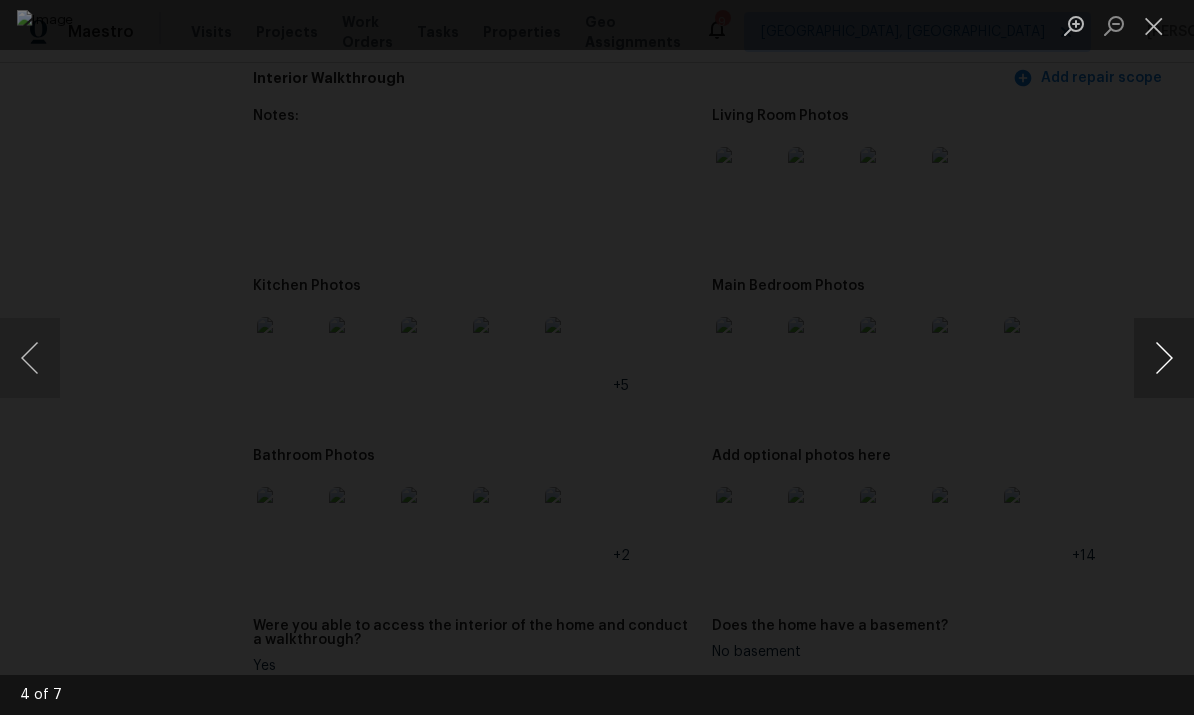 click at bounding box center (1164, 358) 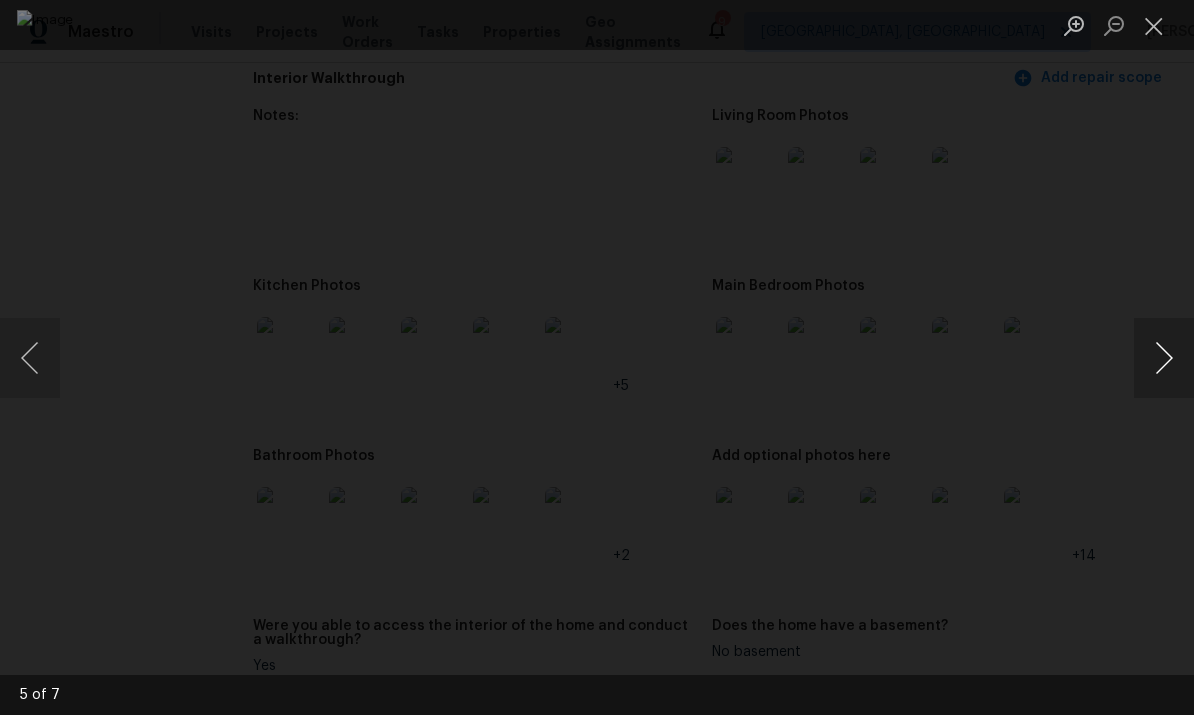 click at bounding box center (1164, 358) 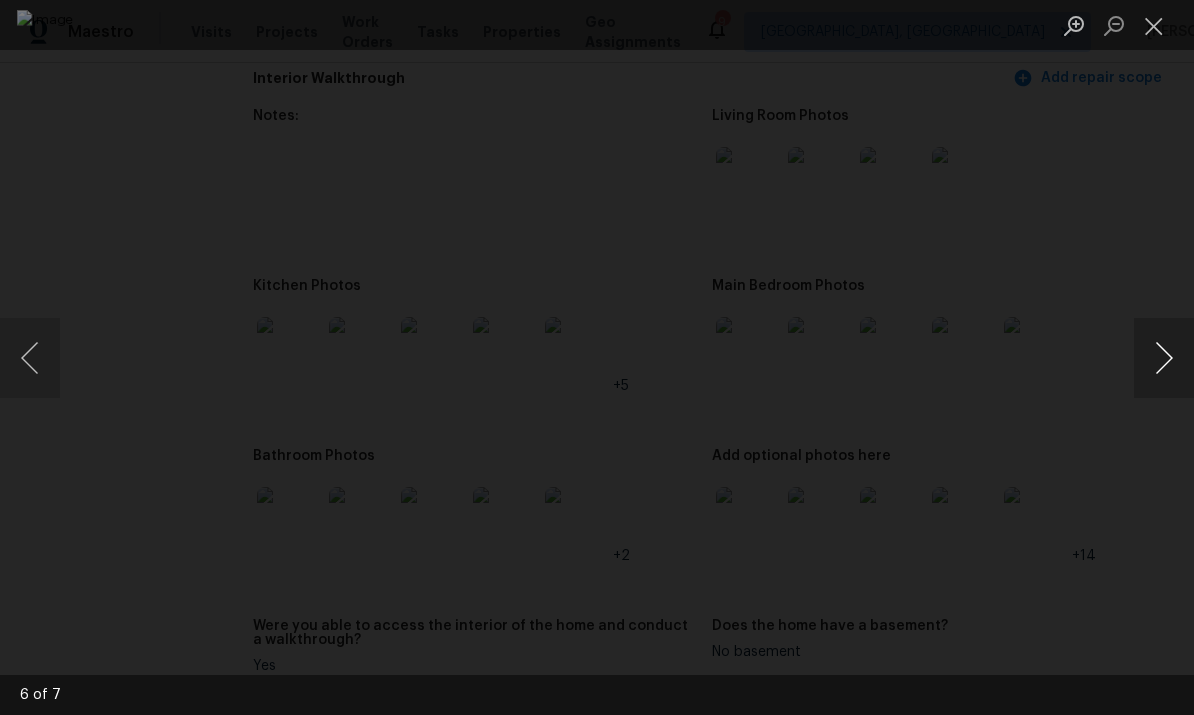 click at bounding box center [1164, 358] 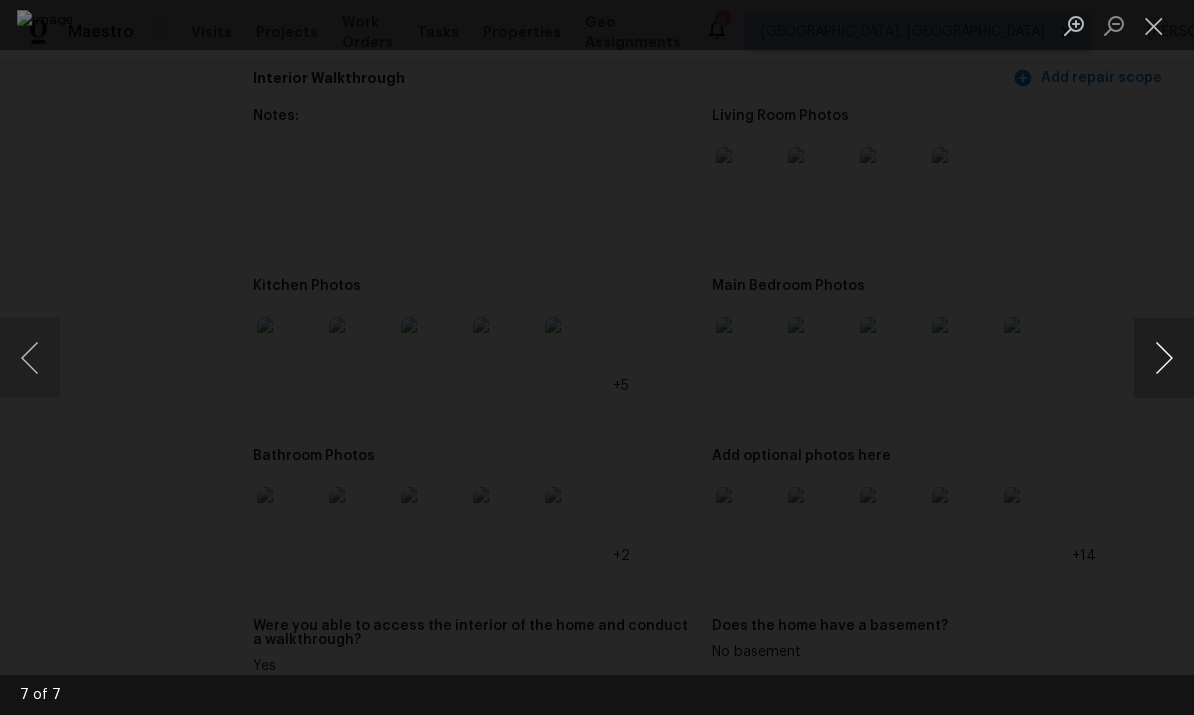 click at bounding box center [1164, 358] 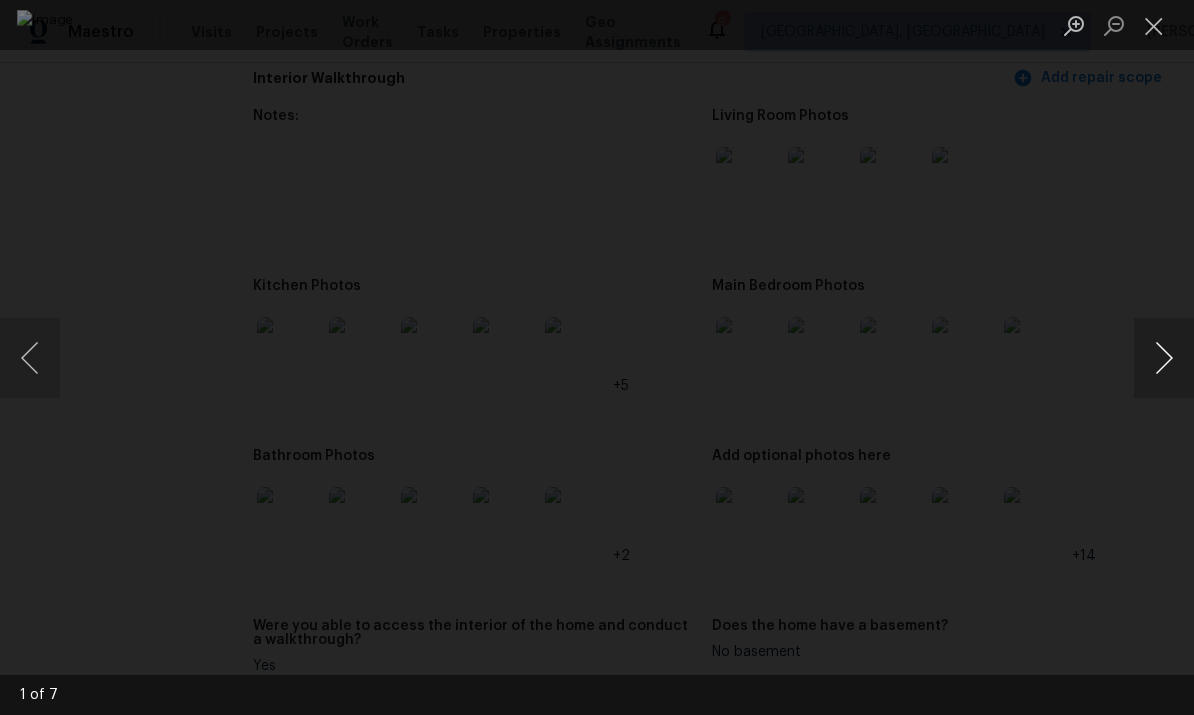 click at bounding box center (1164, 358) 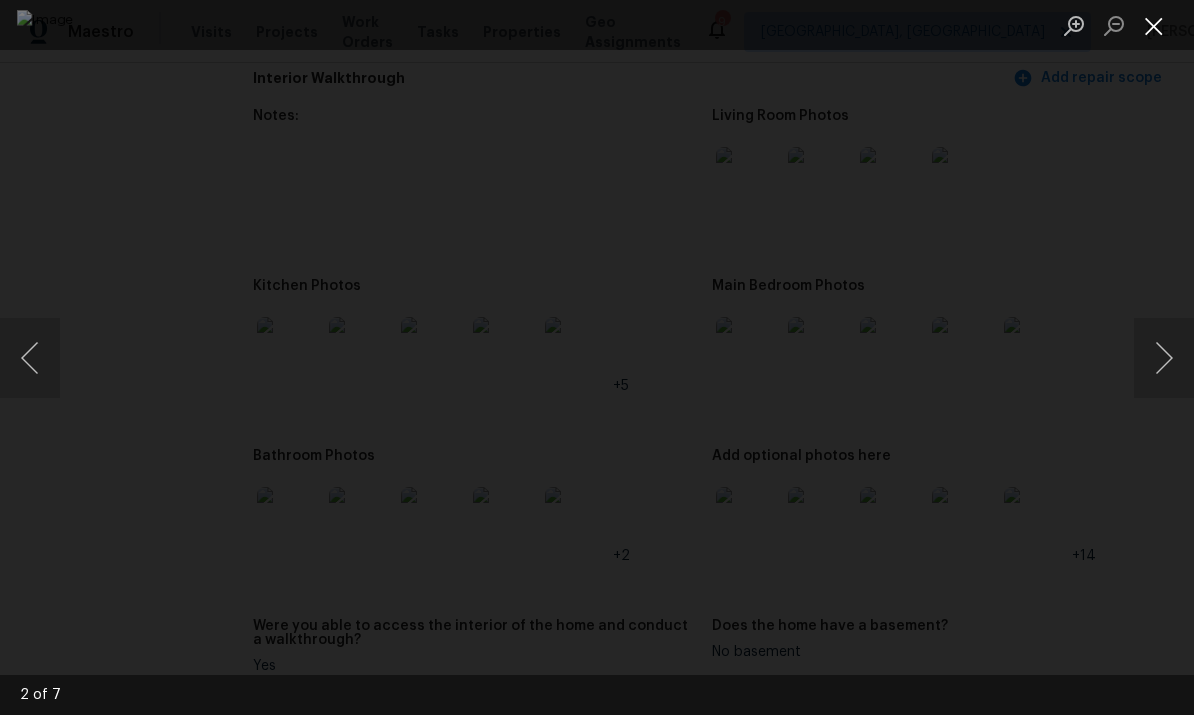 click at bounding box center (1154, 25) 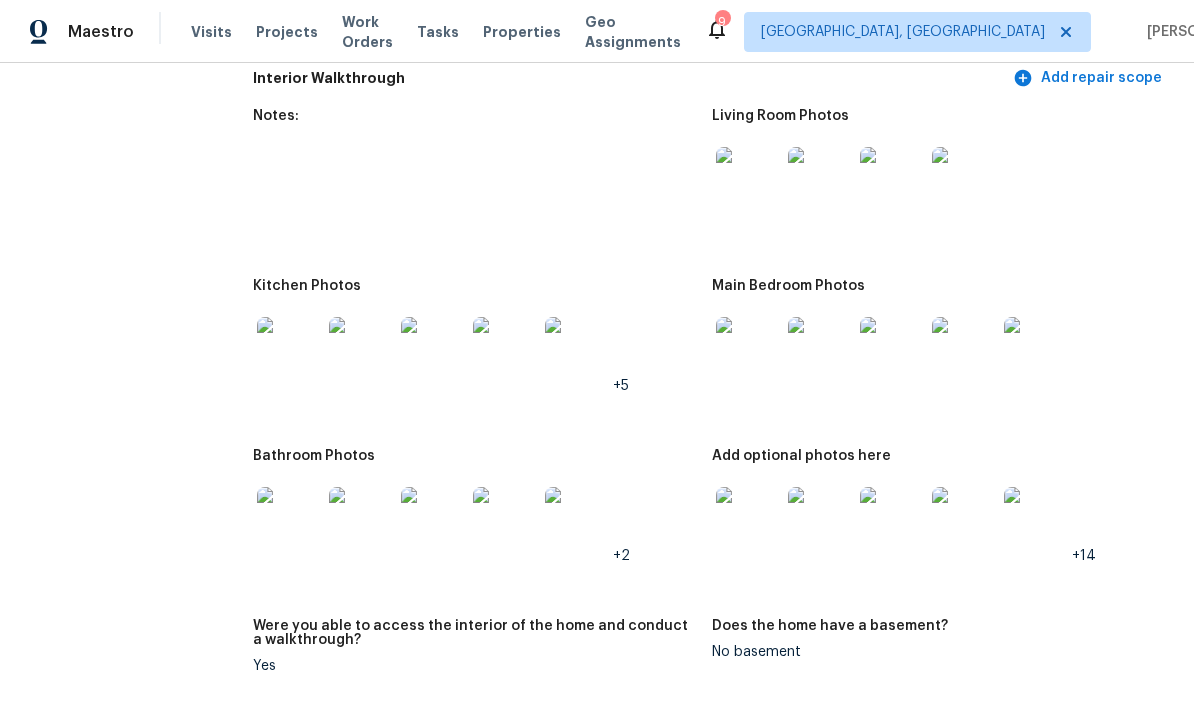 click on "+14" at bounding box center [933, 519] 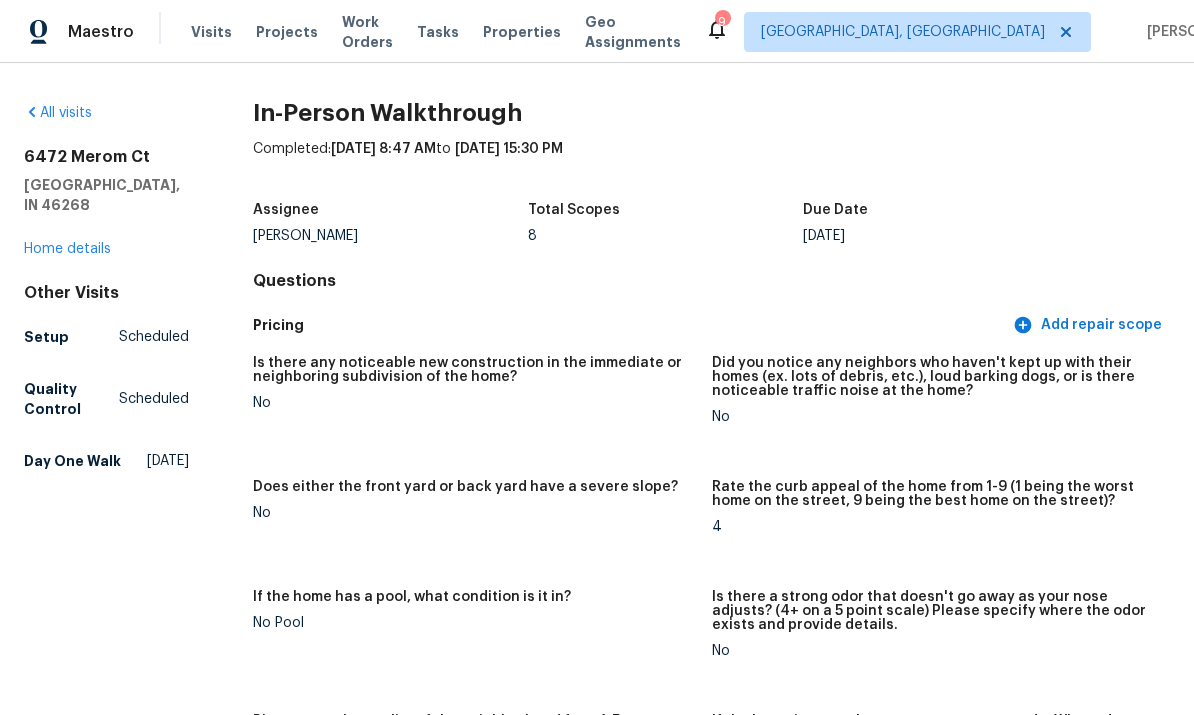scroll, scrollTop: 0, scrollLeft: 0, axis: both 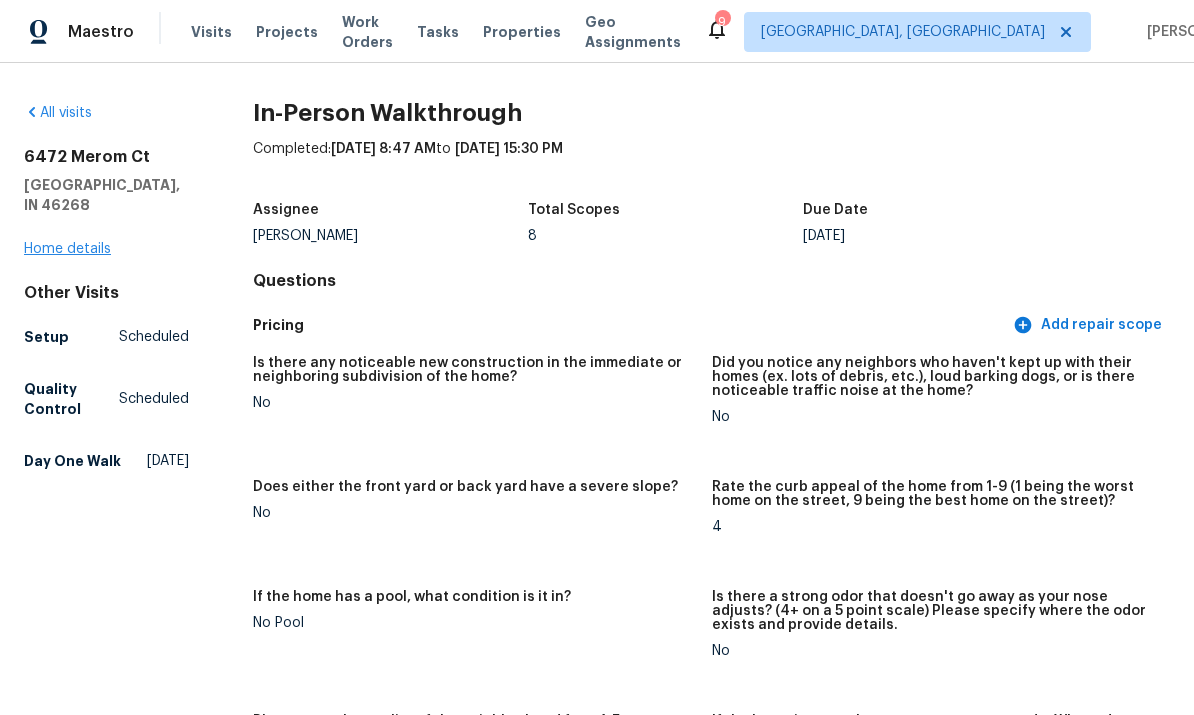 click on "Home details" at bounding box center [67, 249] 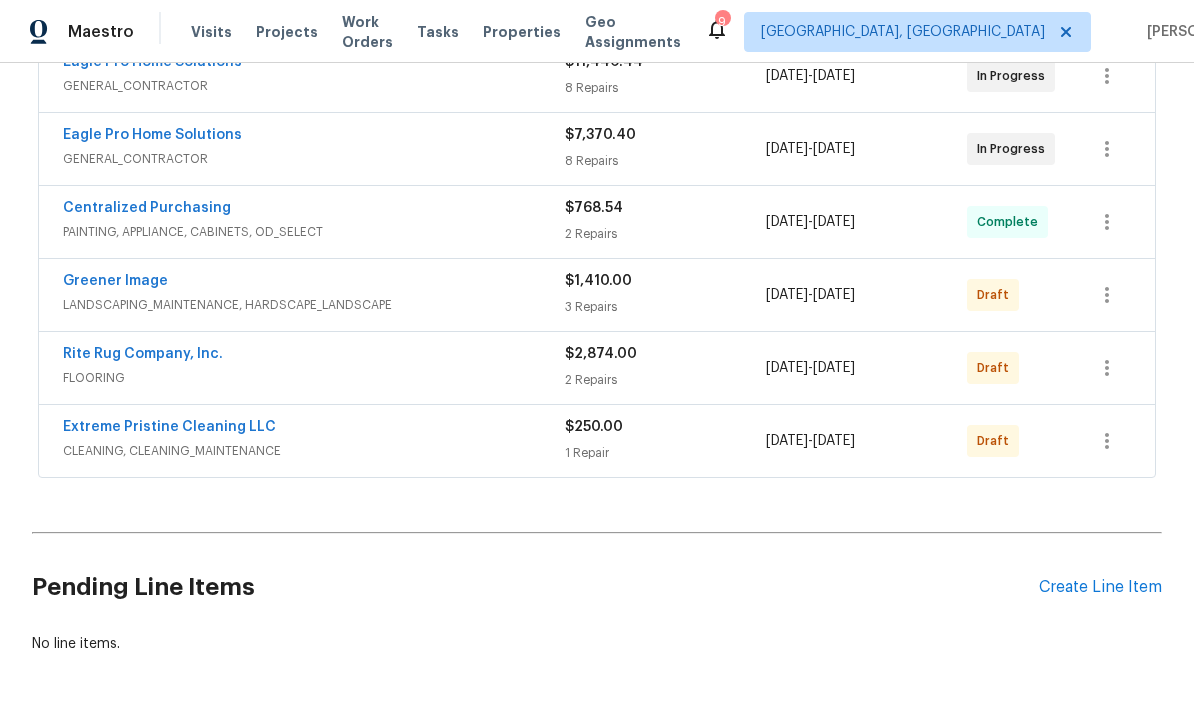 scroll, scrollTop: 552, scrollLeft: 0, axis: vertical 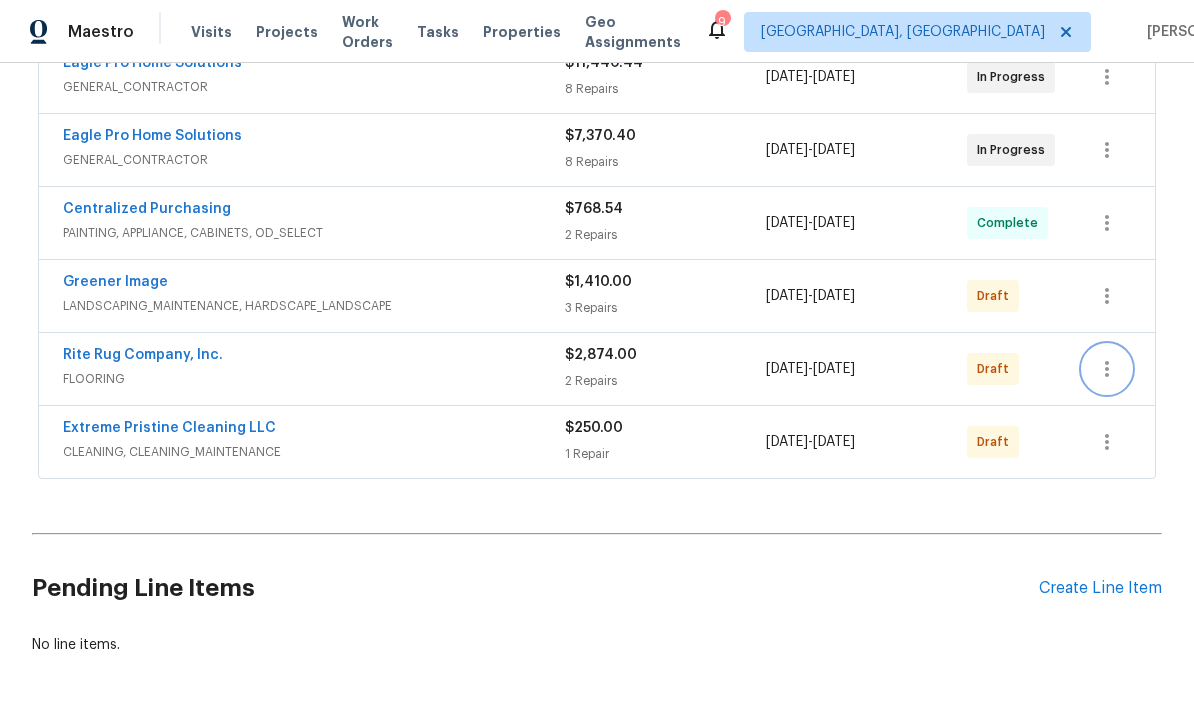 click 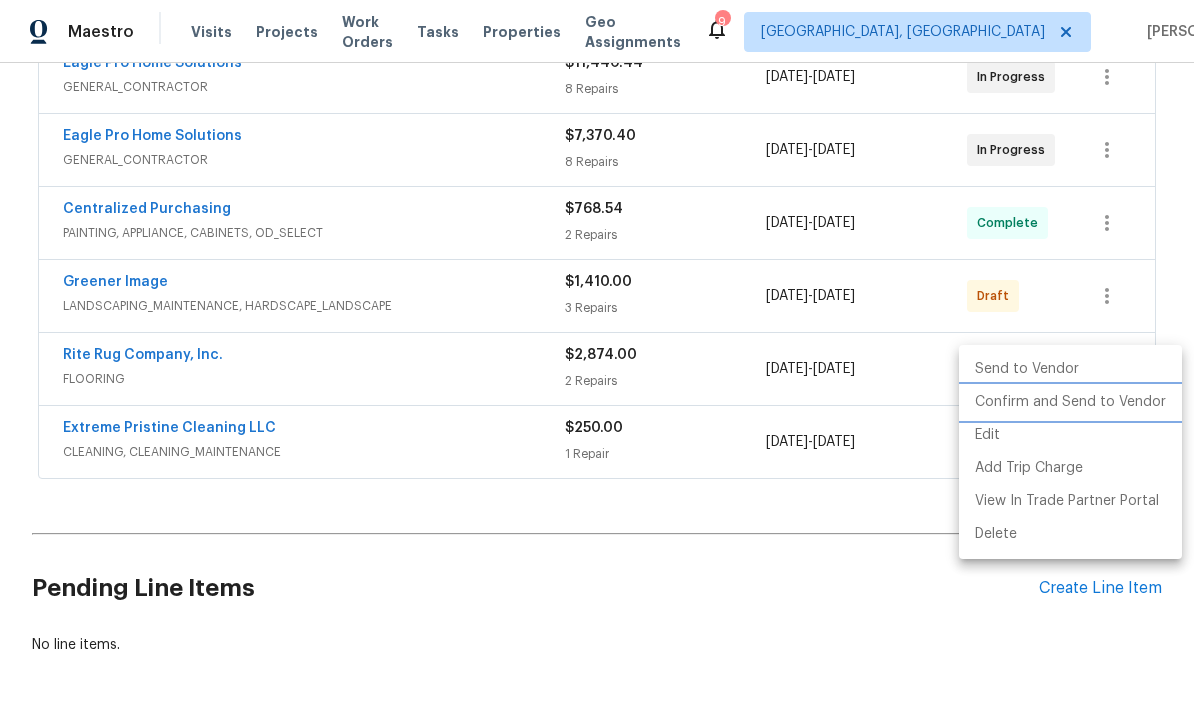 click on "Confirm and Send to Vendor" at bounding box center (1070, 402) 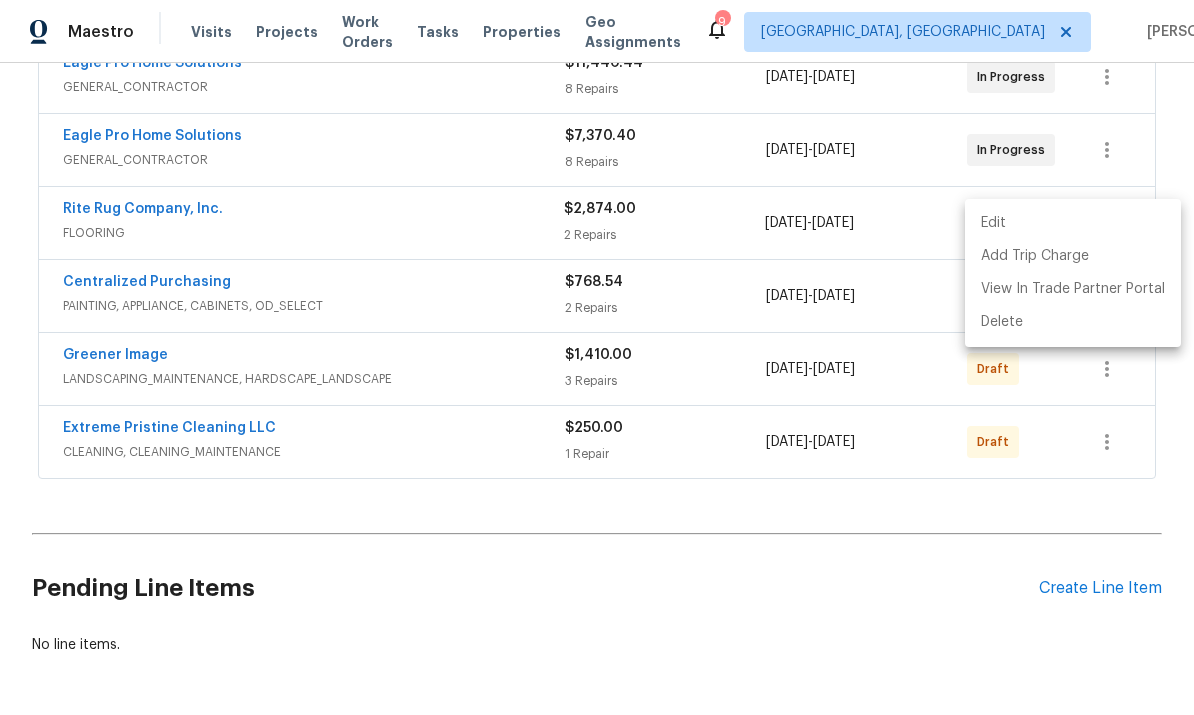 click at bounding box center (597, 357) 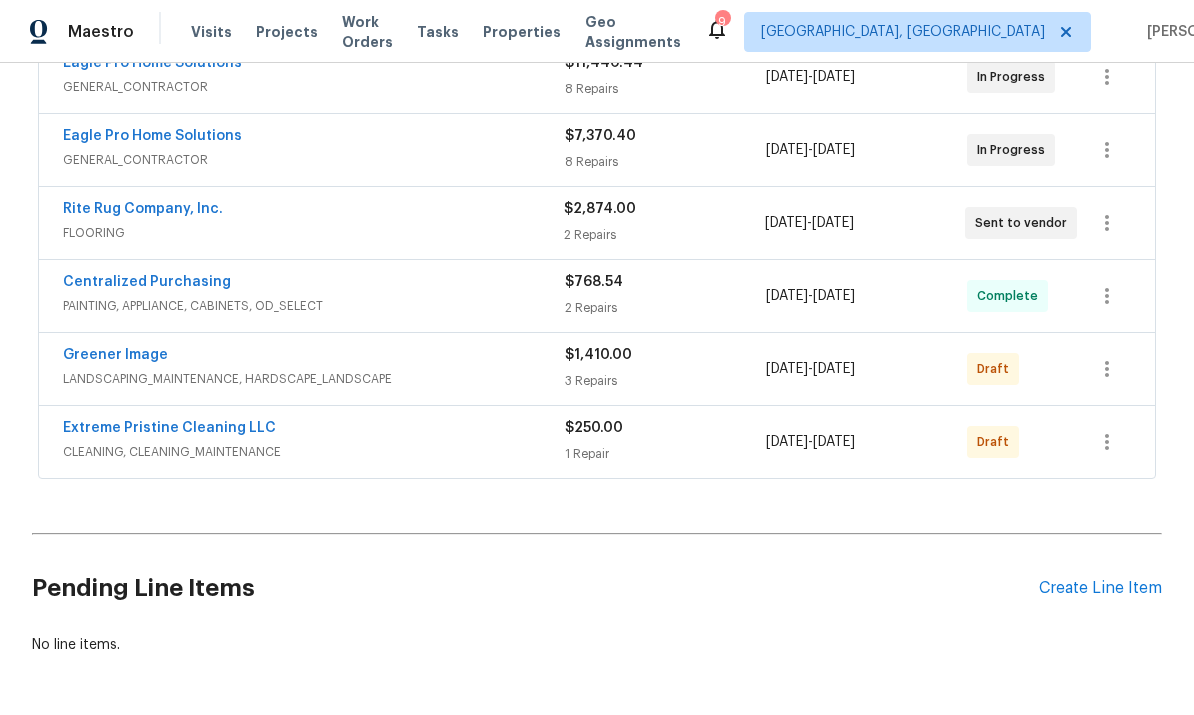 click on "Greener Image" at bounding box center [314, 357] 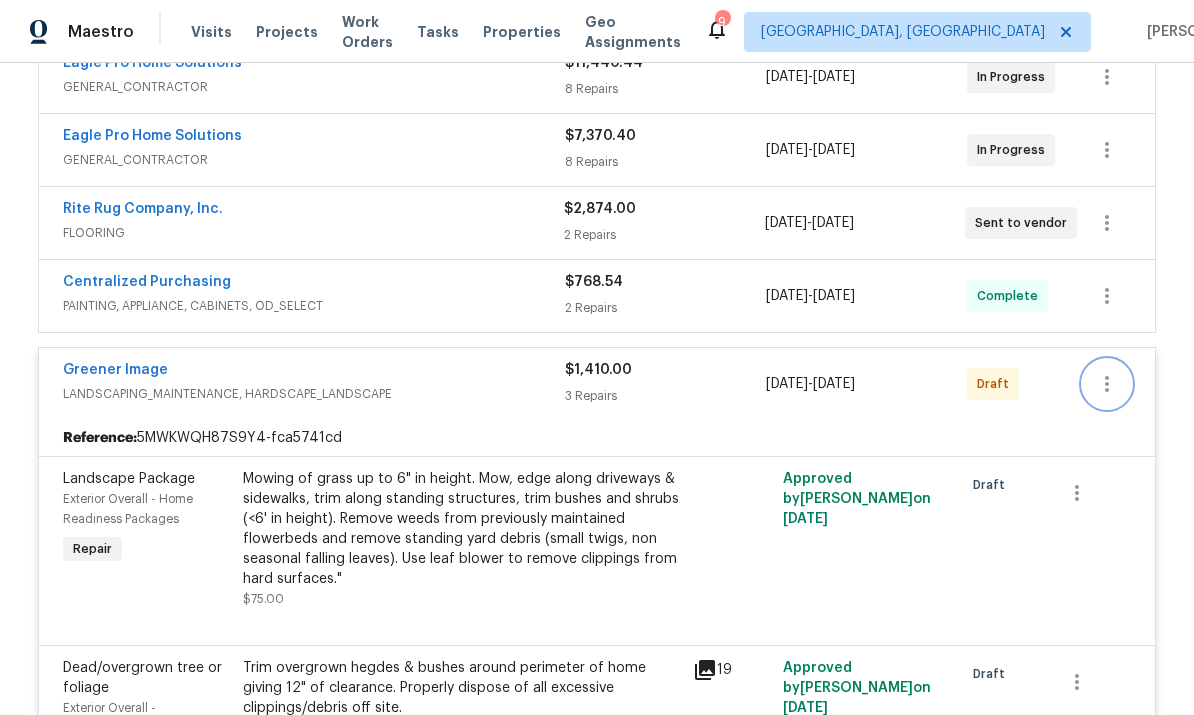 click 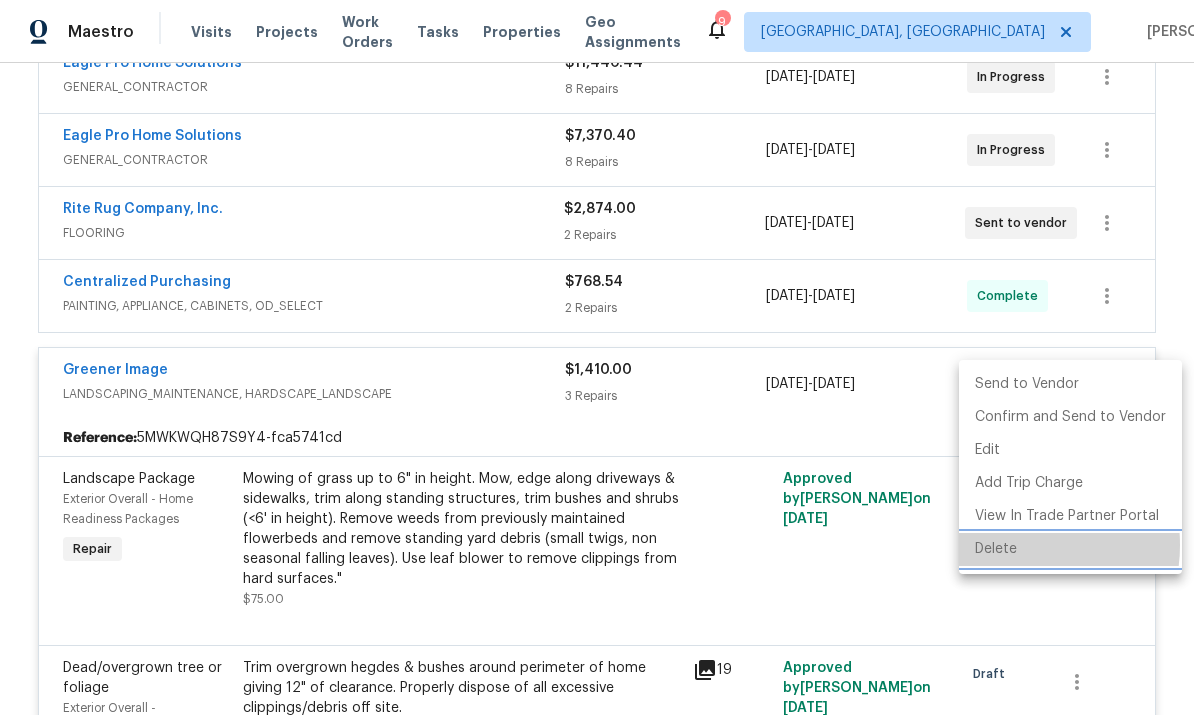 click on "Delete" at bounding box center [1070, 549] 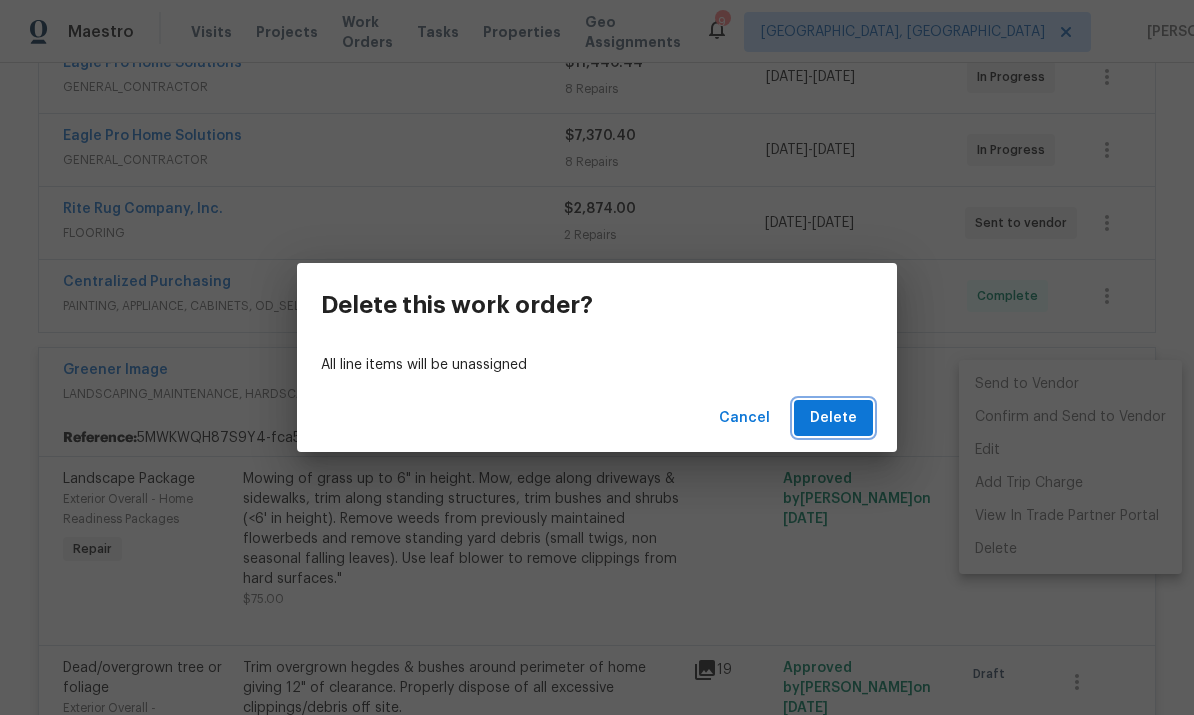 click on "Delete" at bounding box center (833, 418) 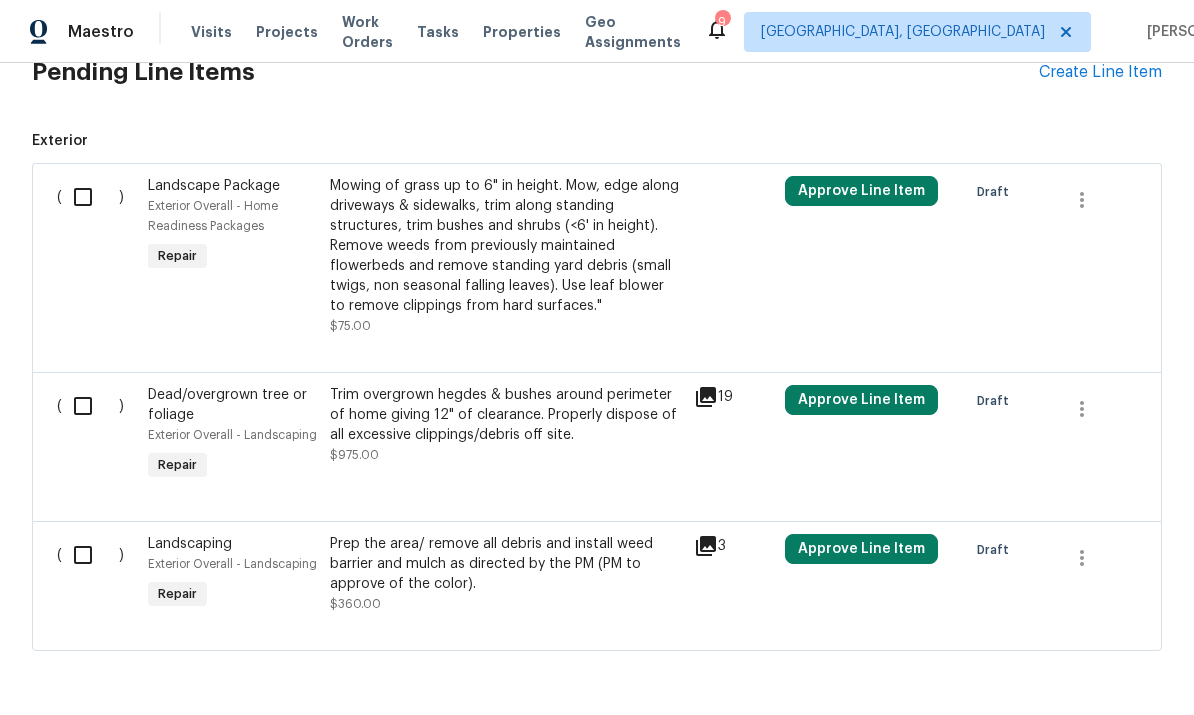 scroll, scrollTop: 994, scrollLeft: 0, axis: vertical 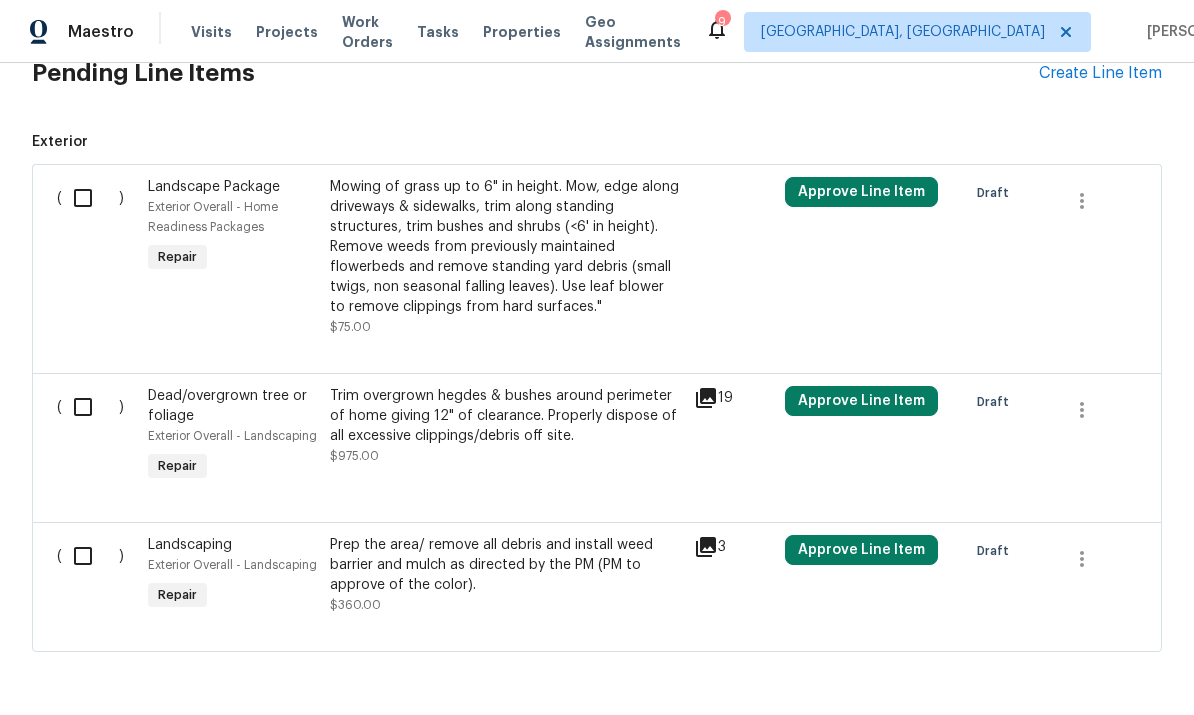 click at bounding box center [90, 407] 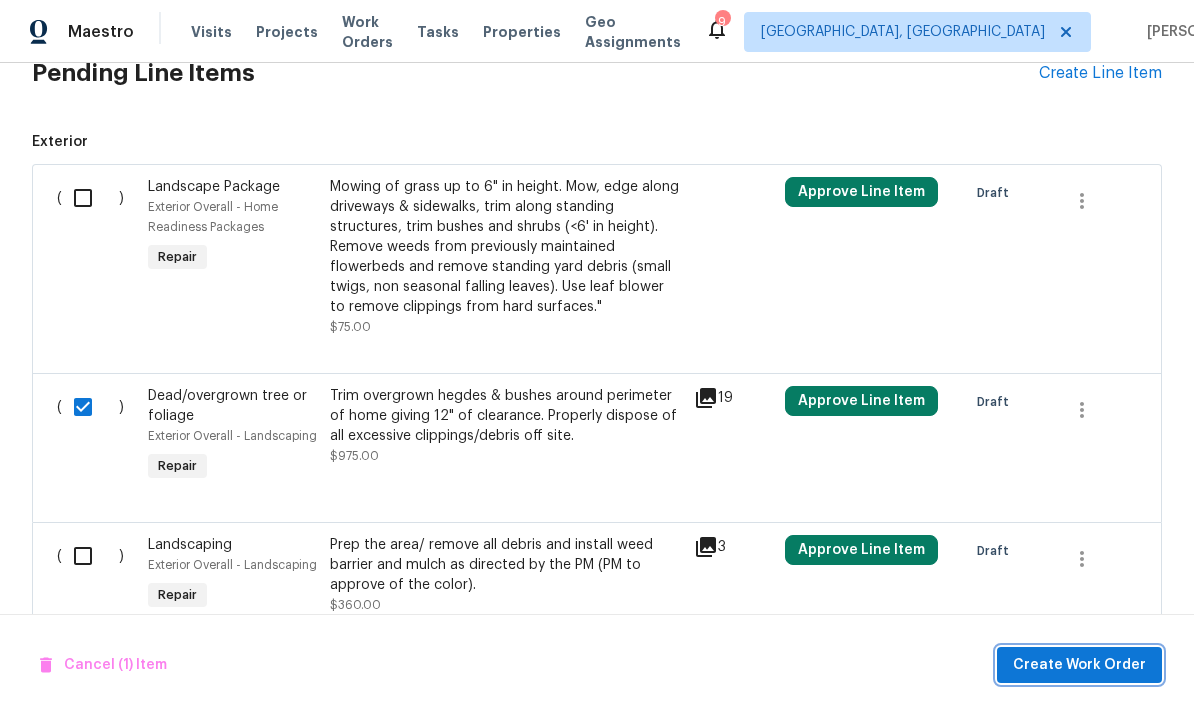click on "Create Work Order" at bounding box center (1079, 665) 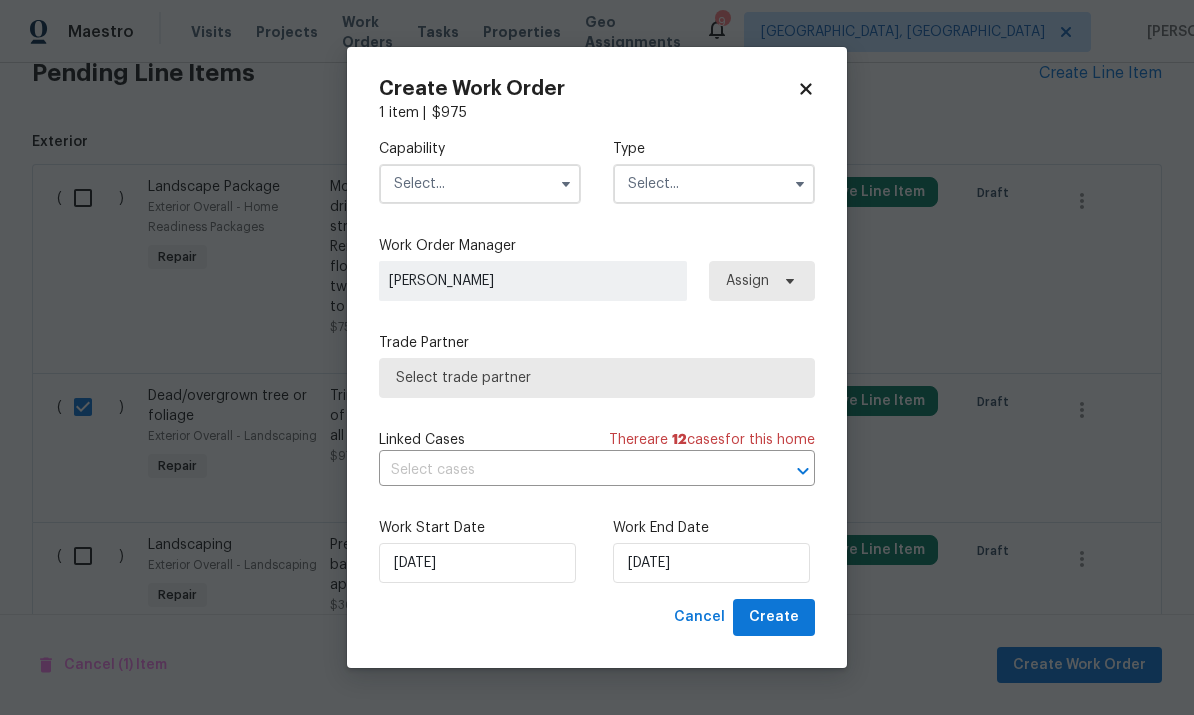 click at bounding box center (480, 184) 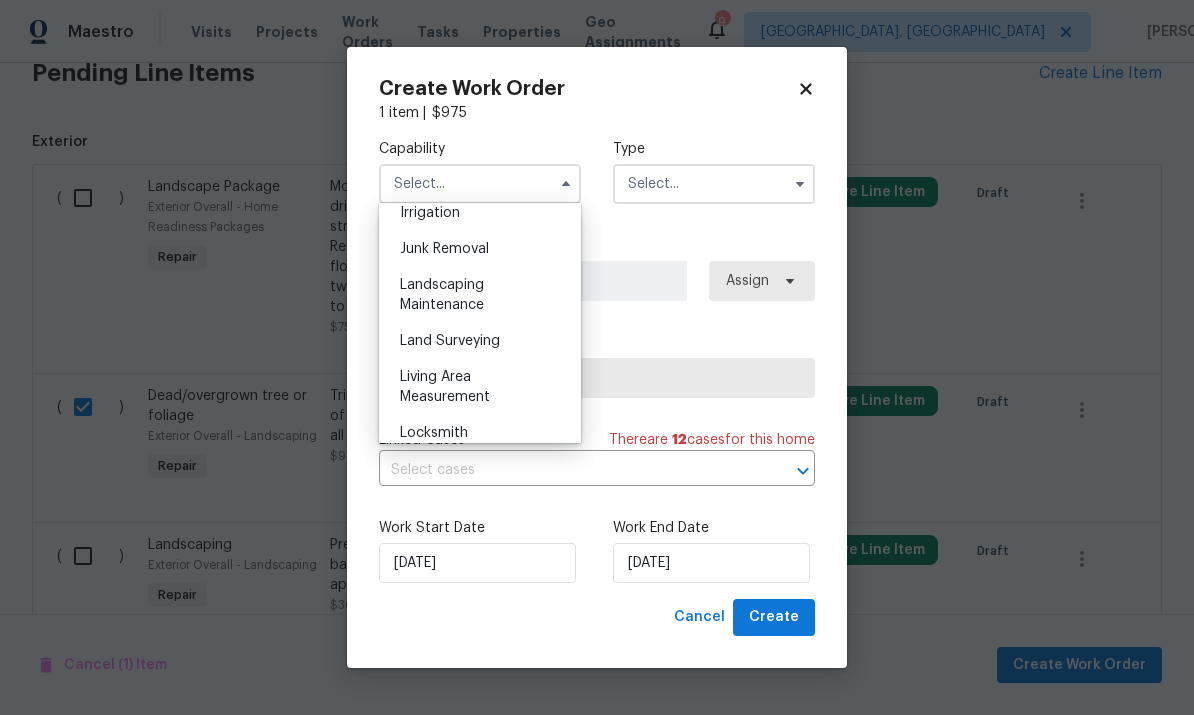 scroll, scrollTop: 1258, scrollLeft: 0, axis: vertical 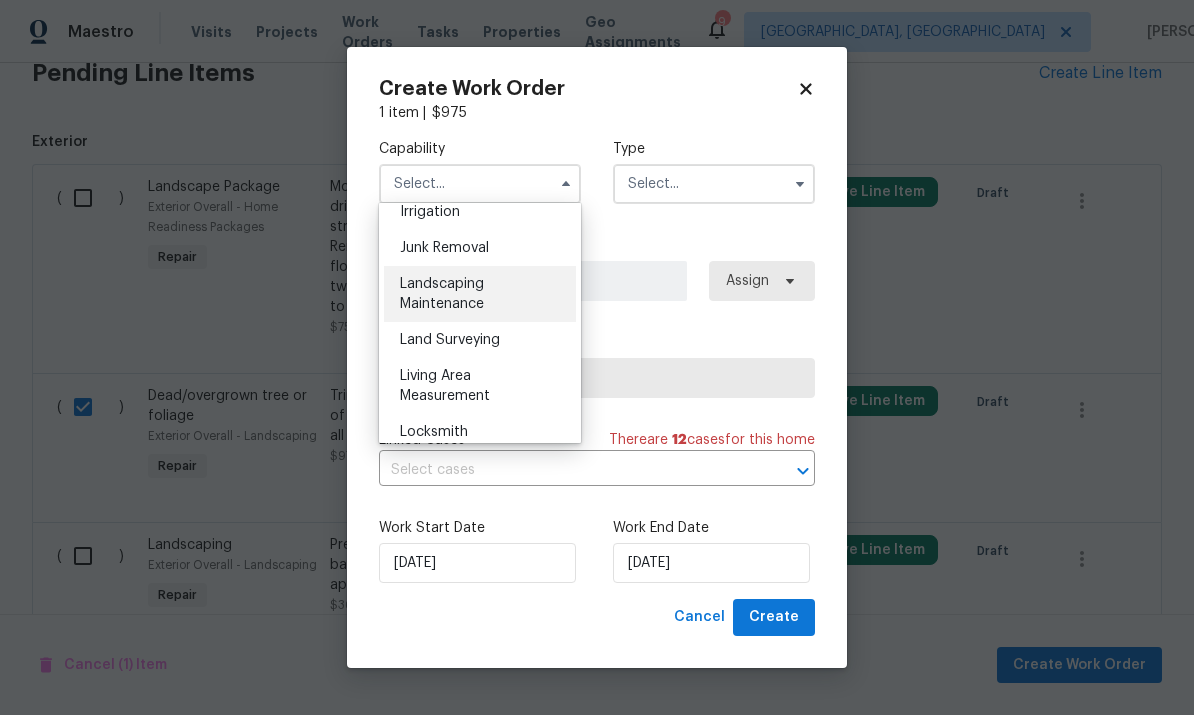 click on "Landscaping Maintenance" at bounding box center (480, 294) 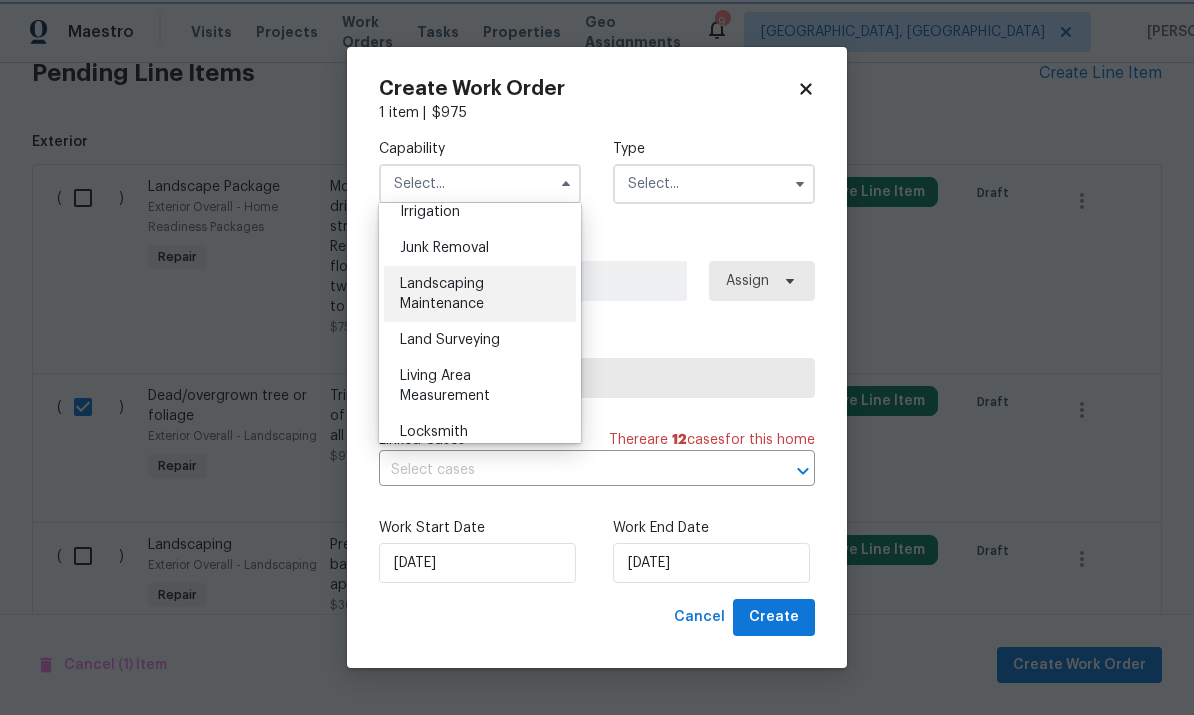 type on "Landscaping Maintenance" 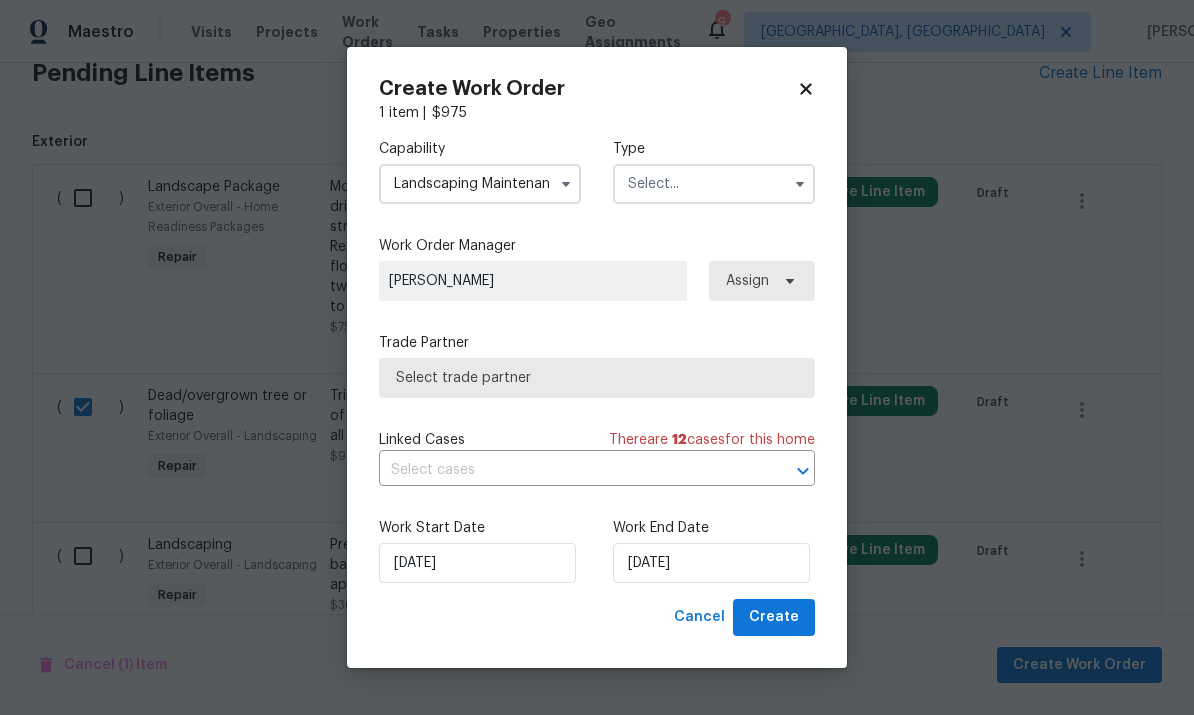 click at bounding box center (714, 184) 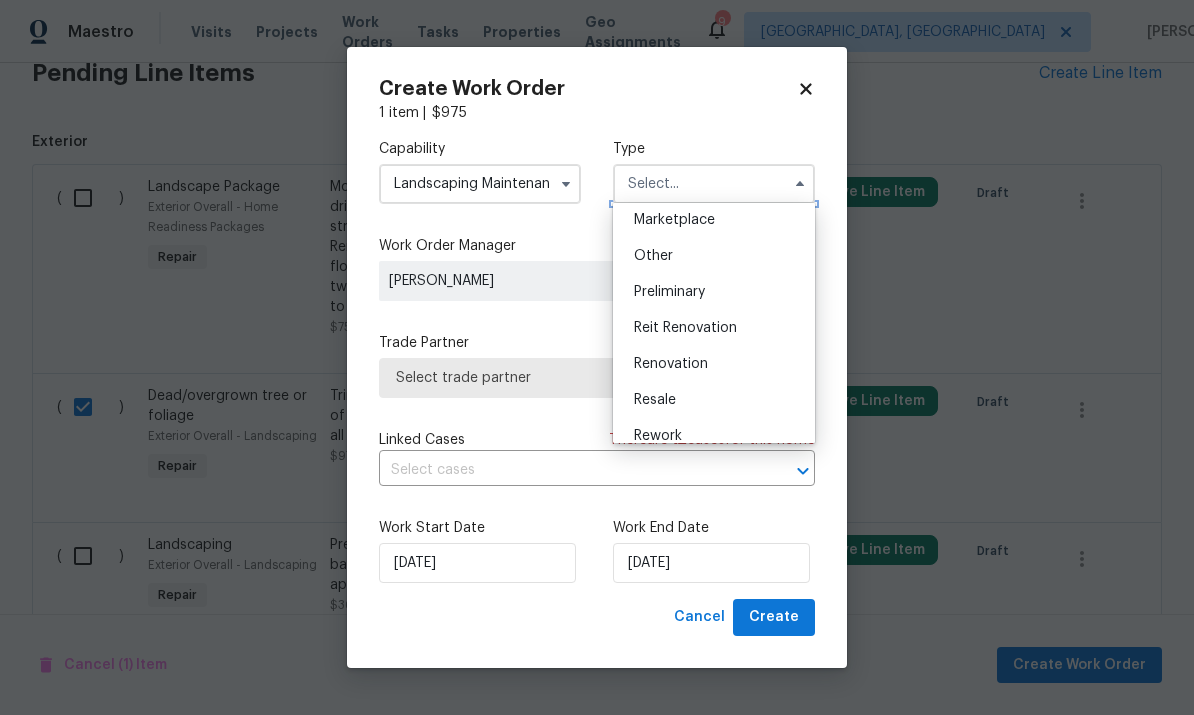 scroll, scrollTop: 376, scrollLeft: 0, axis: vertical 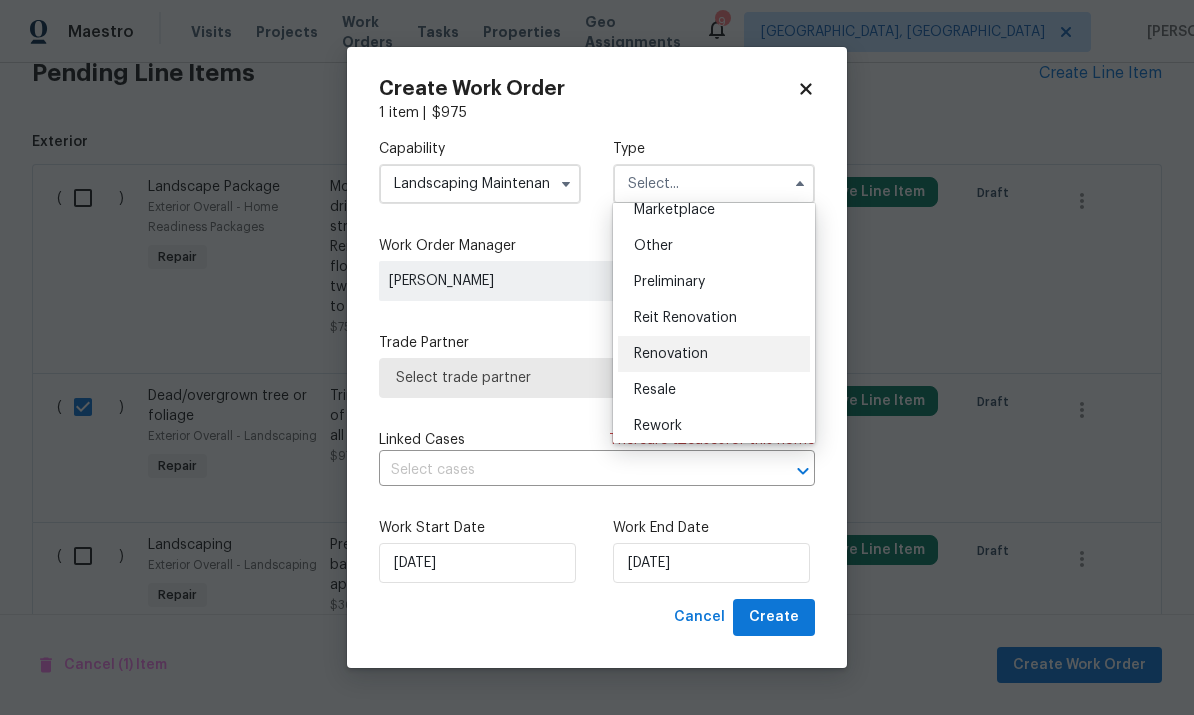 click on "Renovation" at bounding box center (671, 354) 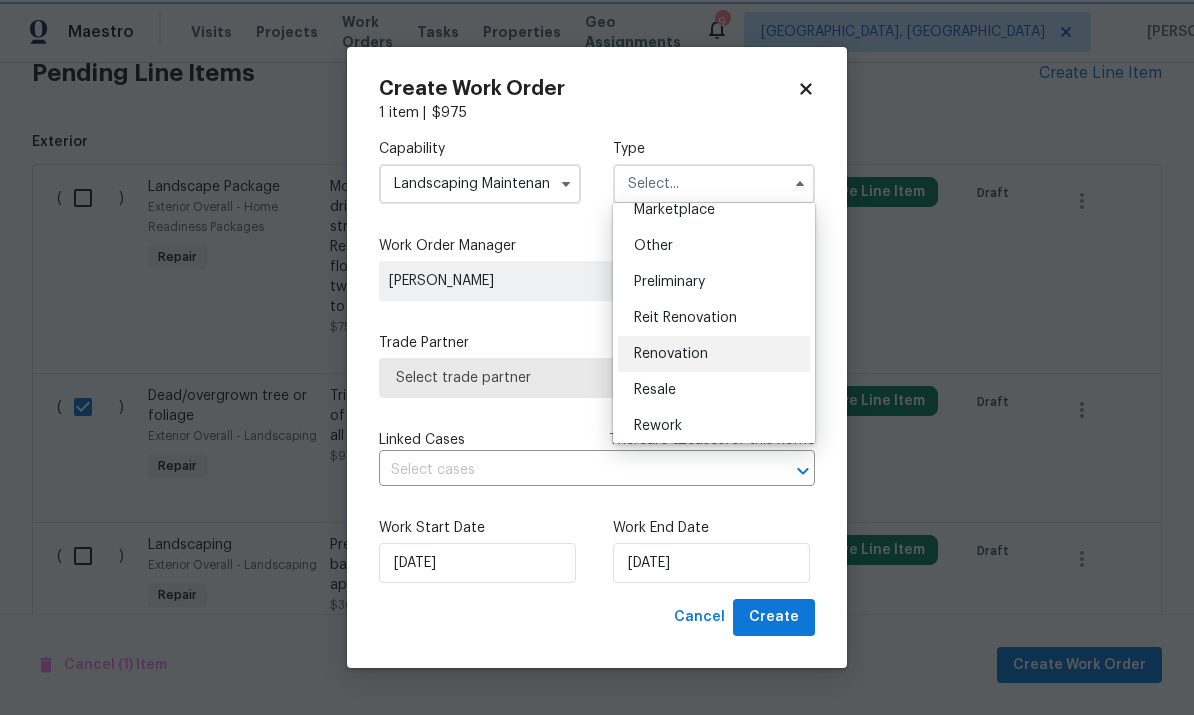type on "Renovation" 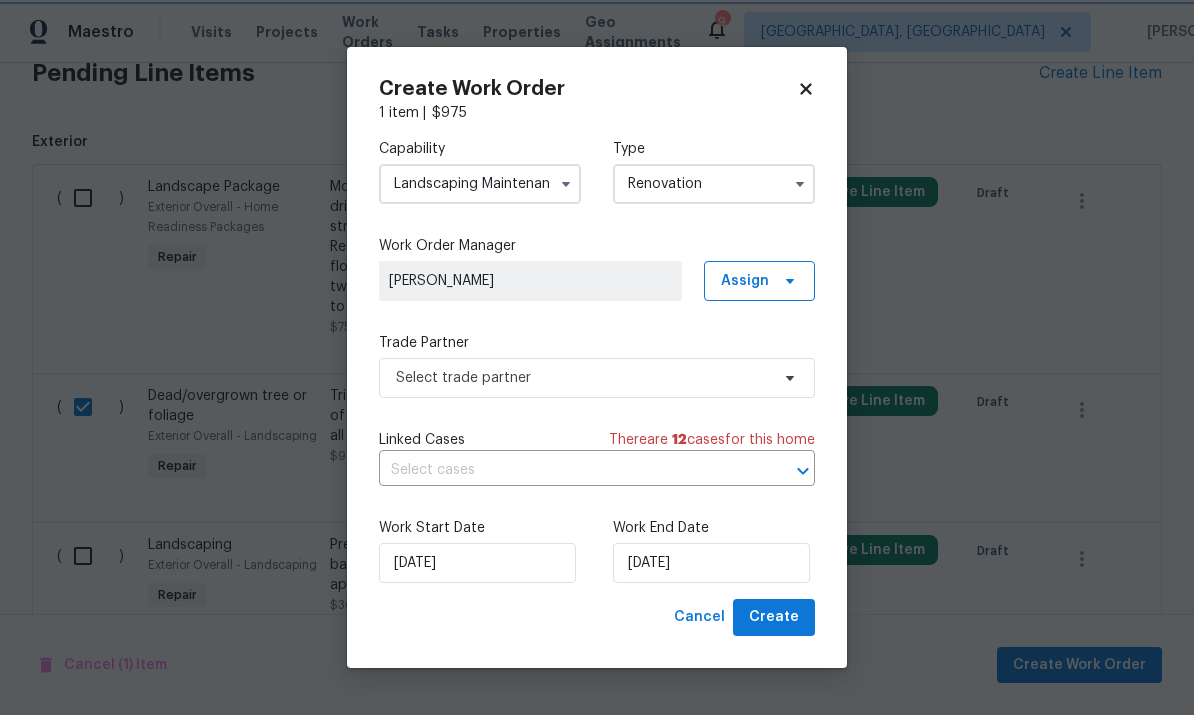 scroll, scrollTop: 0, scrollLeft: 0, axis: both 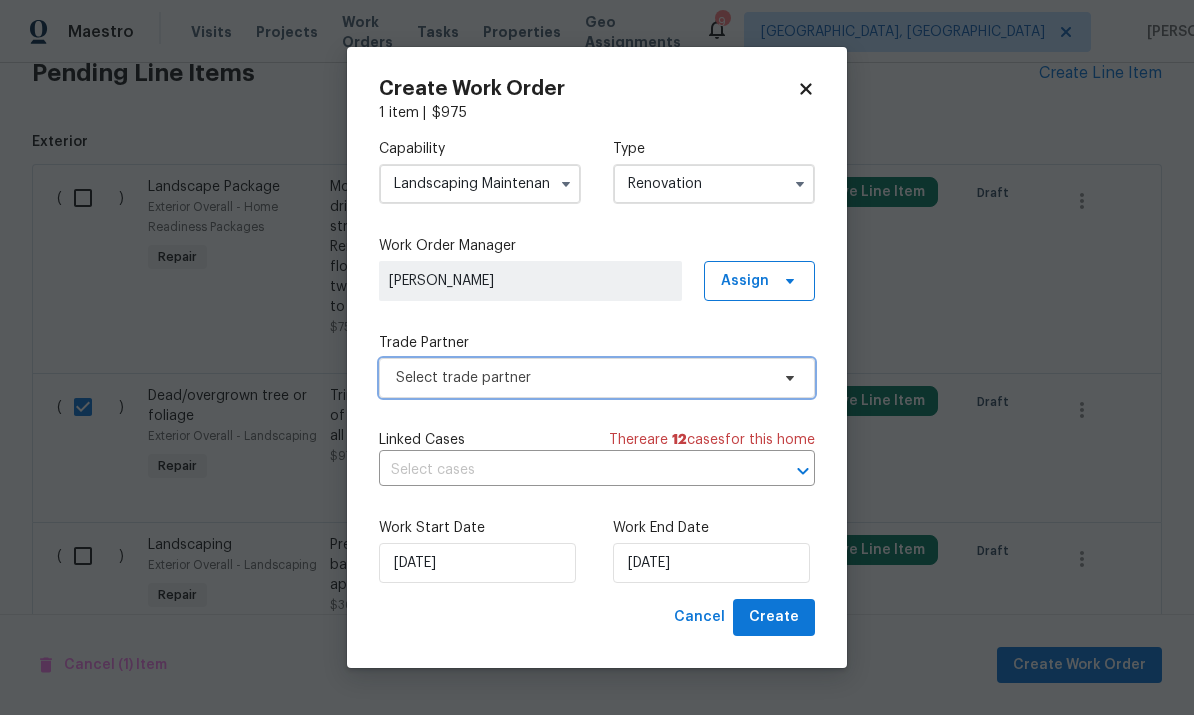 click on "Select trade partner" at bounding box center [582, 378] 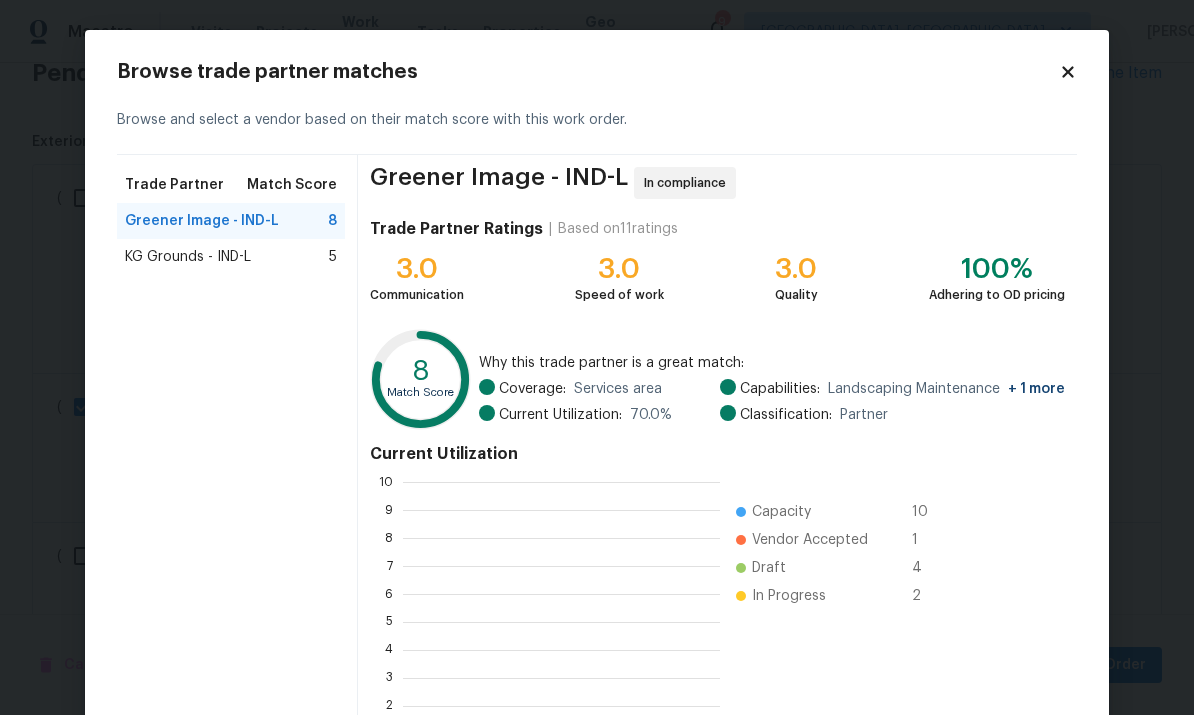 scroll, scrollTop: 280, scrollLeft: 317, axis: both 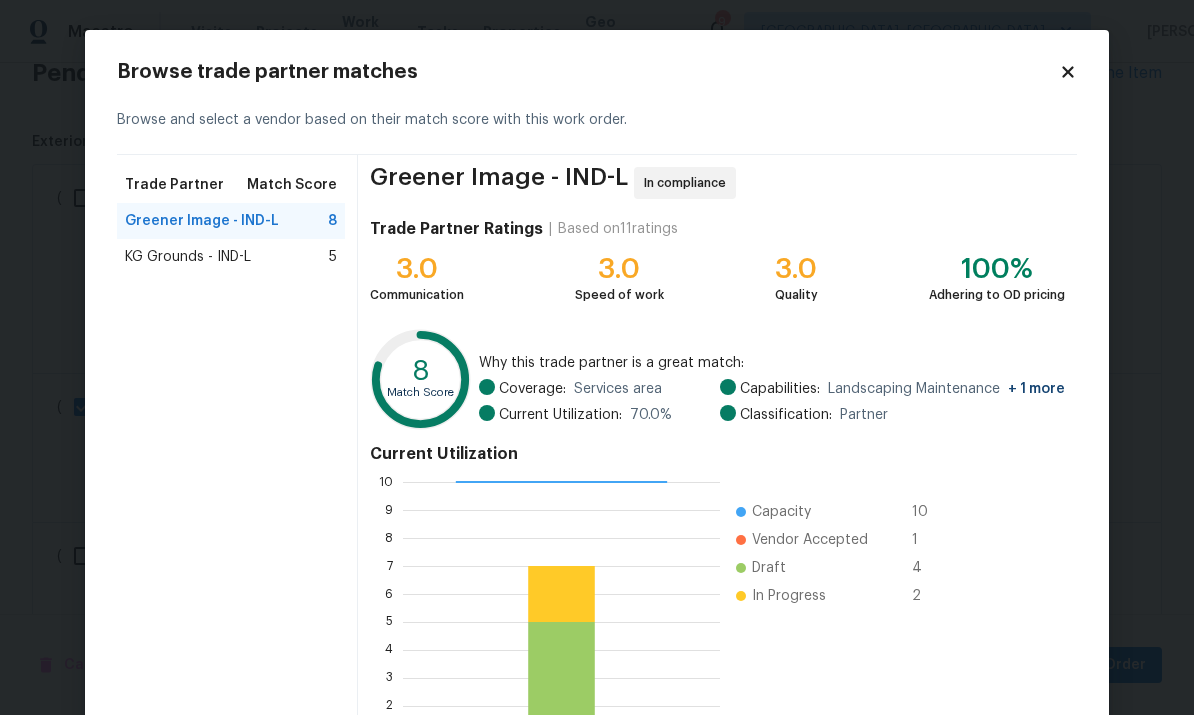 click on "Greener Image - IND-L" at bounding box center (202, 221) 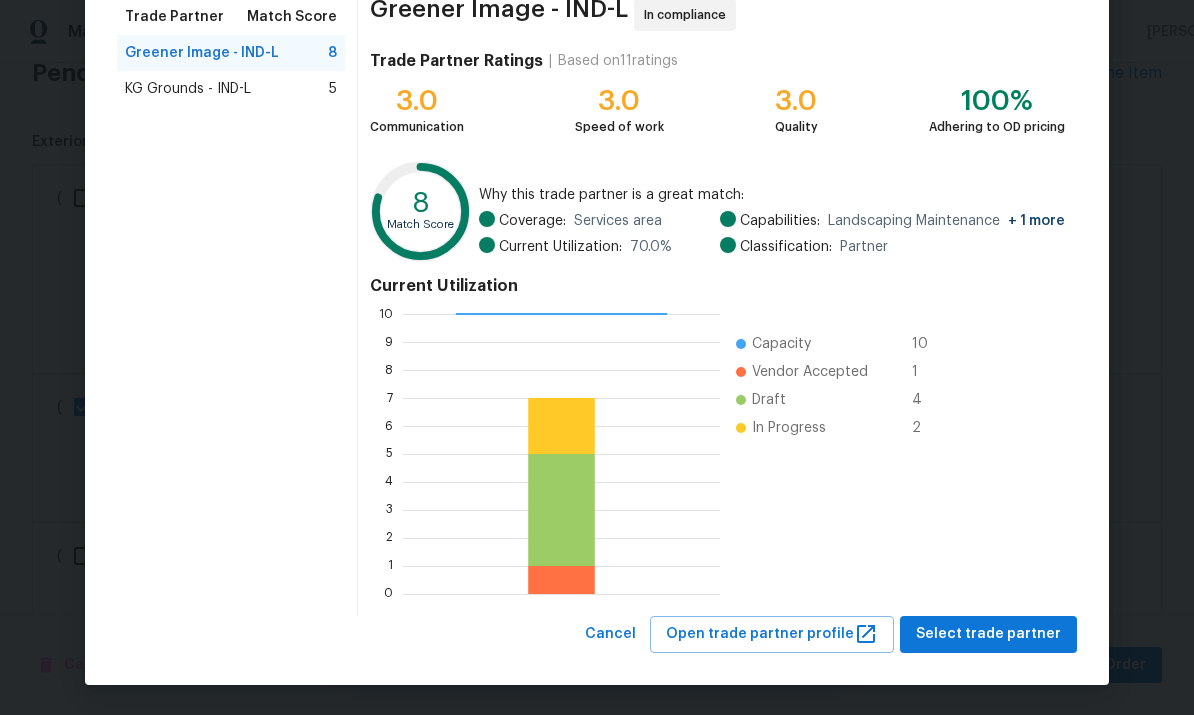 scroll, scrollTop: 167, scrollLeft: 0, axis: vertical 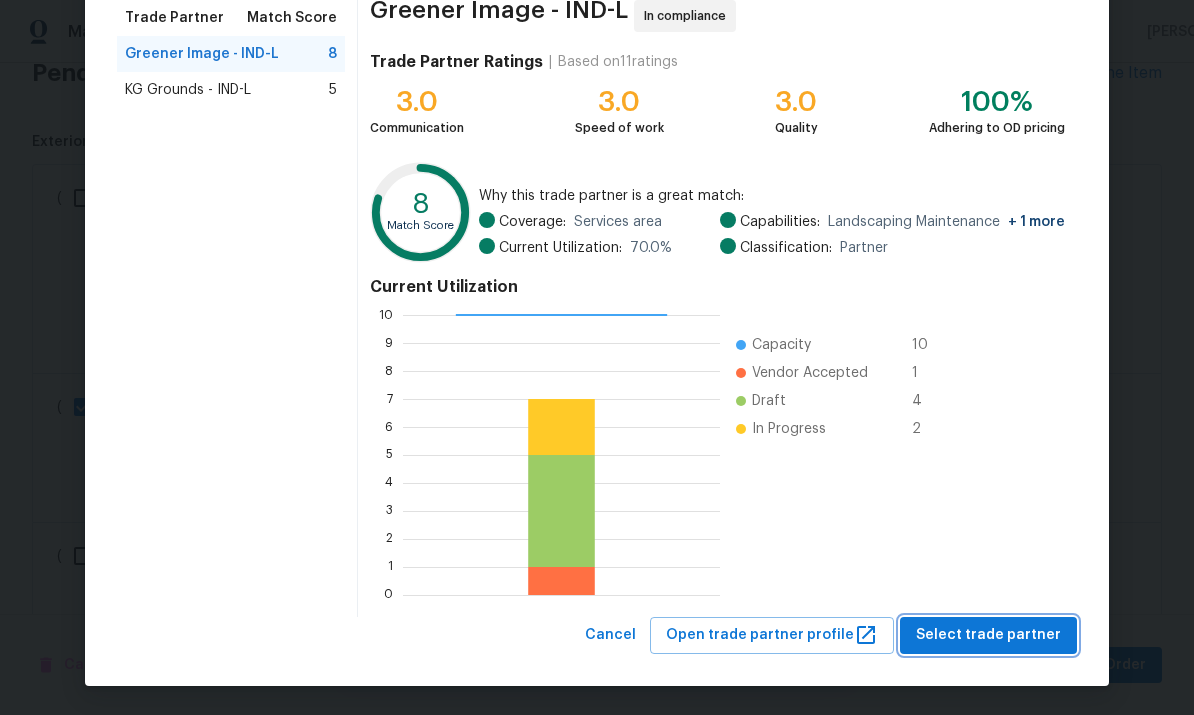 click on "Select trade partner" at bounding box center (988, 635) 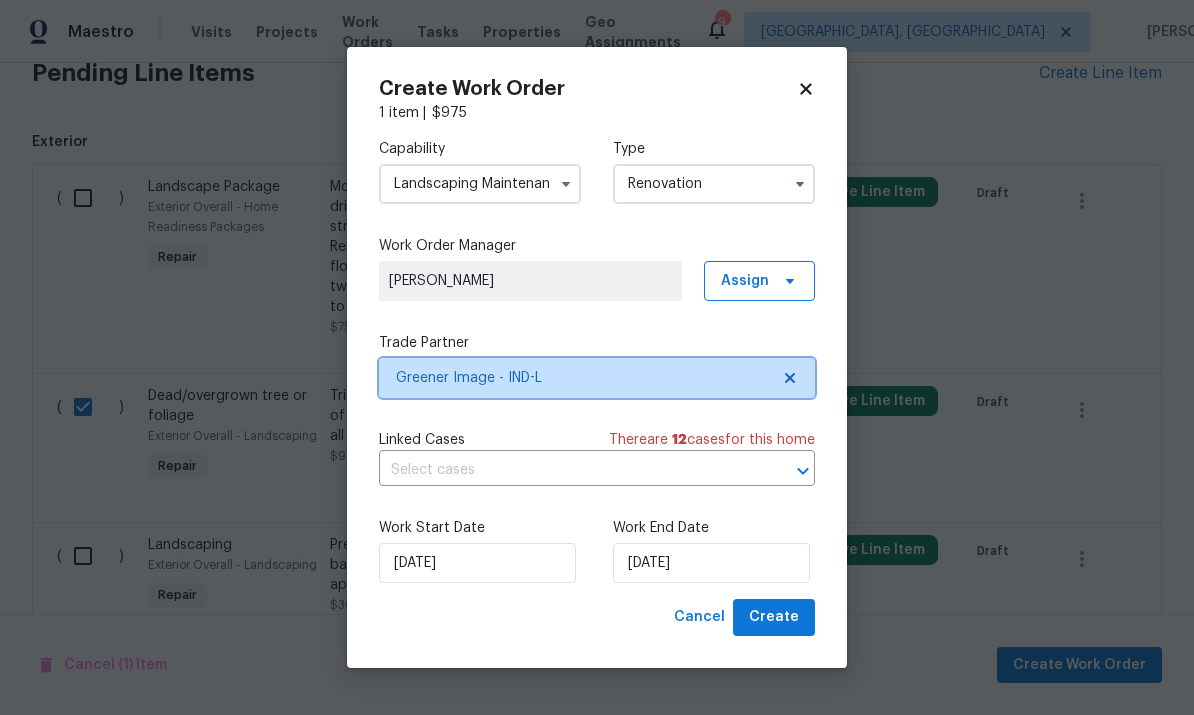 scroll, scrollTop: 0, scrollLeft: 0, axis: both 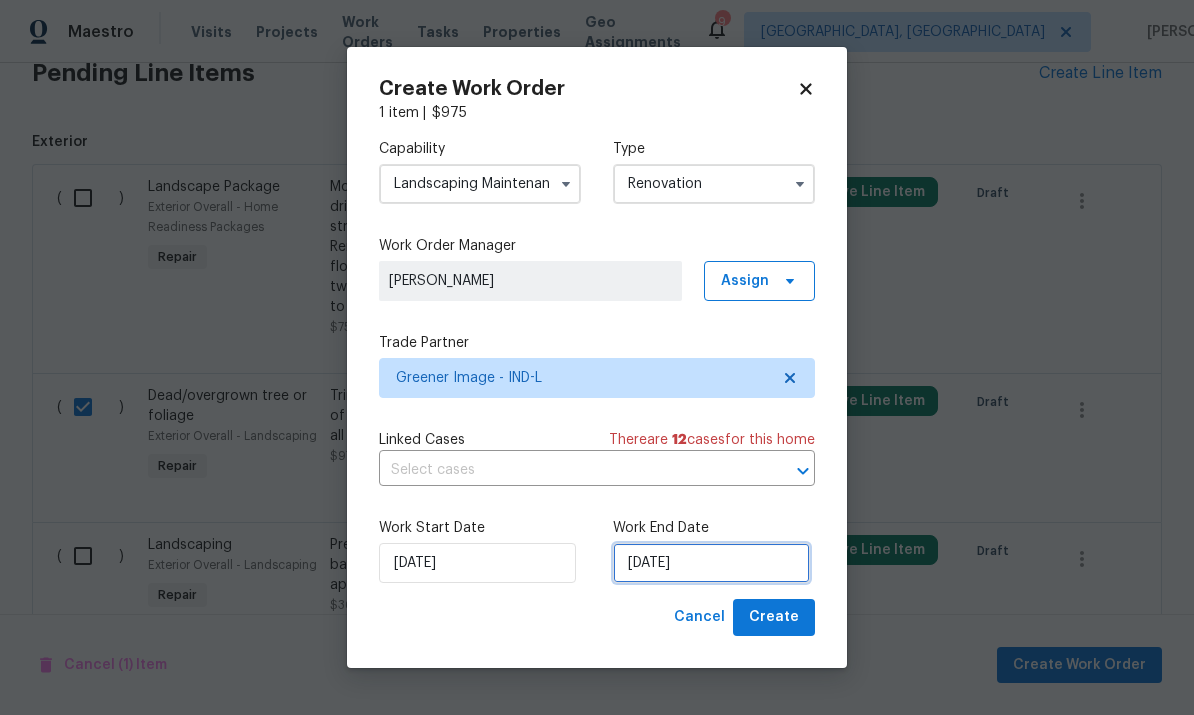 click on "7/10/2025" at bounding box center [711, 563] 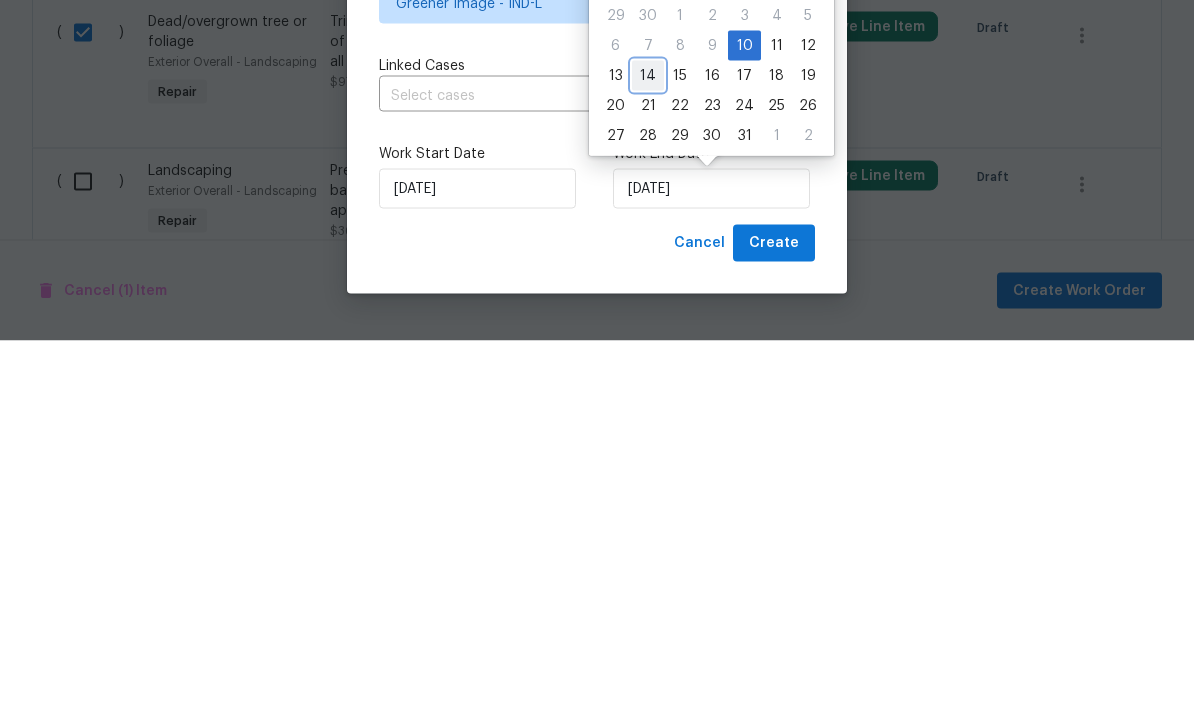 click on "14" at bounding box center (648, 450) 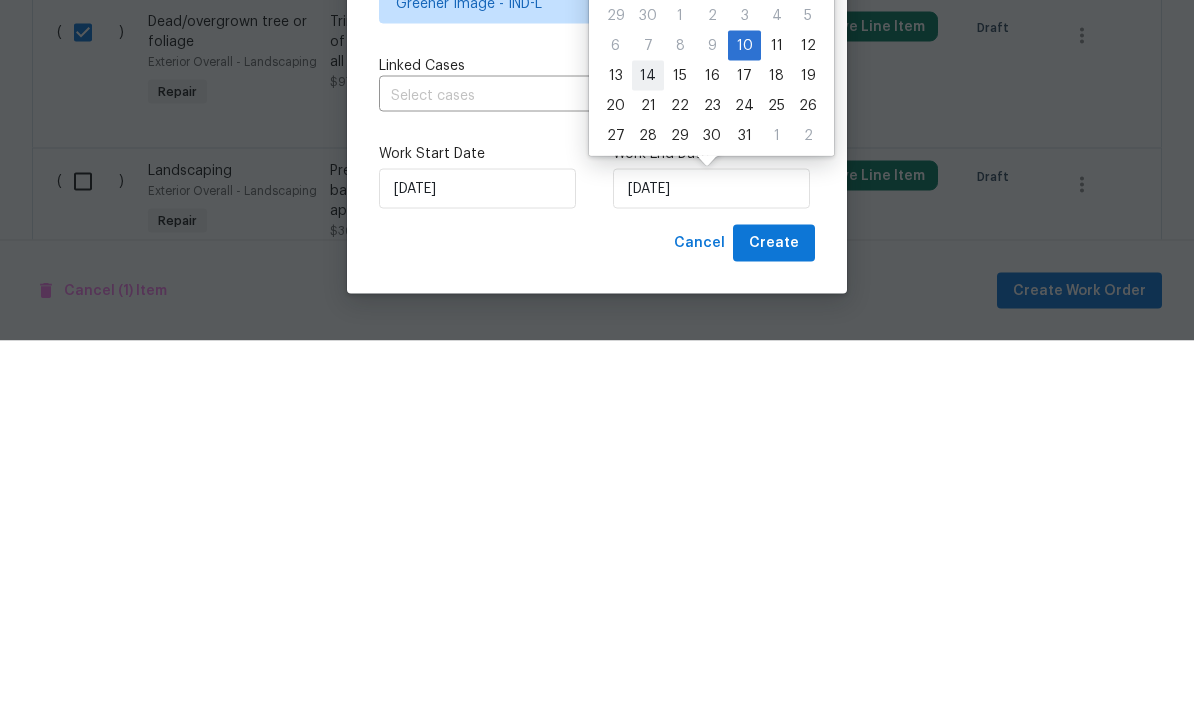 scroll, scrollTop: 75, scrollLeft: 0, axis: vertical 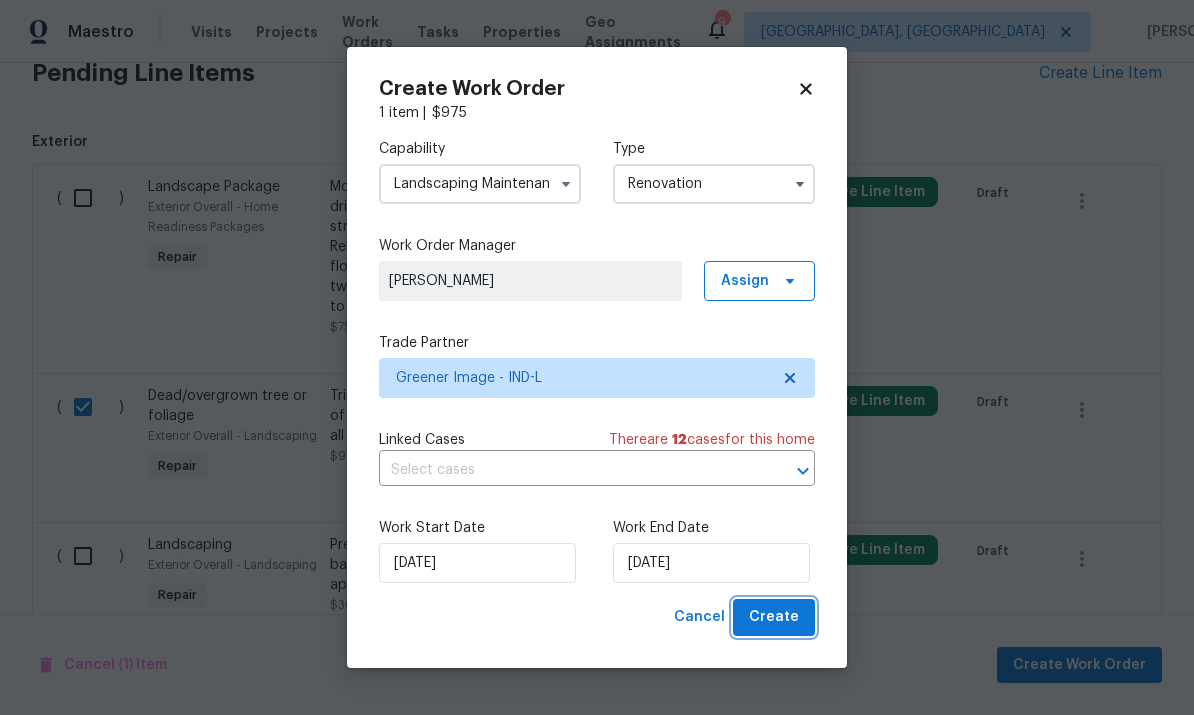 click on "Create" at bounding box center [774, 617] 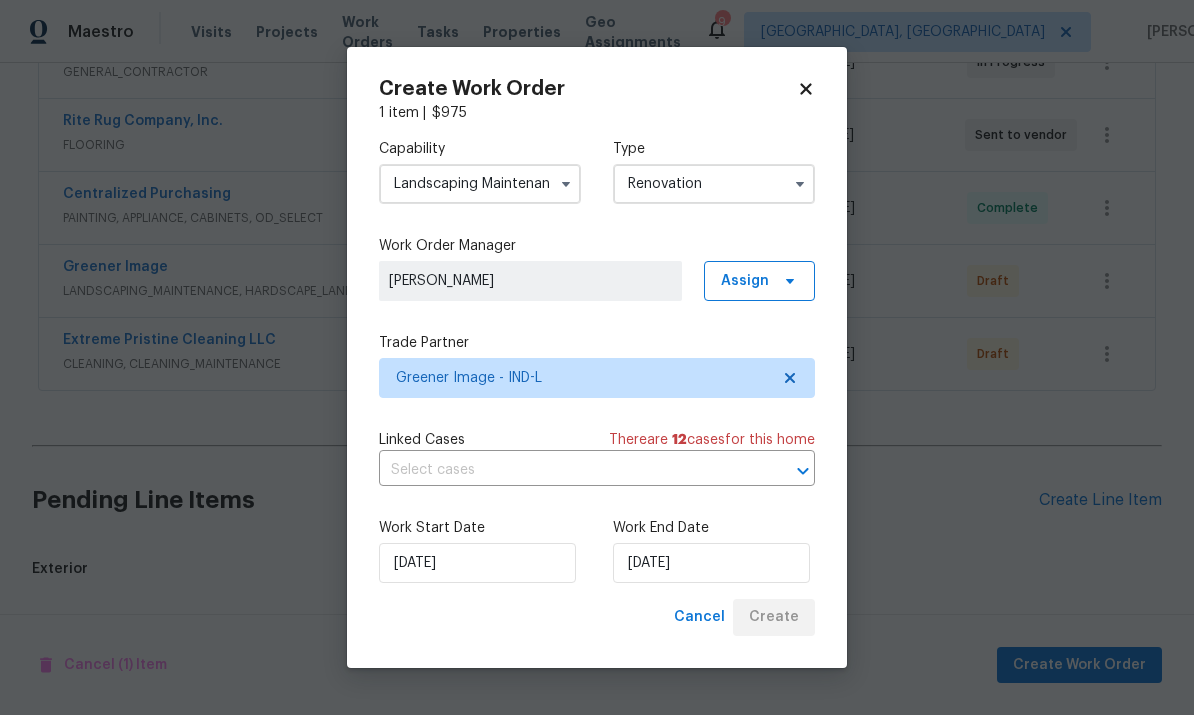 scroll, scrollTop: 564, scrollLeft: 0, axis: vertical 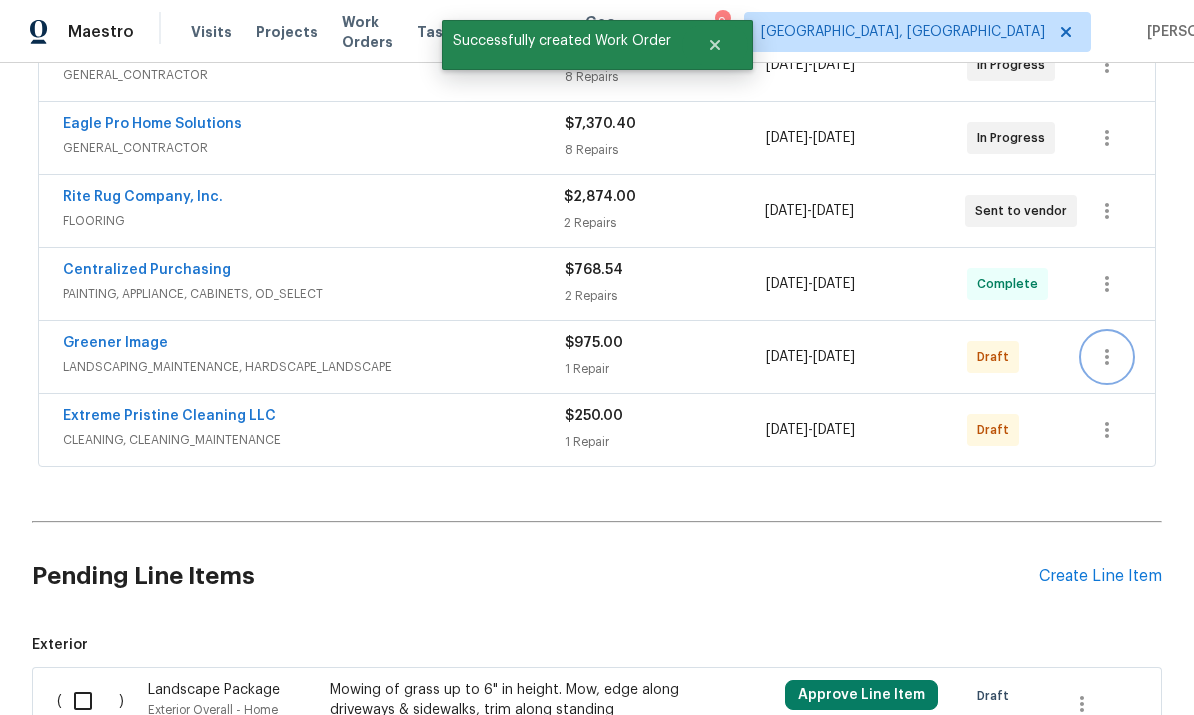 click 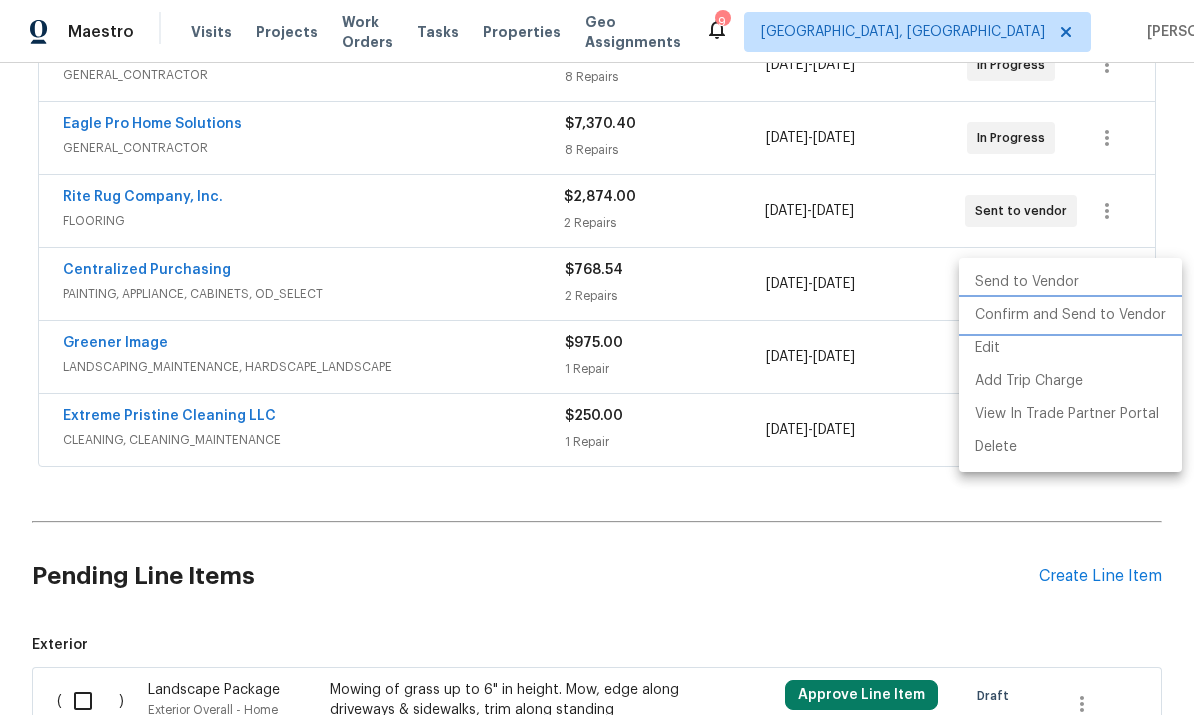 click on "Confirm and Send to Vendor" at bounding box center (1070, 315) 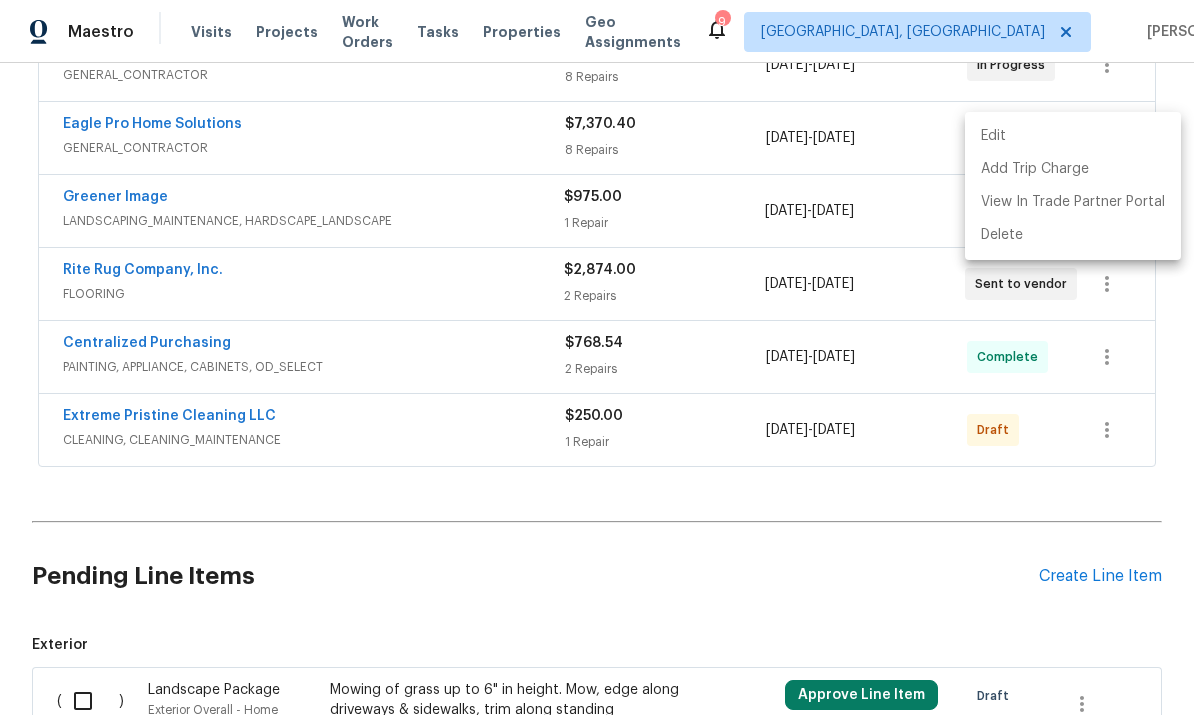 click at bounding box center [597, 357] 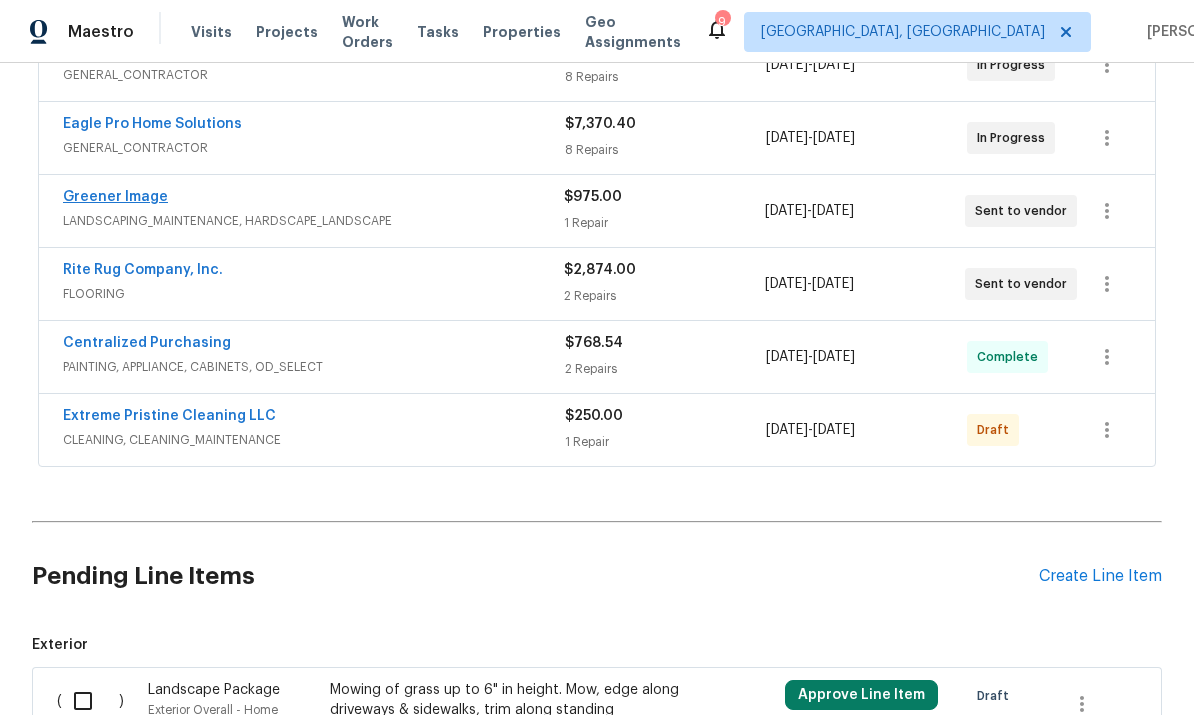 click on "Greener Image" at bounding box center [115, 197] 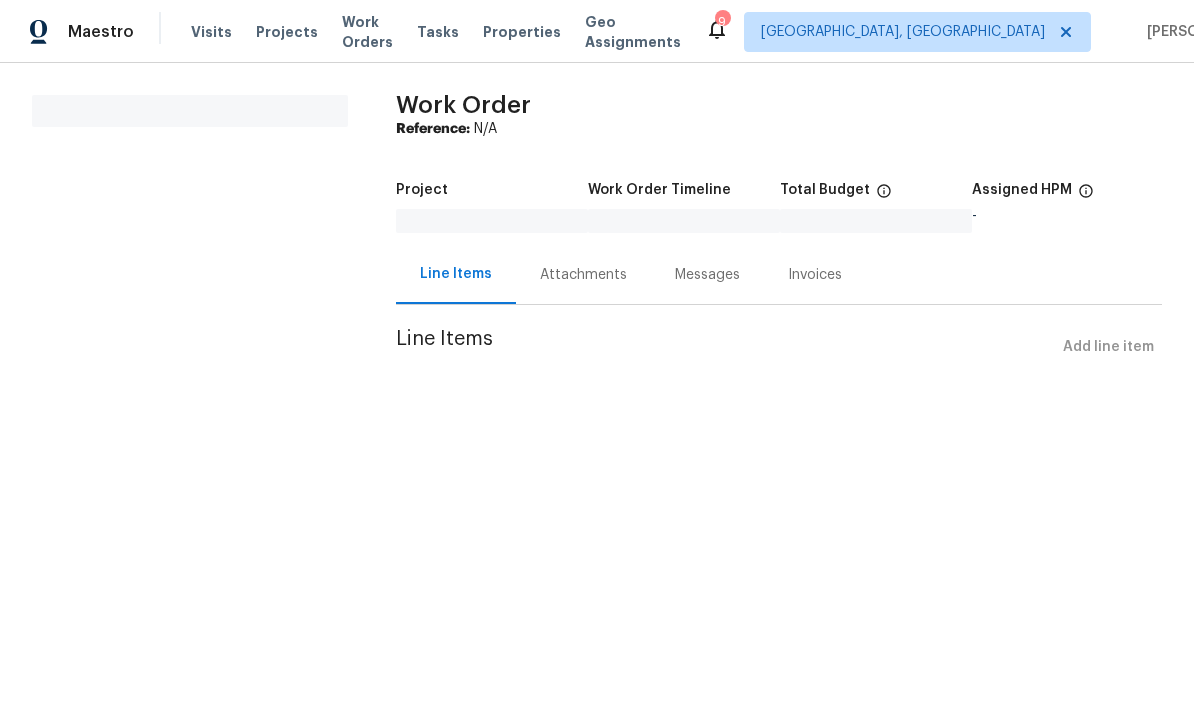 scroll, scrollTop: 0, scrollLeft: 0, axis: both 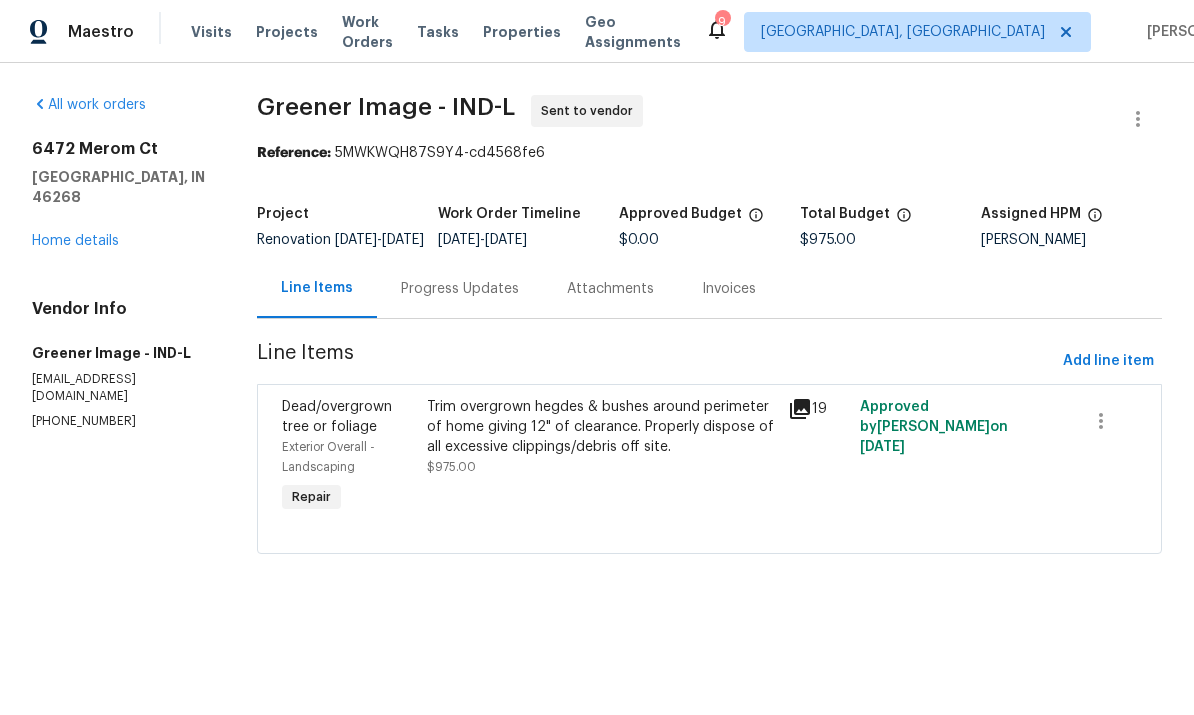 click on "Progress Updates" at bounding box center [460, 289] 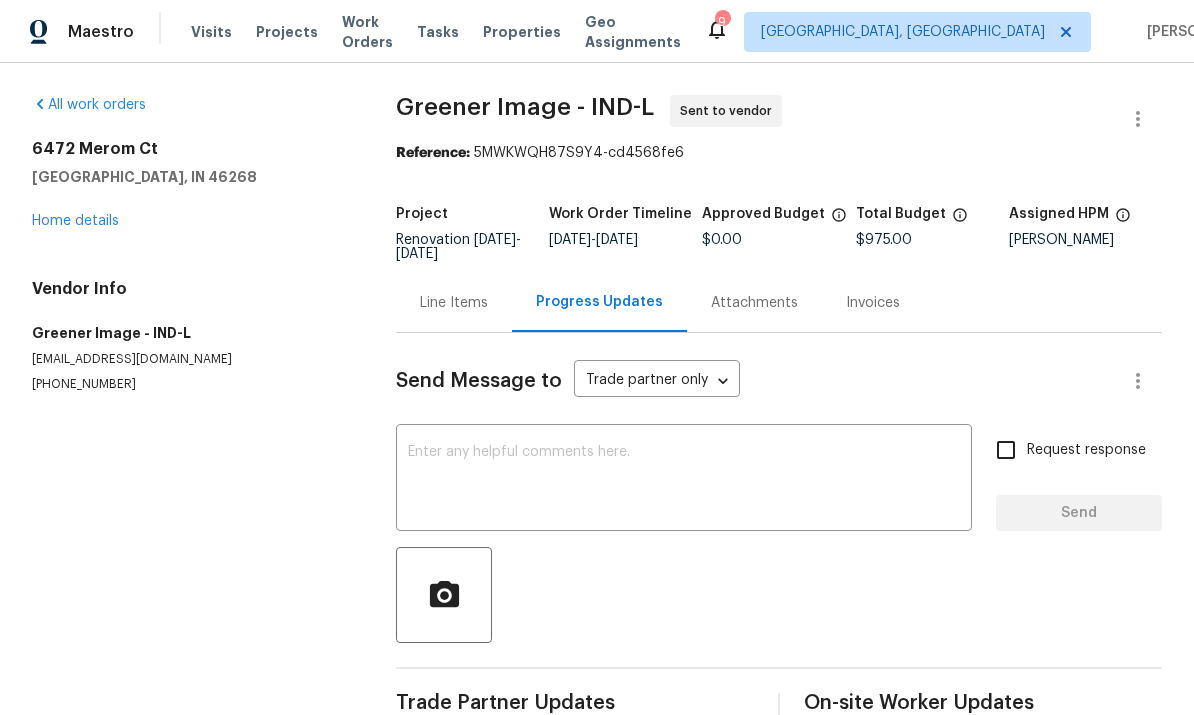 scroll, scrollTop: 43, scrollLeft: 0, axis: vertical 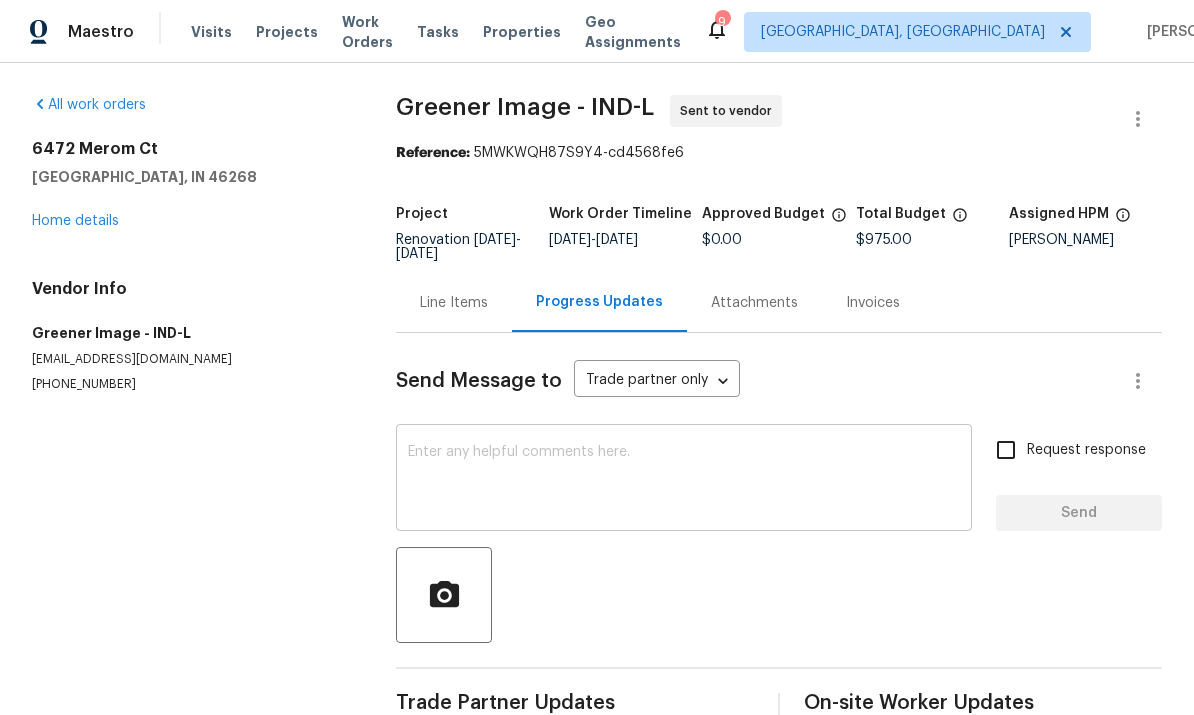 click at bounding box center (684, 480) 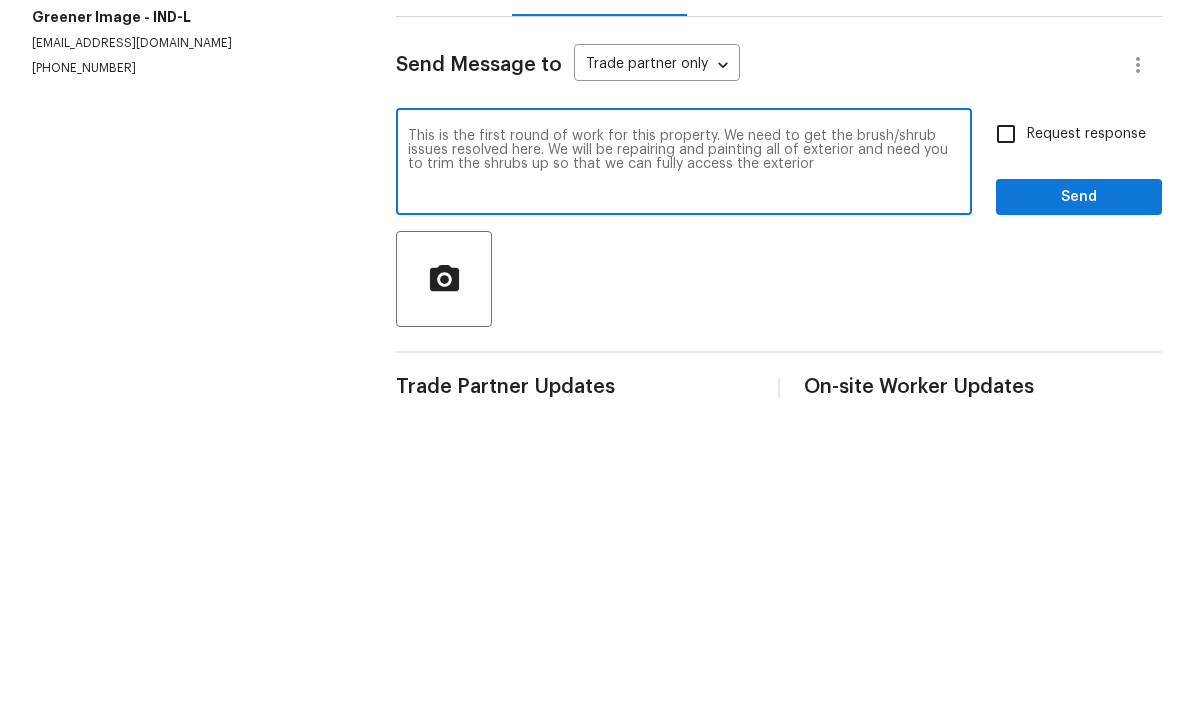 type on "This is the first round of work for this property. We need to get the brush/shrub issues resolved here. We will be repairing and painting all of exterior and need you to trim the shrubs up so that we can fully access the exterior." 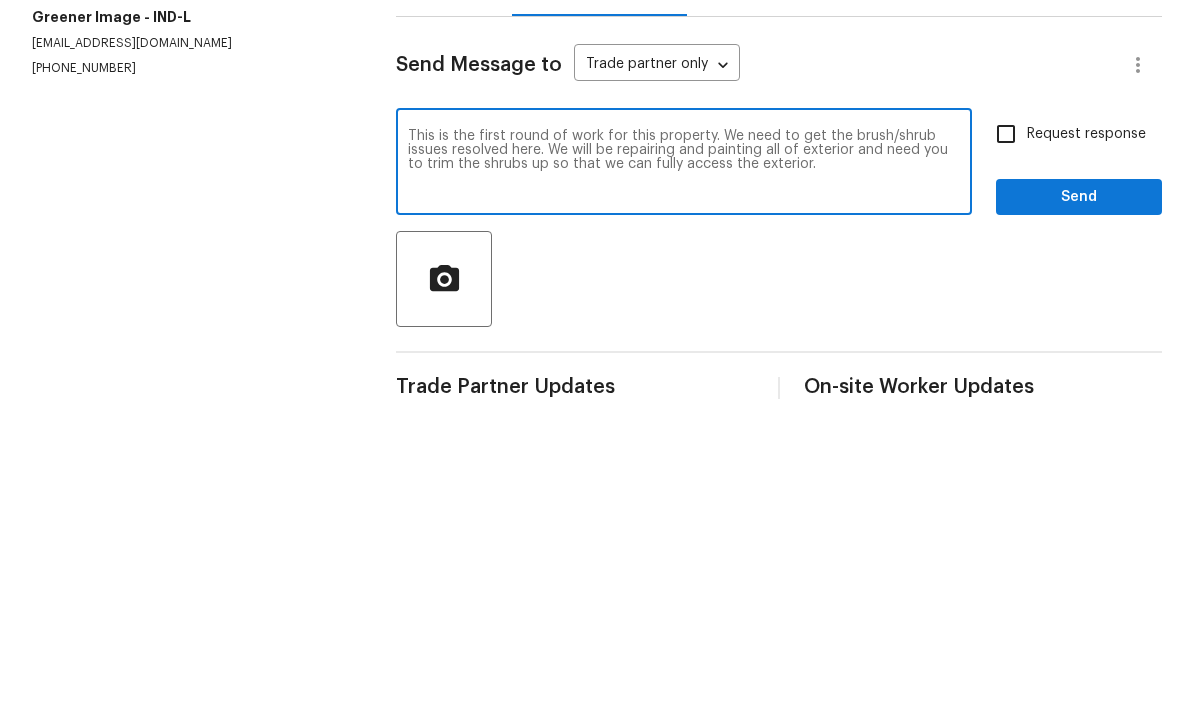 click on "This is the first round of work for this property. We need to get the brush/shrub issues resolved here. We will be repairing and painting all of exterior and need you to trim the shrubs up so that we can fully access the exterior." at bounding box center (684, 480) 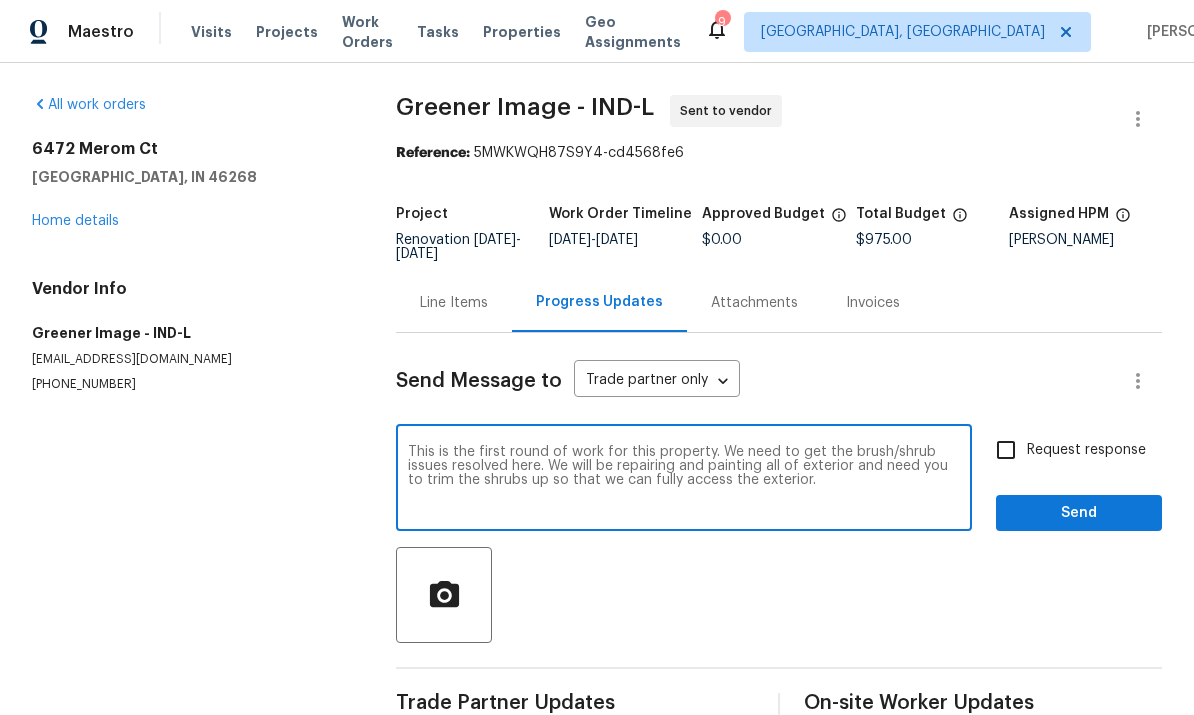 click on "Line Items" at bounding box center (454, 303) 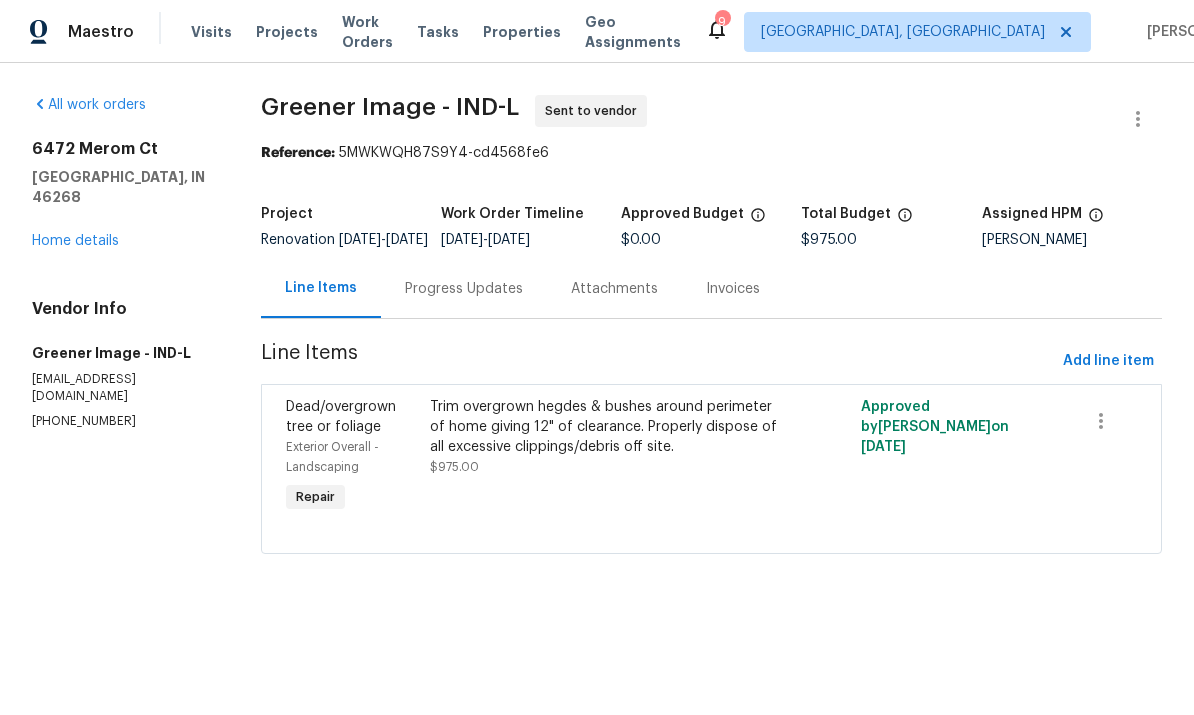 scroll, scrollTop: 0, scrollLeft: 0, axis: both 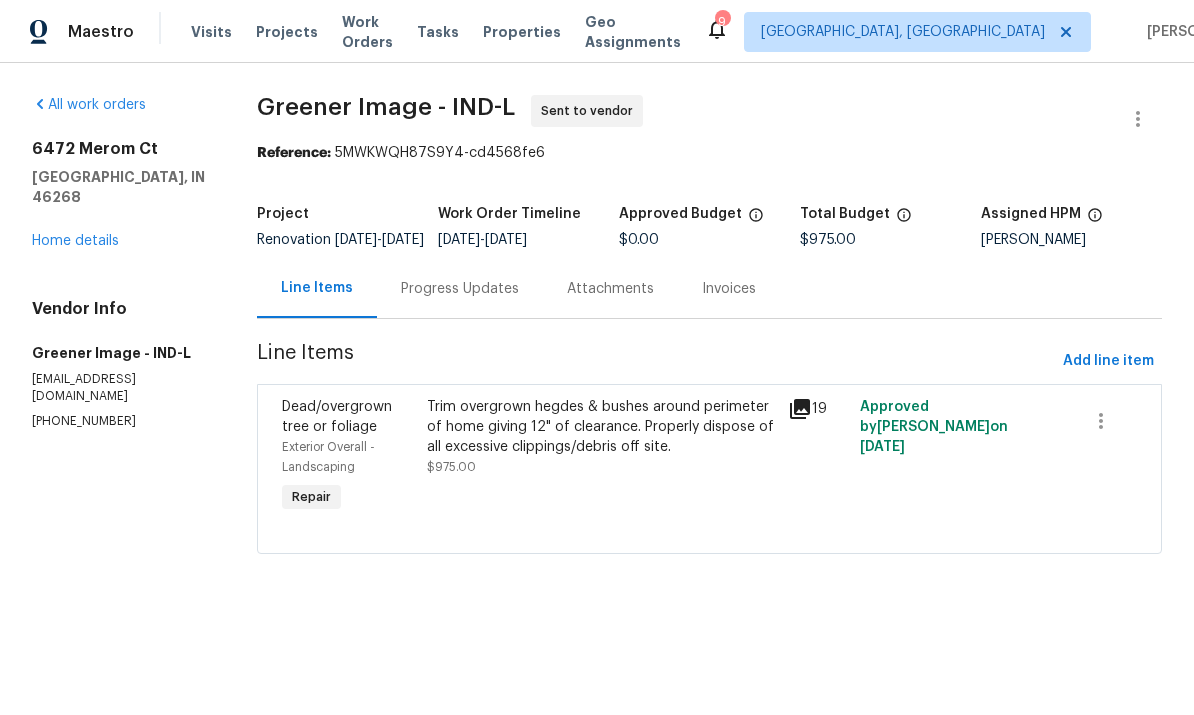 click 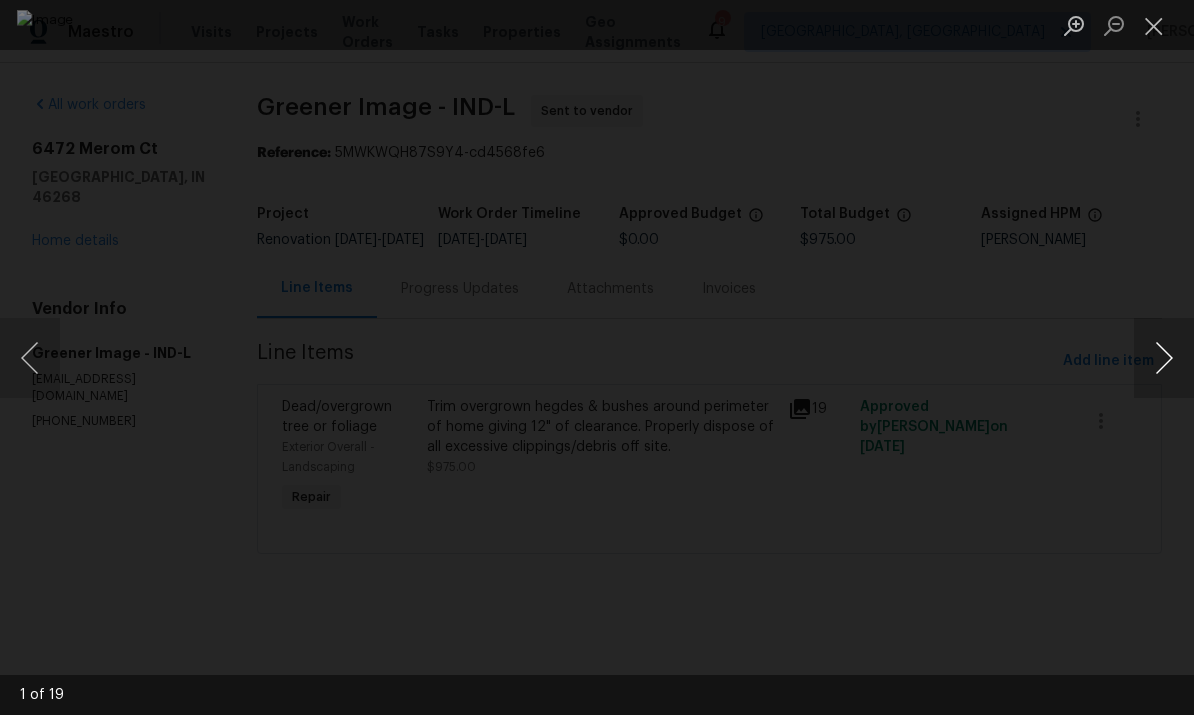 click at bounding box center (1164, 358) 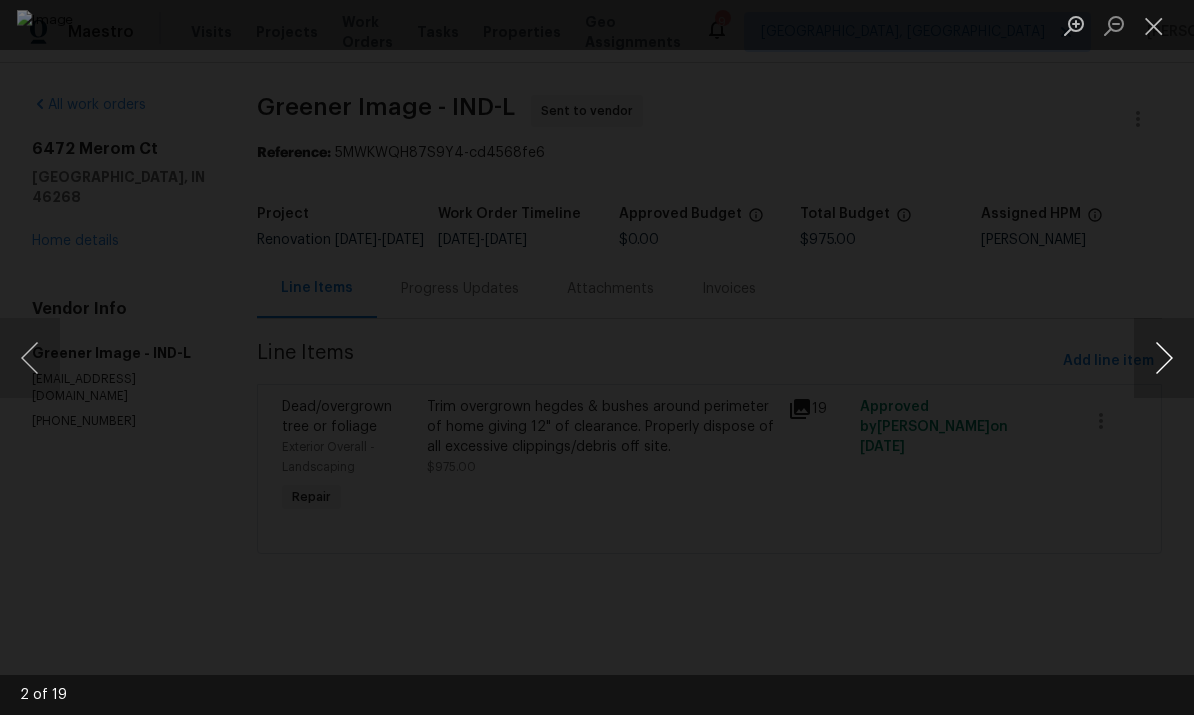 click at bounding box center (1164, 358) 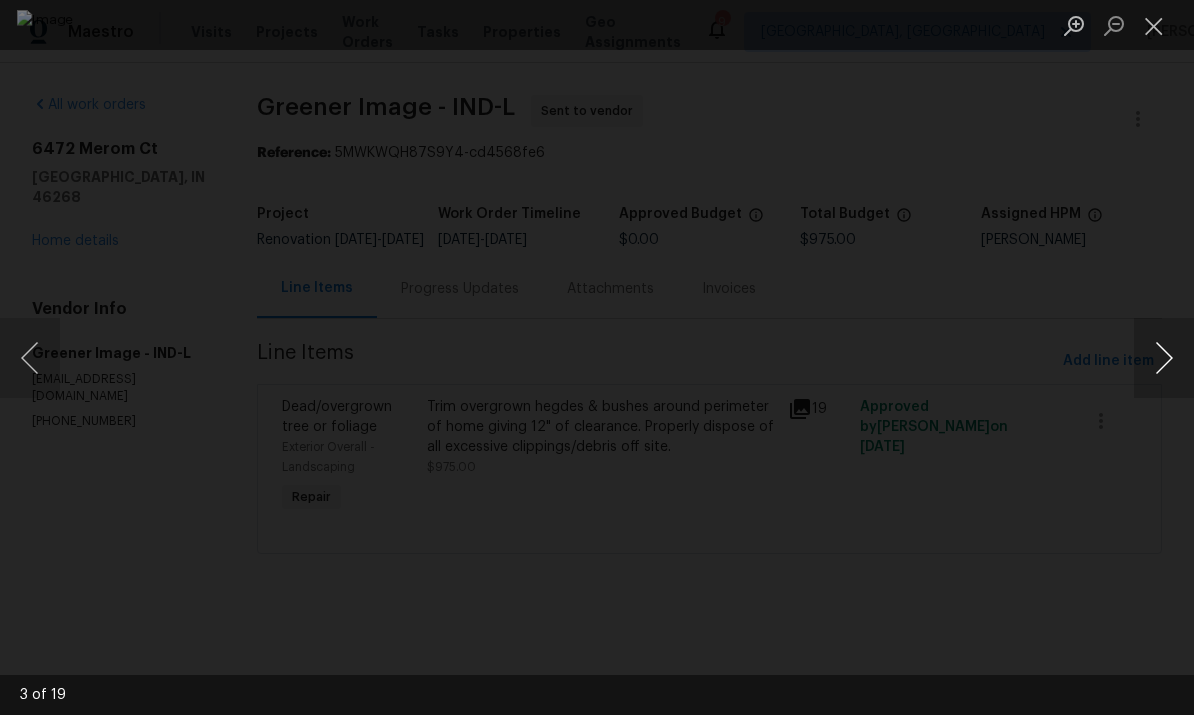 click at bounding box center (1164, 358) 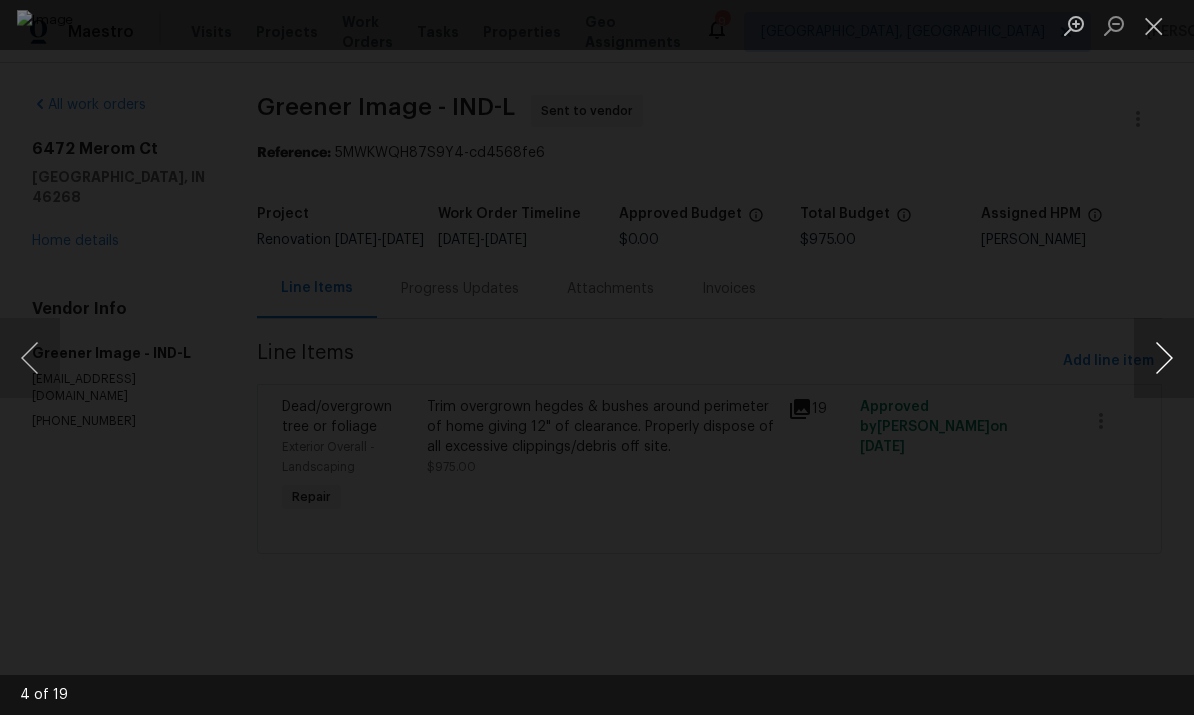 click at bounding box center [1164, 358] 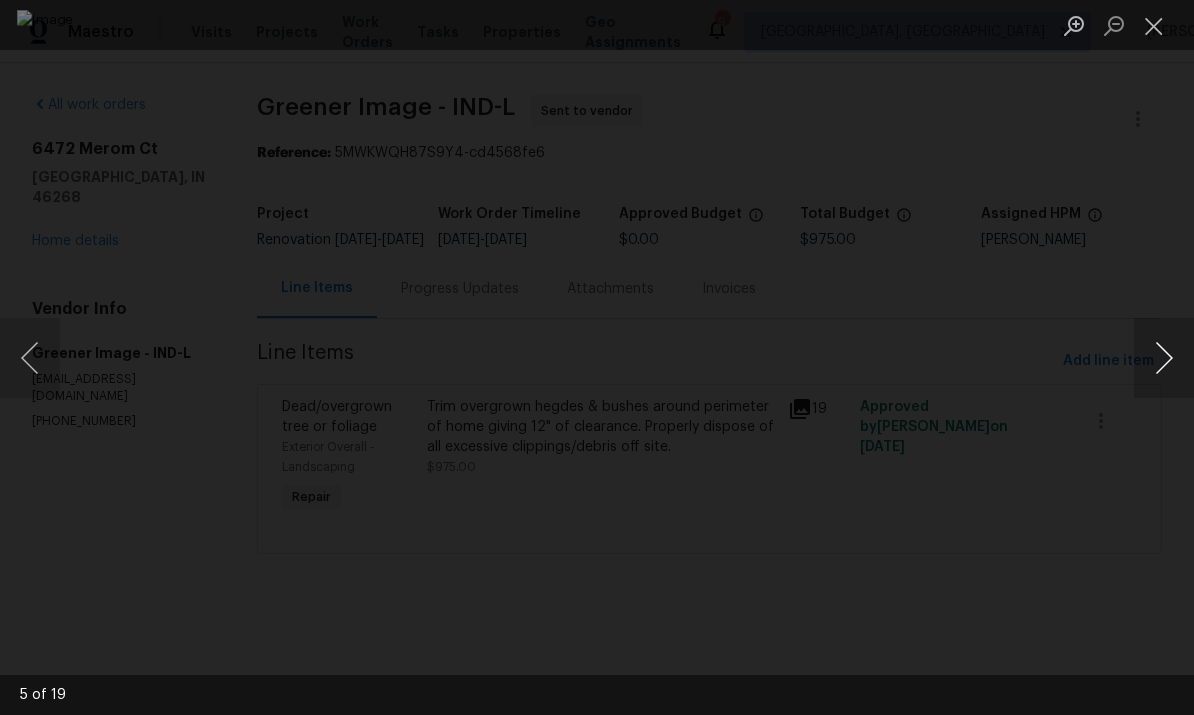 click at bounding box center [1164, 358] 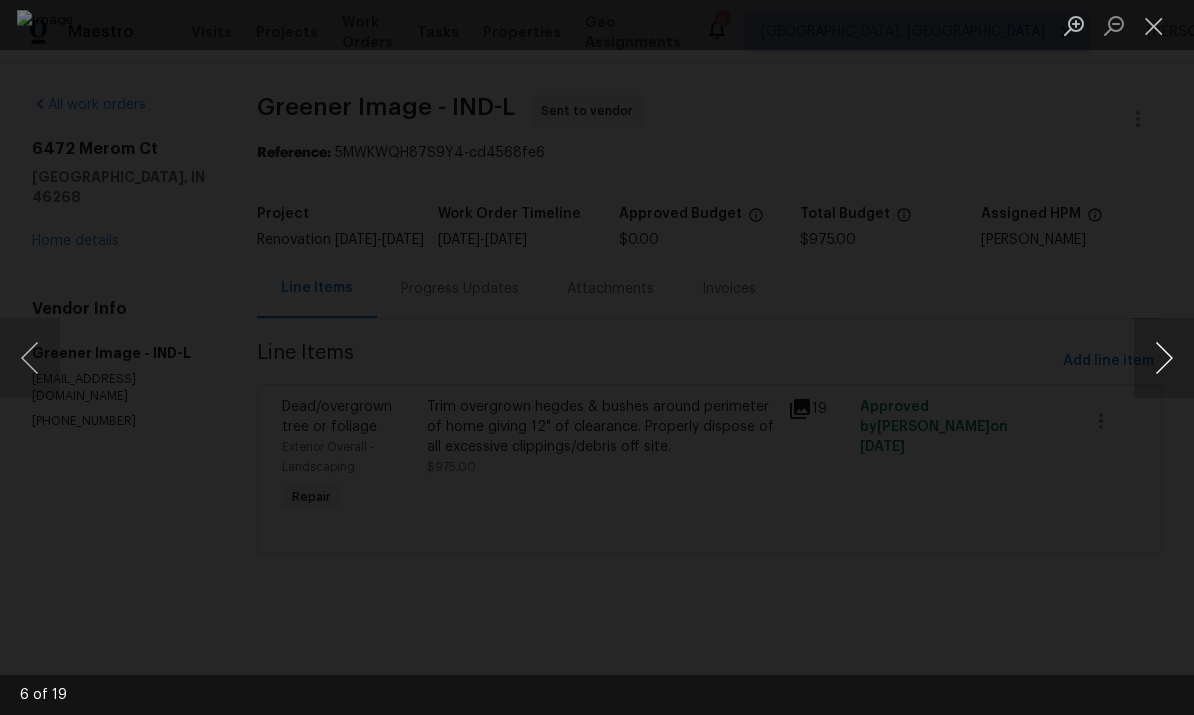 click at bounding box center (1164, 358) 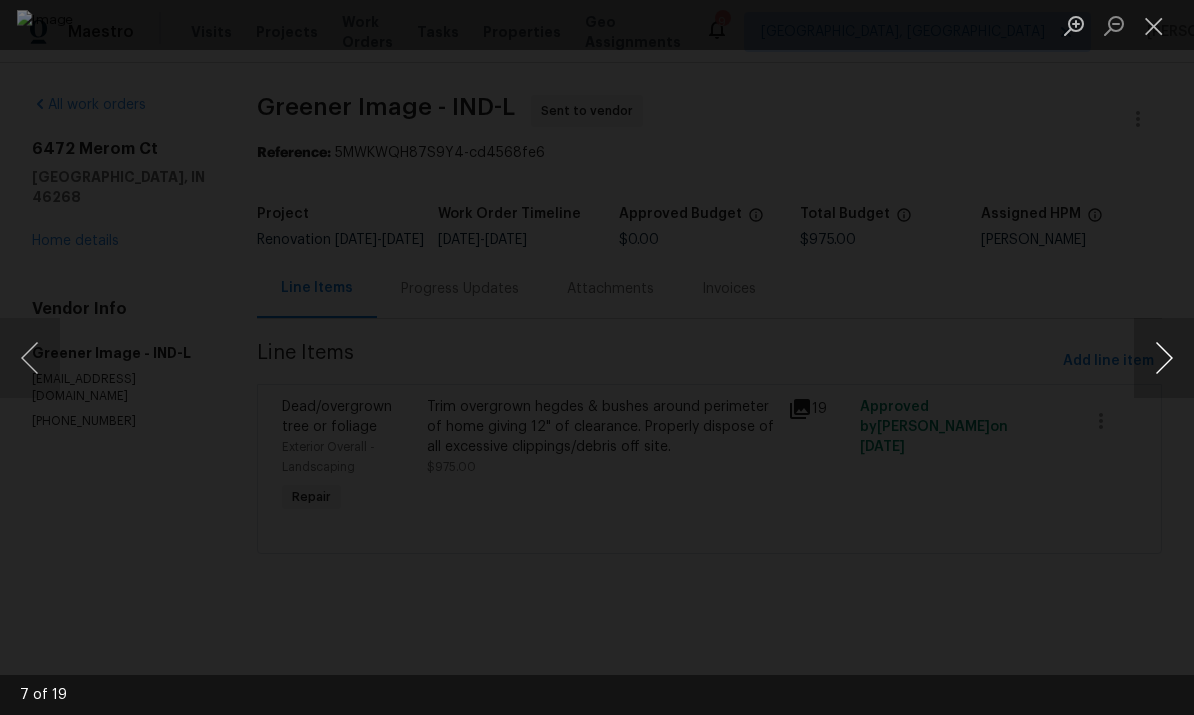 click at bounding box center [1164, 358] 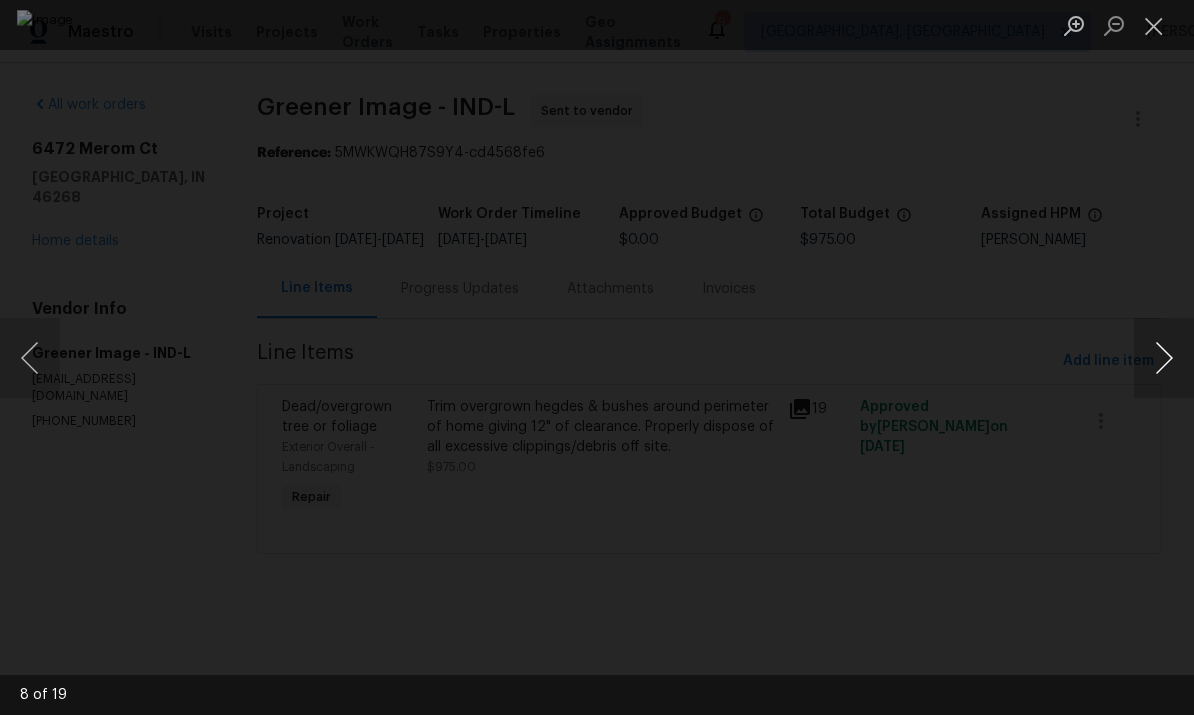 click at bounding box center (1164, 358) 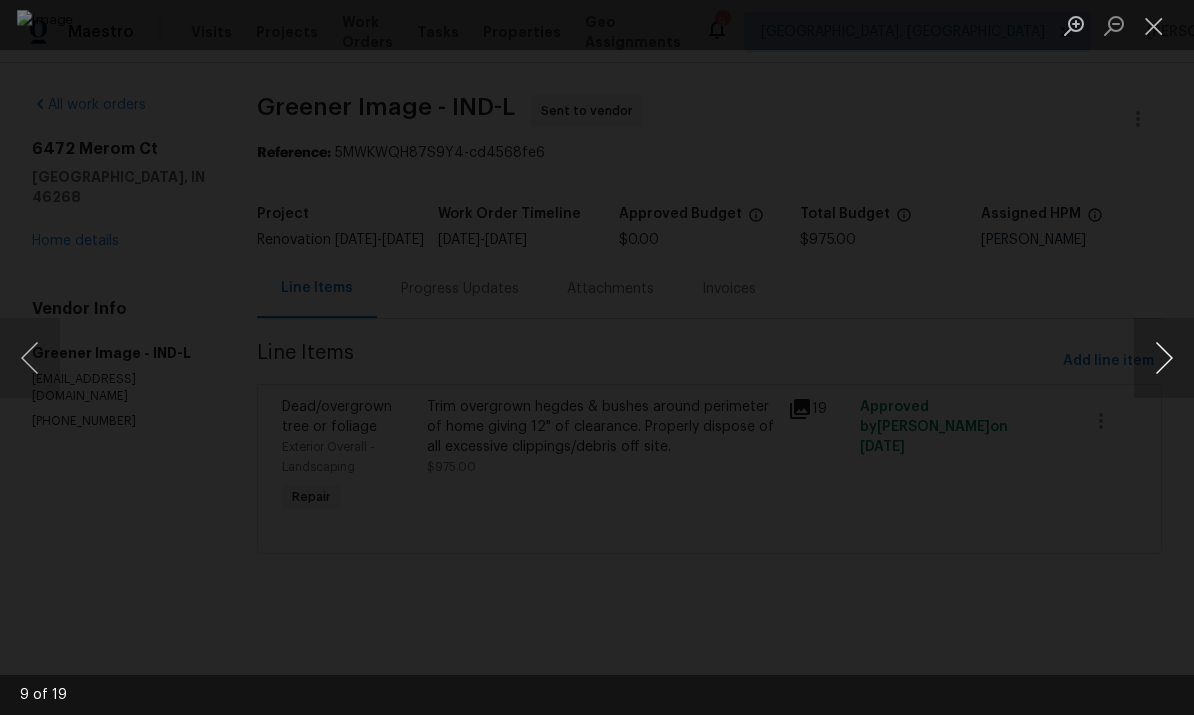 click at bounding box center (1164, 358) 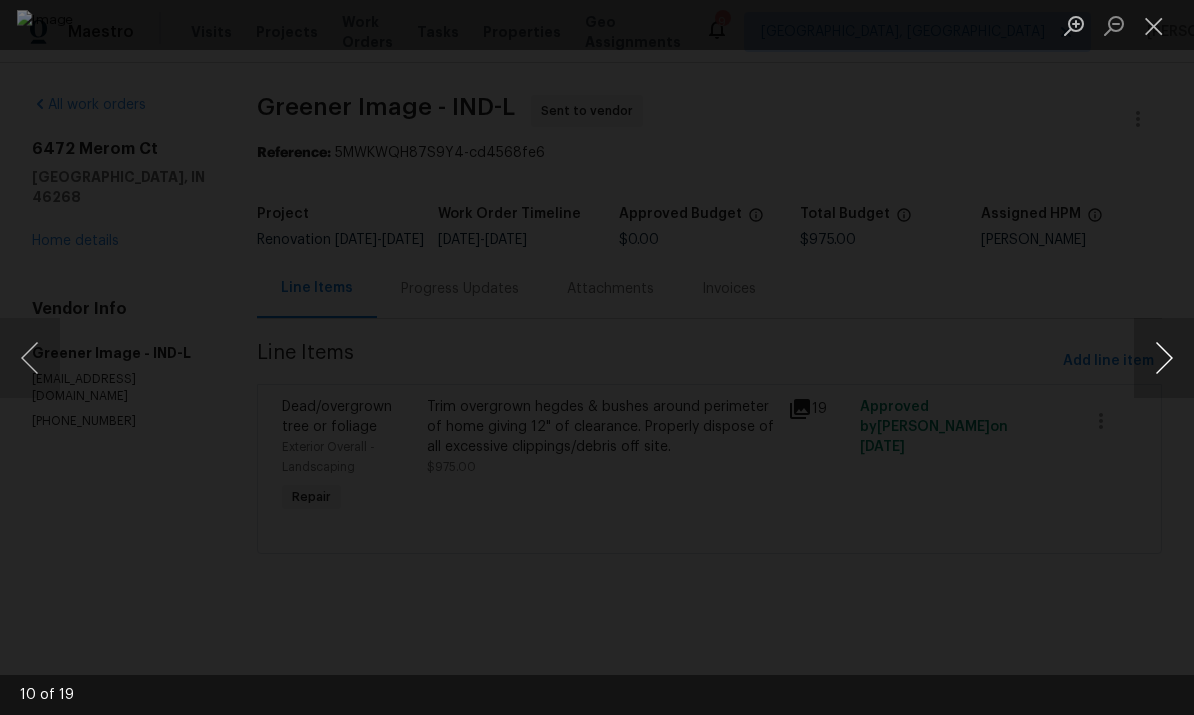 click at bounding box center (1164, 358) 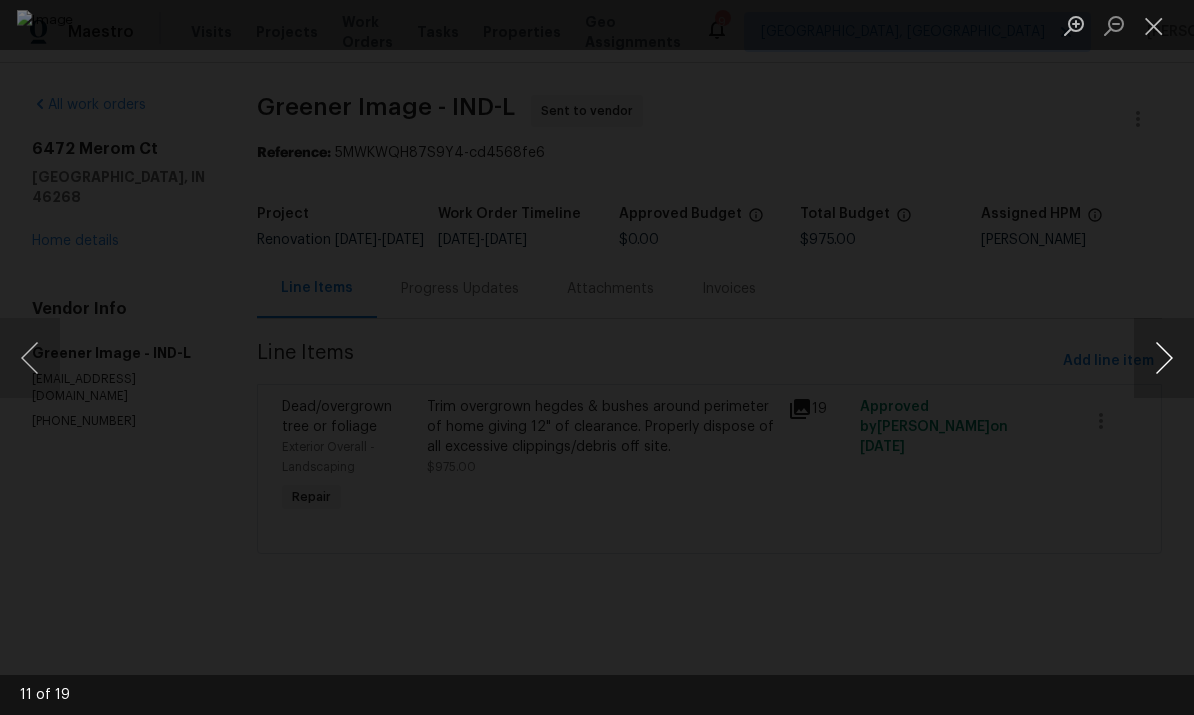 click at bounding box center (1164, 358) 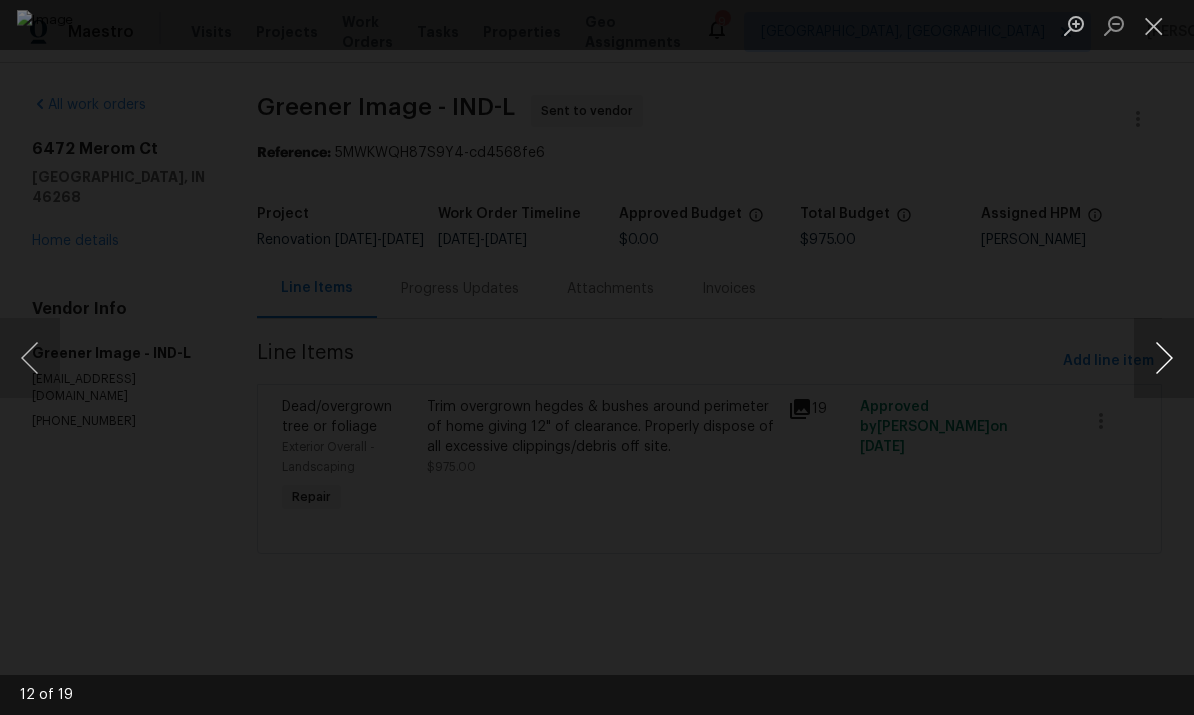 click at bounding box center (1164, 358) 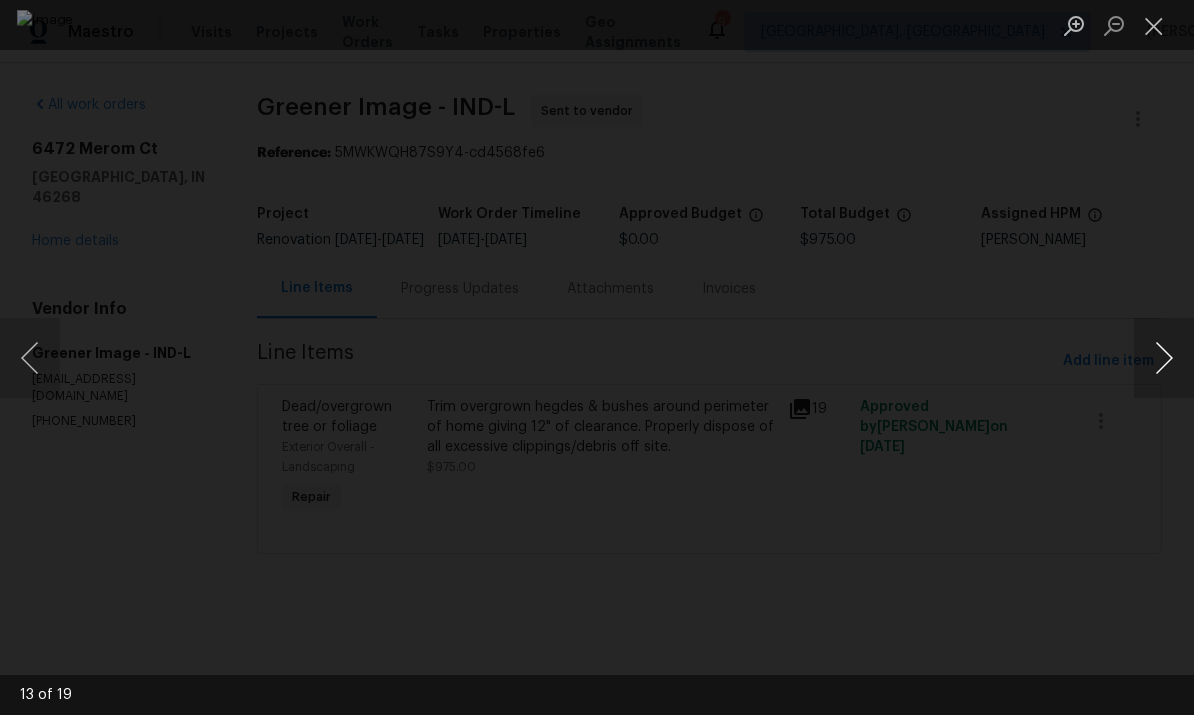 click at bounding box center [1164, 358] 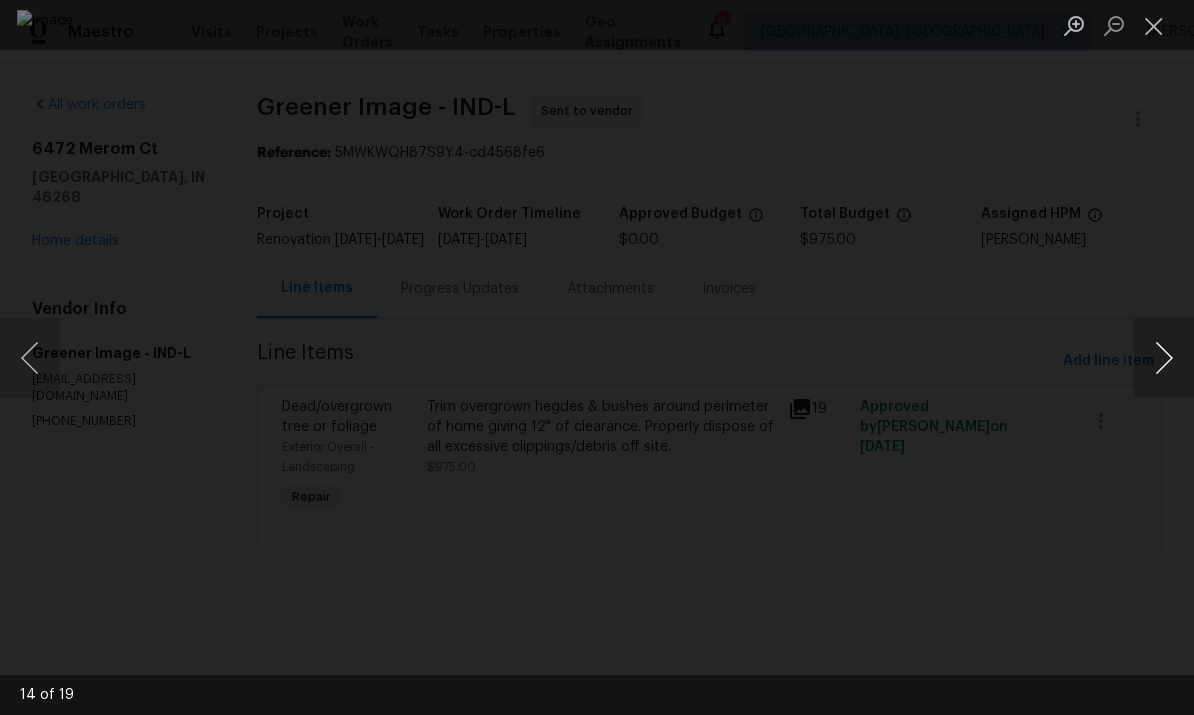 click at bounding box center (1164, 358) 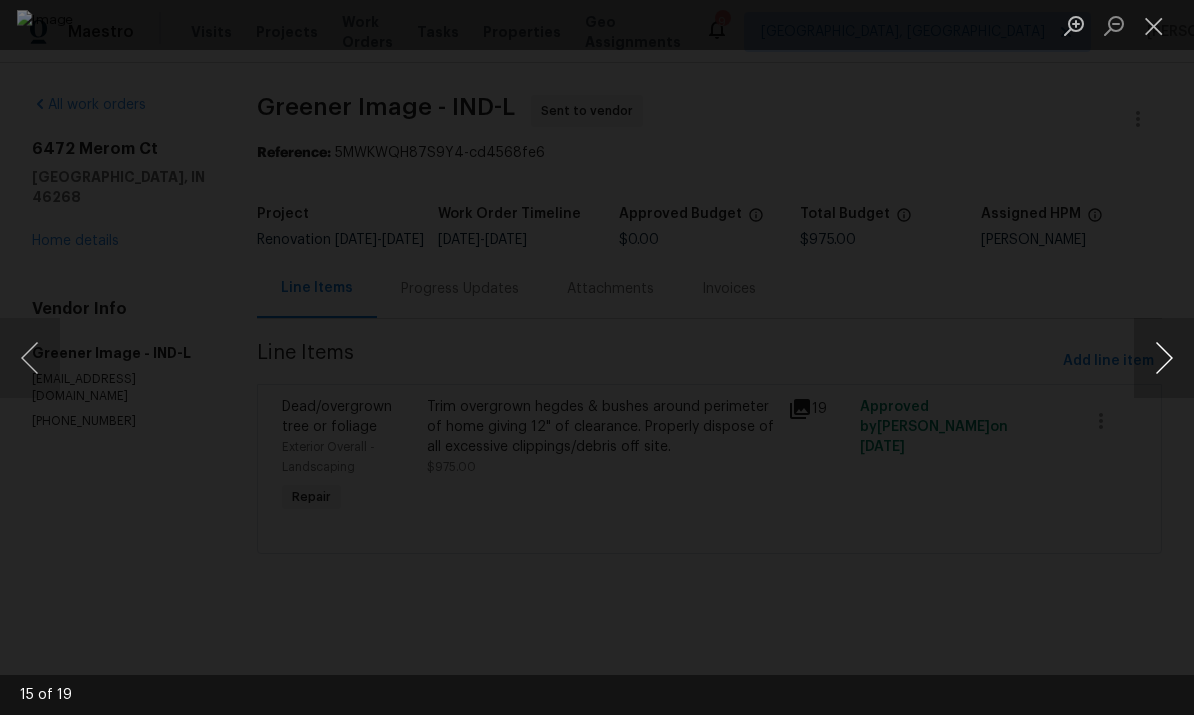 click at bounding box center [1164, 358] 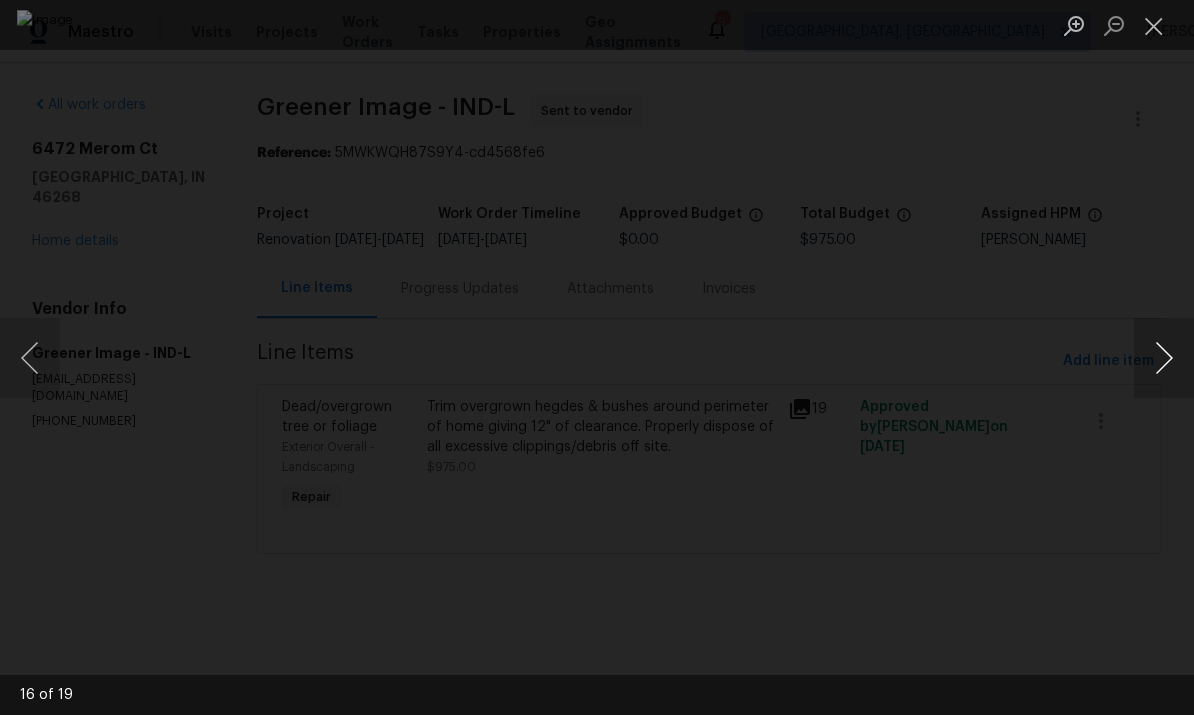 click at bounding box center (1164, 358) 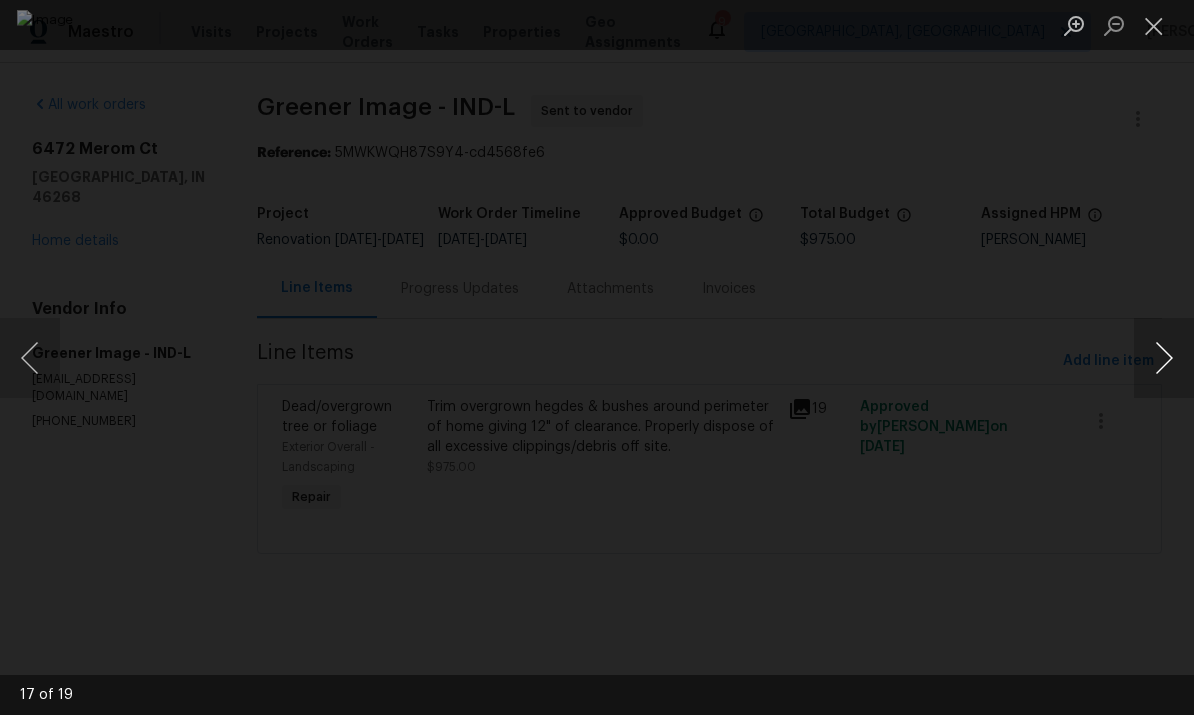 click at bounding box center [1164, 358] 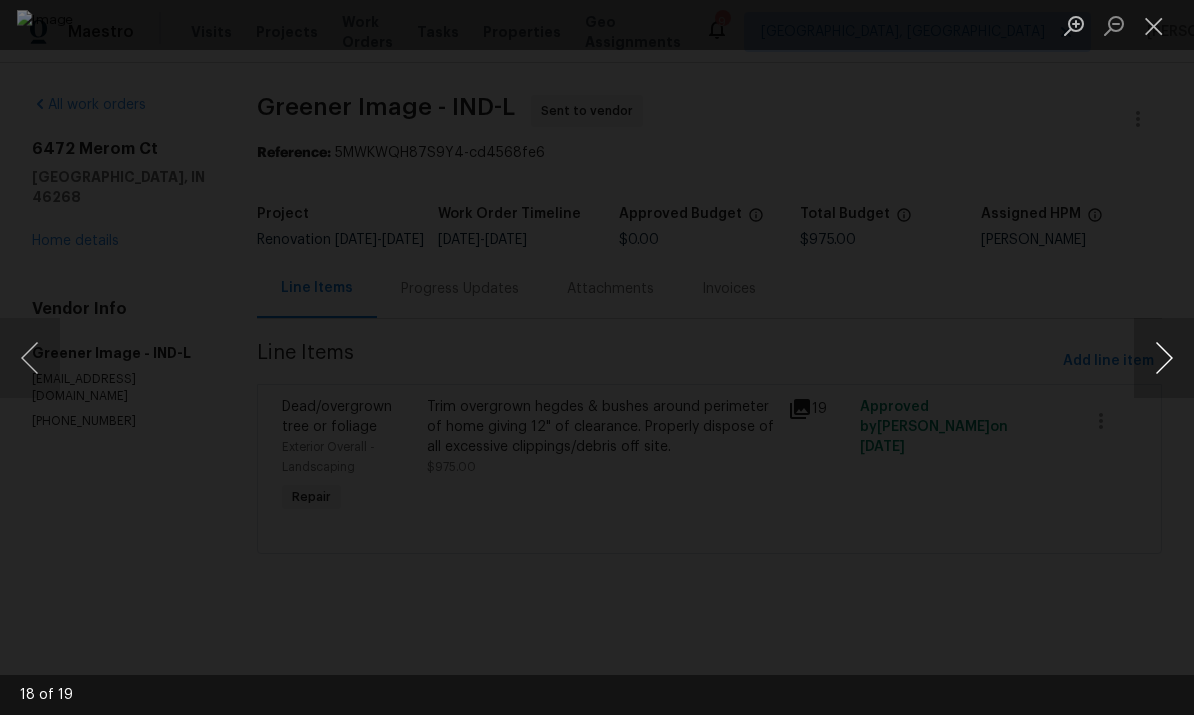 click at bounding box center [1164, 358] 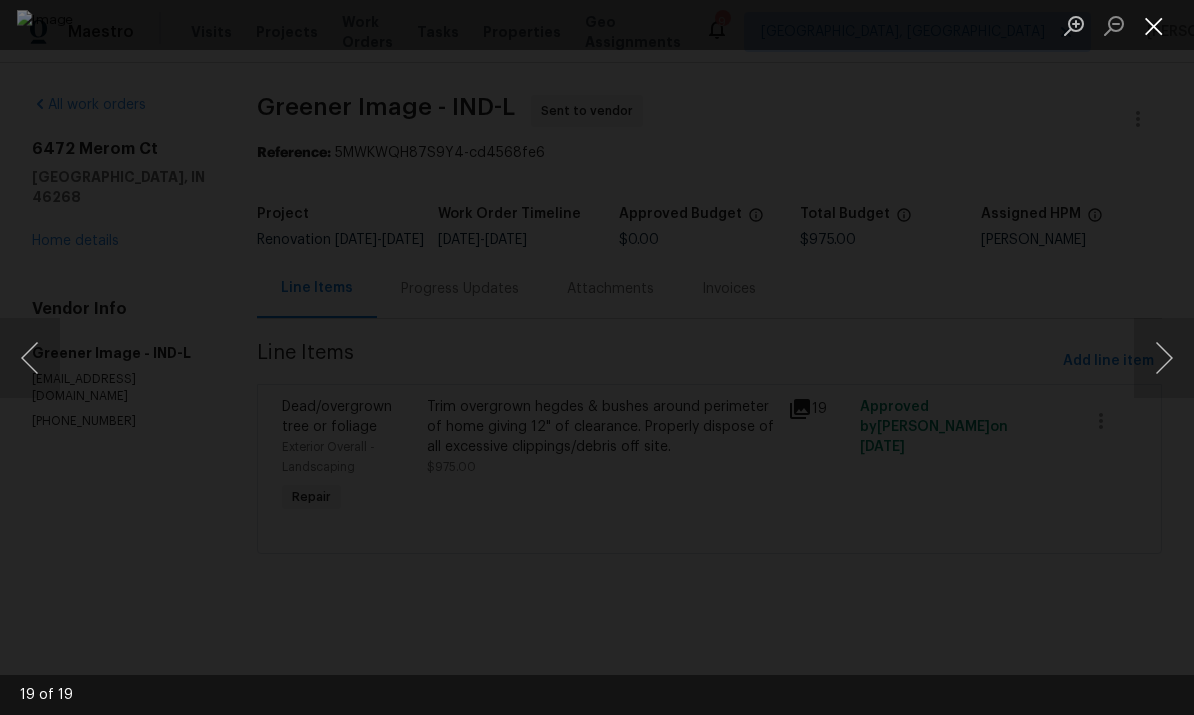 click at bounding box center (1154, 25) 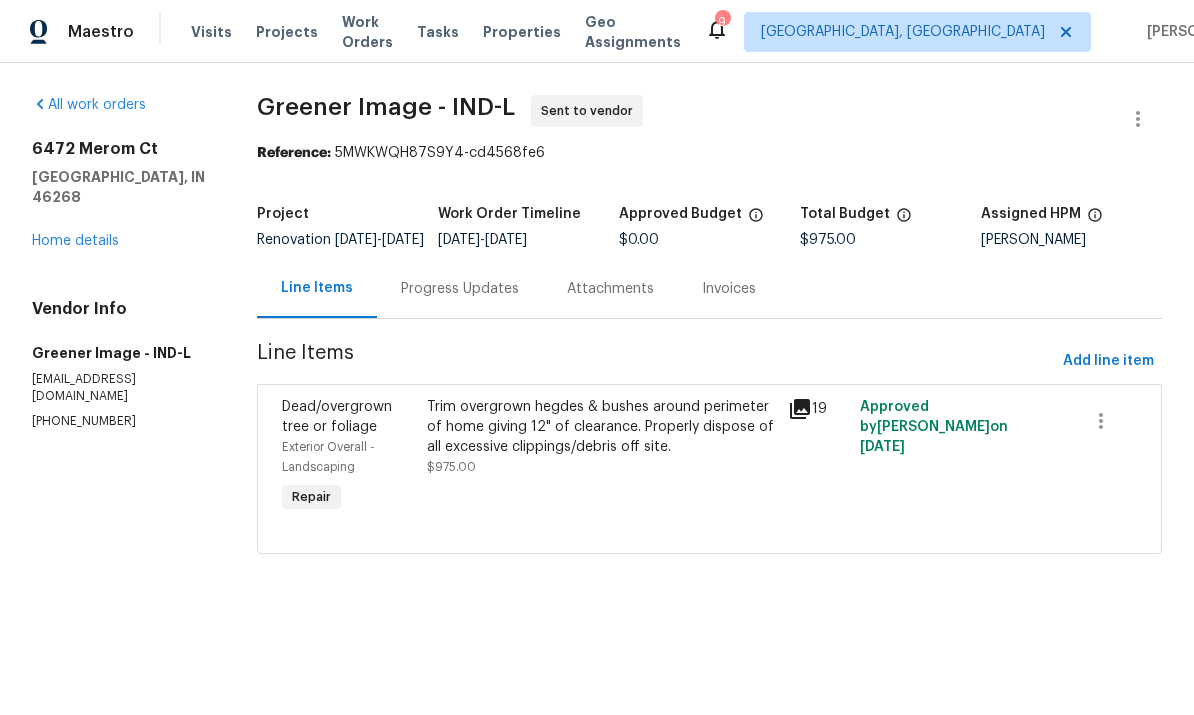 click on "Progress Updates" at bounding box center (460, 289) 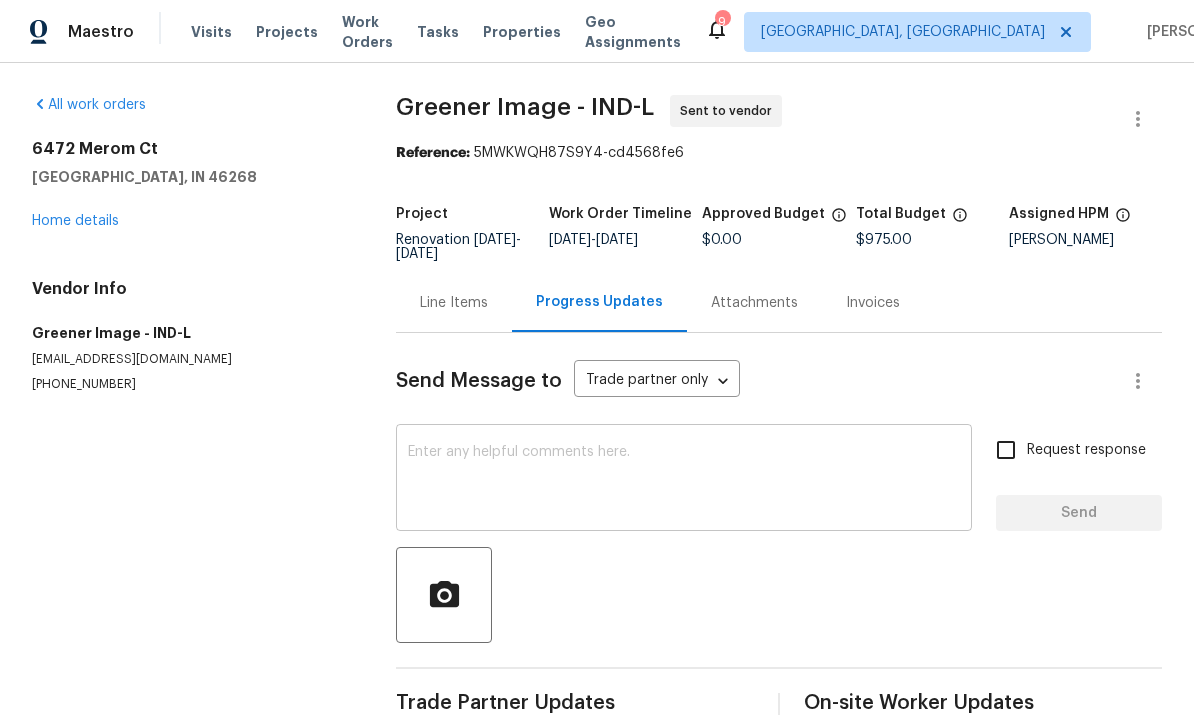 click at bounding box center [684, 480] 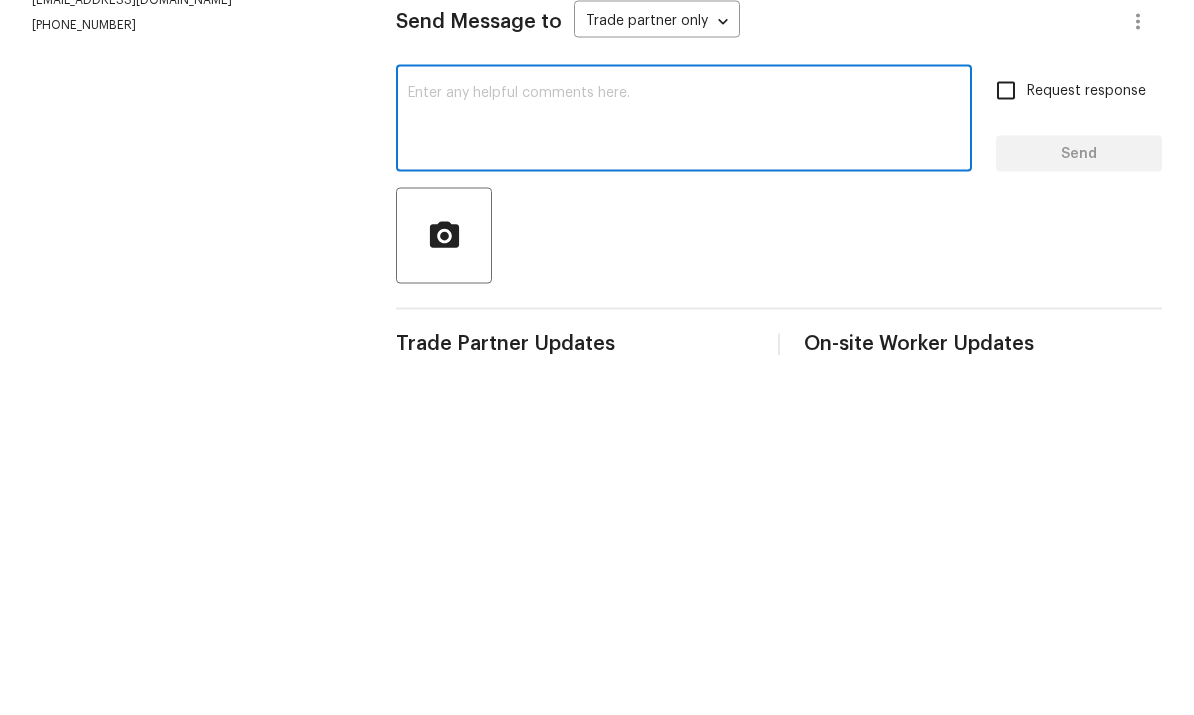 paste on "This is the first round of work for this property. We need to get the brush/shrub issues resolved here. We will be repairing and painting all of exterior and need you to trim the shrubs up so that we can fully access the exterior." 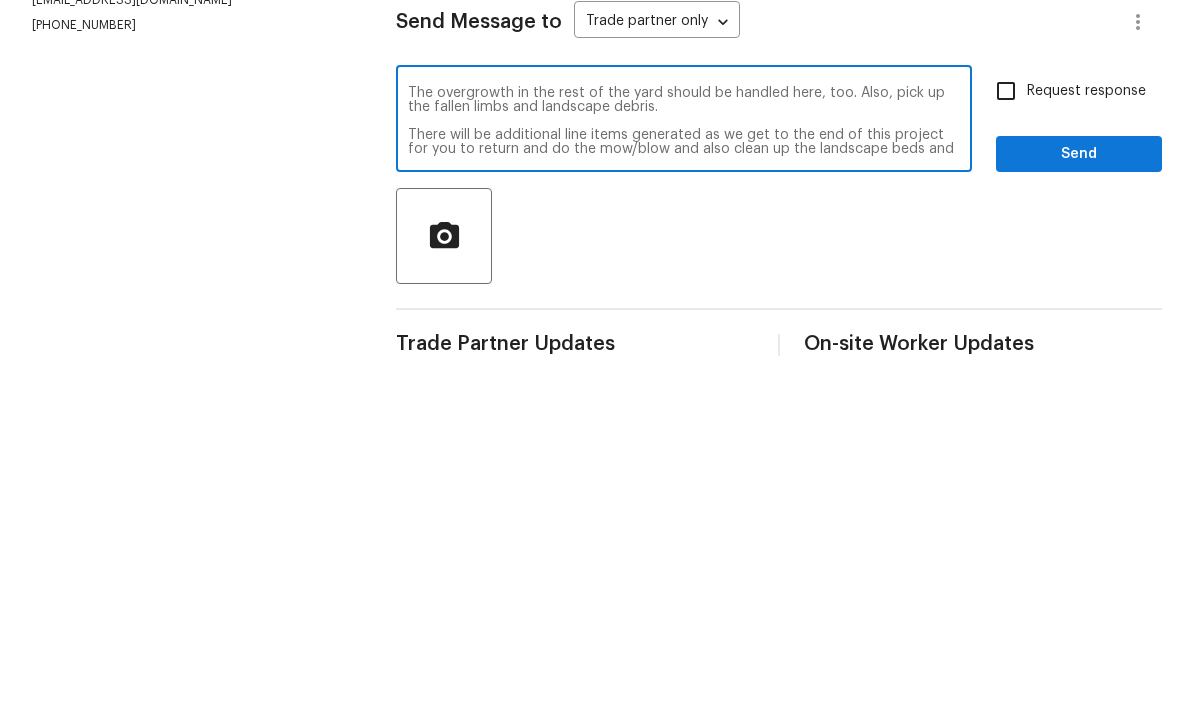 scroll, scrollTop: 70, scrollLeft: 0, axis: vertical 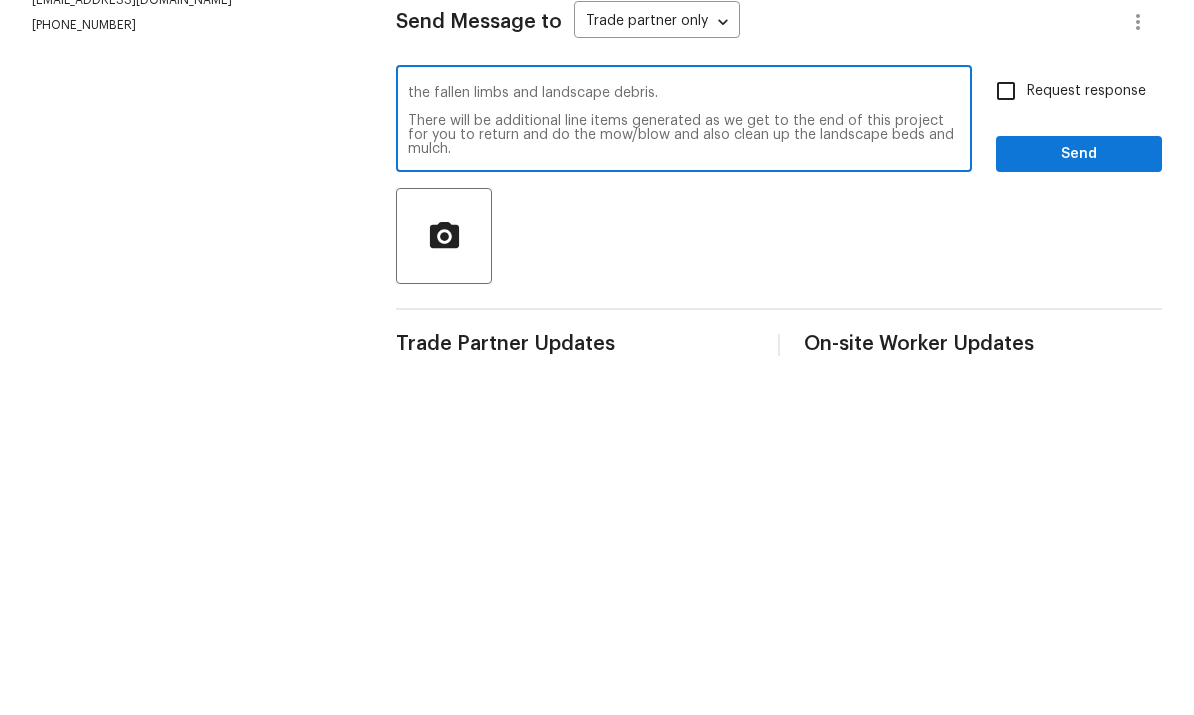 type on "This is the first round of work for this property. We need to get the brush/shrub issues resolved here. We will be repairing and painting all of exterior and need you to trim the shrubs up so that we can fully access the exterior.
The overgrowth in the rest of the yard should be handled here, too. Also, pick up the fallen limbs and landscape debris.
There will be additional line items generated as we get to the end of this project for you to return and do the mow/blow and also clean up the landscape beds and mulch." 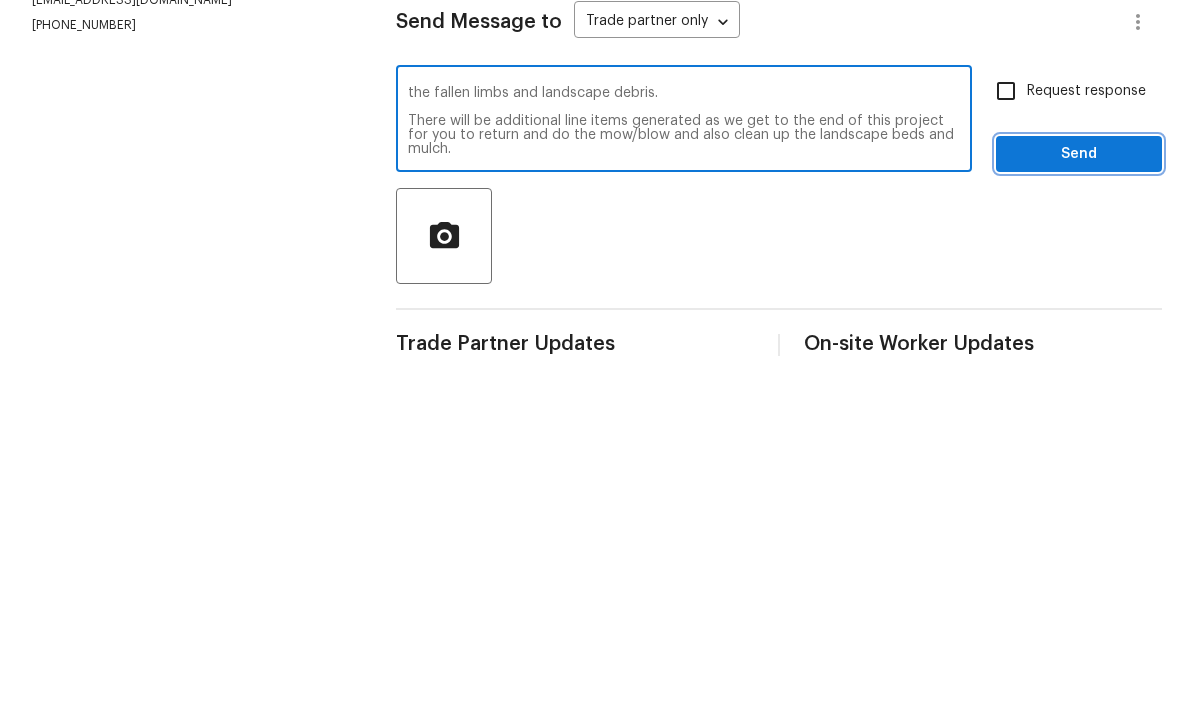 click on "Send" at bounding box center [1079, 513] 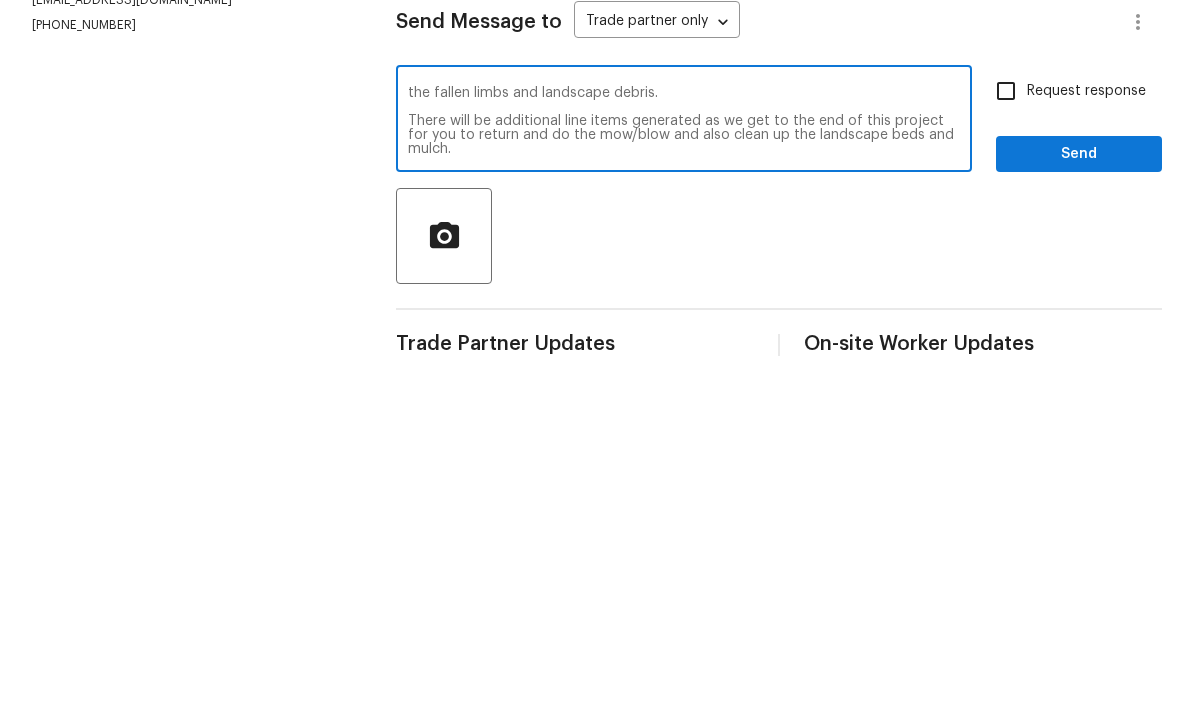 scroll, scrollTop: 43, scrollLeft: 0, axis: vertical 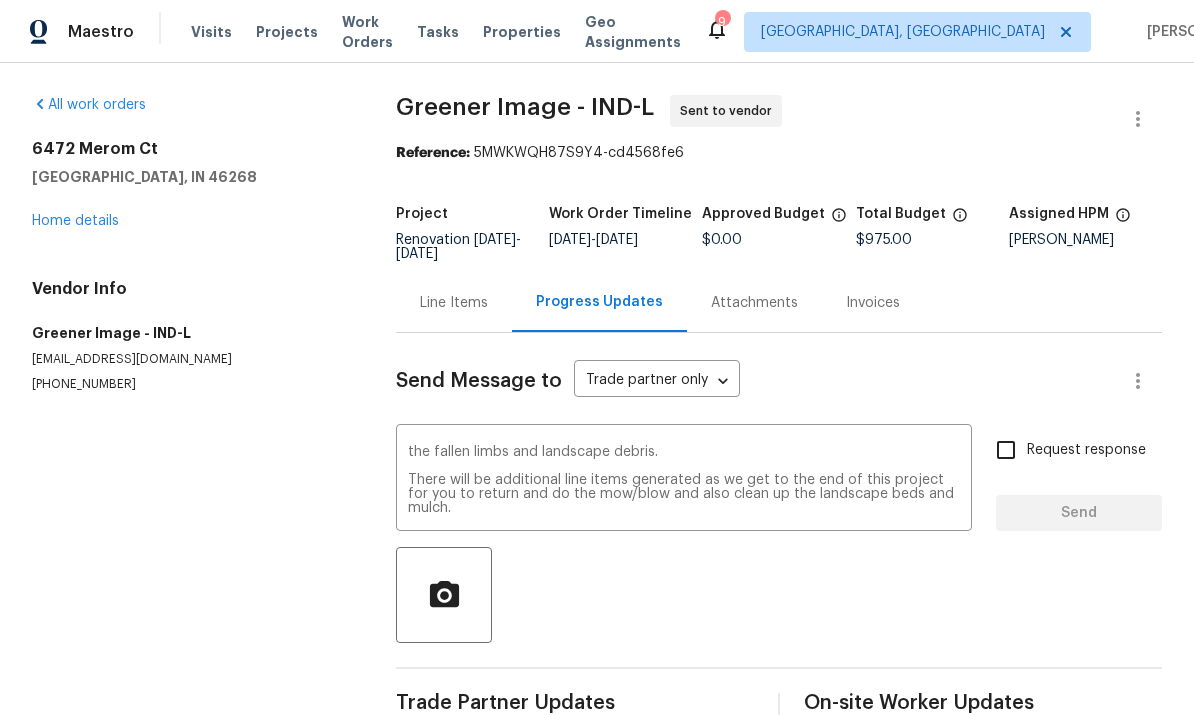 type 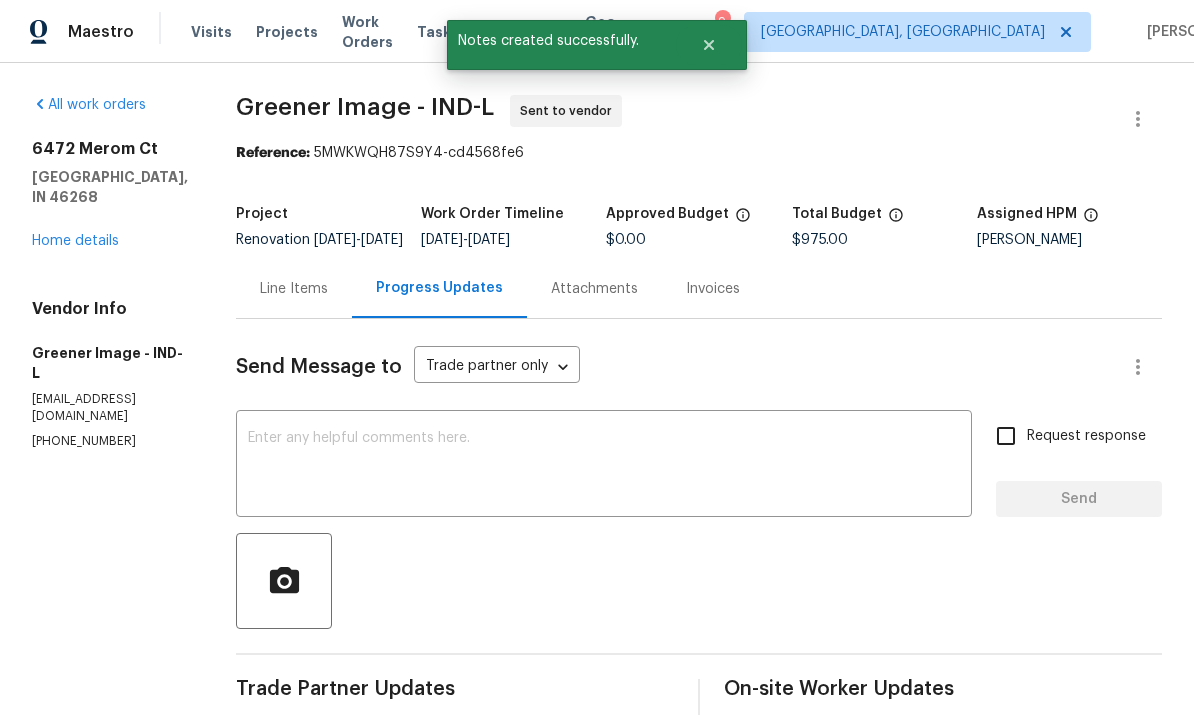 scroll, scrollTop: 0, scrollLeft: 0, axis: both 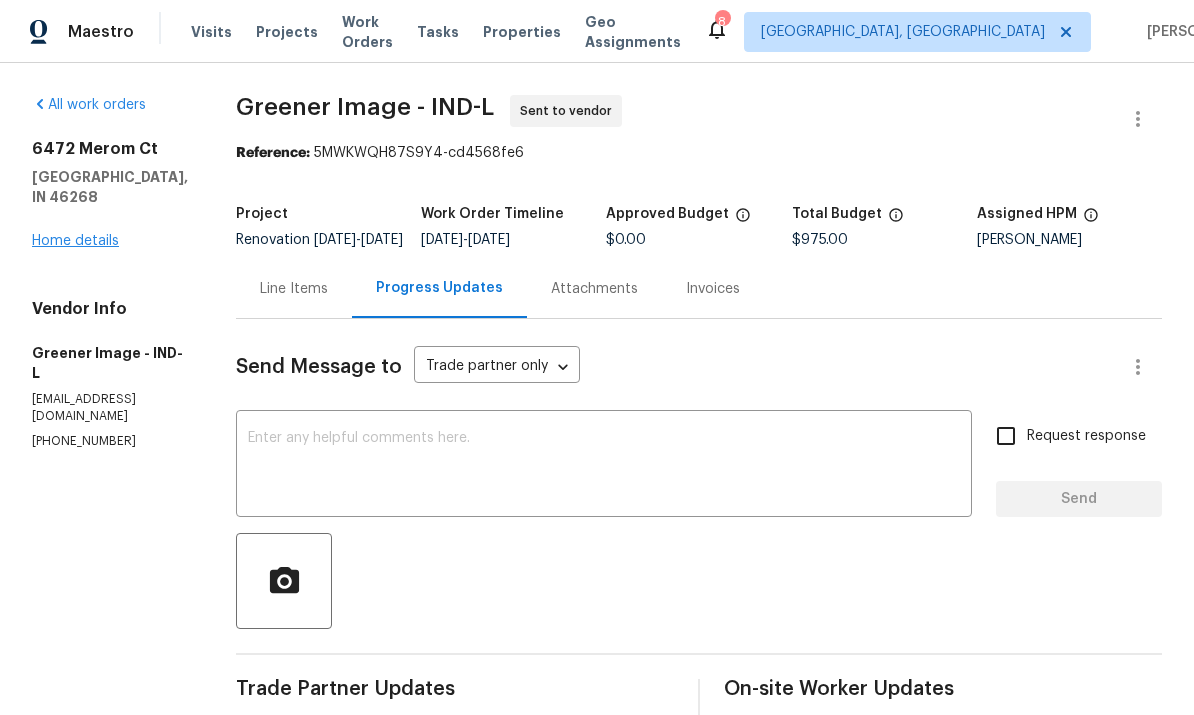 click on "Home details" at bounding box center (75, 241) 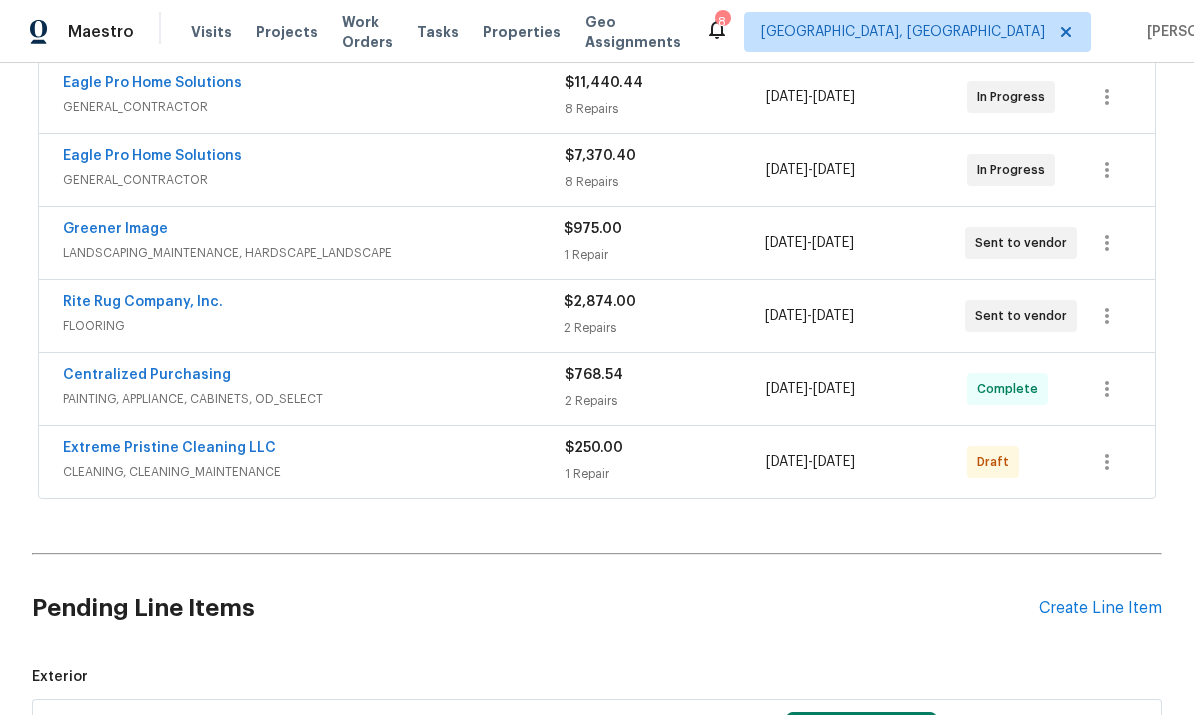scroll, scrollTop: 523, scrollLeft: 0, axis: vertical 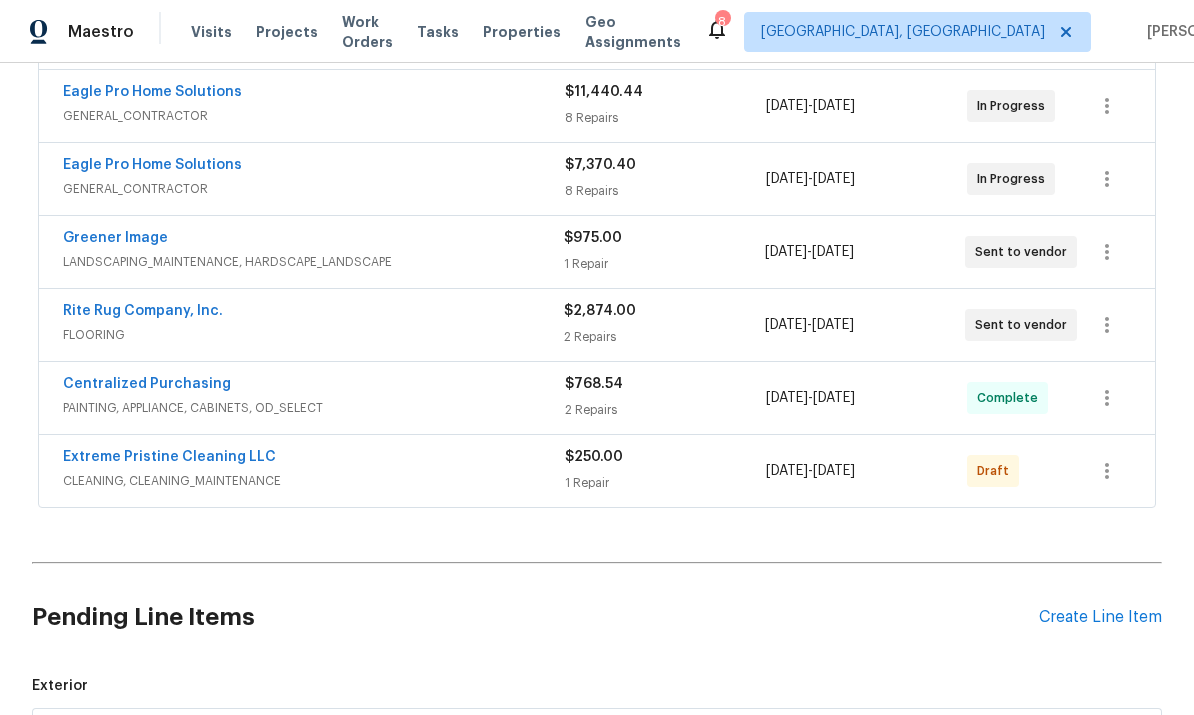 click on "PAINTING, APPLIANCE, CABINETS, OD_SELECT" at bounding box center [314, 408] 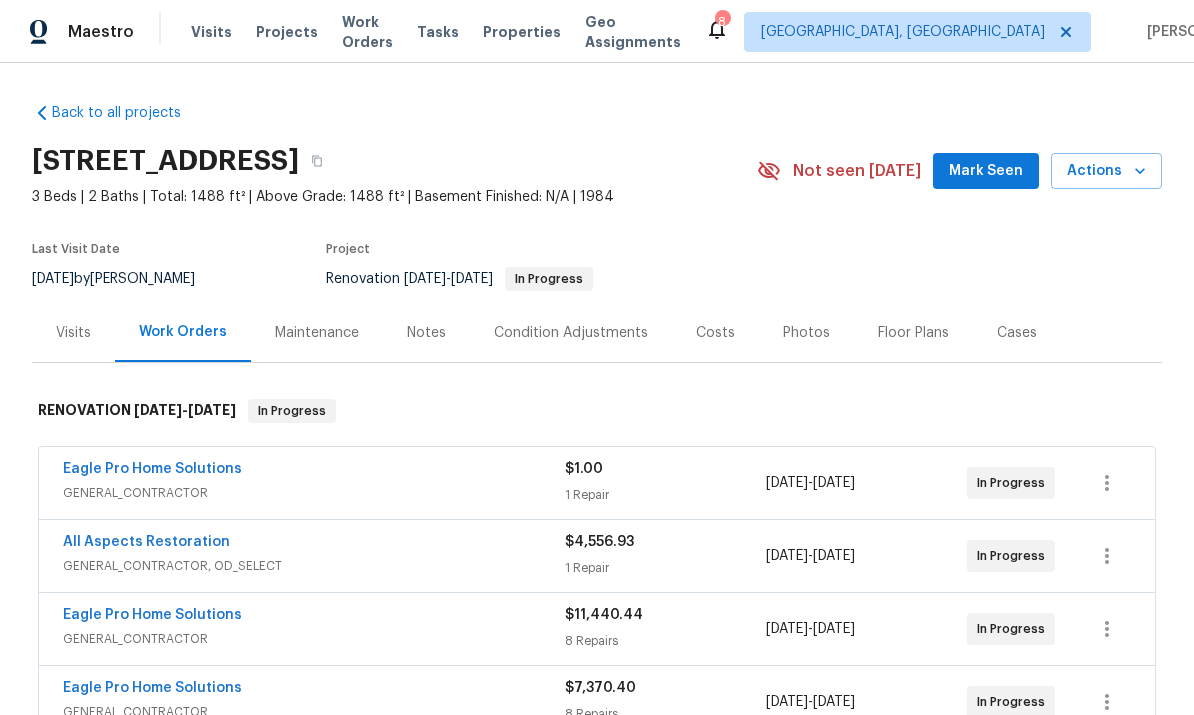 scroll, scrollTop: 0, scrollLeft: 0, axis: both 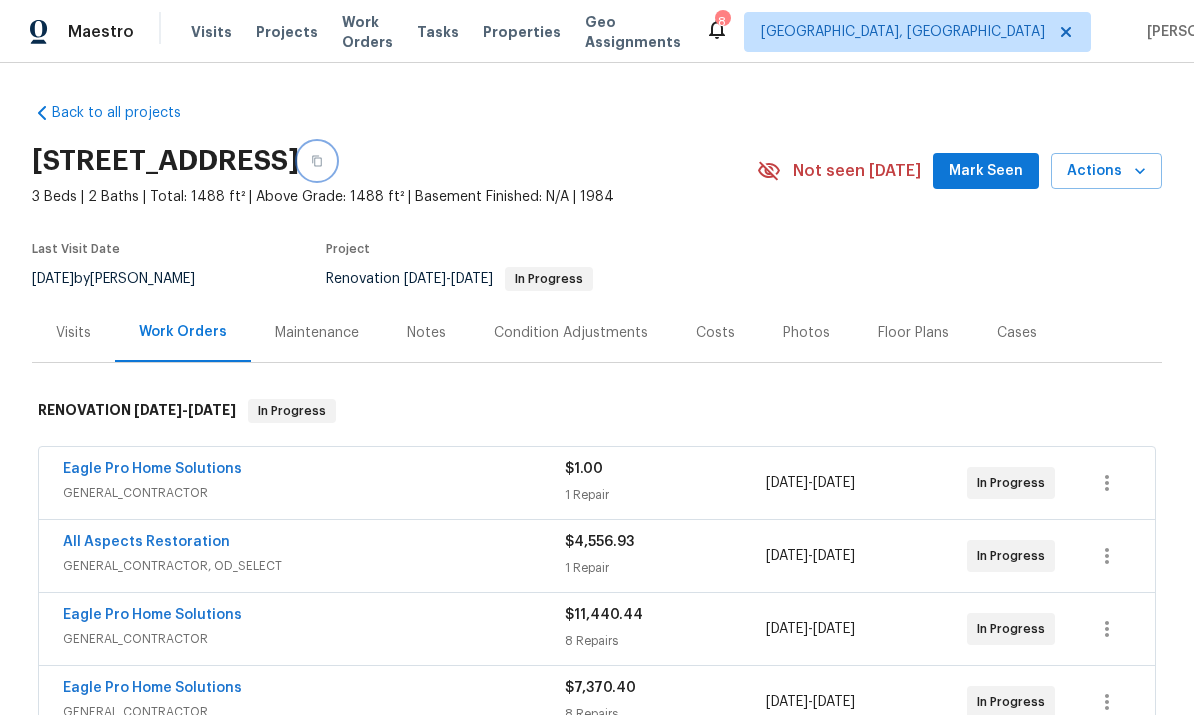 click 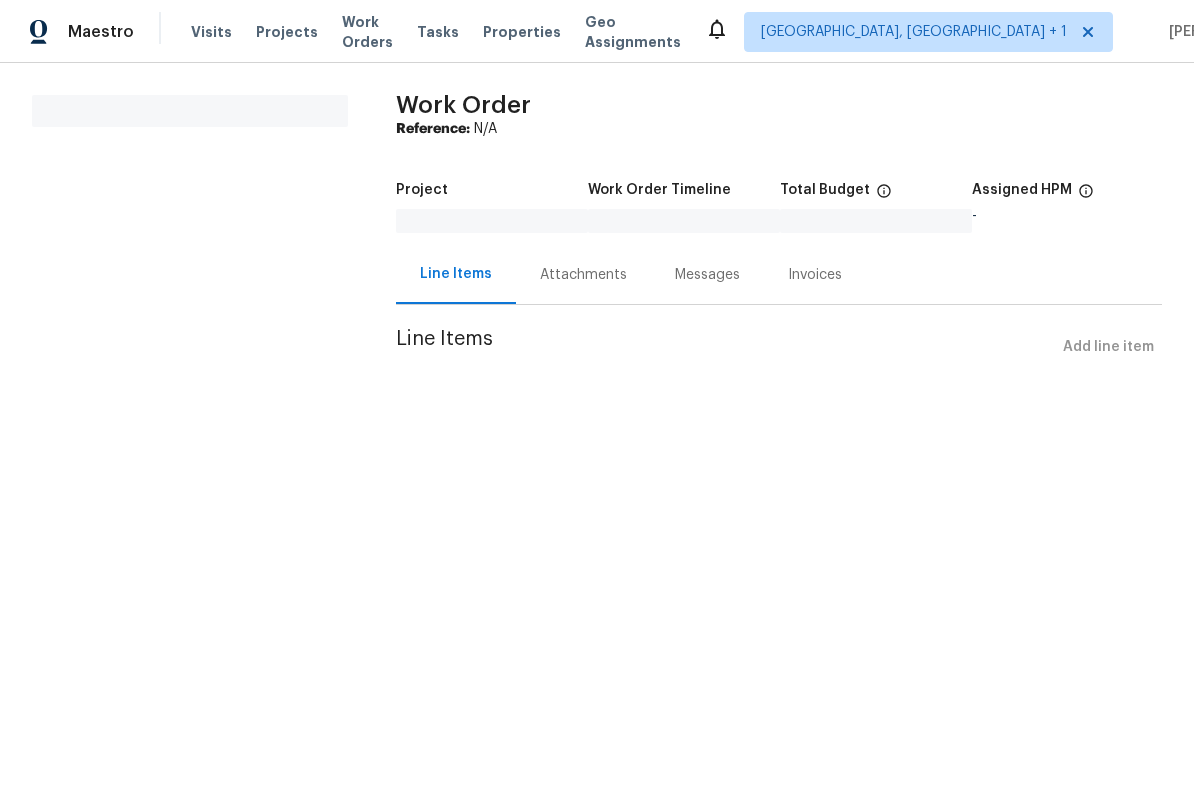 scroll, scrollTop: 0, scrollLeft: 0, axis: both 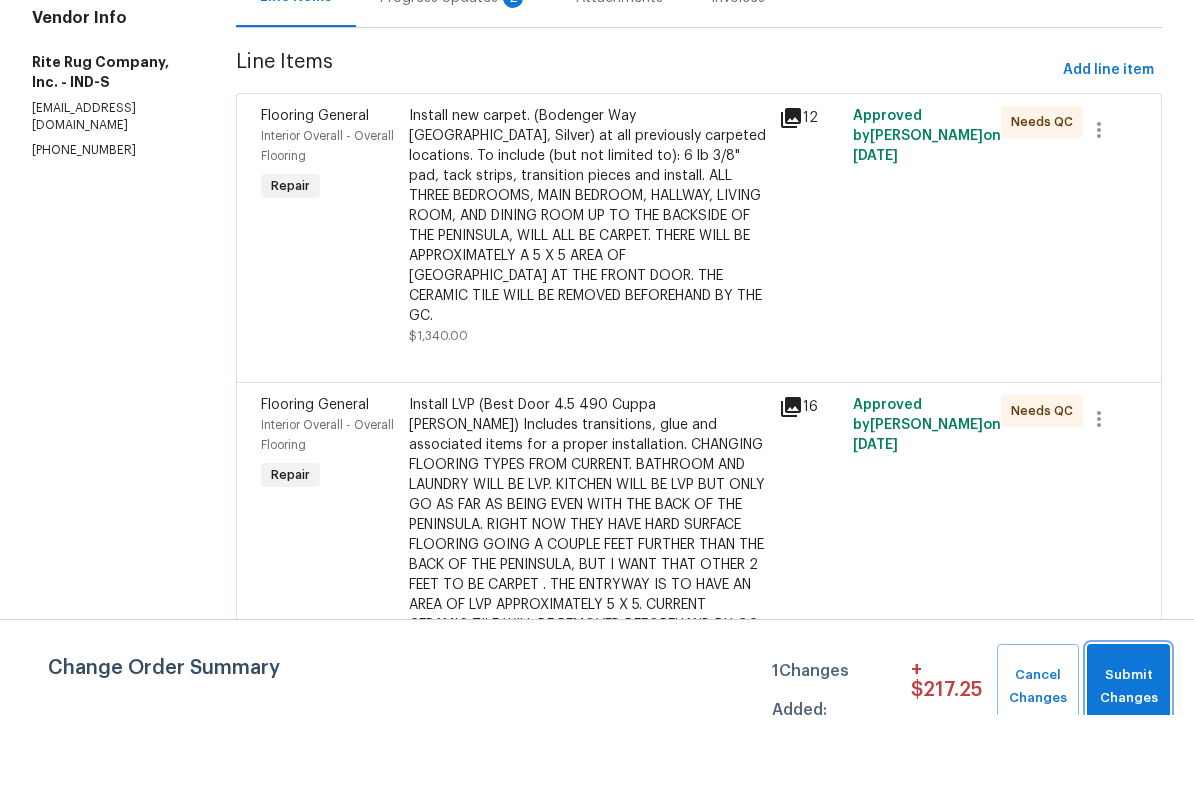 click on "Submit Changes" at bounding box center [1128, 757] 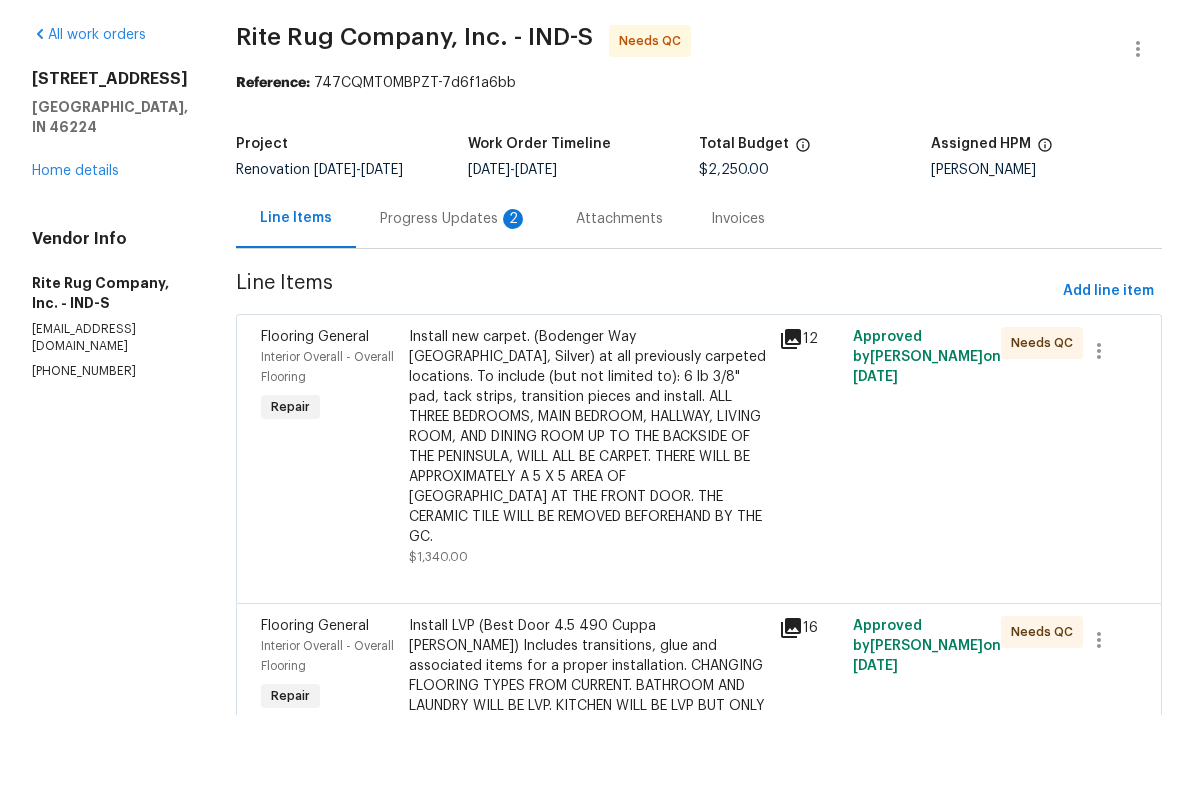 scroll, scrollTop: 0, scrollLeft: 0, axis: both 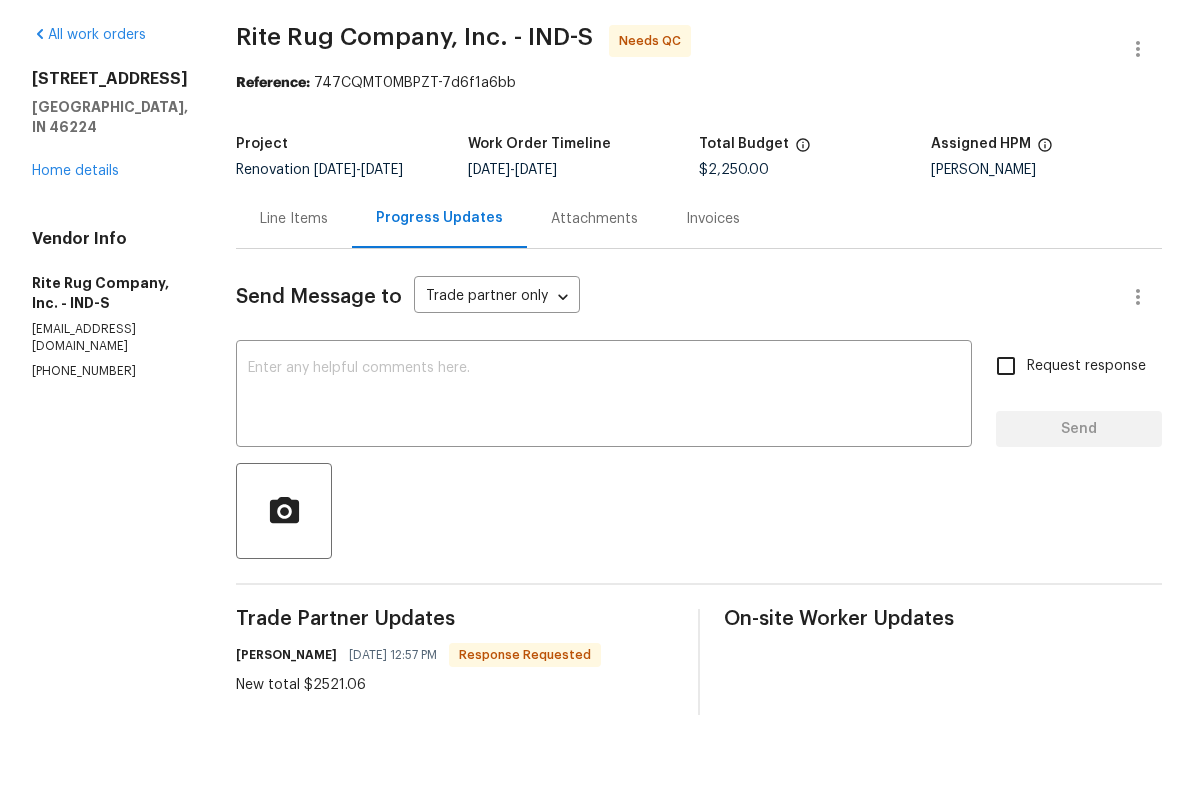 click on "Line Items" at bounding box center (294, 288) 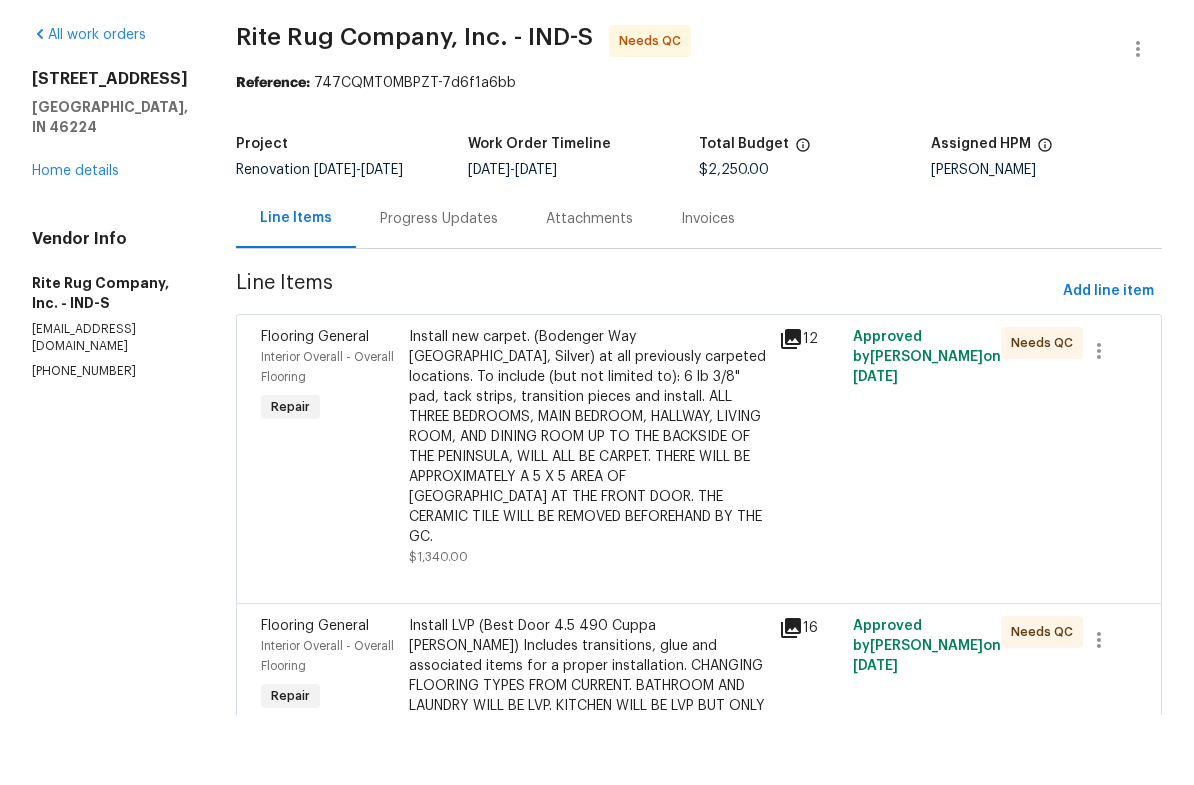 click on "Install new carpet. (Bodenger Way [GEOGRAPHIC_DATA], Silver) at all previously carpeted locations. To include (but not limited to): 6 lb 3/8" pad, tack strips, transition pieces and install.
ALL THREE BEDROOMS, MAIN BEDROOM, HALLWAY, LIVING ROOM, AND DINING ROOM UP TO THE BACKSIDE OF THE PENINSULA, WILL ALL BE CARPET. THERE WILL BE APPROXIMATELY A 5 X 5 AREA OF [GEOGRAPHIC_DATA] AT THE FRONT DOOR. THE CERAMIC TILE WILL BE REMOVED BEFOREHAND BY THE GC." at bounding box center (588, 507) 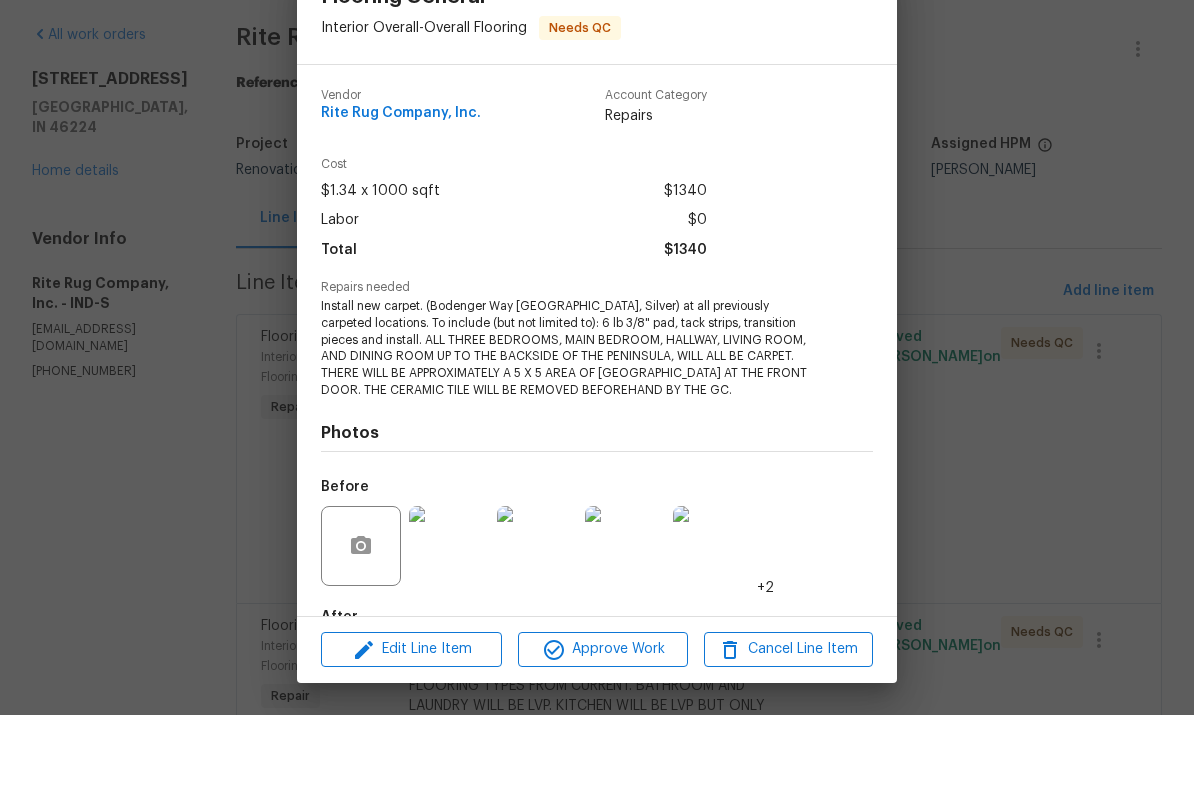click at bounding box center [449, 616] 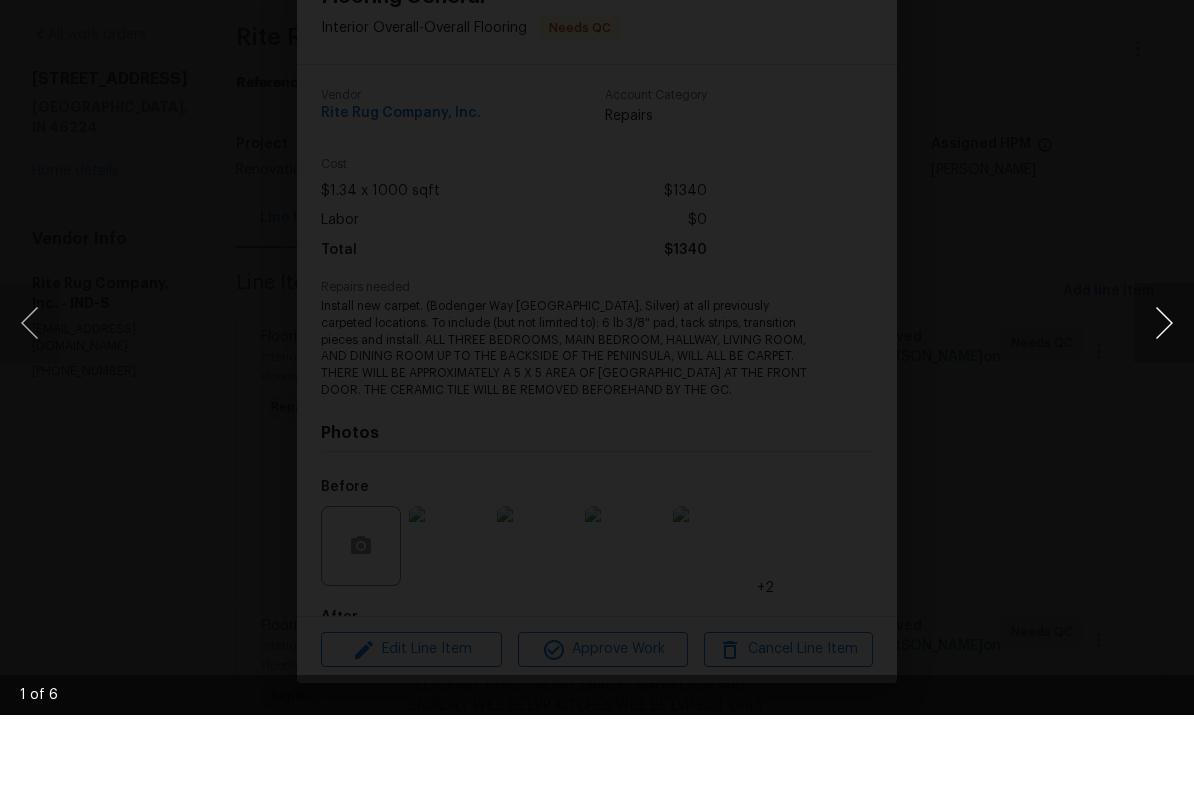 click at bounding box center [1164, 393] 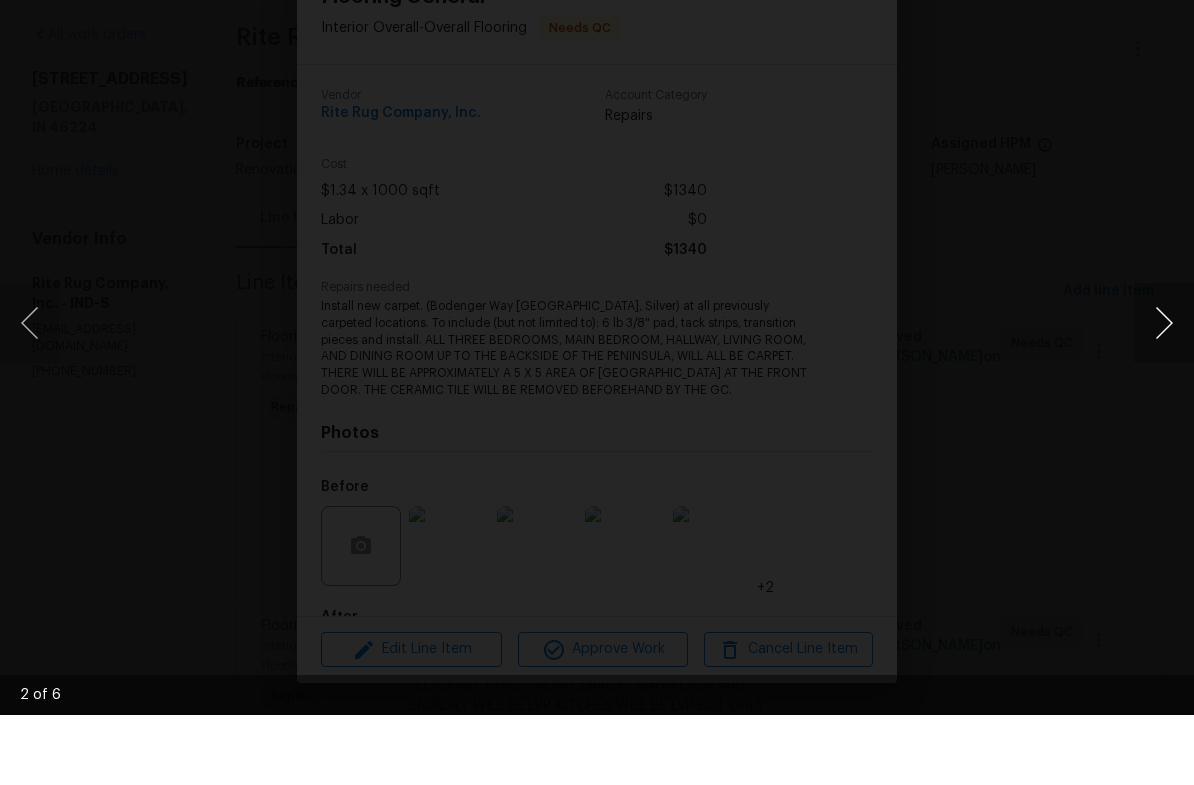 click at bounding box center (1164, 393) 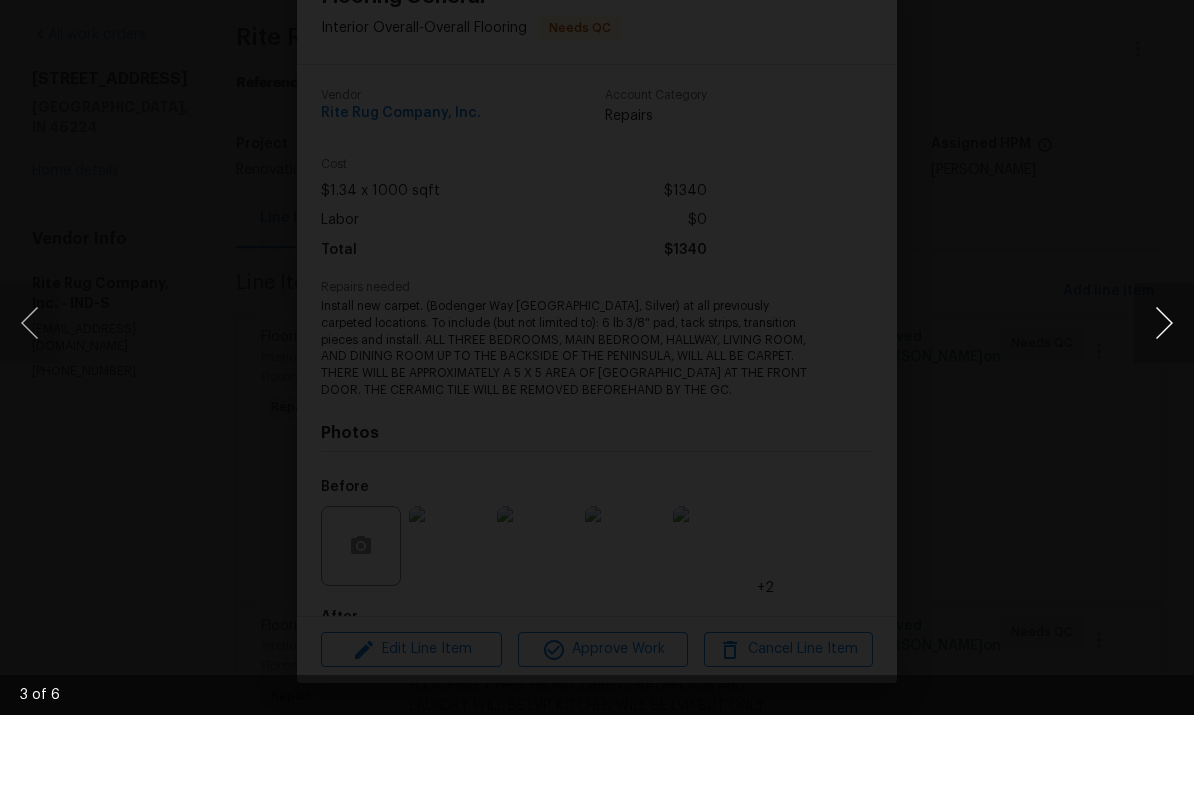 click at bounding box center (1164, 393) 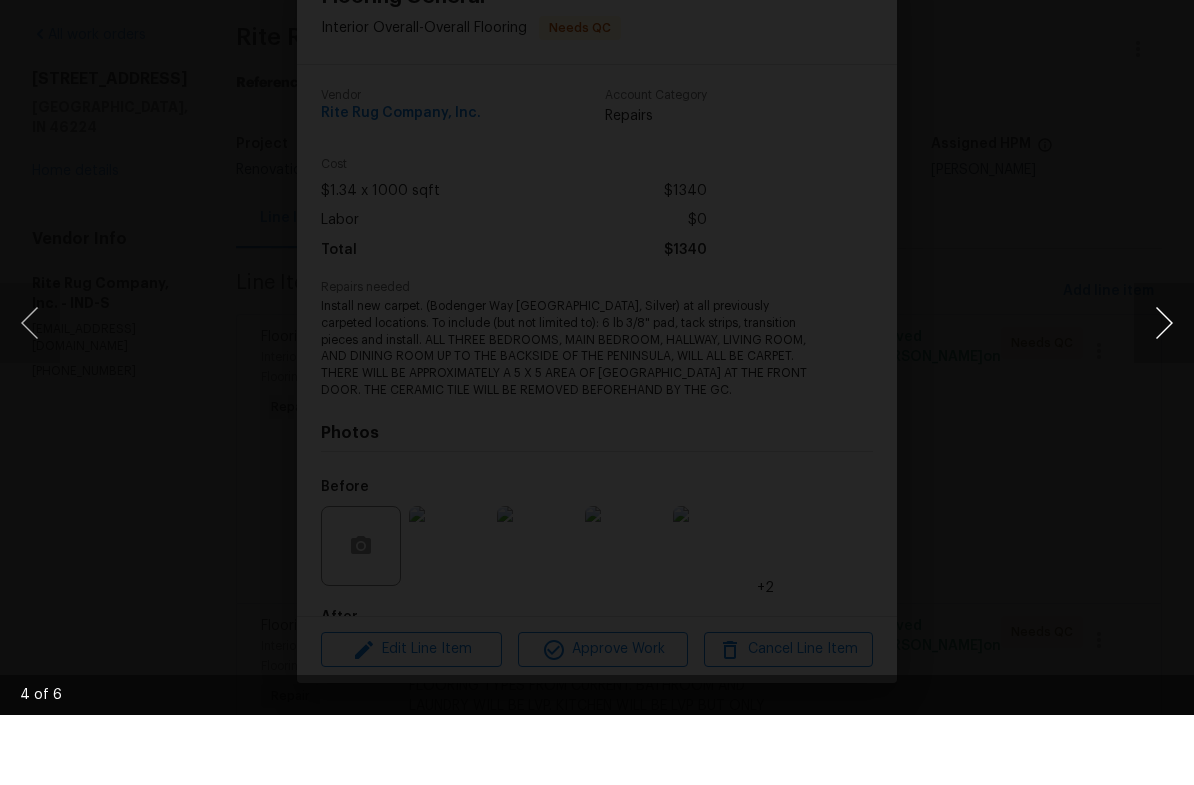 click at bounding box center [1164, 393] 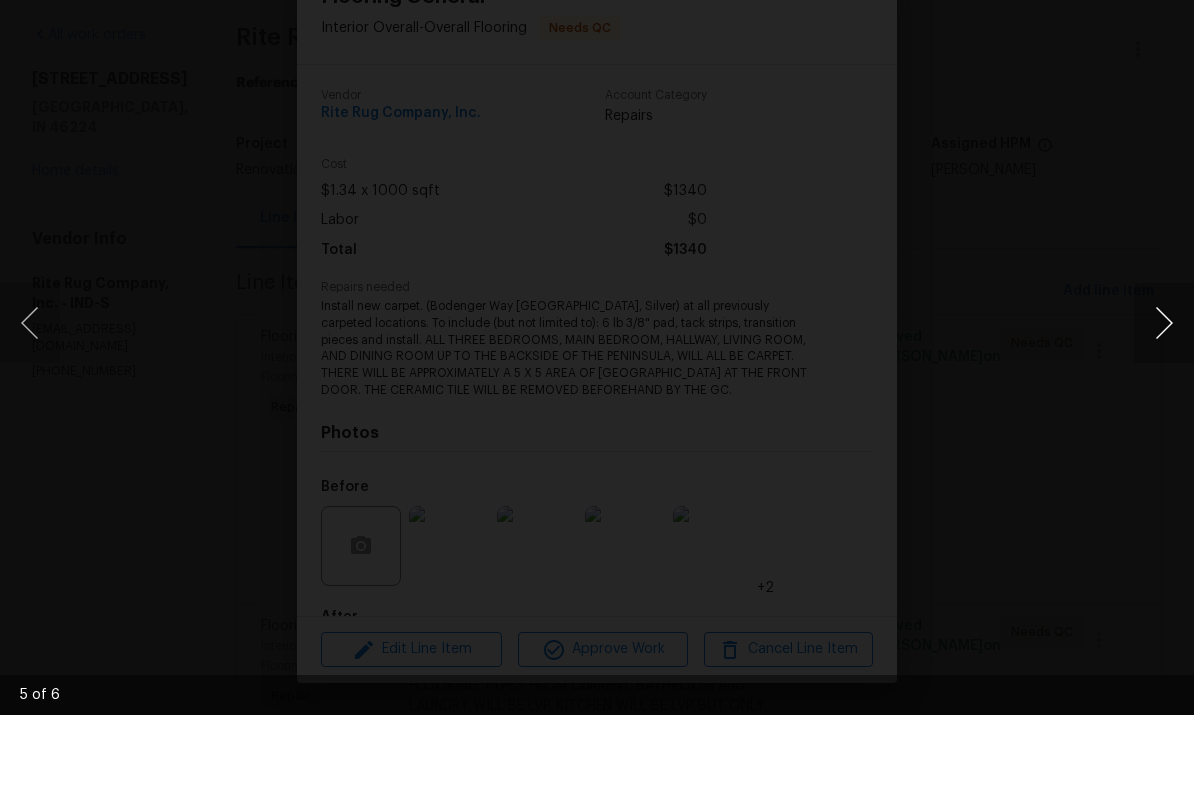 click at bounding box center (1164, 393) 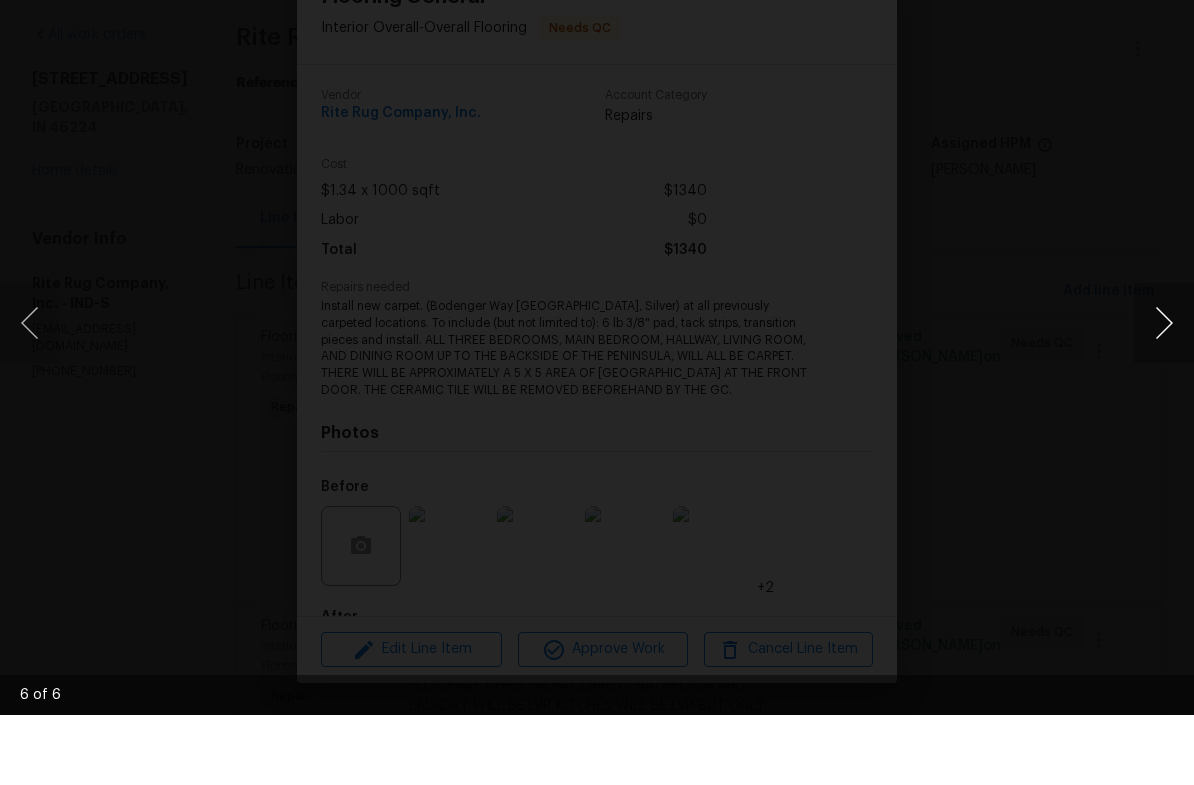 click at bounding box center [1164, 393] 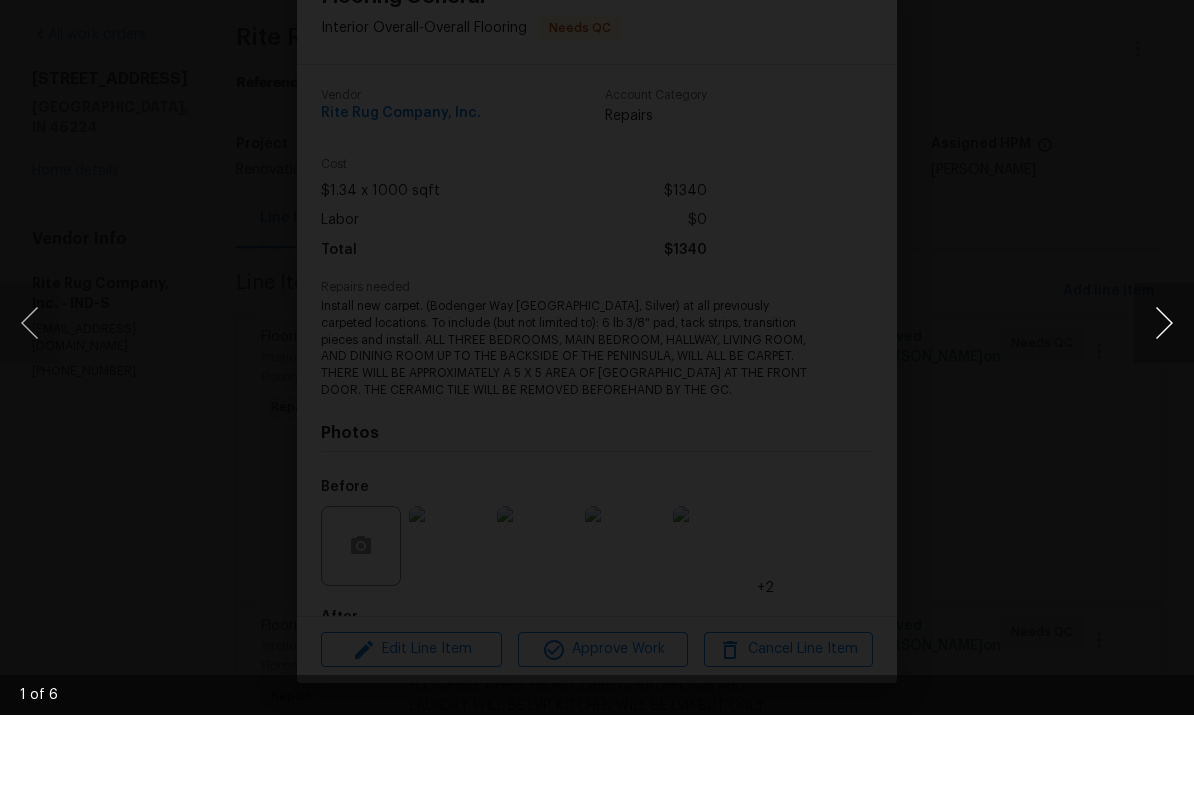 click at bounding box center (1164, 393) 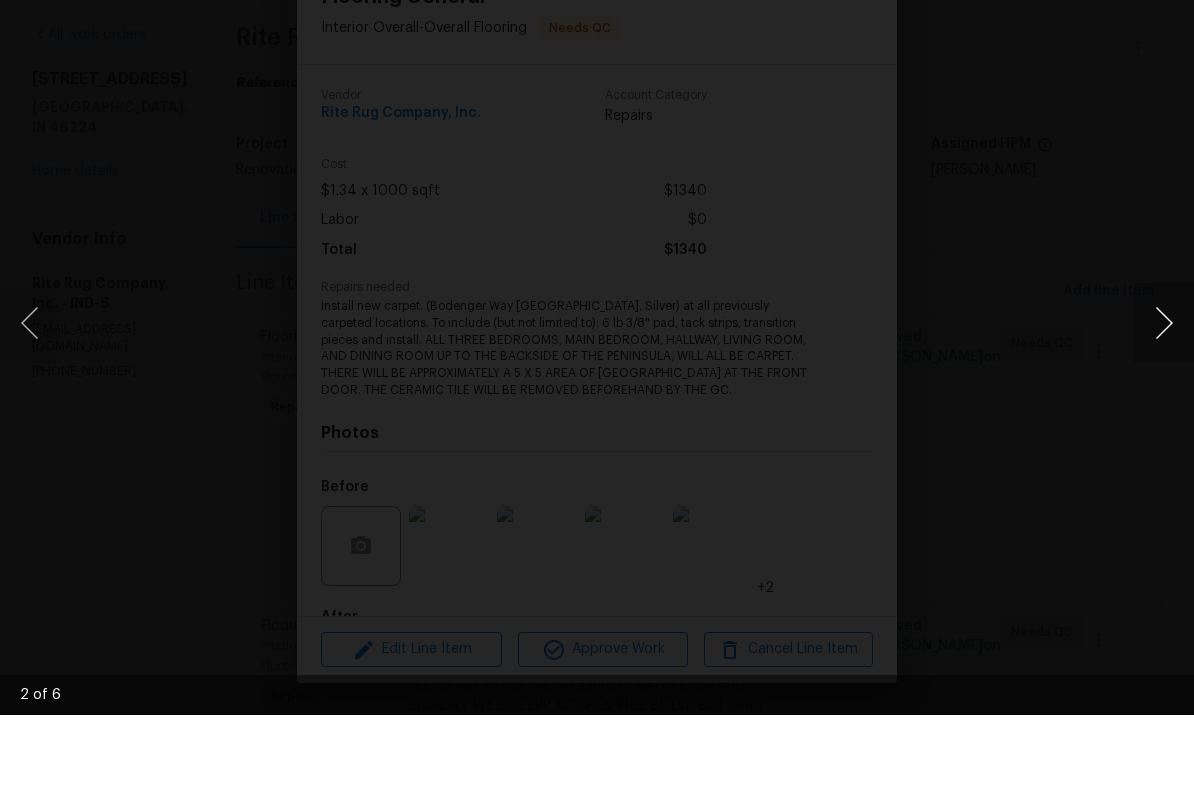 click at bounding box center [1164, 393] 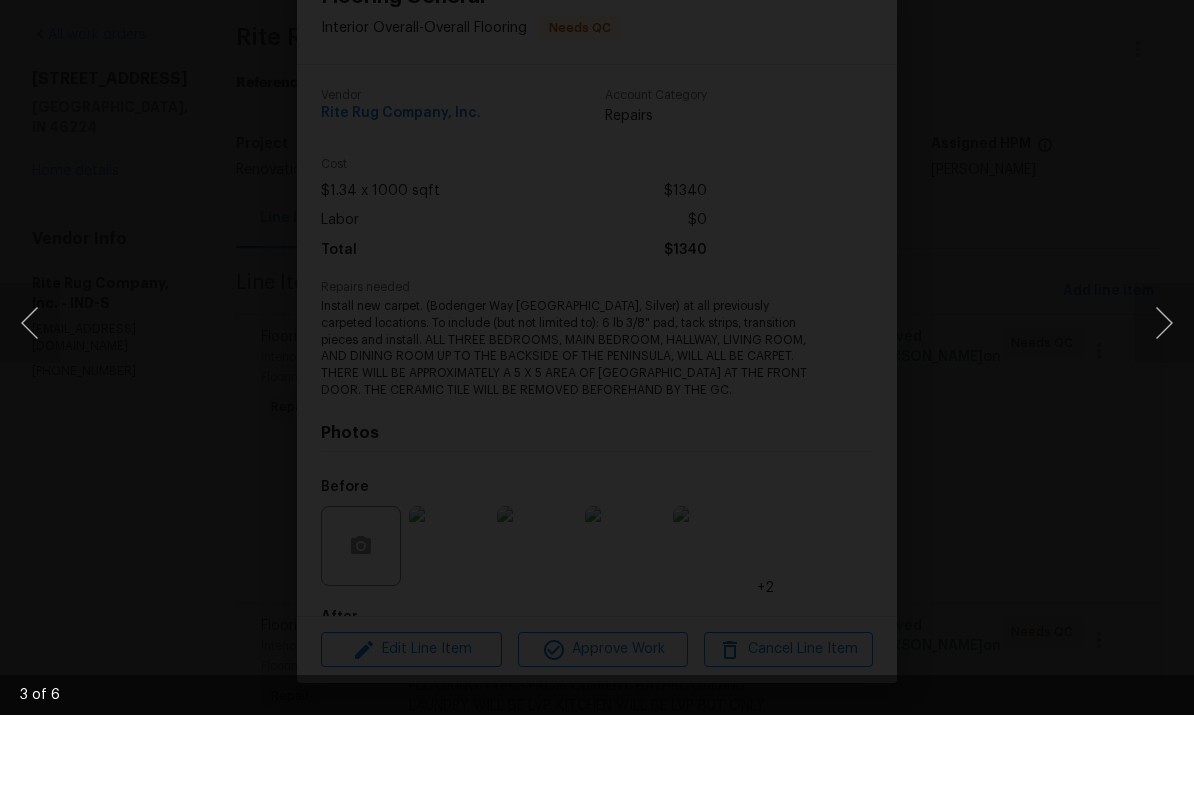 click at bounding box center (597, 392) 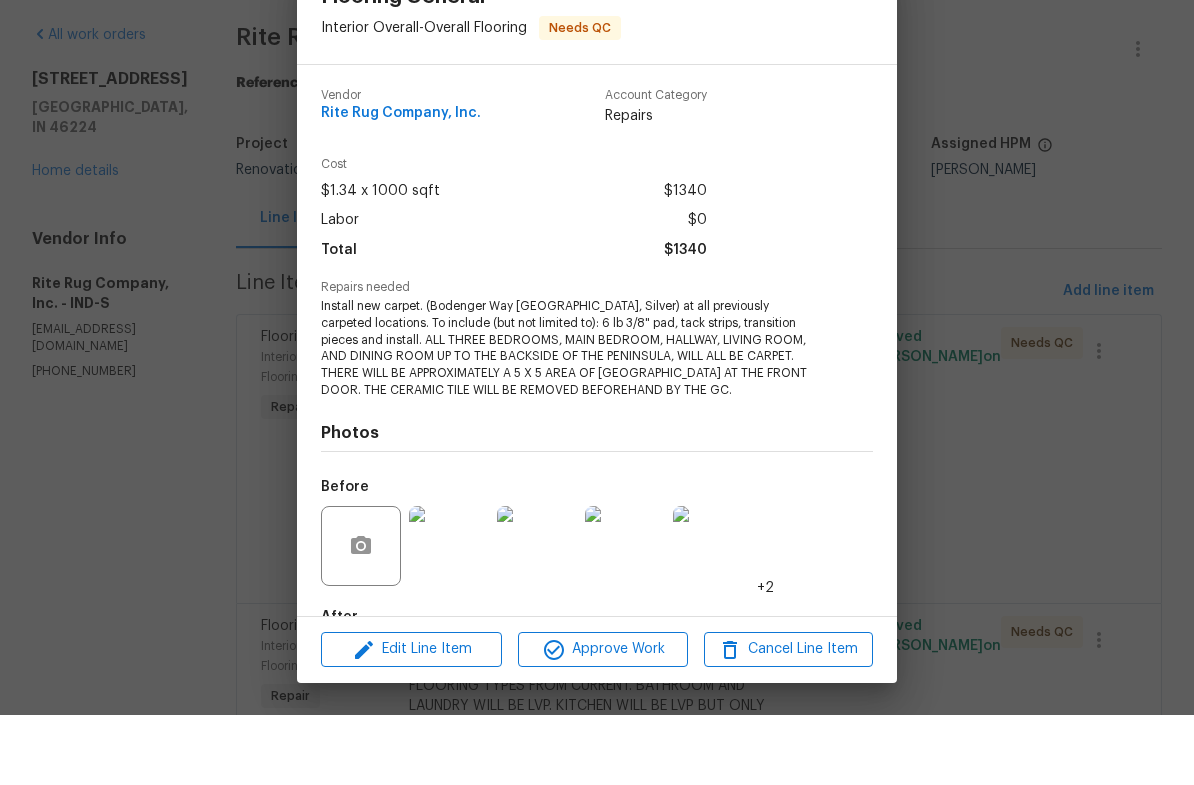 click on "Flooring General Interior Overall  -  Overall Flooring Needs QC Vendor Rite Rug Company, Inc. Account Category Repairs Cost $1.34 x 1000 sqft $1340 Labor $0 Total $1340 Repairs needed Install new carpet. (Bodenger Way 945 Winter Ash, Silver) at all previously carpeted locations. To include (but not limited to): 6 lb 3/8" pad, tack strips, transition pieces and install.
ALL THREE BEDROOMS, MAIN BEDROOM, HALLWAY, LIVING ROOM, AND DINING ROOM UP TO THE BACKSIDE OF THE PENINSULA, WILL ALL BE CARPET. THERE WILL BE APPROXIMATELY A 5 X 5 AREA OF LVP AT THE FRONT DOOR. THE CERAMIC TILE WILL BE REMOVED BEFOREHAND BY THE GC. Photos Before  +2 After  +2  Edit Line Item  Approve Work  Cancel Line Item" at bounding box center [597, 392] 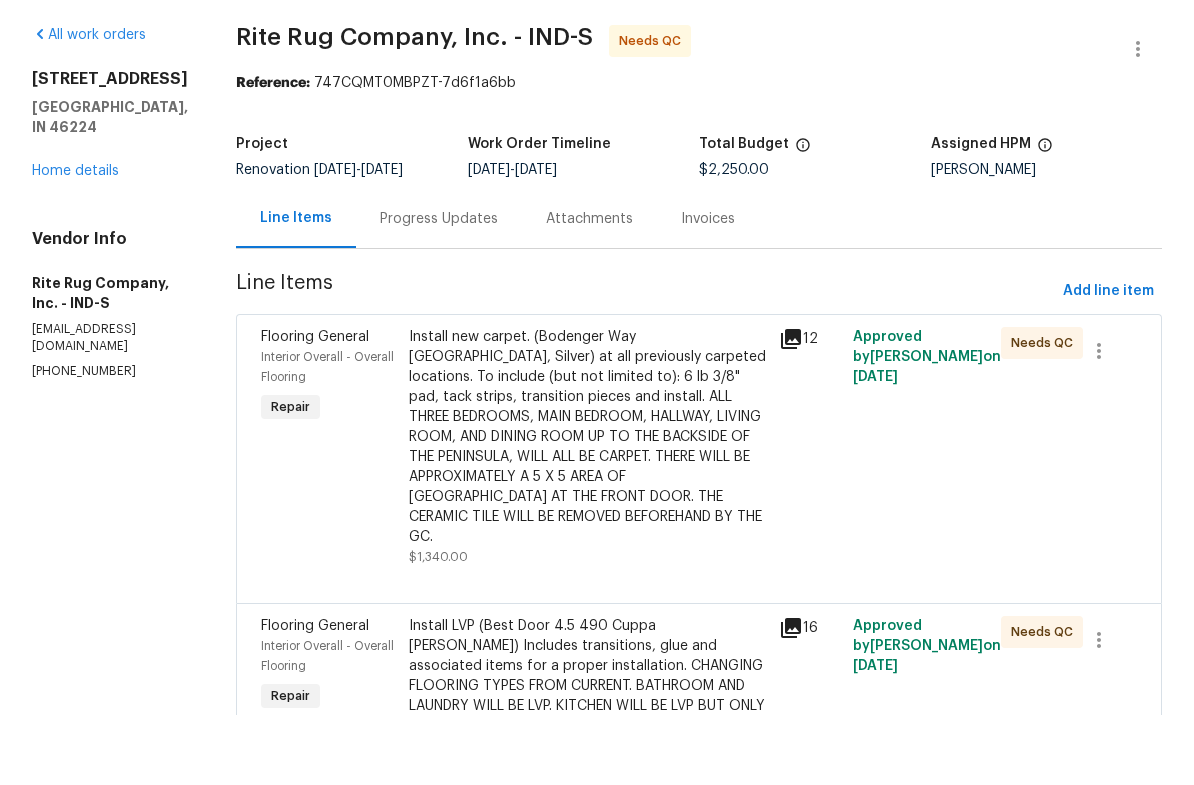click 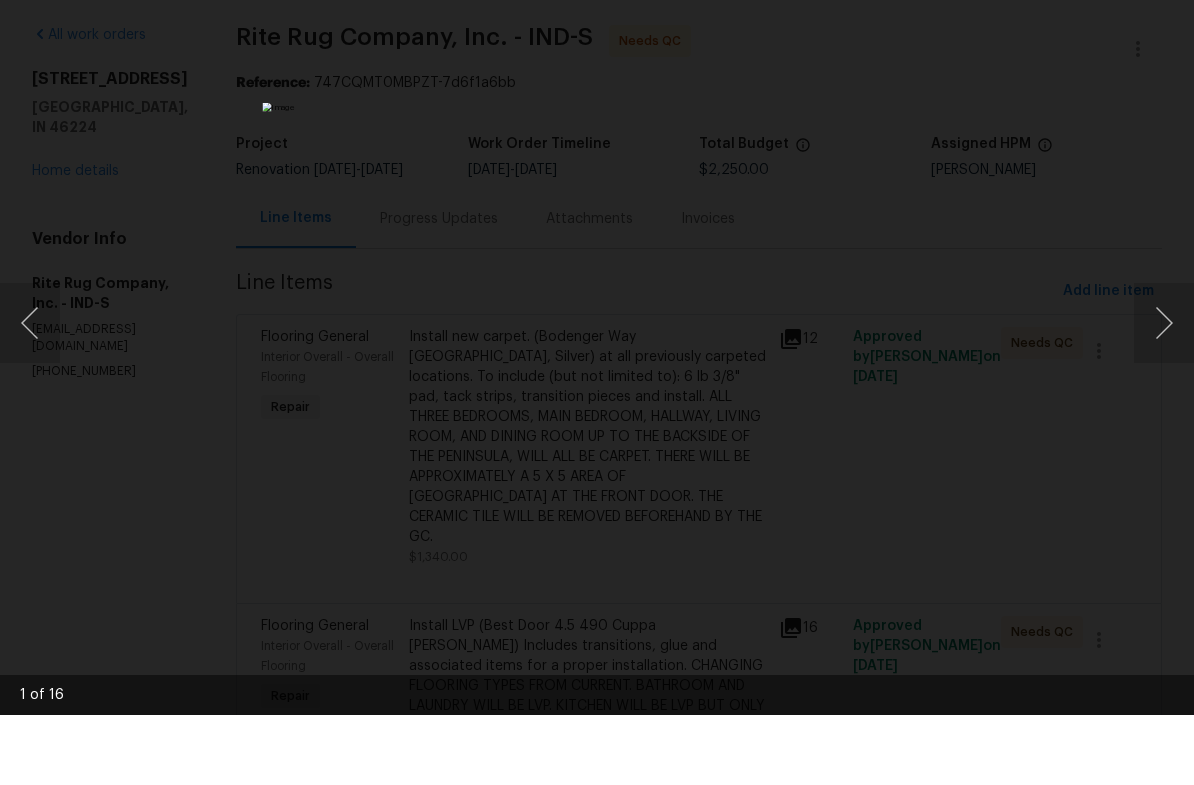 click at bounding box center (597, 392) 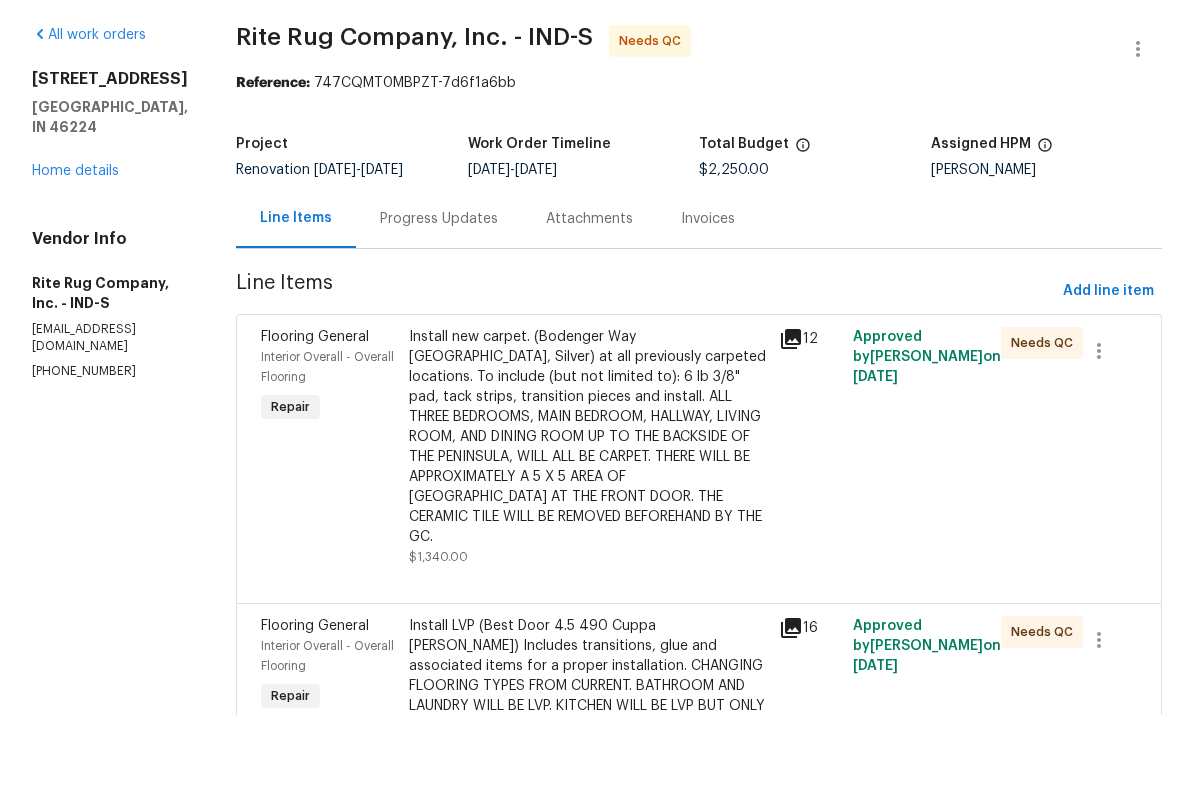 click on "Install LVP (Best Door 4.5 490 Cuppa Joe) Includes transitions, glue and associated items for a proper installation.
CHANGING FLOORING TYPES FROM CURRENT. BATHROOM AND LAUNDRY WILL BE LVP. KITCHEN WILL BE LVP BUT ONLY GO AS FAR AS BEING EVEN WITH THE BACK OF THE PENINSULA. RIGHT NOW THEY HAVE HARD SURFACE FLOORING GOING A COUPLE FEET FURTHER THAN THE BACK OF THE PENINSULA, BUT I WANT THAT OTHER 2 FEET TO BE CARPET .
THE ENTRYWAY IS TO HAVE AN AREA OF LVP APPROXIMATELY 5 X 5. CURRENT CERAMIC TILE WILL BE REMOVED BEFOREHAND BY GC." at bounding box center [588, 806] 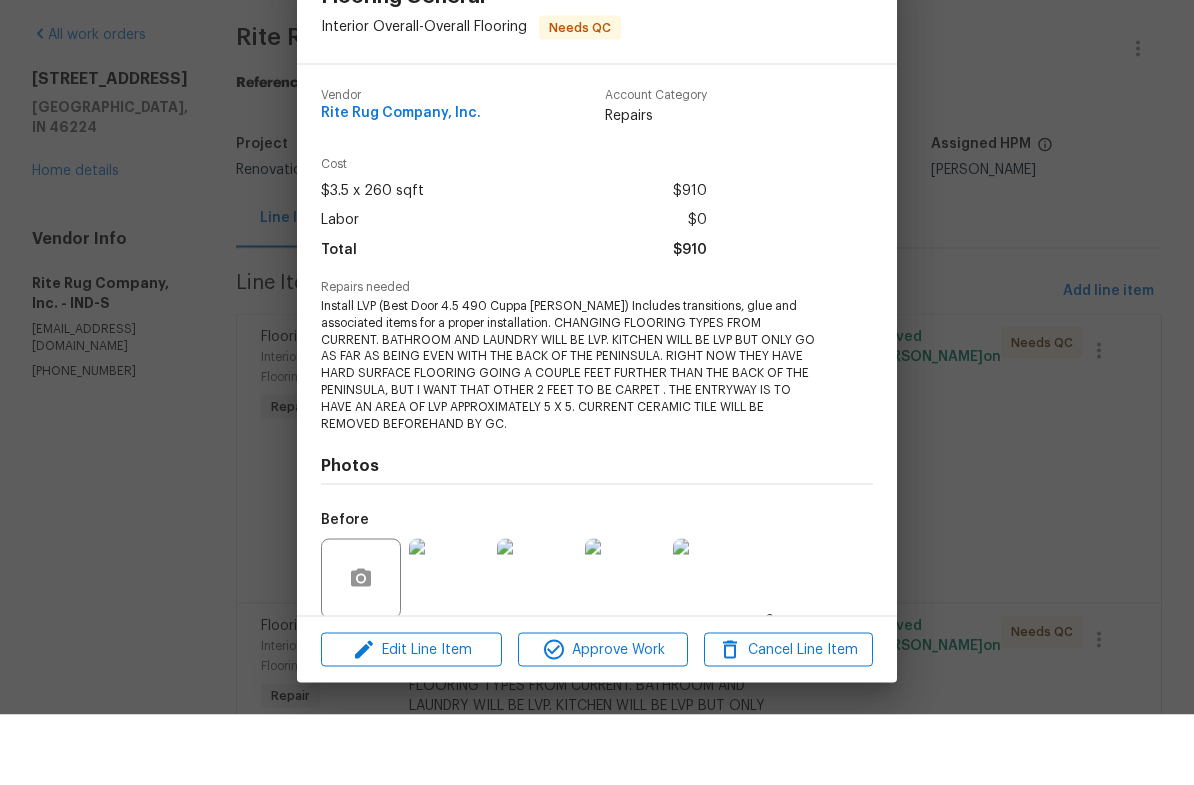 scroll, scrollTop: 49, scrollLeft: 0, axis: vertical 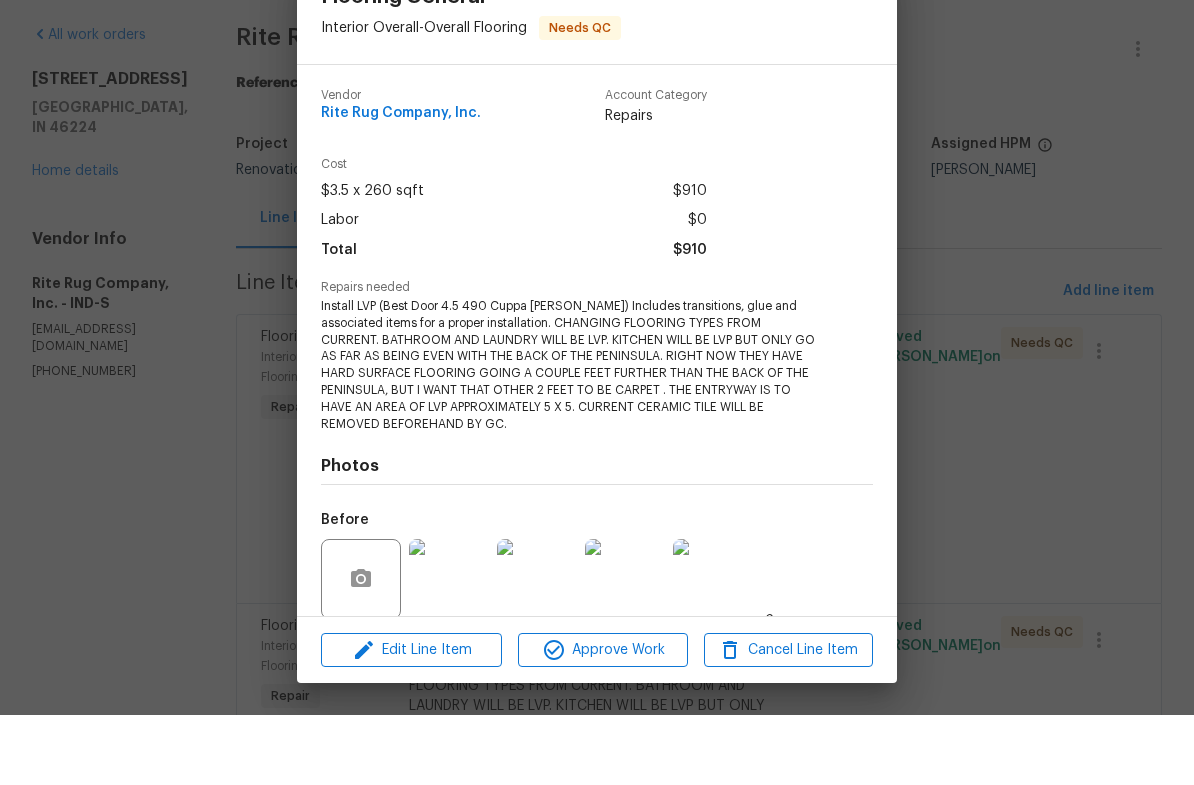 click at bounding box center [449, 649] 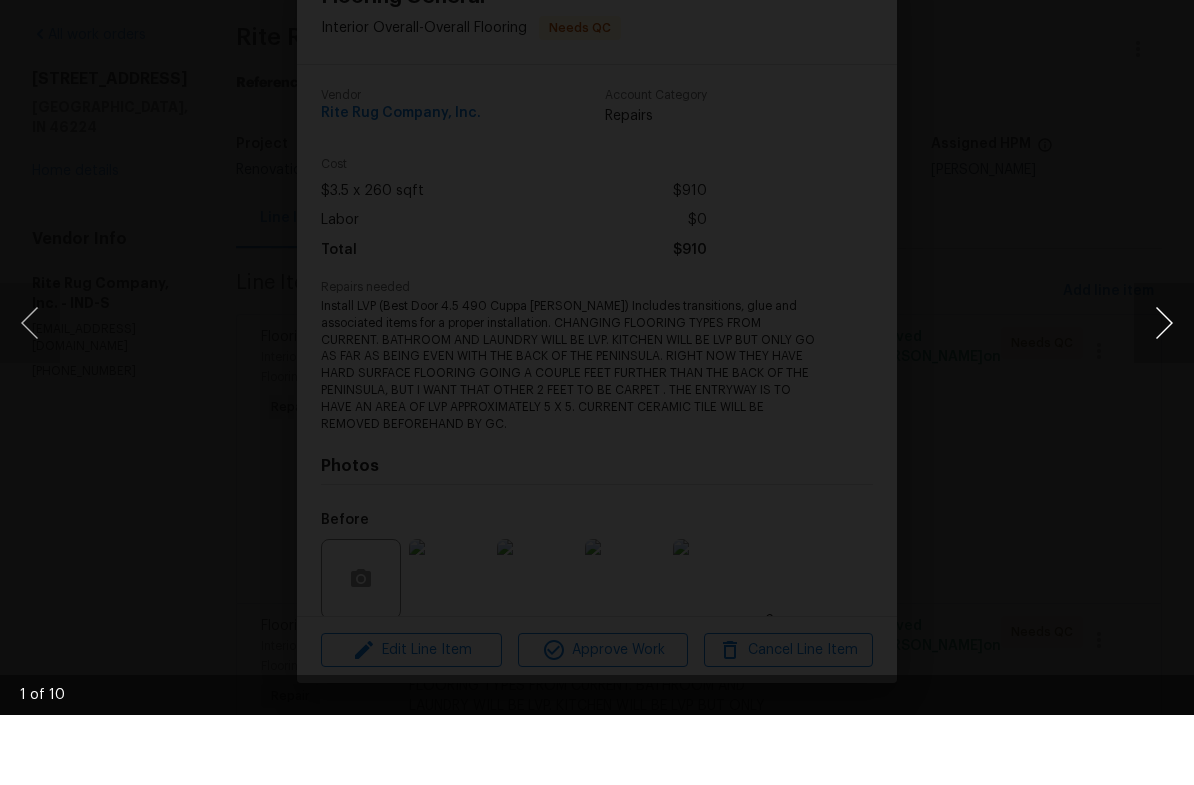 click at bounding box center (1164, 393) 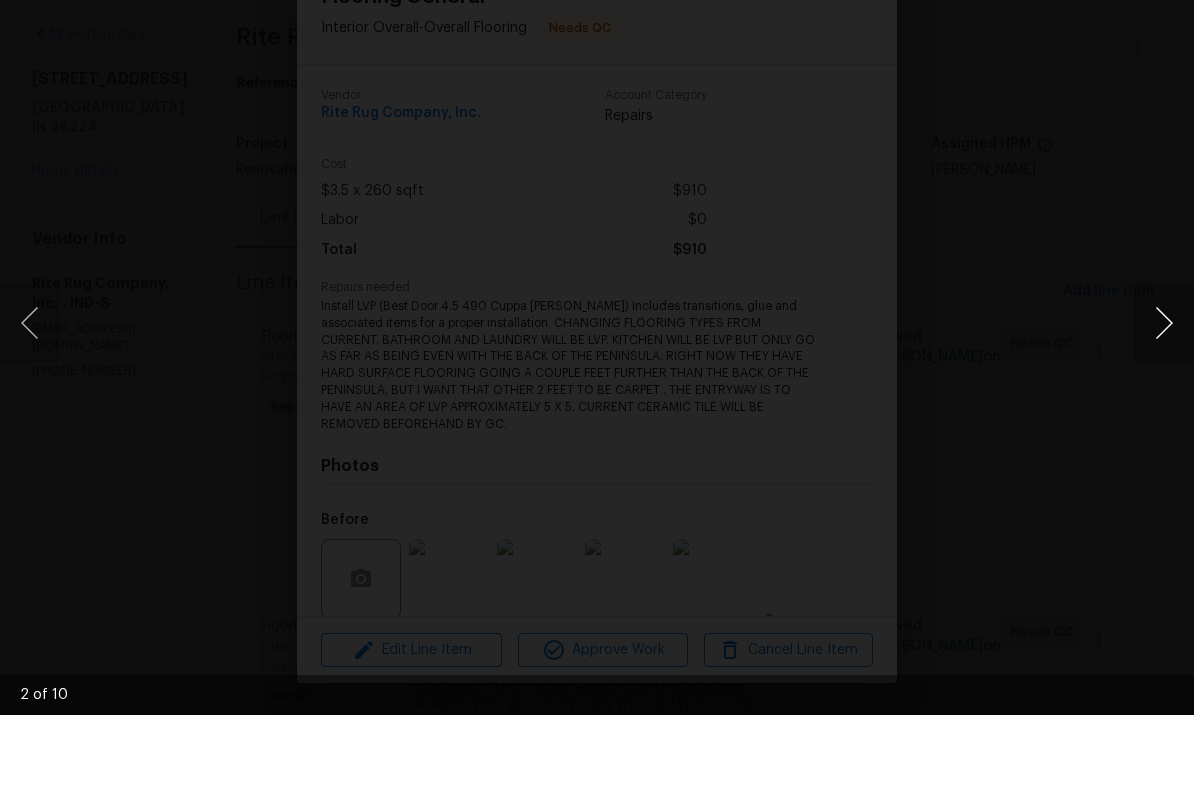 click at bounding box center [1164, 393] 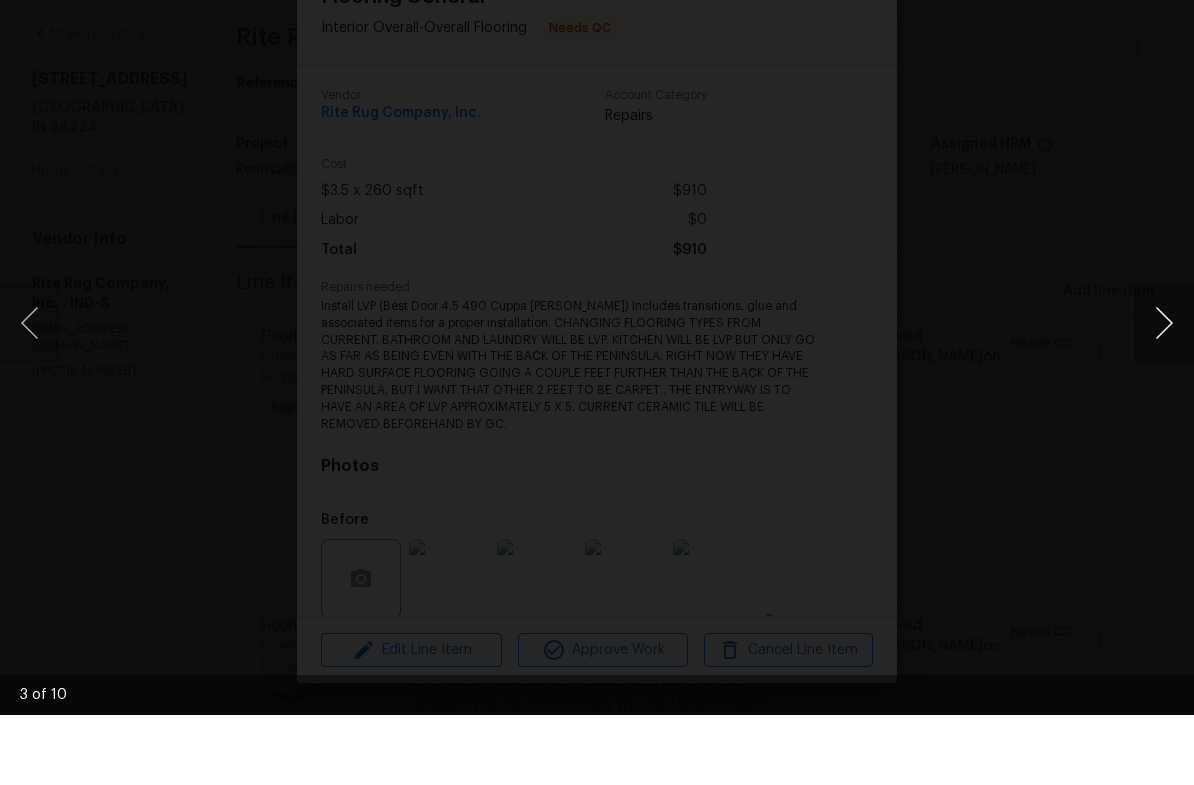 click at bounding box center [1164, 393] 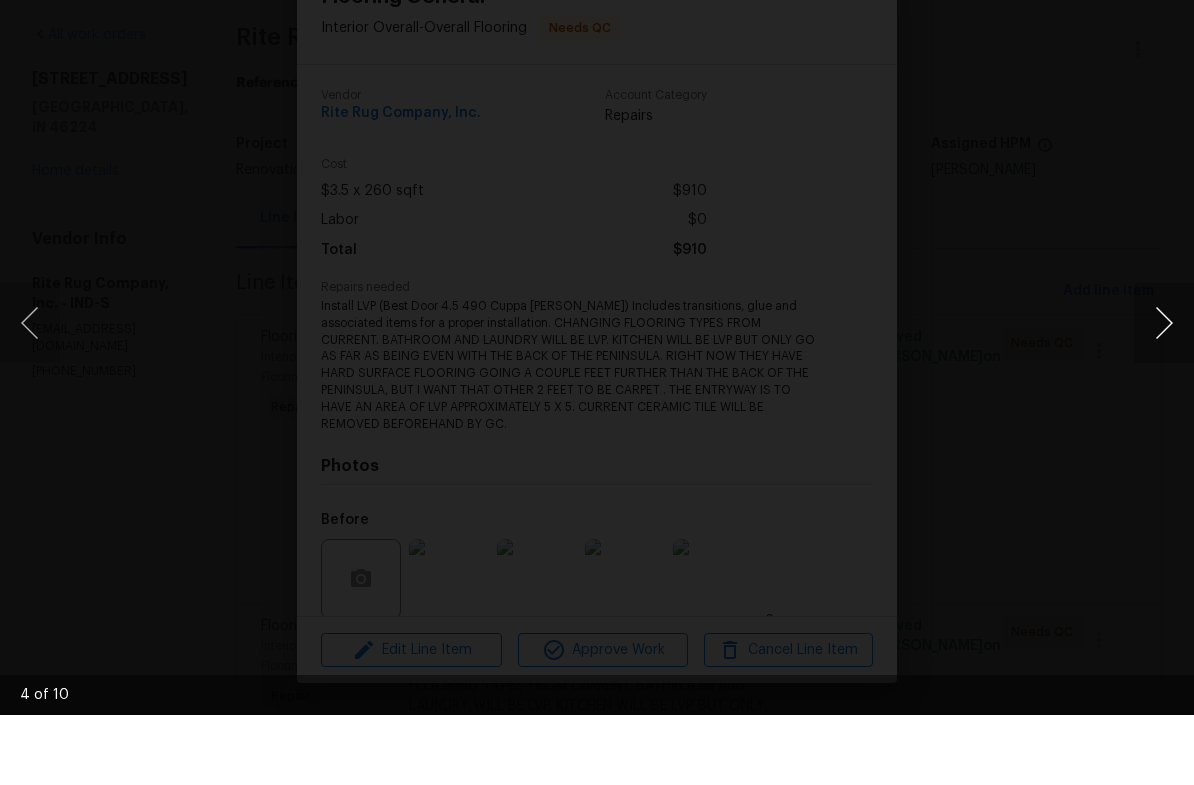 click at bounding box center [1164, 393] 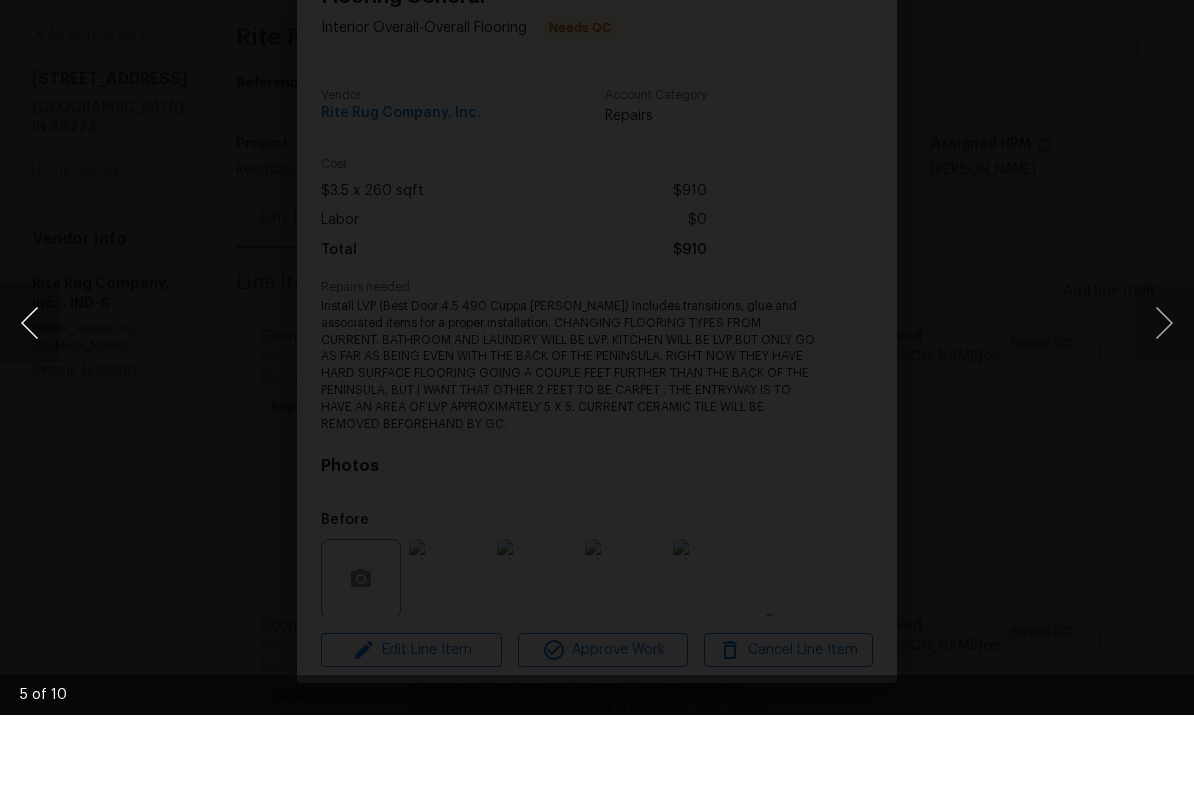 click at bounding box center (30, 393) 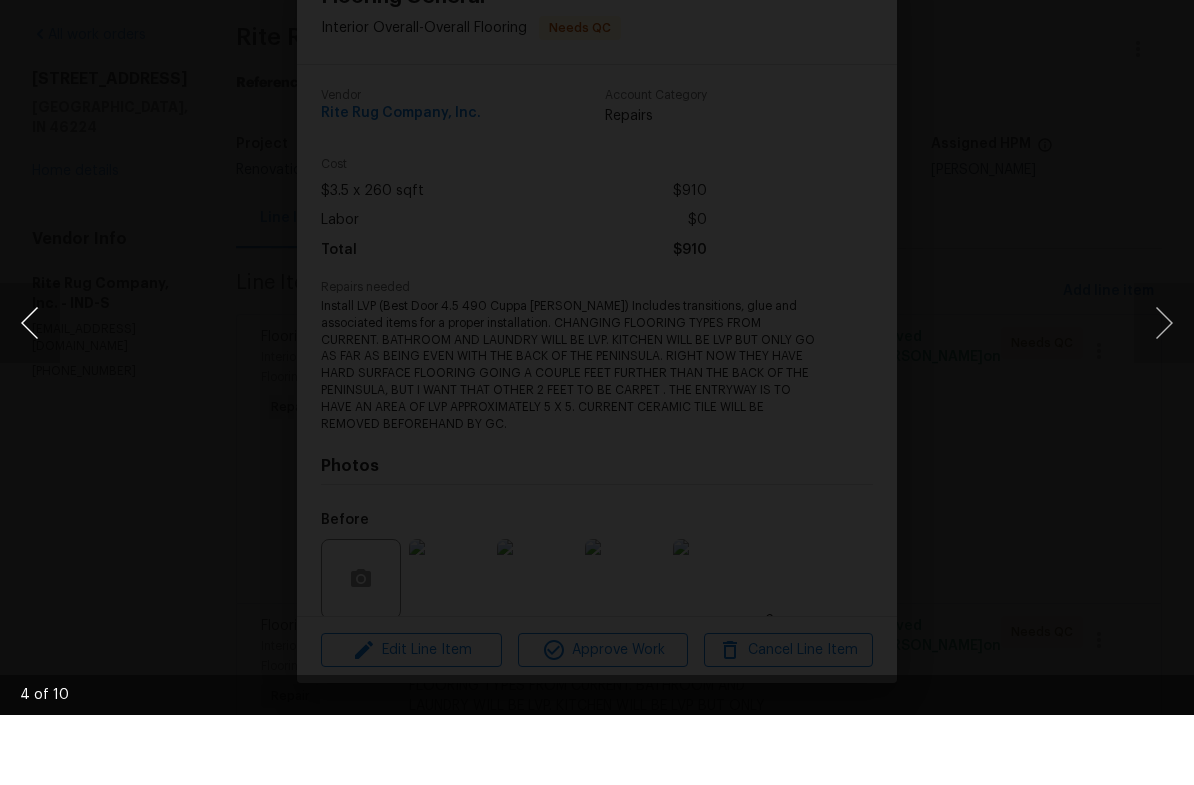 click at bounding box center [30, 393] 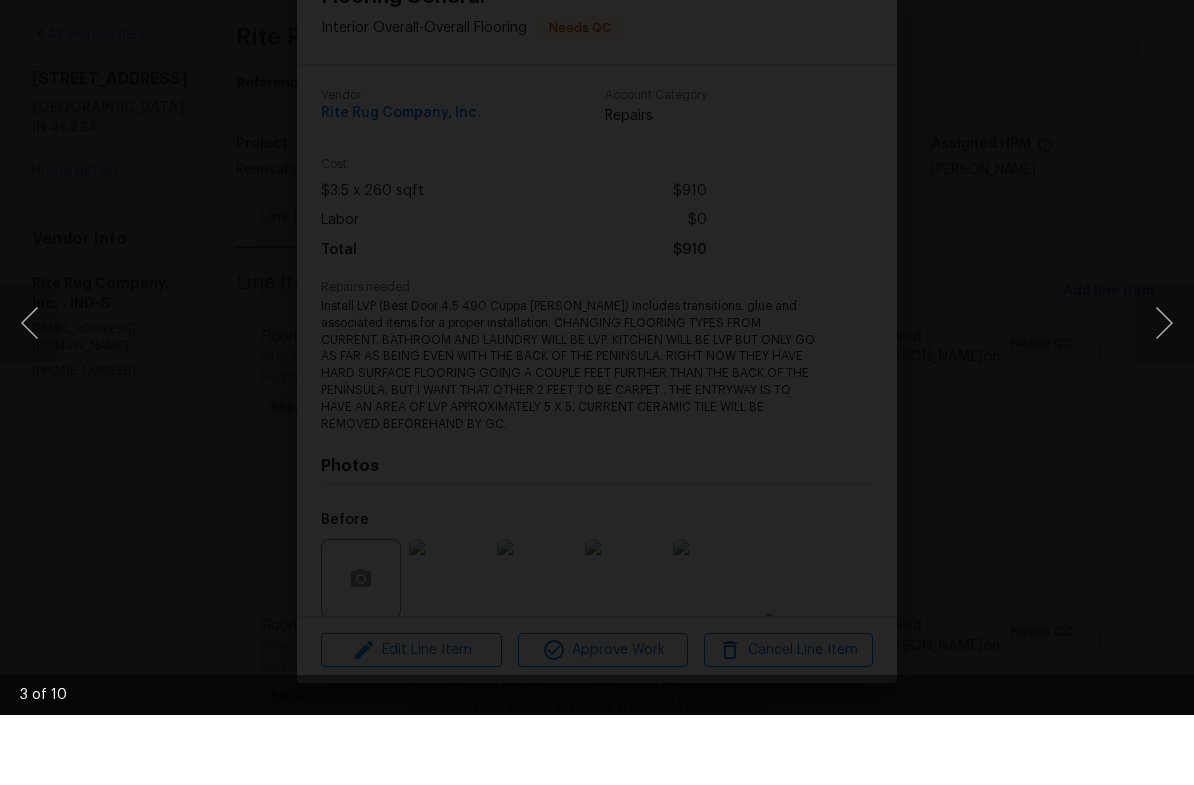 click at bounding box center (597, 392) 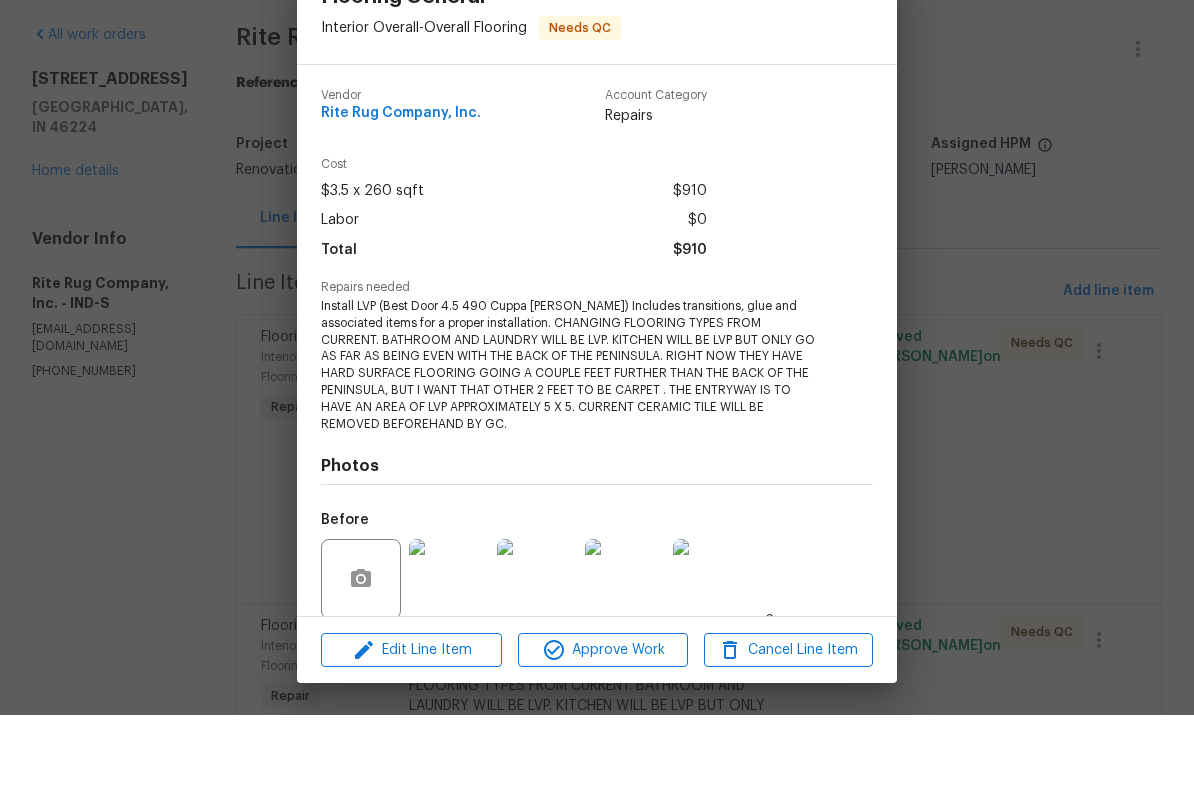 scroll, scrollTop: 0, scrollLeft: 0, axis: both 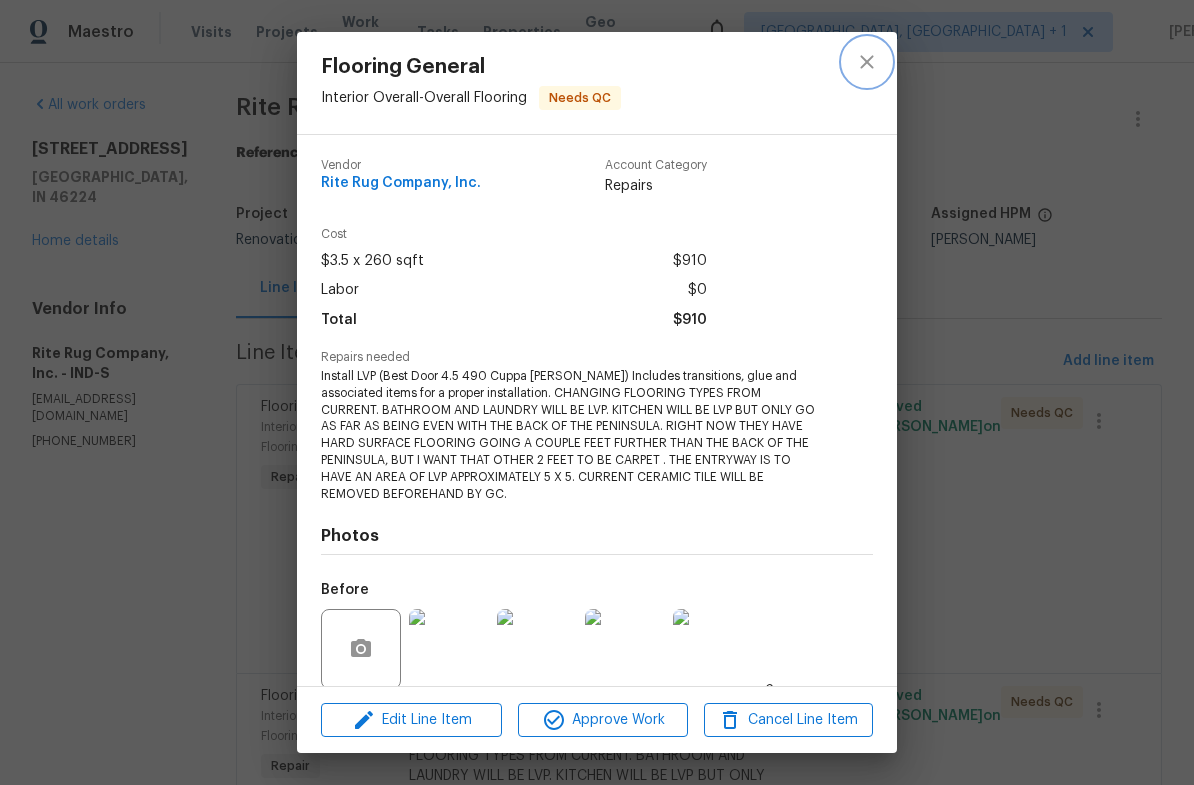click 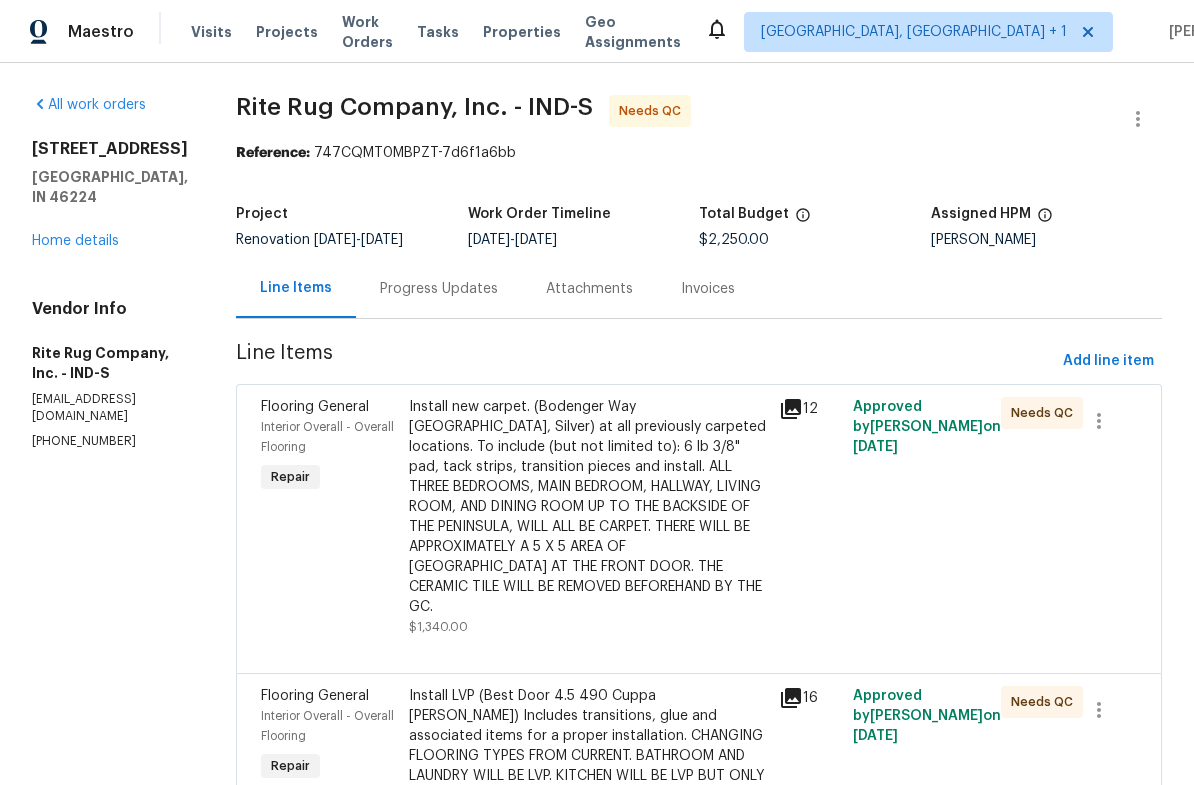 click on "Install new carpet. (Bodenger Way 945 Winter Ash, Silver) at all previously carpeted locations. To include (but not limited to): 6 lb 3/8" pad, tack strips, transition pieces and install.
ALL THREE BEDROOMS, MAIN BEDROOM, HALLWAY, LIVING ROOM, AND DINING ROOM UP TO THE BACKSIDE OF THE PENINSULA, WILL ALL BE CARPET. THERE WILL BE APPROXIMATELY A 5 X 5 AREA OF LVP AT THE FRONT DOOR. THE CERAMIC TILE WILL BE REMOVED BEFOREHAND BY THE GC." at bounding box center (588, 507) 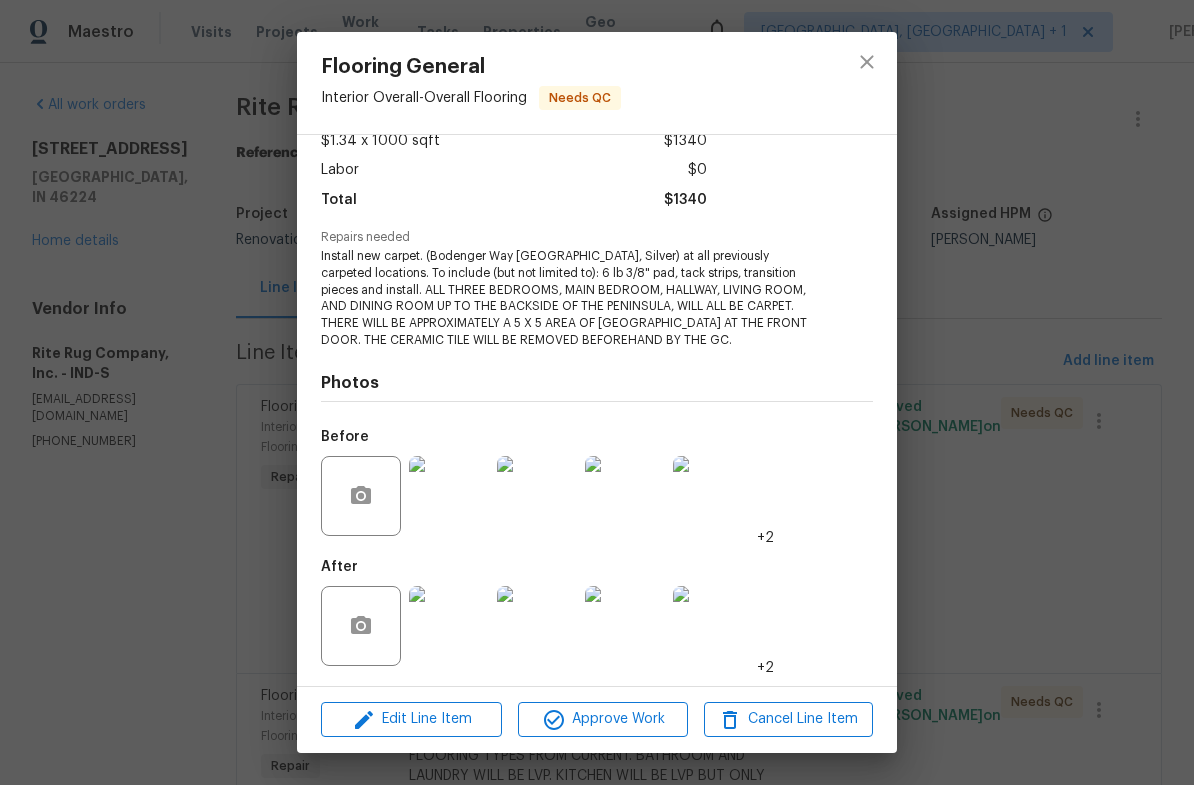 scroll, scrollTop: 121, scrollLeft: 0, axis: vertical 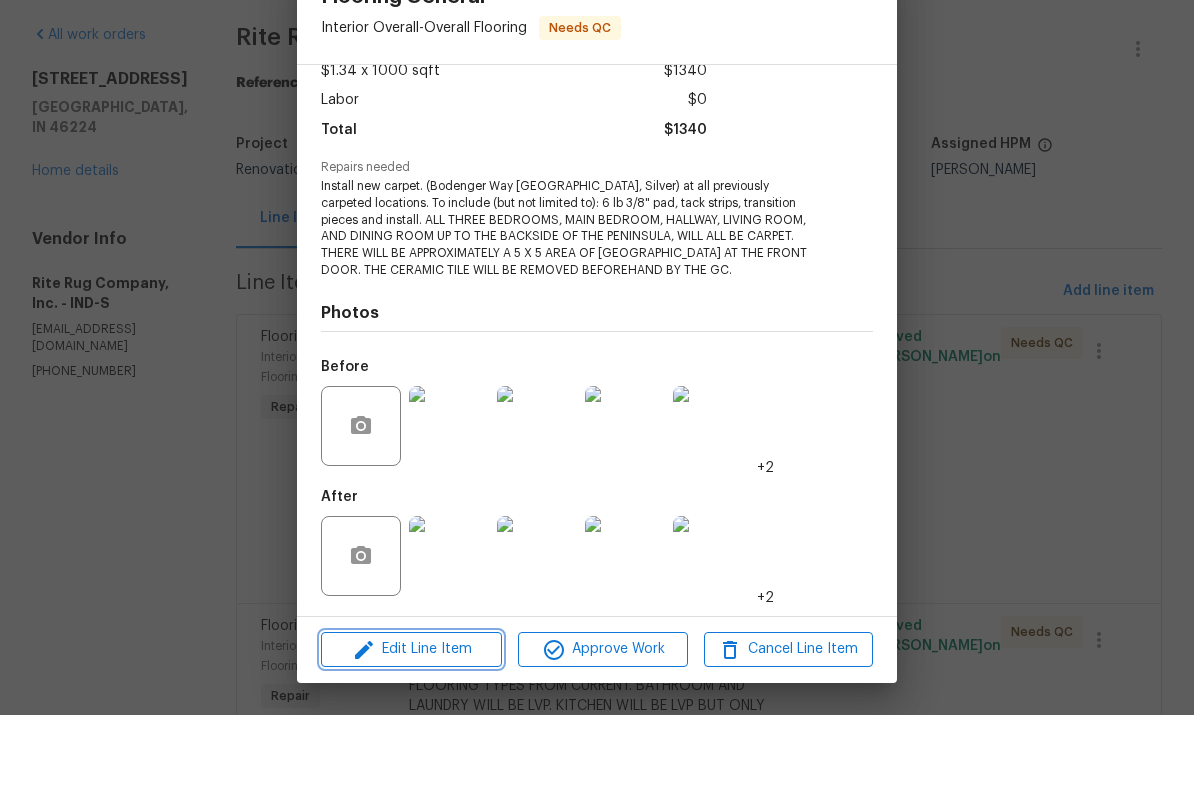 click on "Edit Line Item" at bounding box center [411, 719] 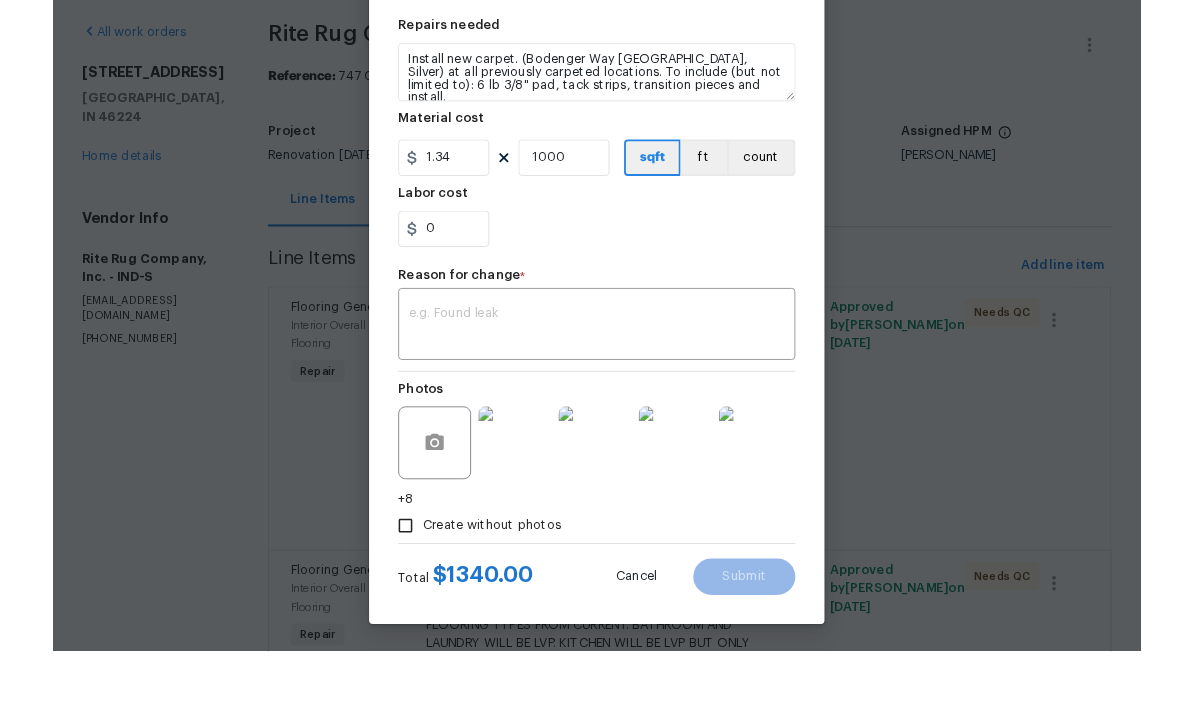scroll, scrollTop: 224, scrollLeft: 0, axis: vertical 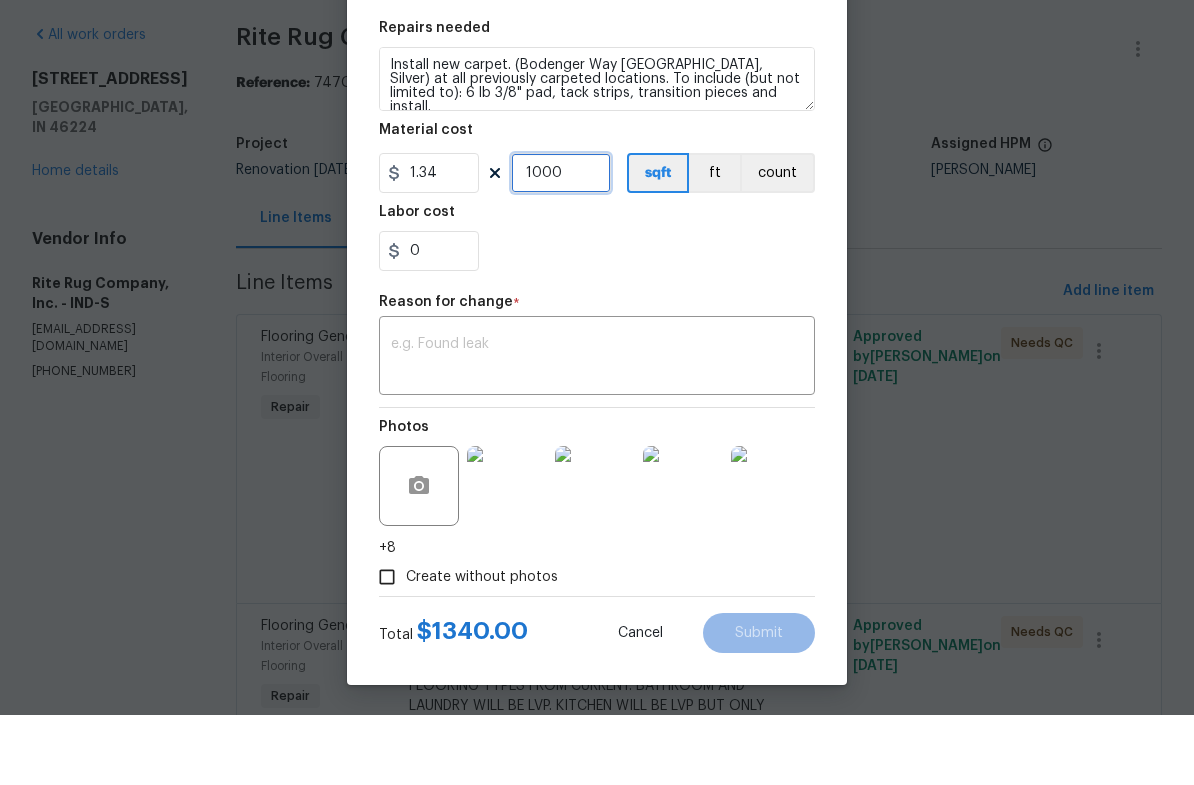 click on "1000" at bounding box center (561, 243) 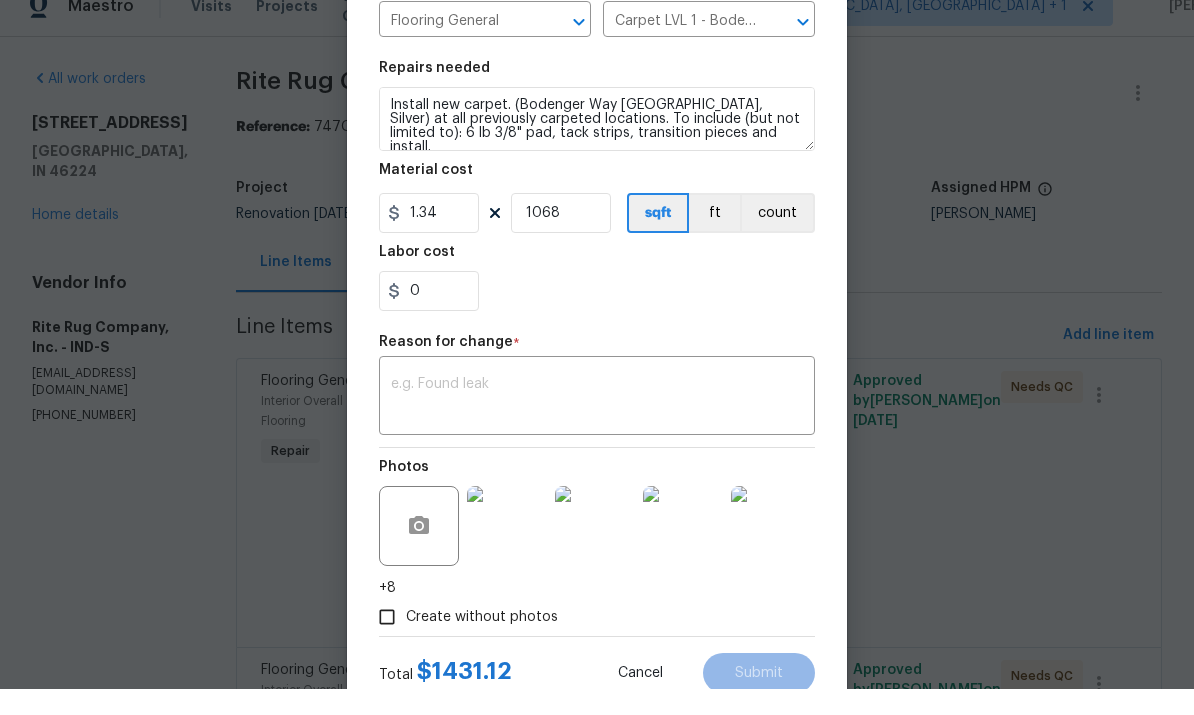 scroll, scrollTop: 75, scrollLeft: 0, axis: vertical 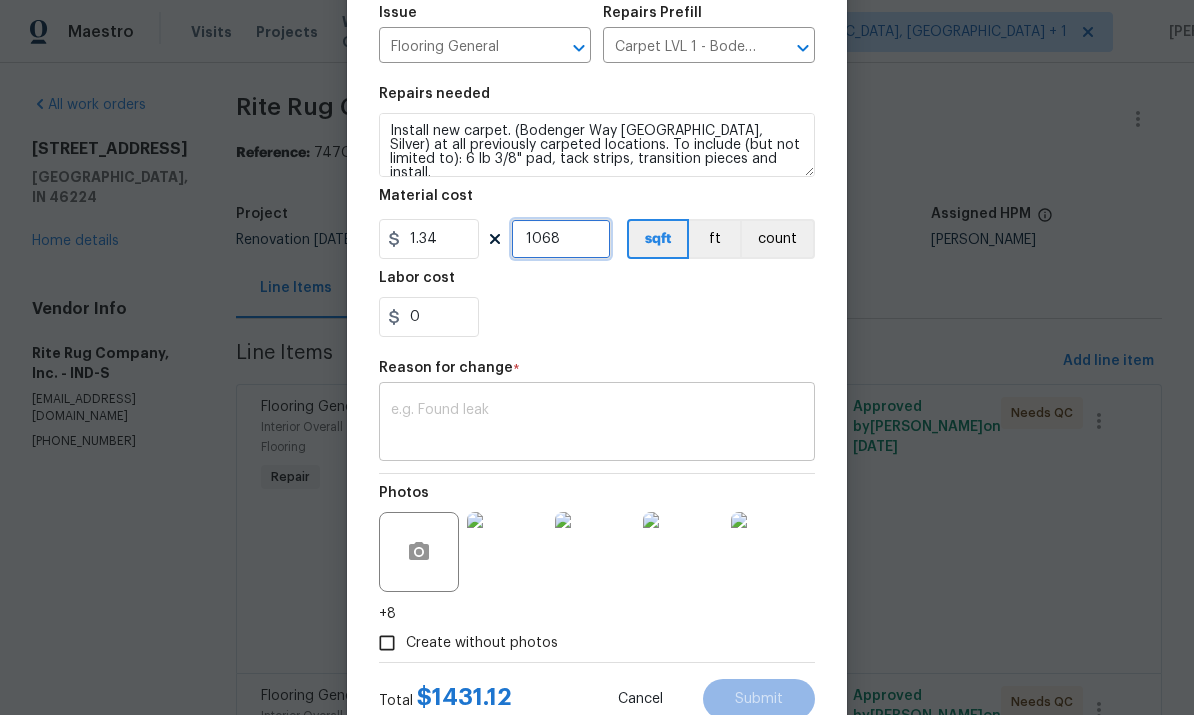 type on "1068" 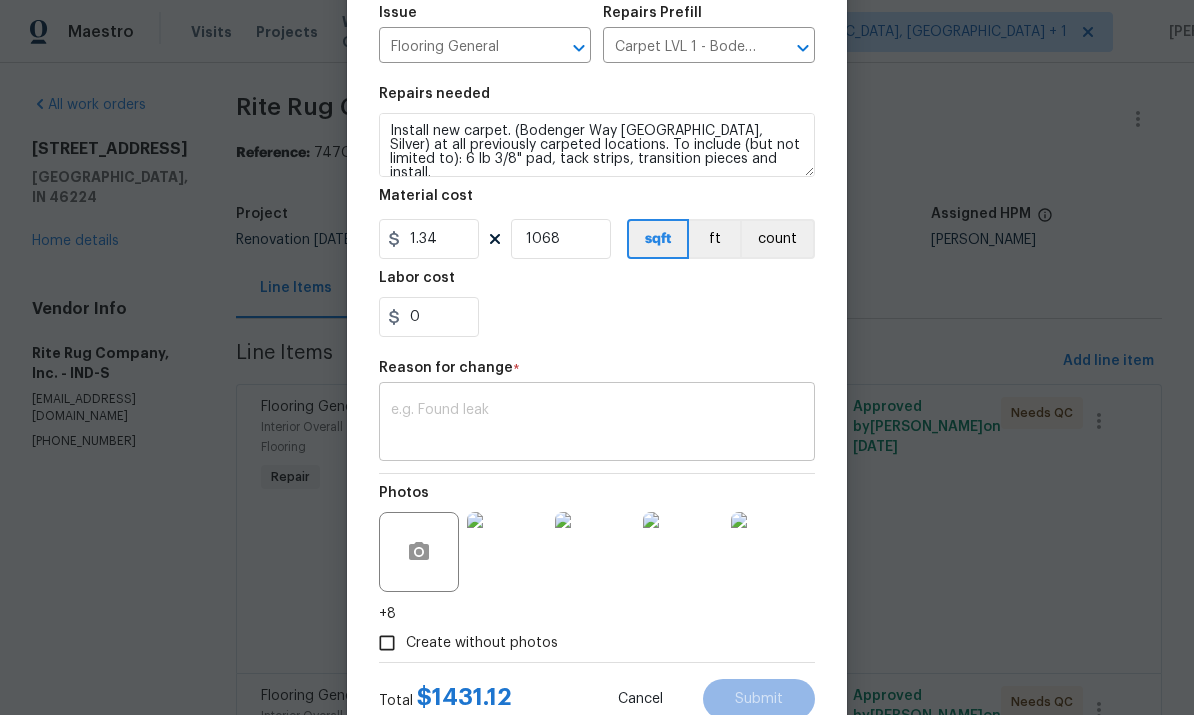 click at bounding box center [597, 424] 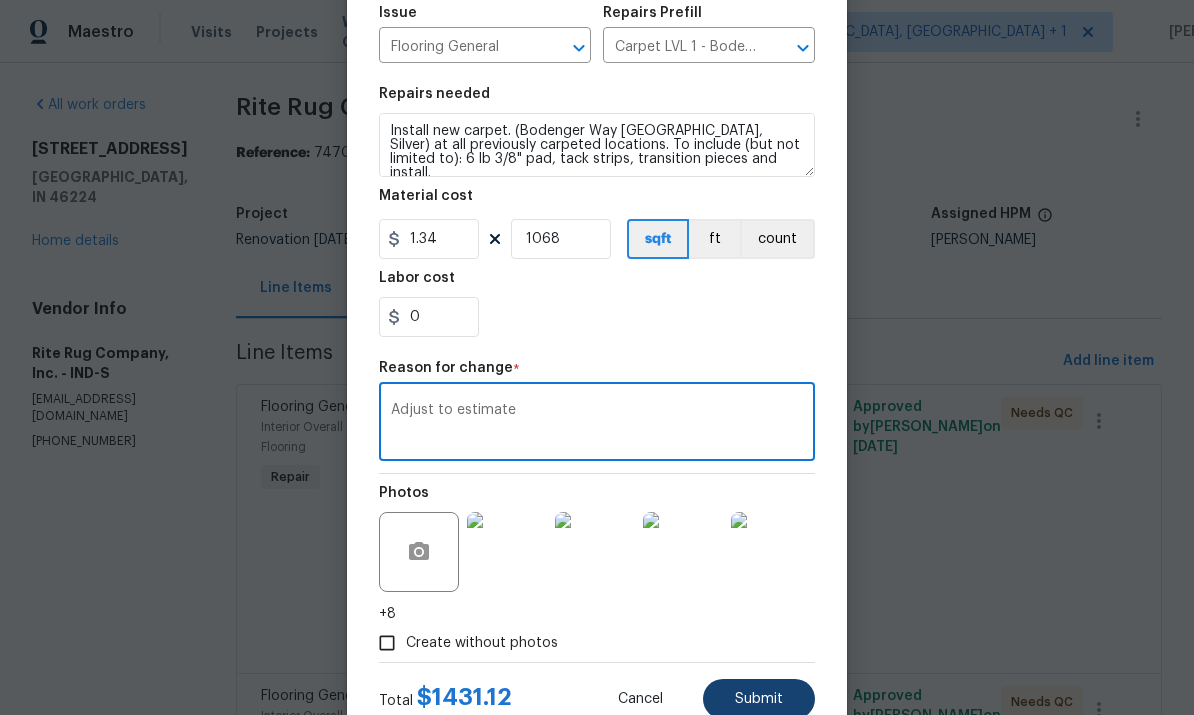type on "Adjust to estimate" 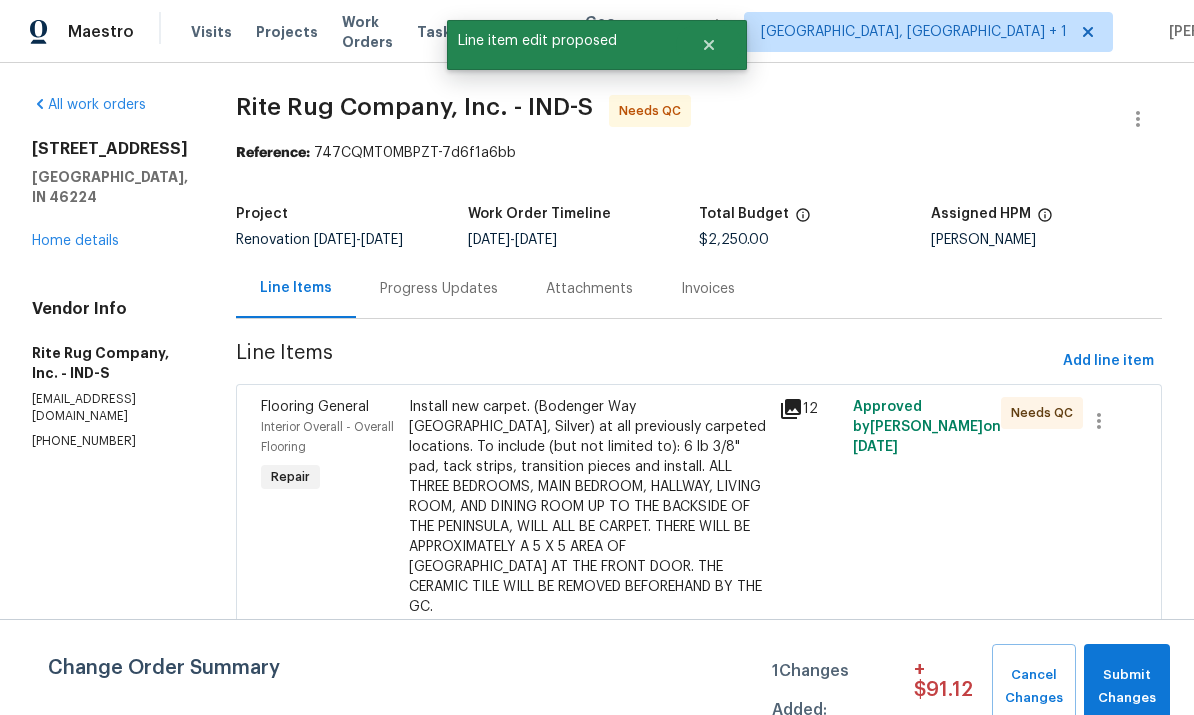 scroll, scrollTop: 0, scrollLeft: 0, axis: both 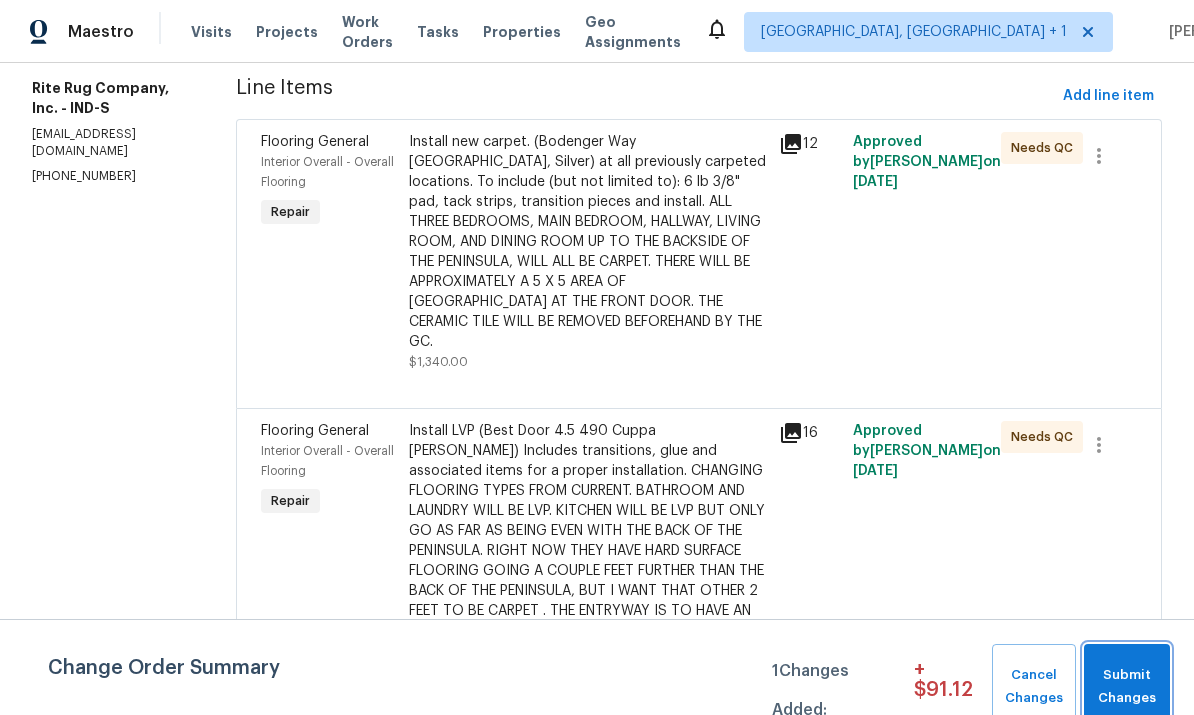 click on "Submit Changes" at bounding box center [1127, 687] 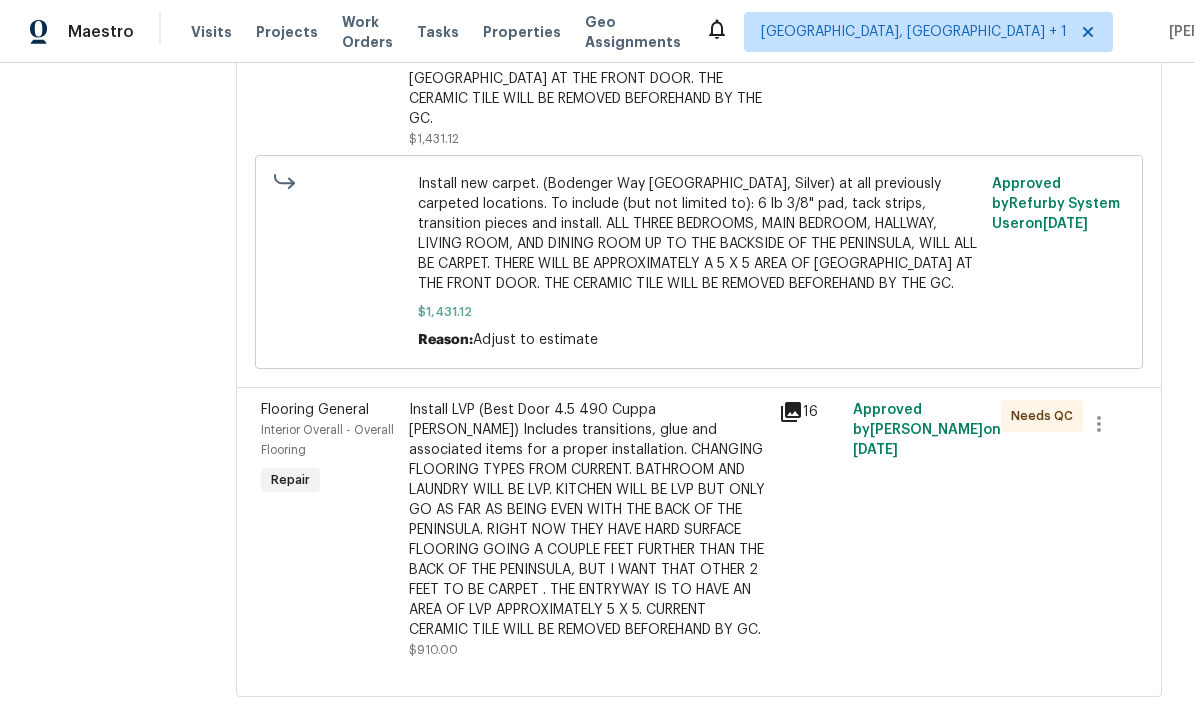 scroll, scrollTop: 488, scrollLeft: 0, axis: vertical 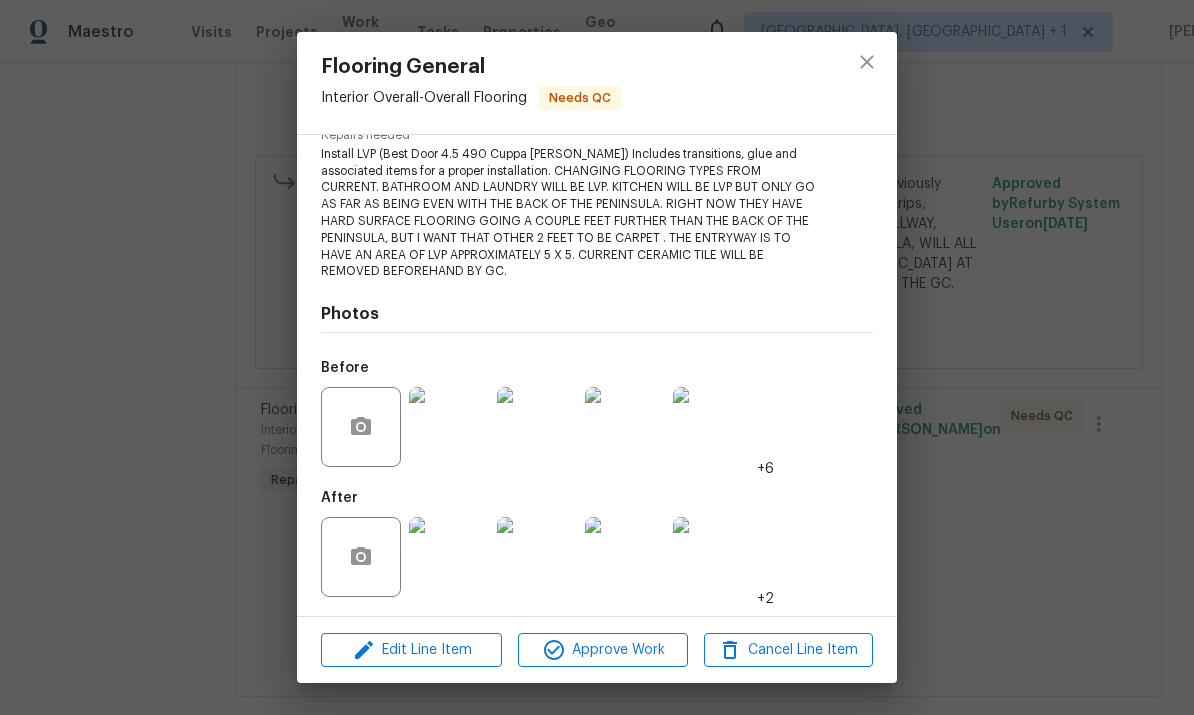 click at bounding box center [449, 427] 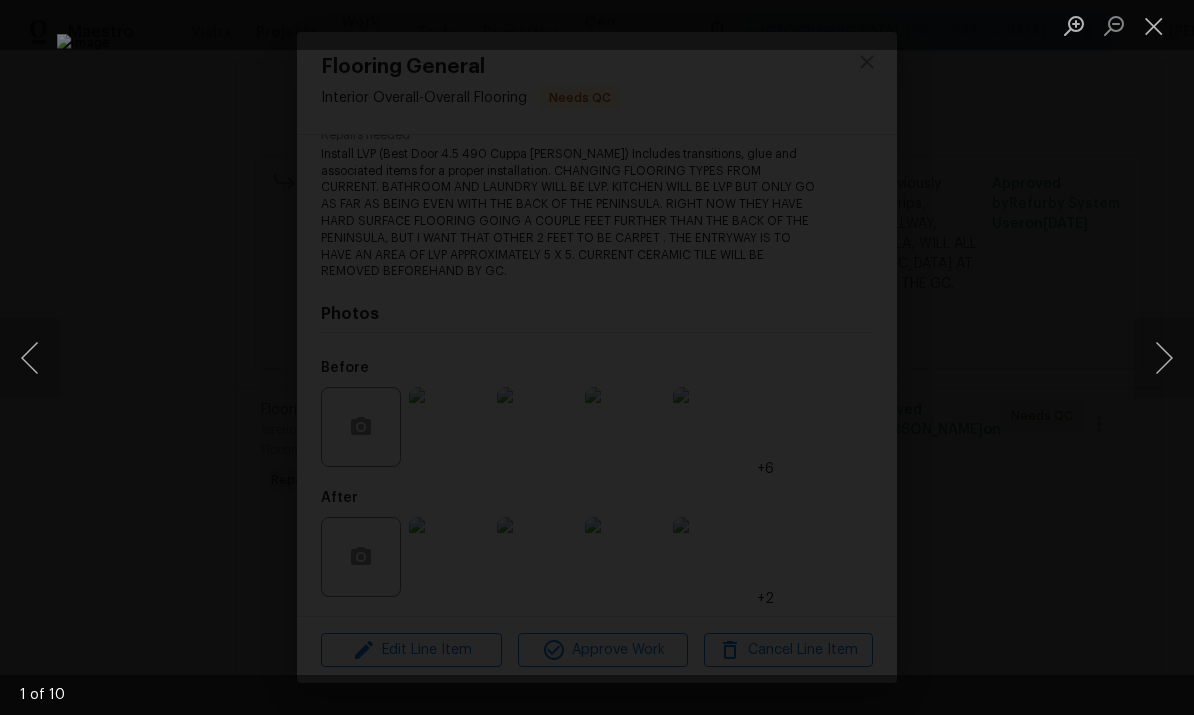 click at bounding box center [597, 357] 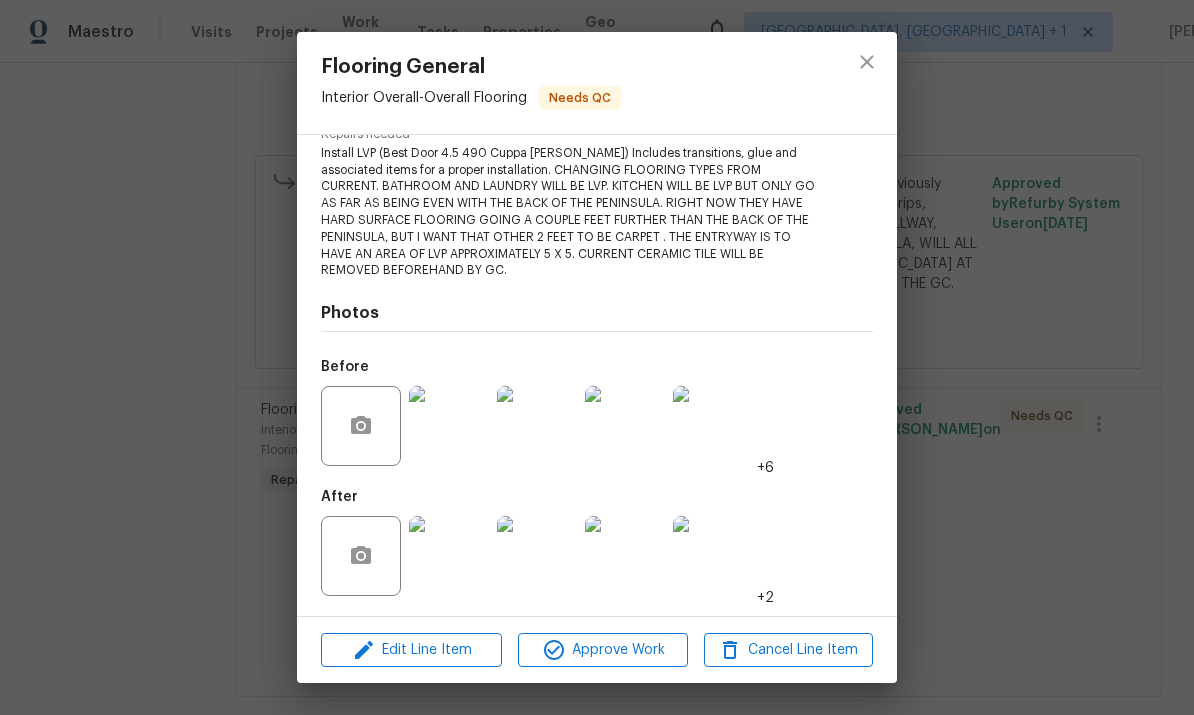 scroll, scrollTop: 222, scrollLeft: 0, axis: vertical 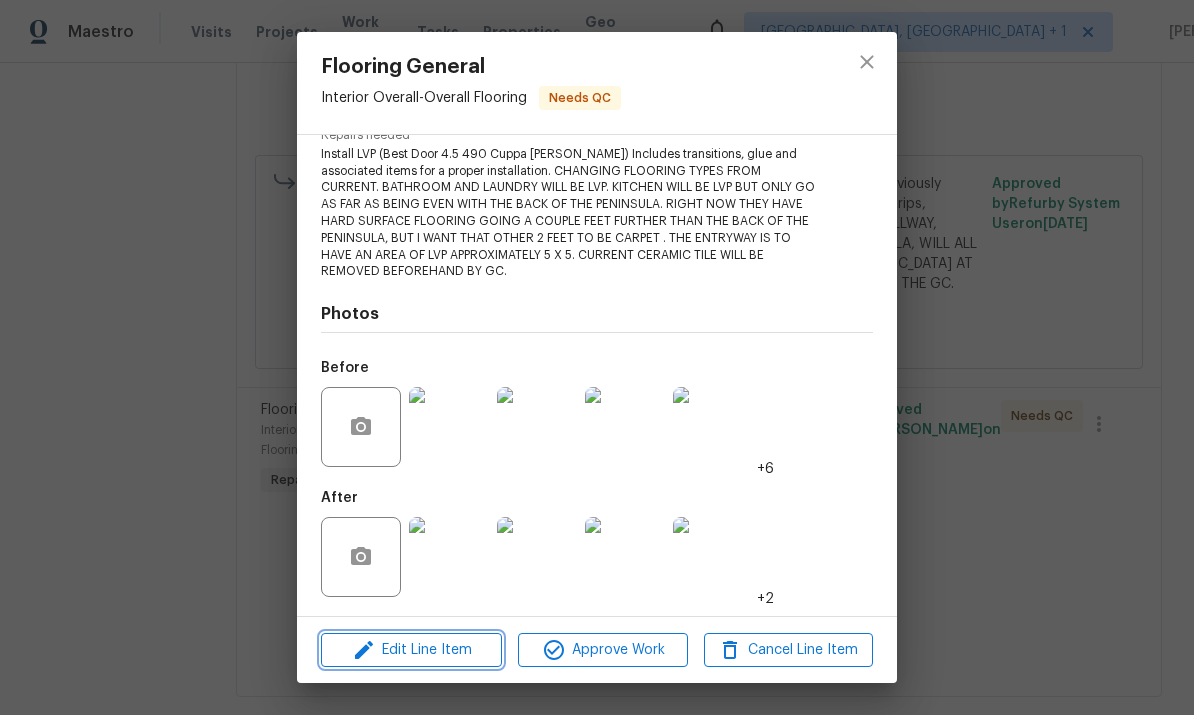 click on "Edit Line Item" at bounding box center [411, 650] 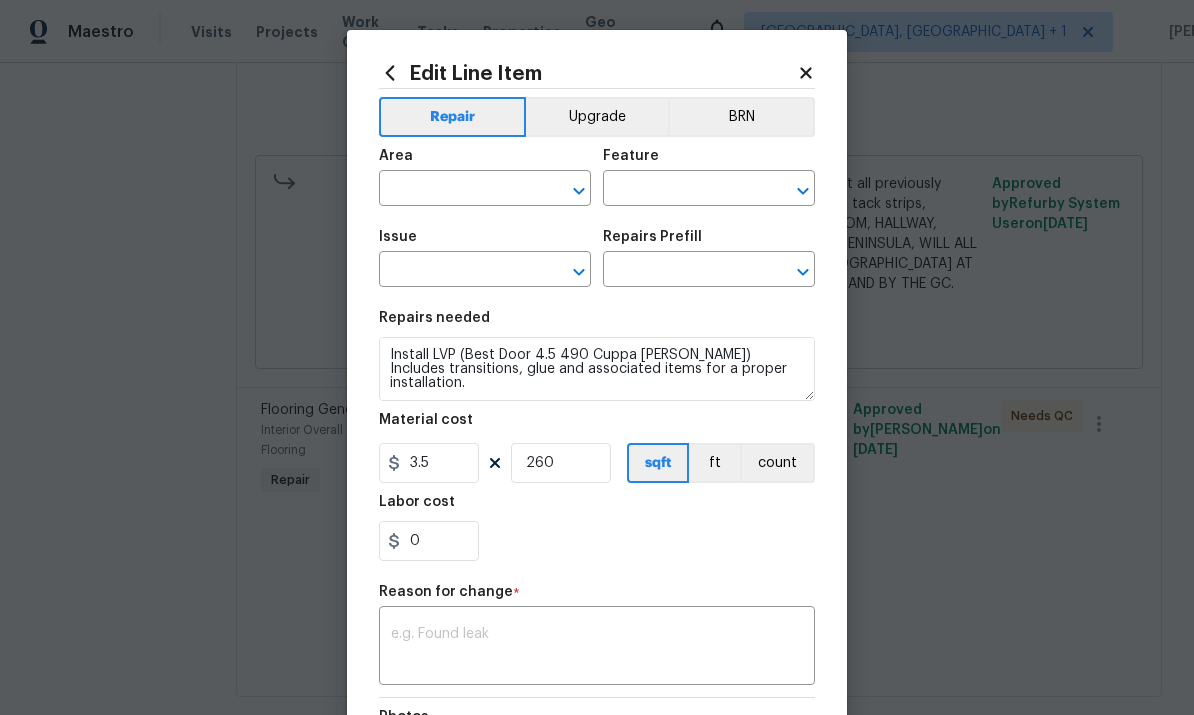 type on "Interior Overall" 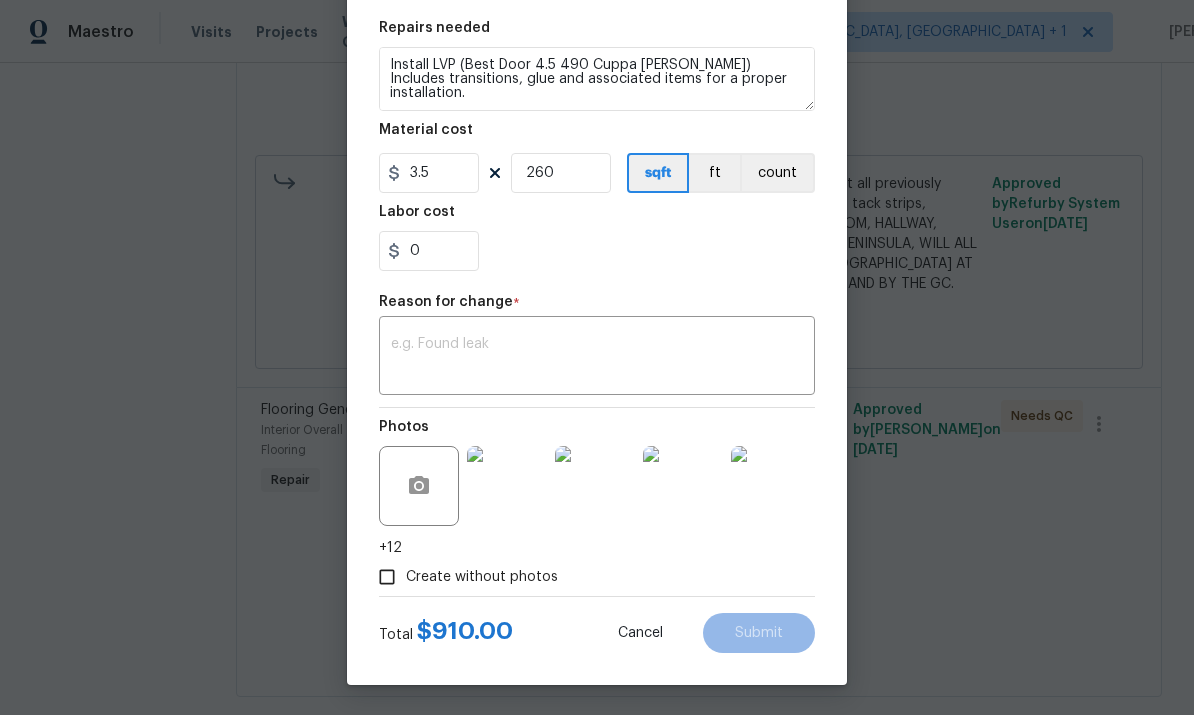 scroll, scrollTop: 294, scrollLeft: 0, axis: vertical 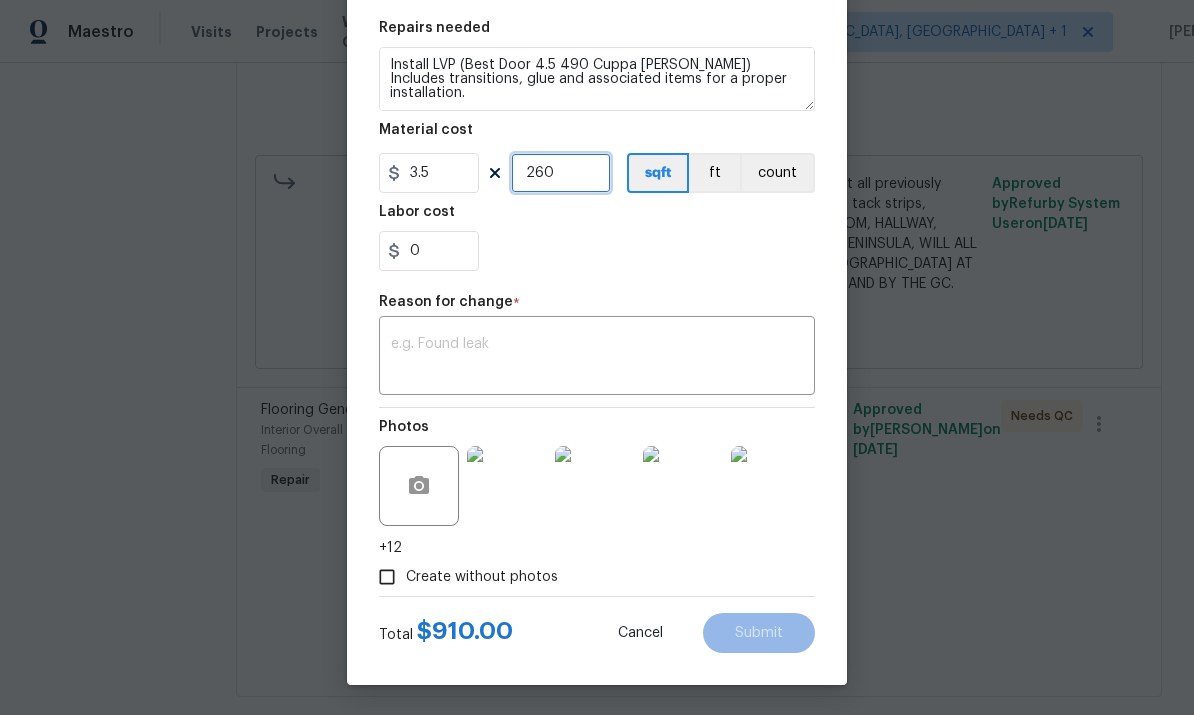 click on "260" at bounding box center [561, 173] 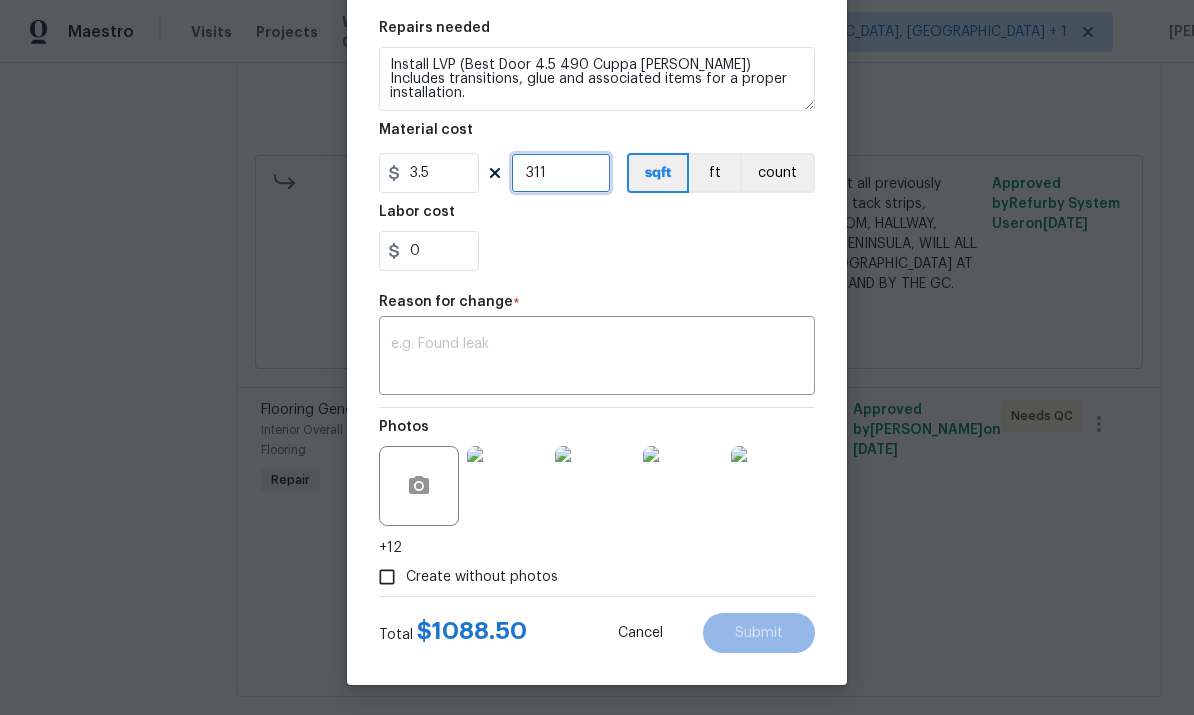 type on "311" 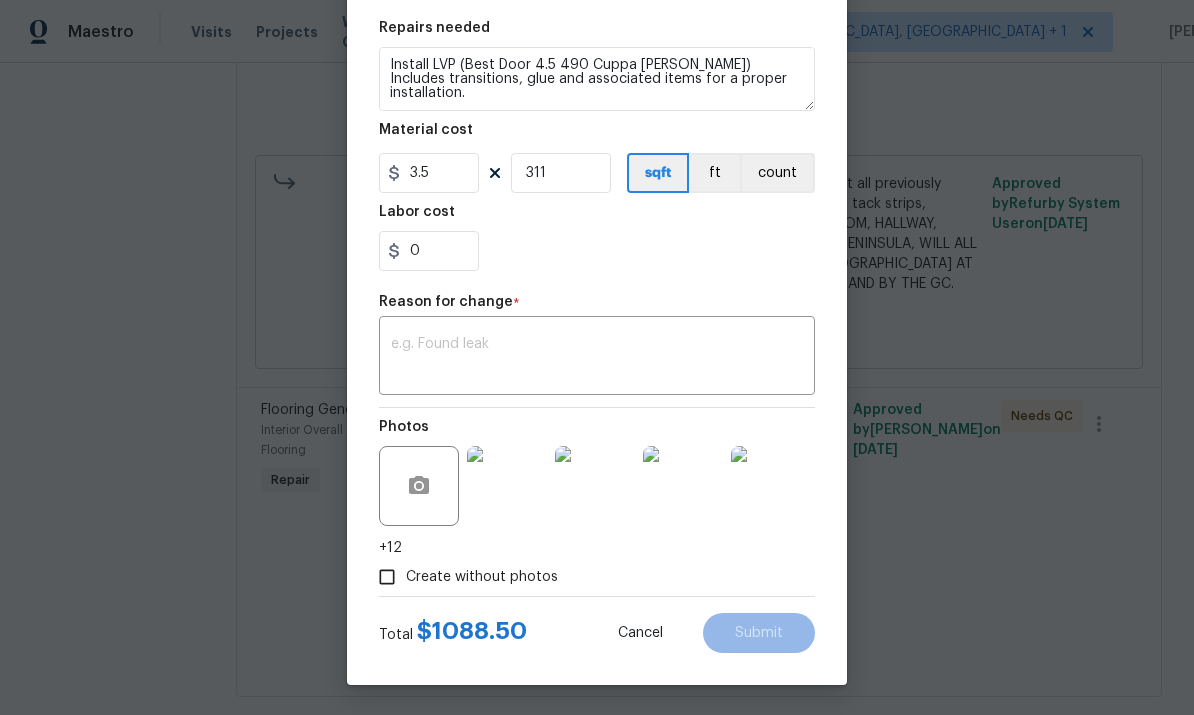 scroll, scrollTop: 294, scrollLeft: 0, axis: vertical 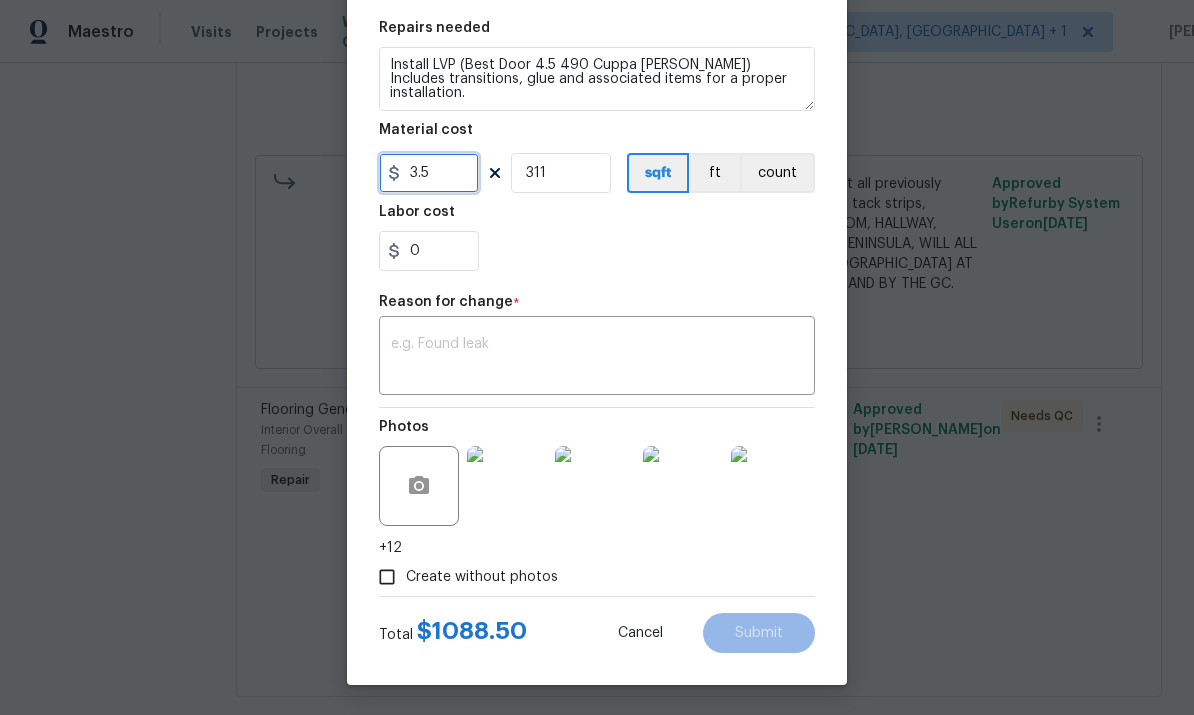 click on "3.5" at bounding box center [429, 173] 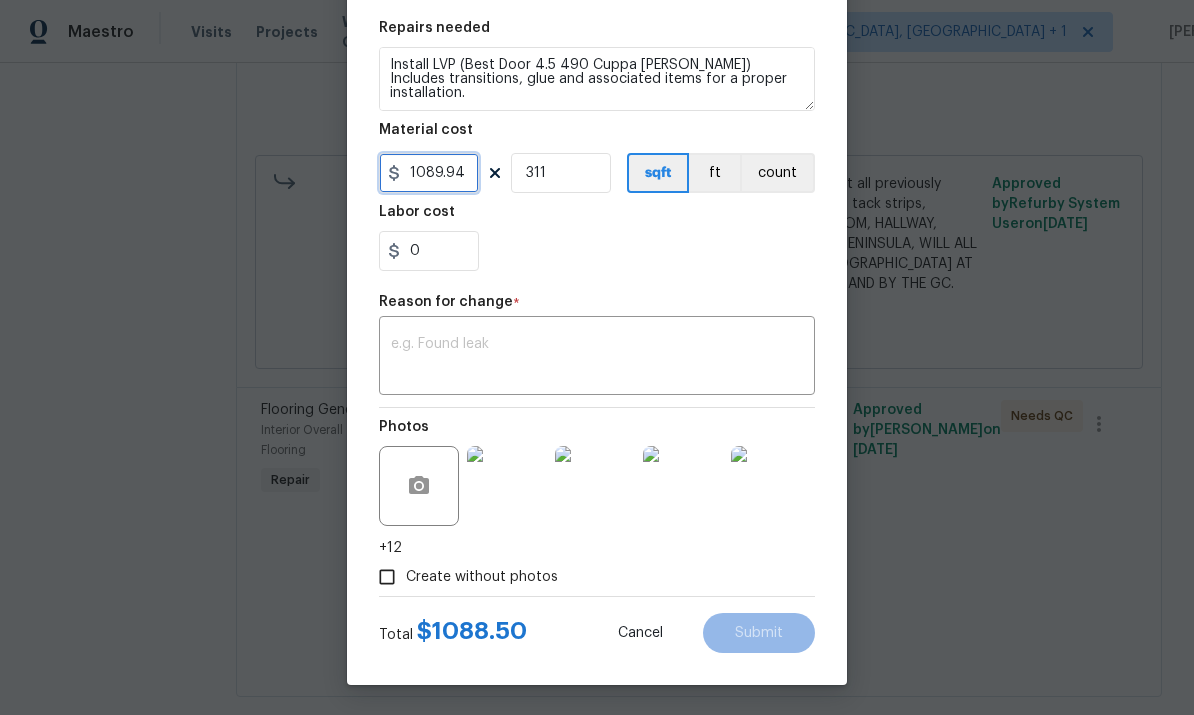 type on "1089.94" 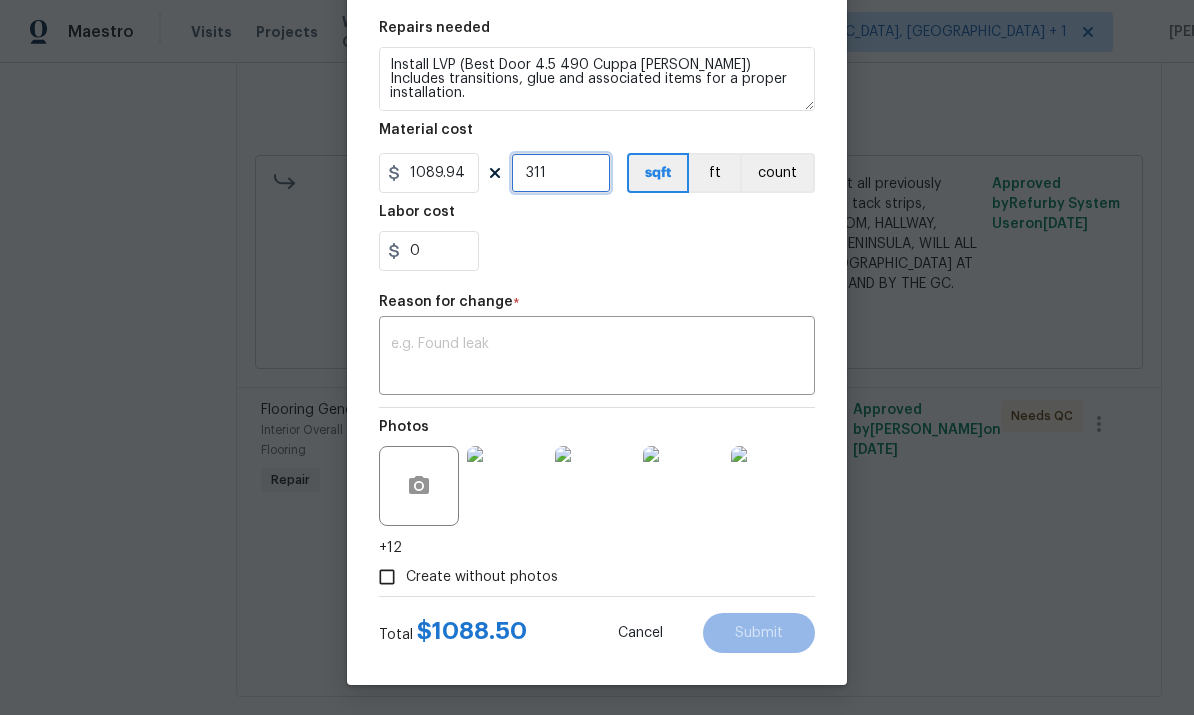 click on "311" at bounding box center [561, 173] 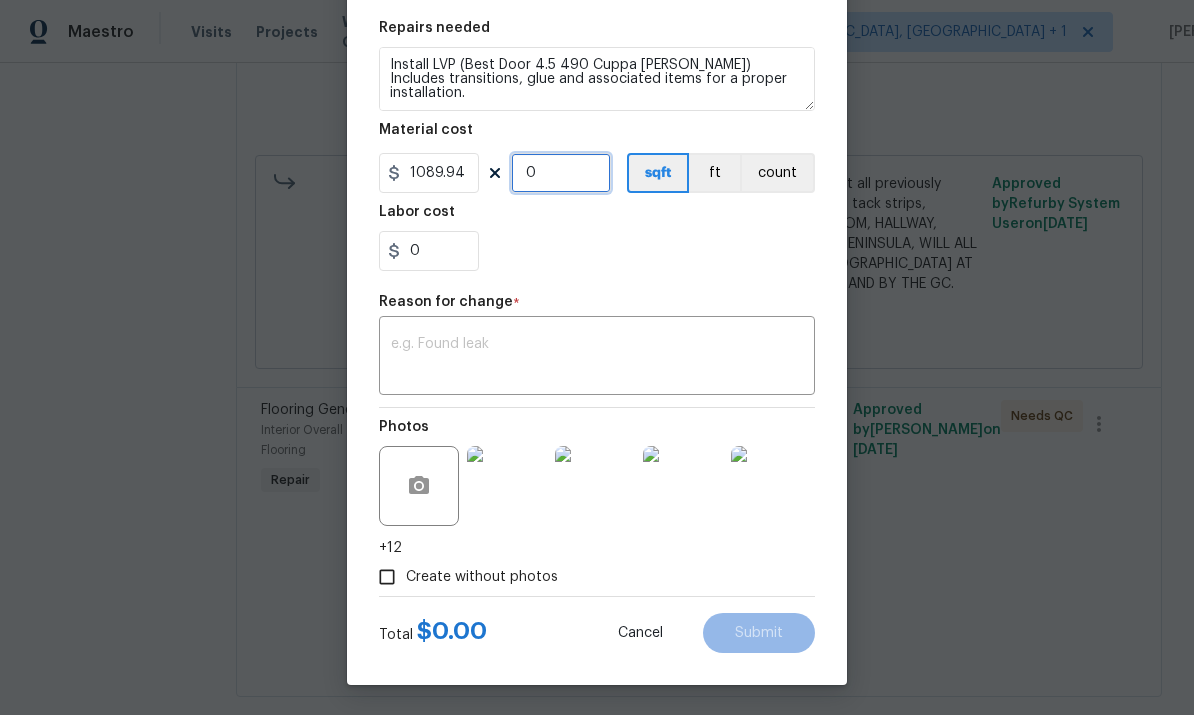 type on "1" 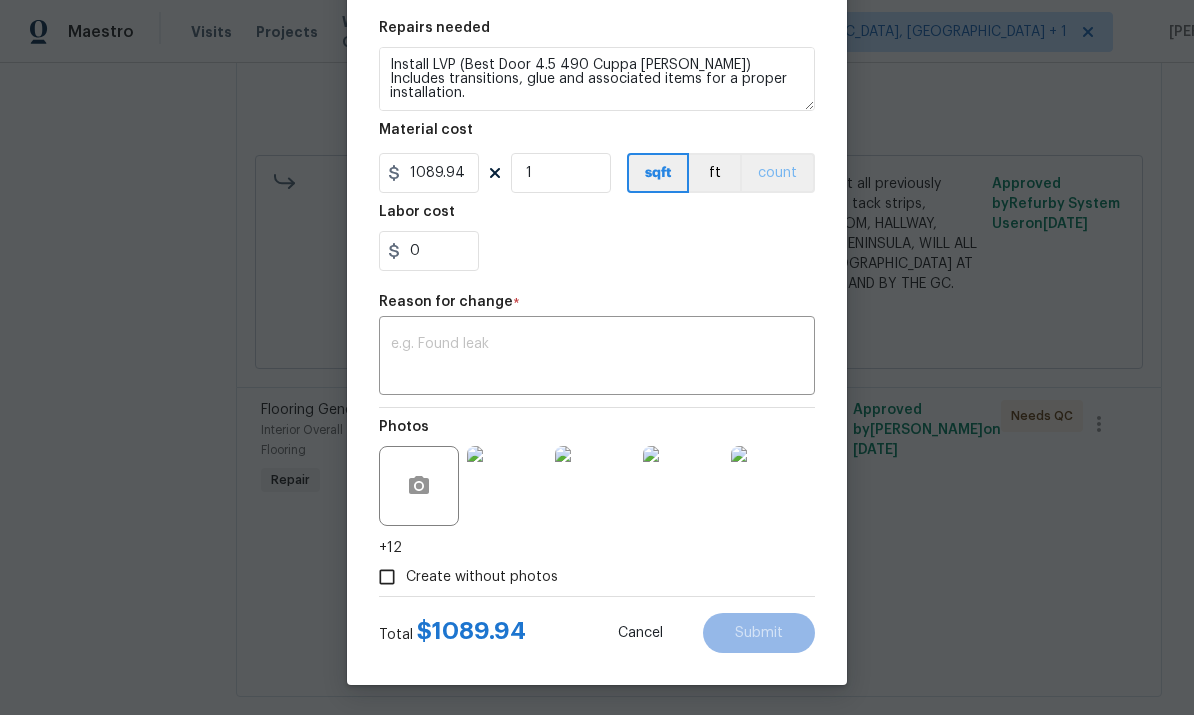 click on "count" at bounding box center [777, 173] 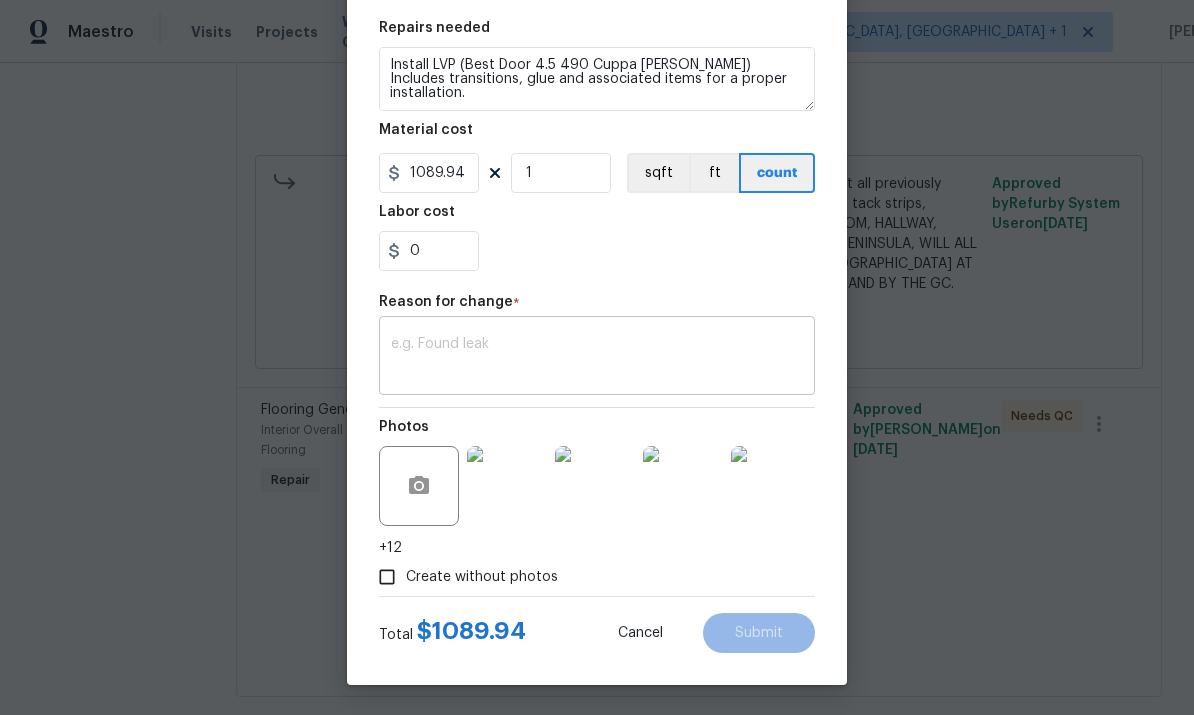 click at bounding box center [597, 358] 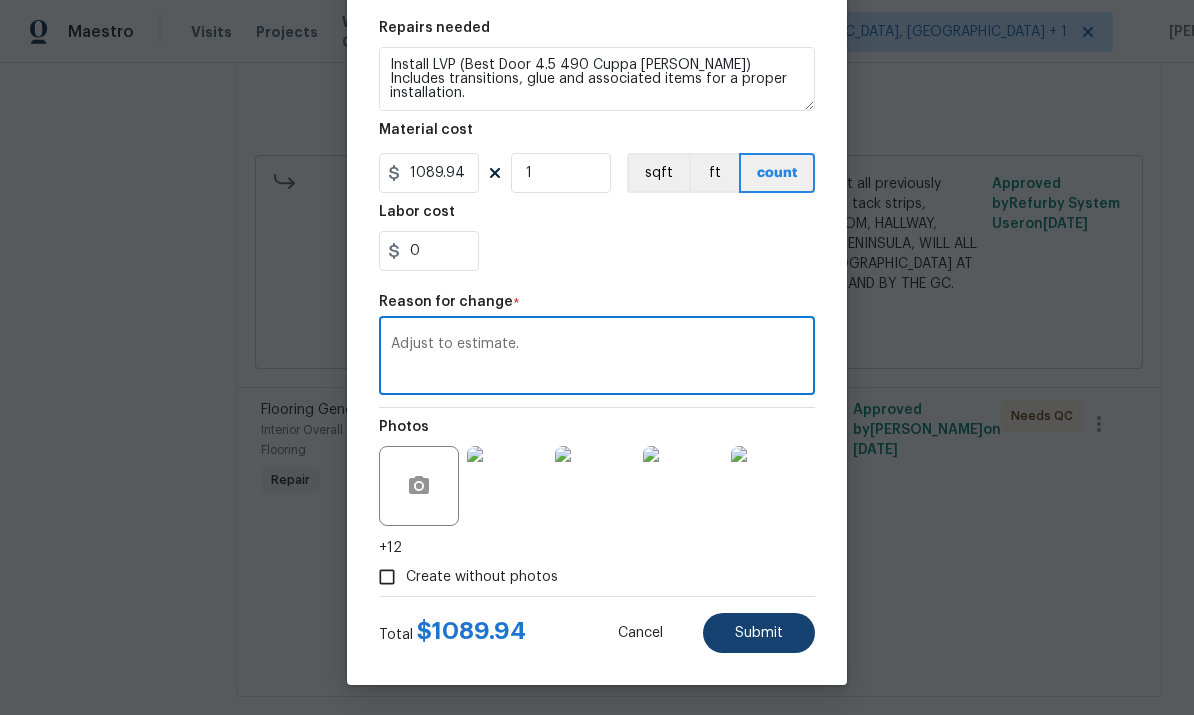 type on "Adjust to estimate." 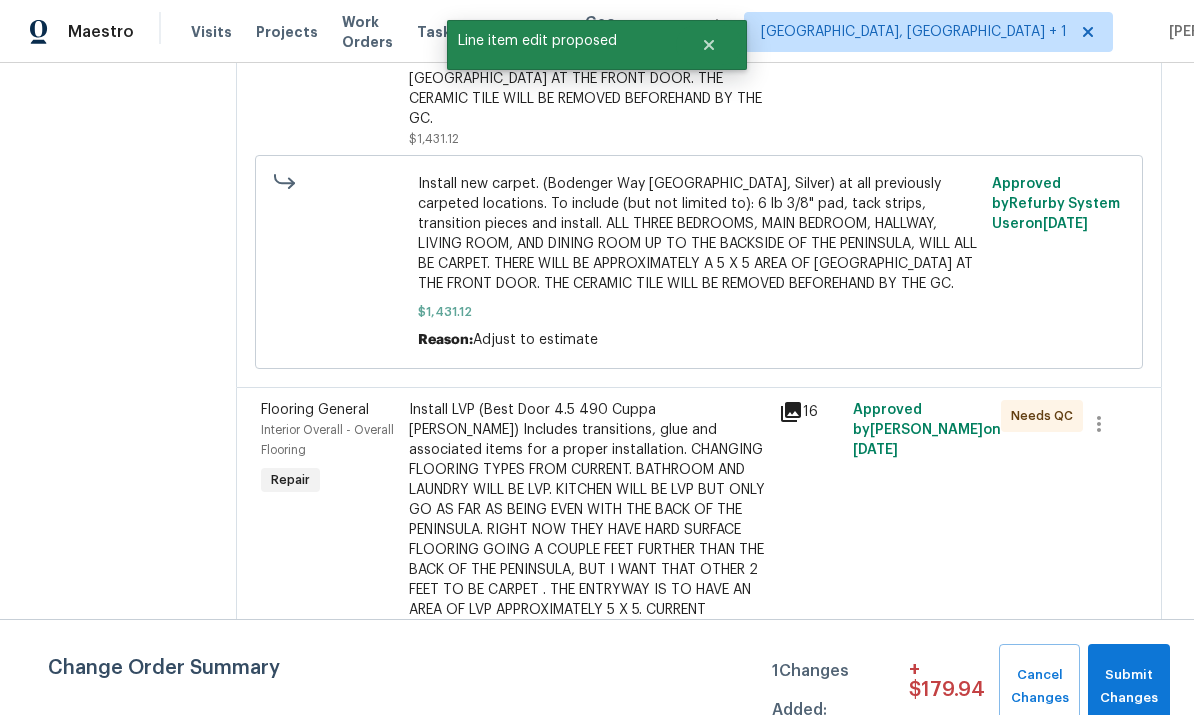 scroll, scrollTop: 0, scrollLeft: 0, axis: both 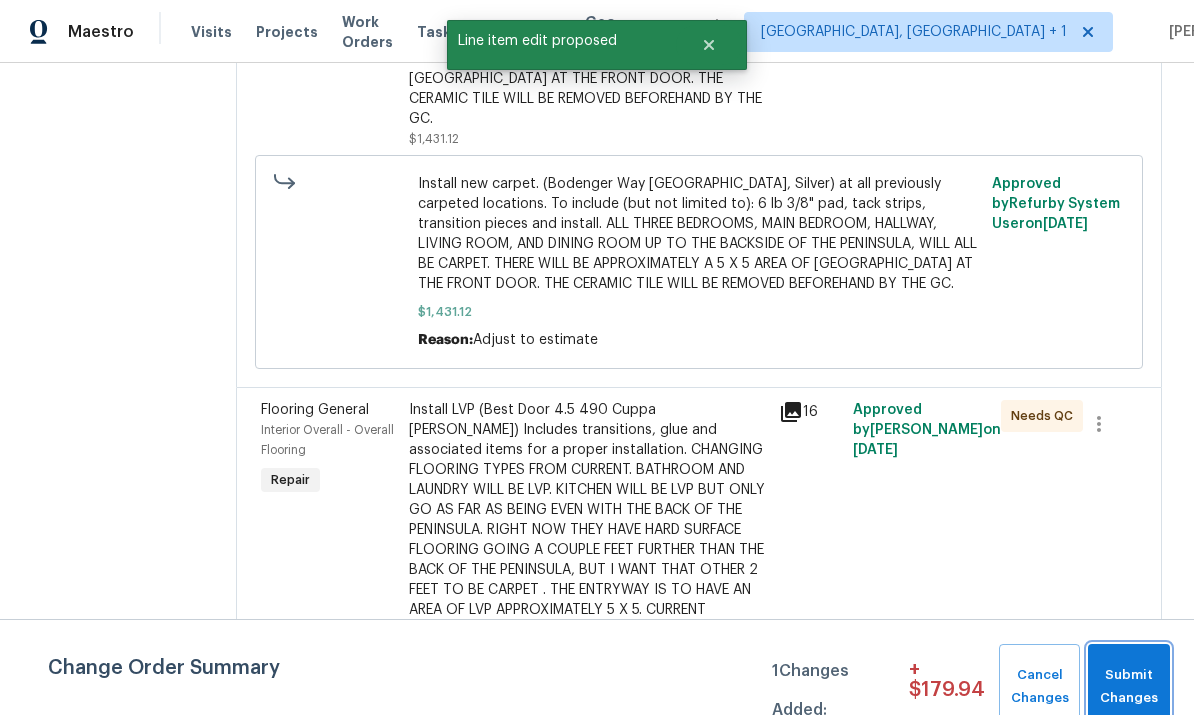 click on "Submit Changes" at bounding box center (1129, 687) 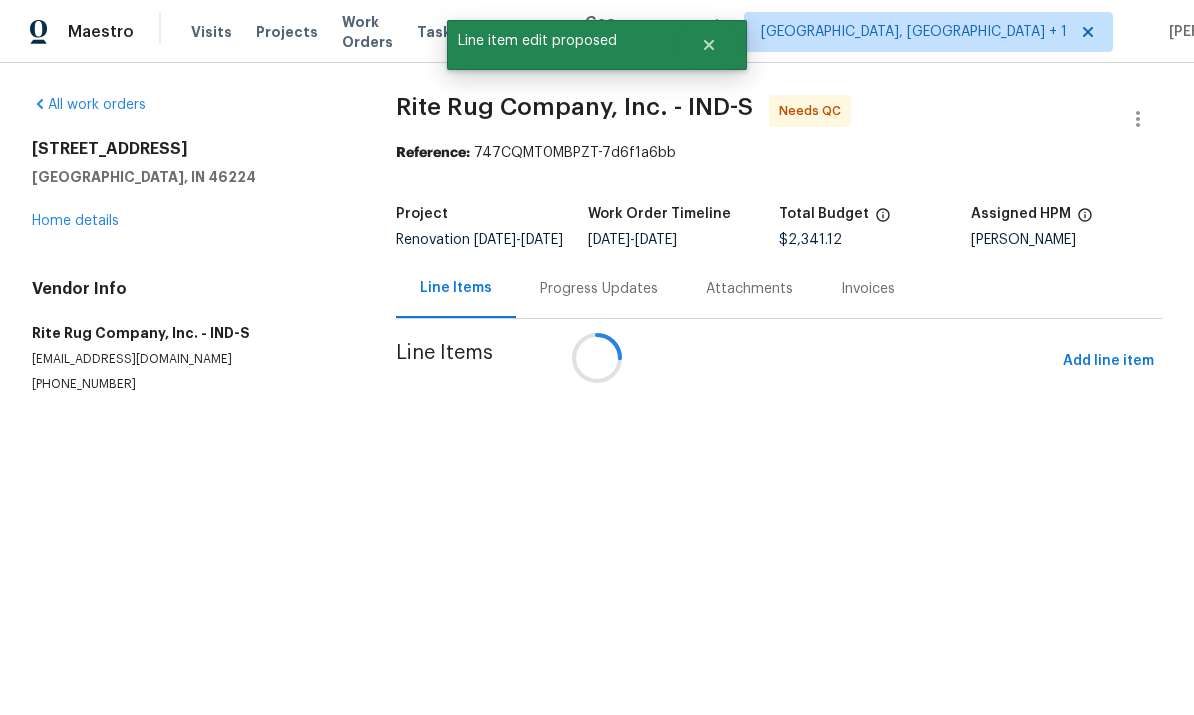 scroll, scrollTop: 0, scrollLeft: 0, axis: both 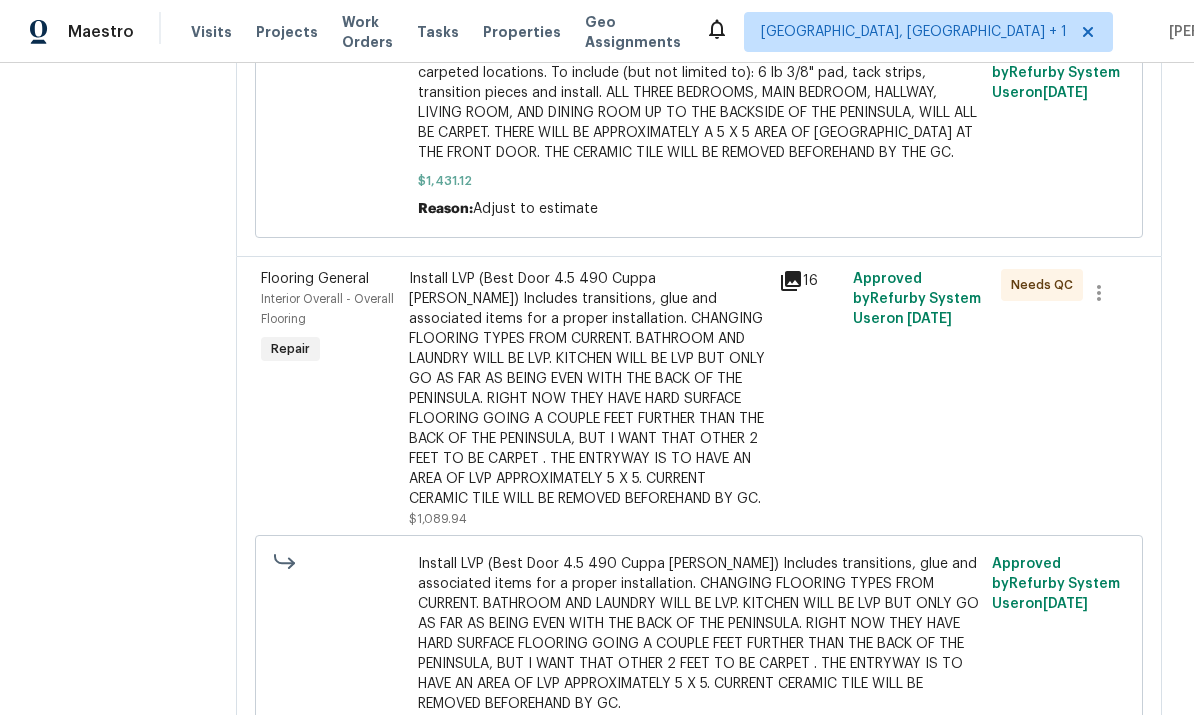 click on "Install LVP (Best Door 4.5 490 Cuppa Joe) Includes transitions, glue and associated items for a proper installation.
CHANGING FLOORING TYPES FROM CURRENT. BATHROOM AND LAUNDRY WILL BE LVP. KITCHEN WILL BE LVP BUT ONLY GO AS FAR AS BEING EVEN WITH THE BACK OF THE PENINSULA. RIGHT NOW THEY HAVE HARD SURFACE FLOORING GOING A COUPLE FEET FURTHER THAN THE BACK OF THE PENINSULA, BUT I WANT THAT OTHER 2 FEET TO BE CARPET .
THE ENTRYWAY IS TO HAVE AN AREA OF LVP APPROXIMATELY 5 X 5. CURRENT CERAMIC TILE WILL BE REMOVED BEFOREHAND BY GC." at bounding box center [588, 389] 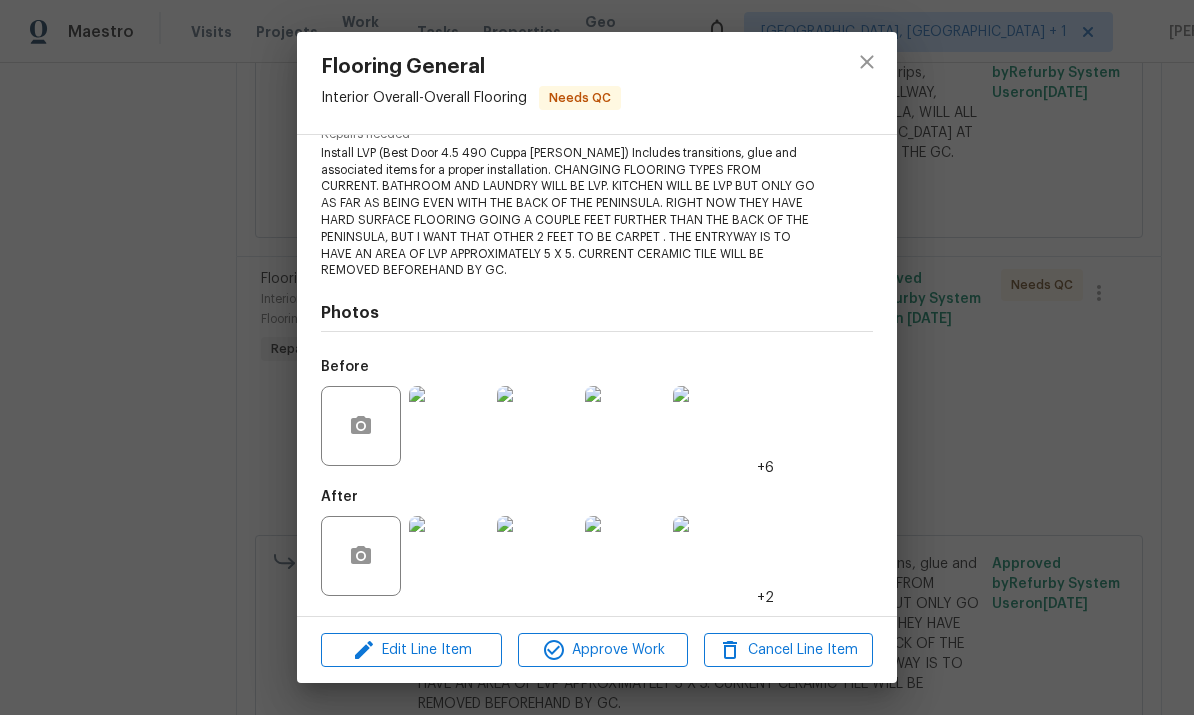 scroll, scrollTop: 222, scrollLeft: 0, axis: vertical 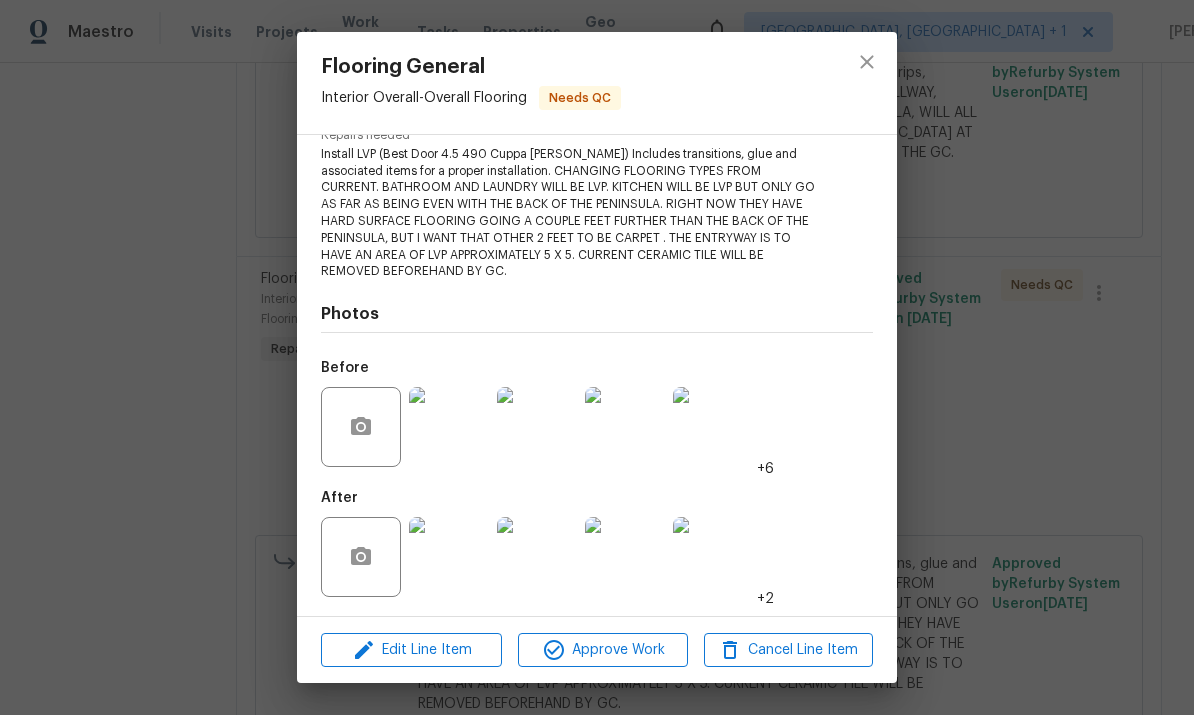 click at bounding box center (449, 427) 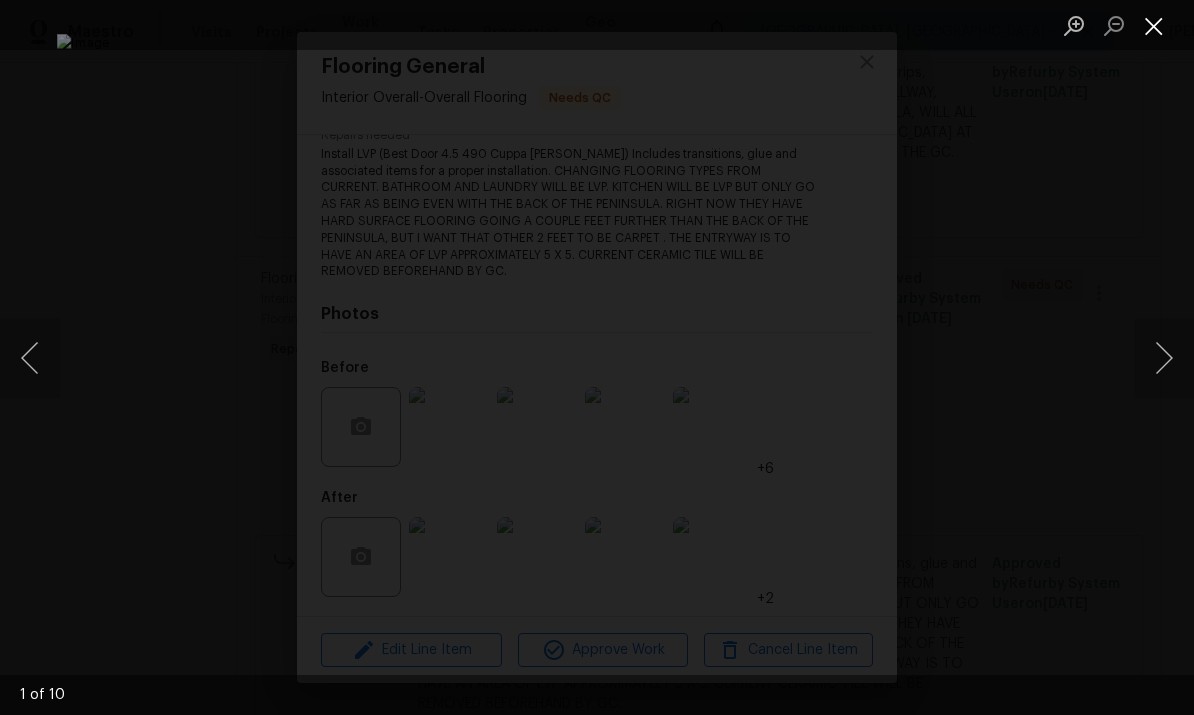 click at bounding box center [1154, 25] 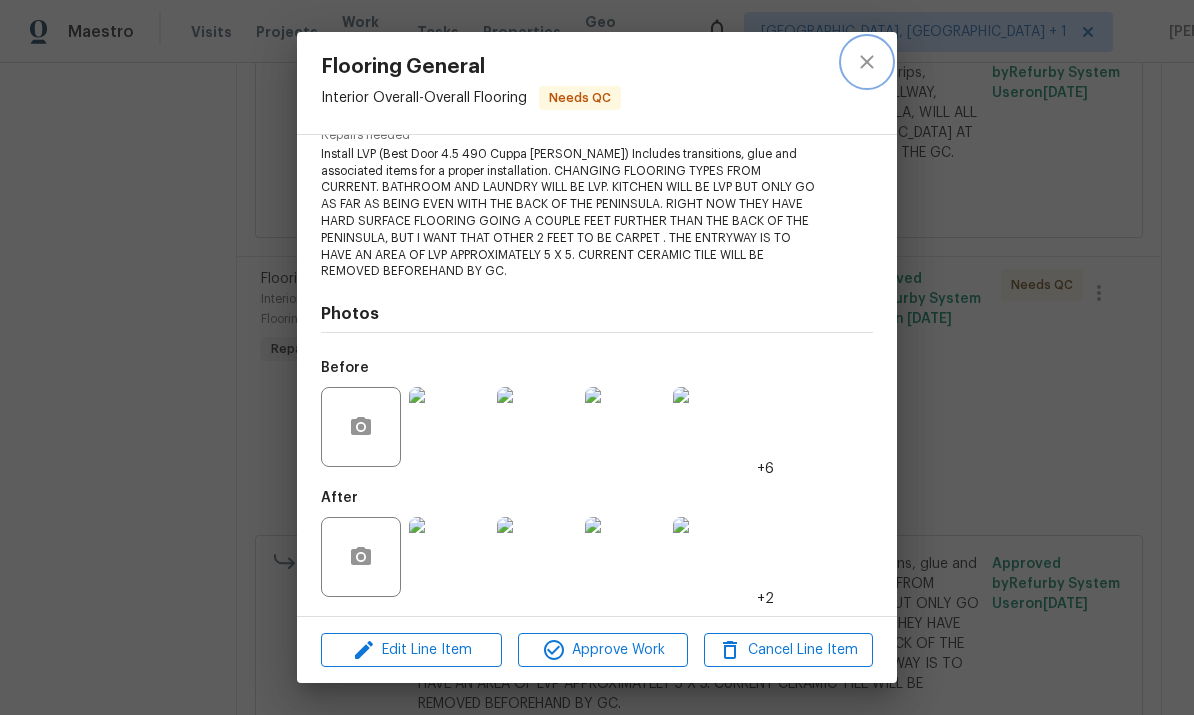 click 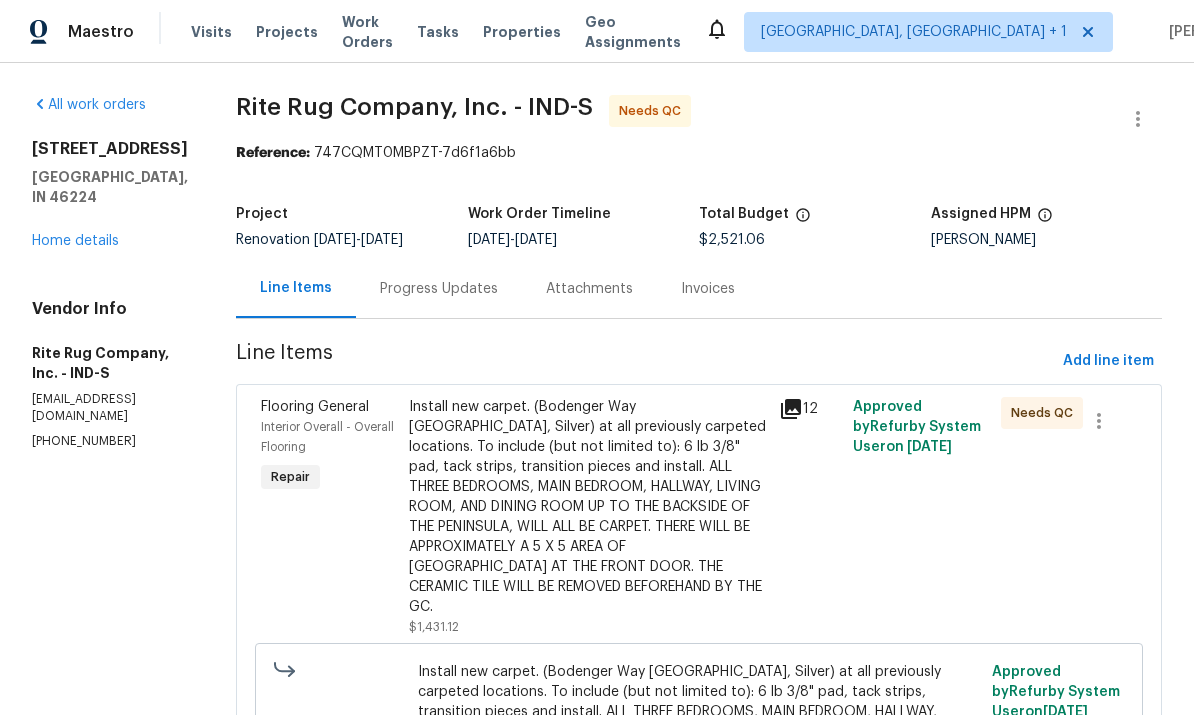 scroll, scrollTop: 0, scrollLeft: 0, axis: both 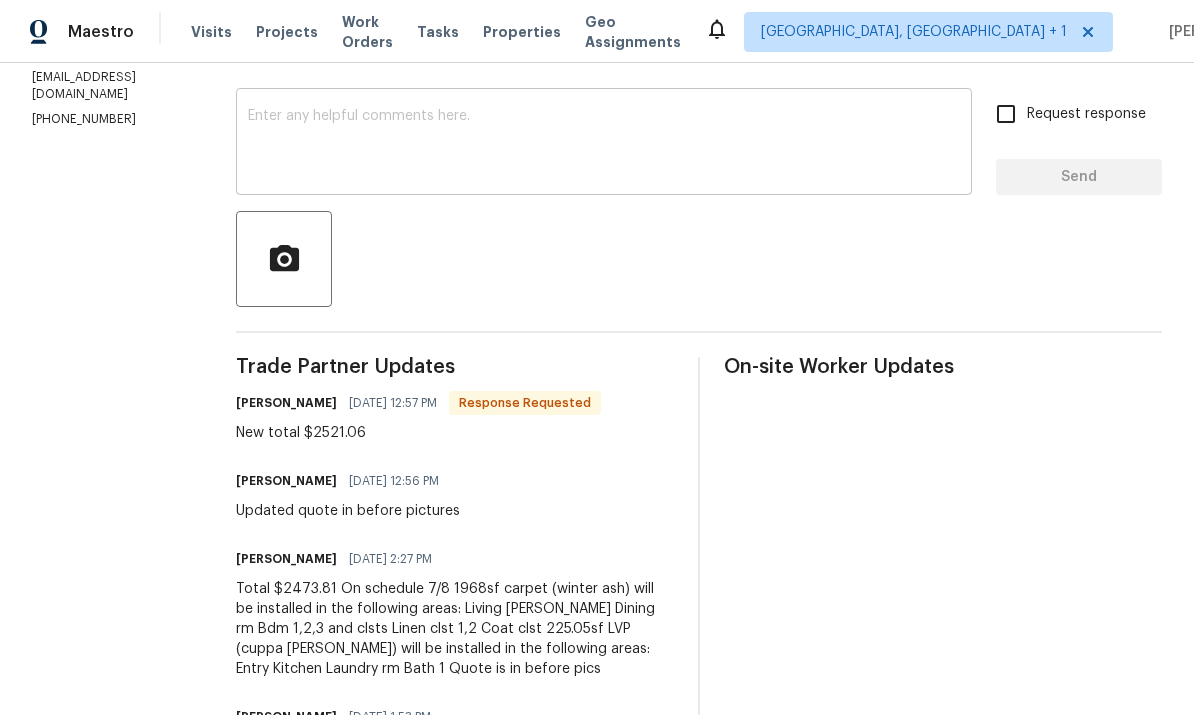 click at bounding box center (604, 144) 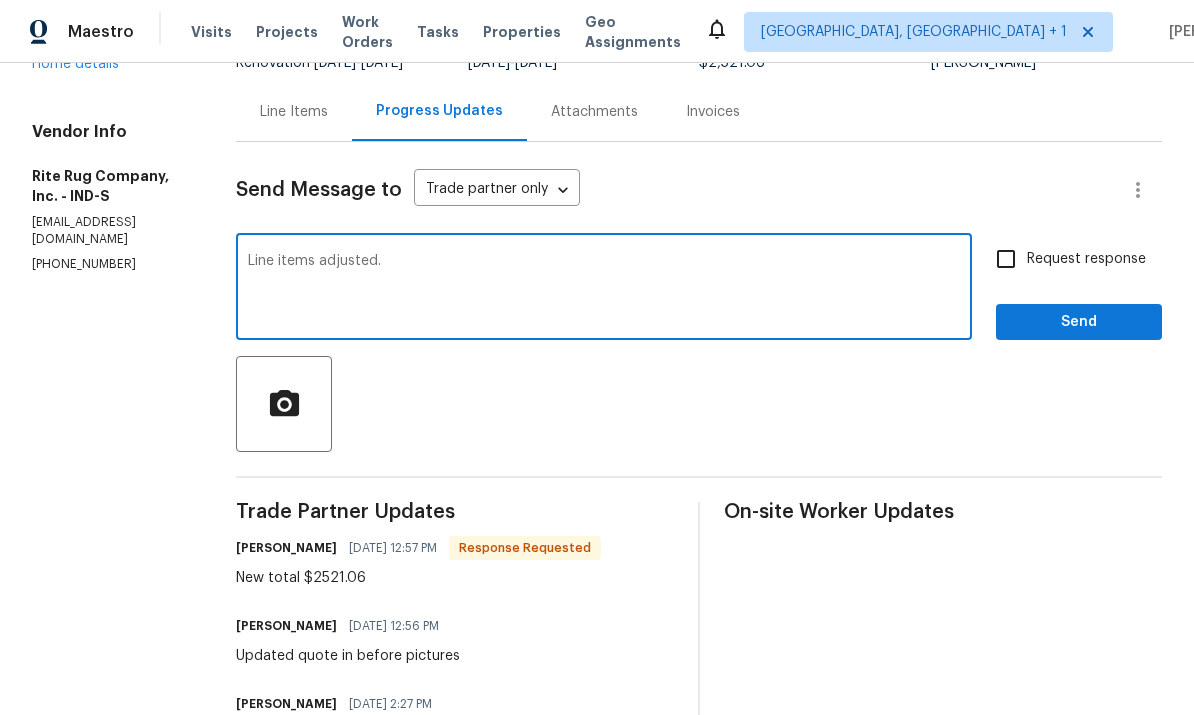 scroll, scrollTop: 169, scrollLeft: 0, axis: vertical 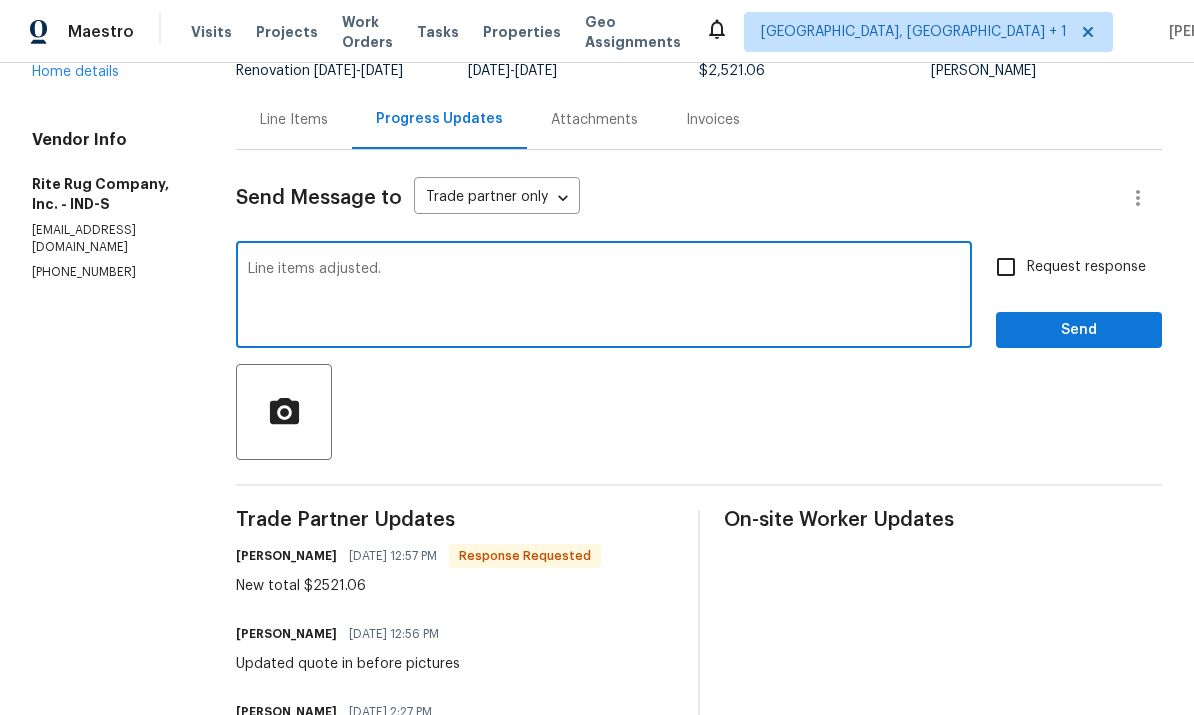type on "Line items adjusted." 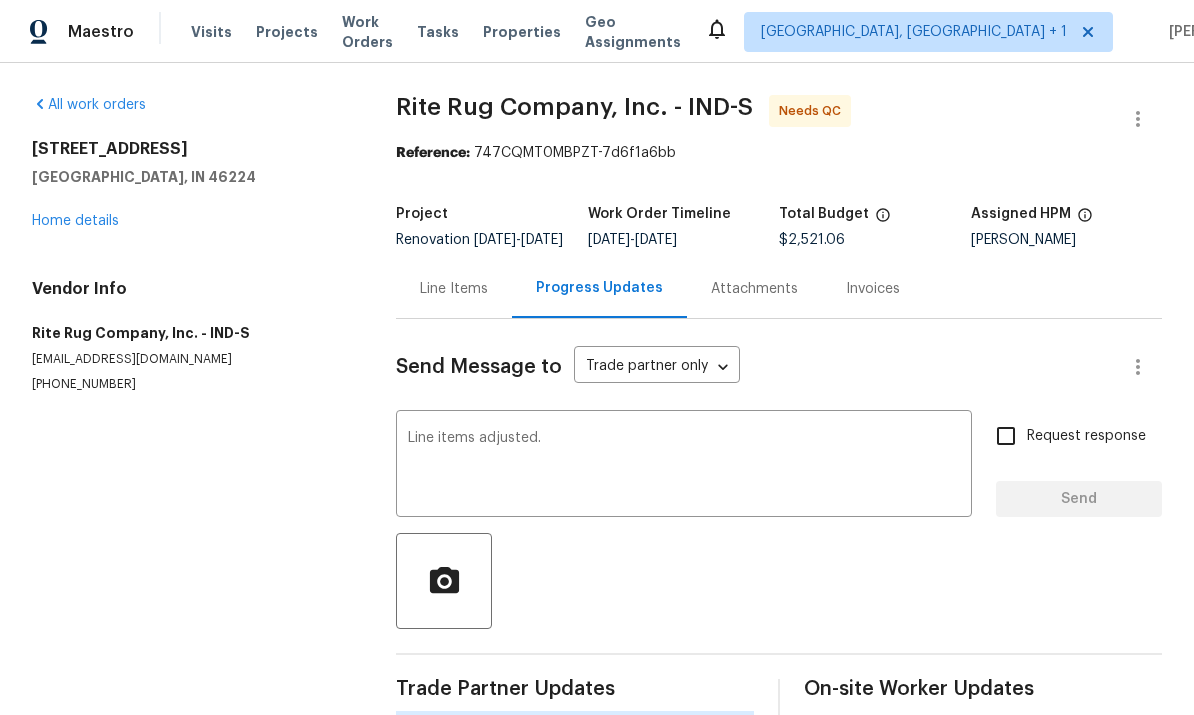 type 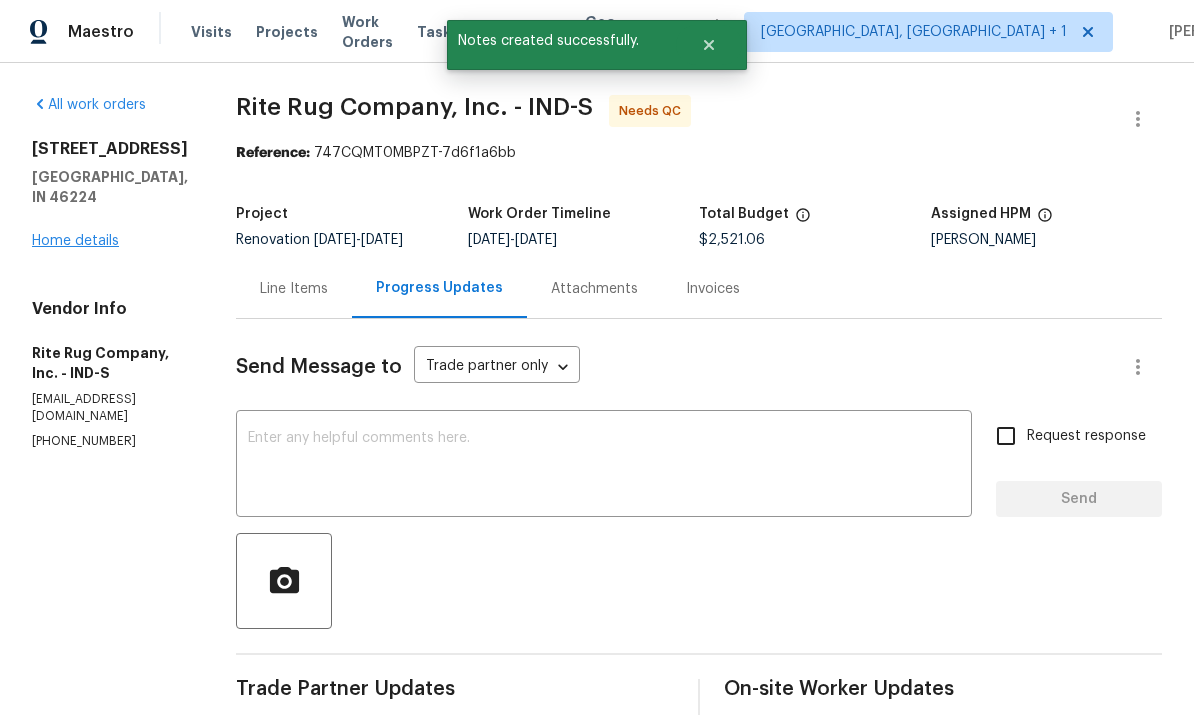 click on "Home details" at bounding box center [75, 241] 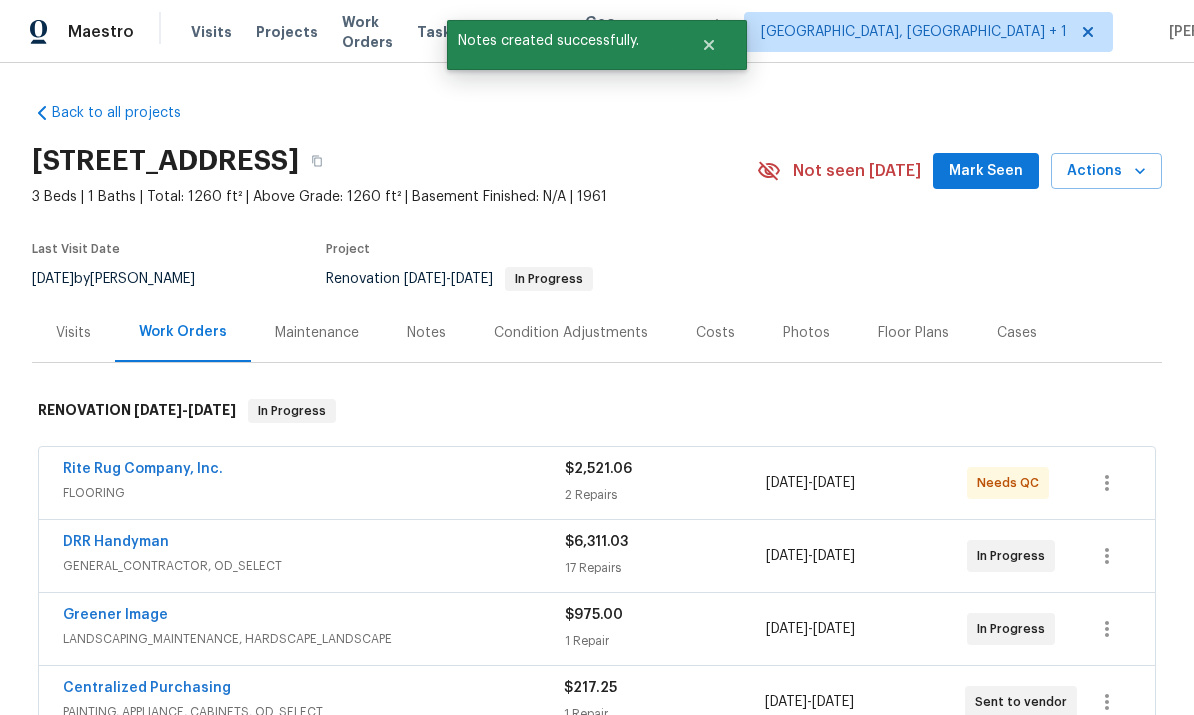 click on "Notes" at bounding box center [426, 333] 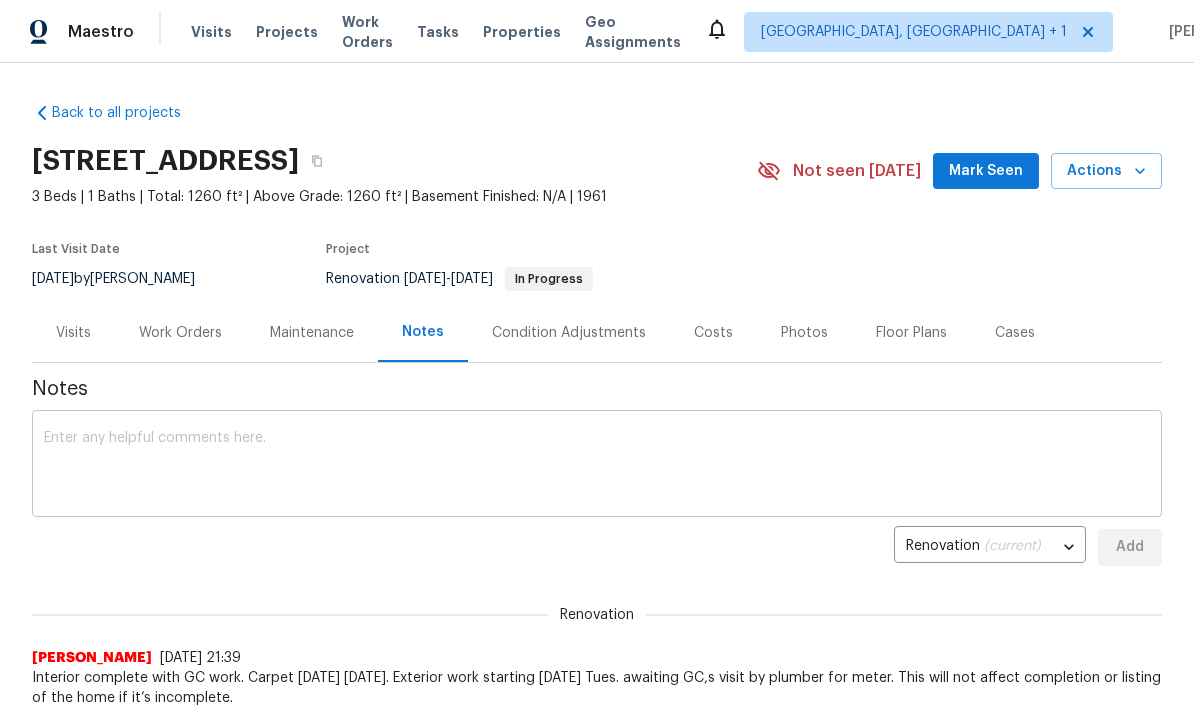 click at bounding box center (597, 466) 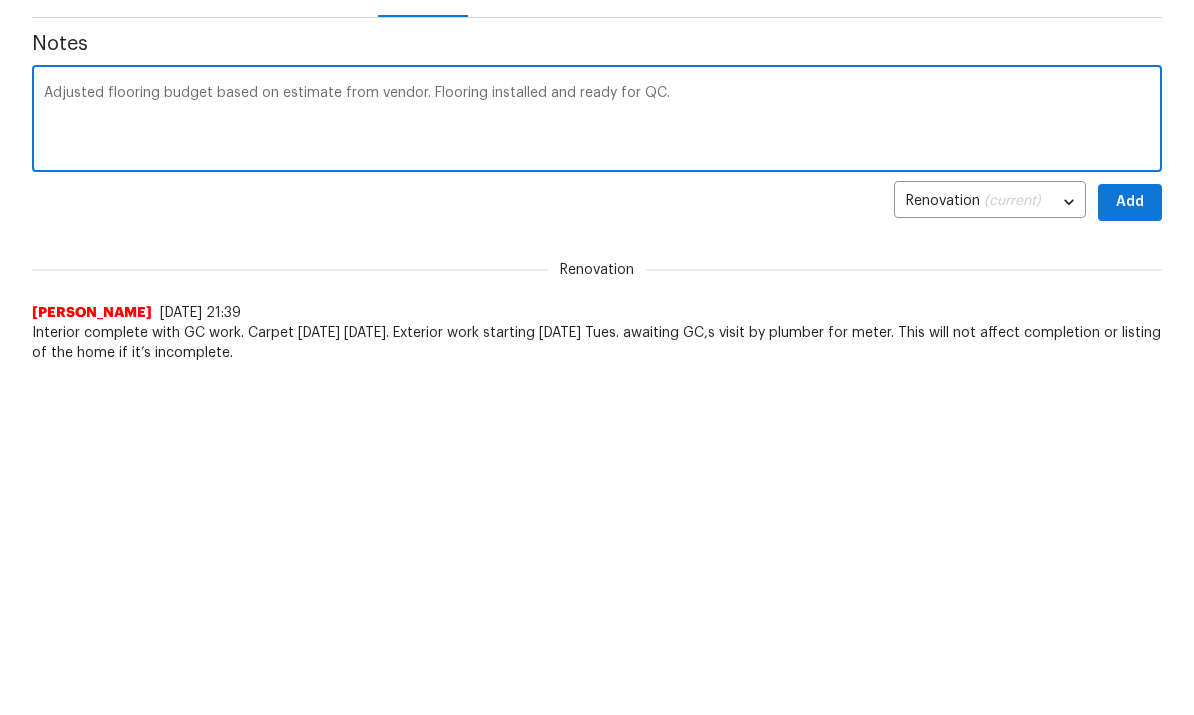 type on "Adjusted flooring budget based on estimate from vendor. Flooring installed and ready for QC." 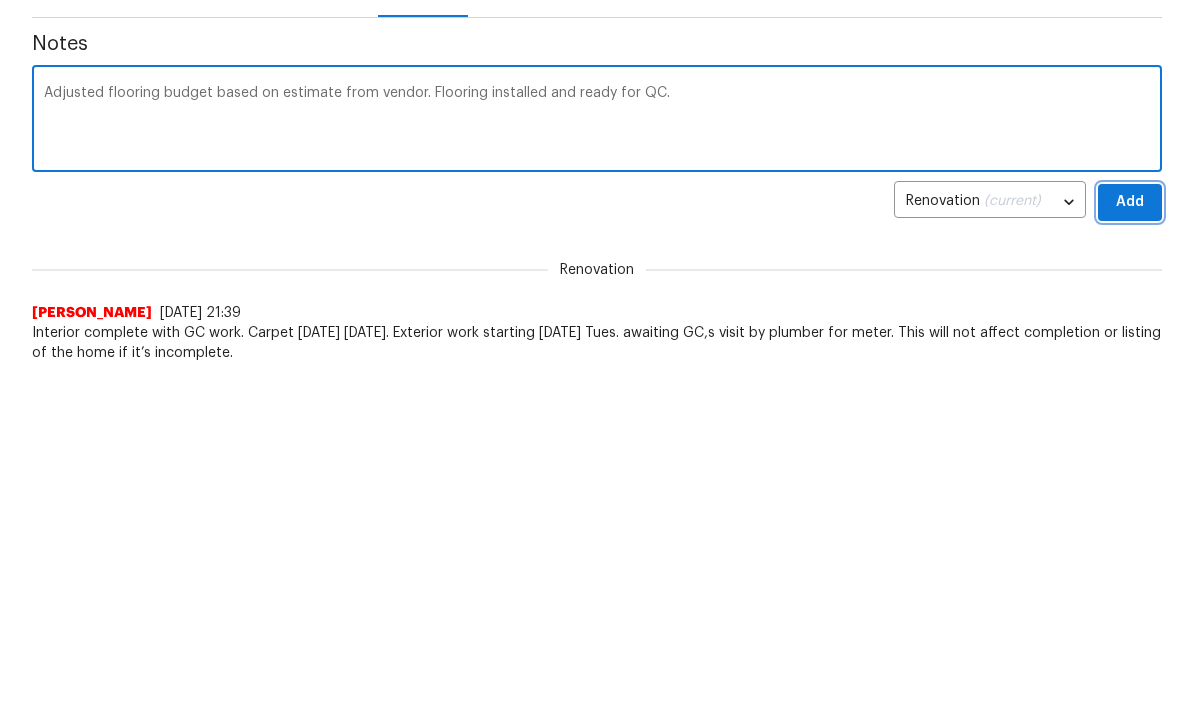 click on "Add" at bounding box center (1130, 547) 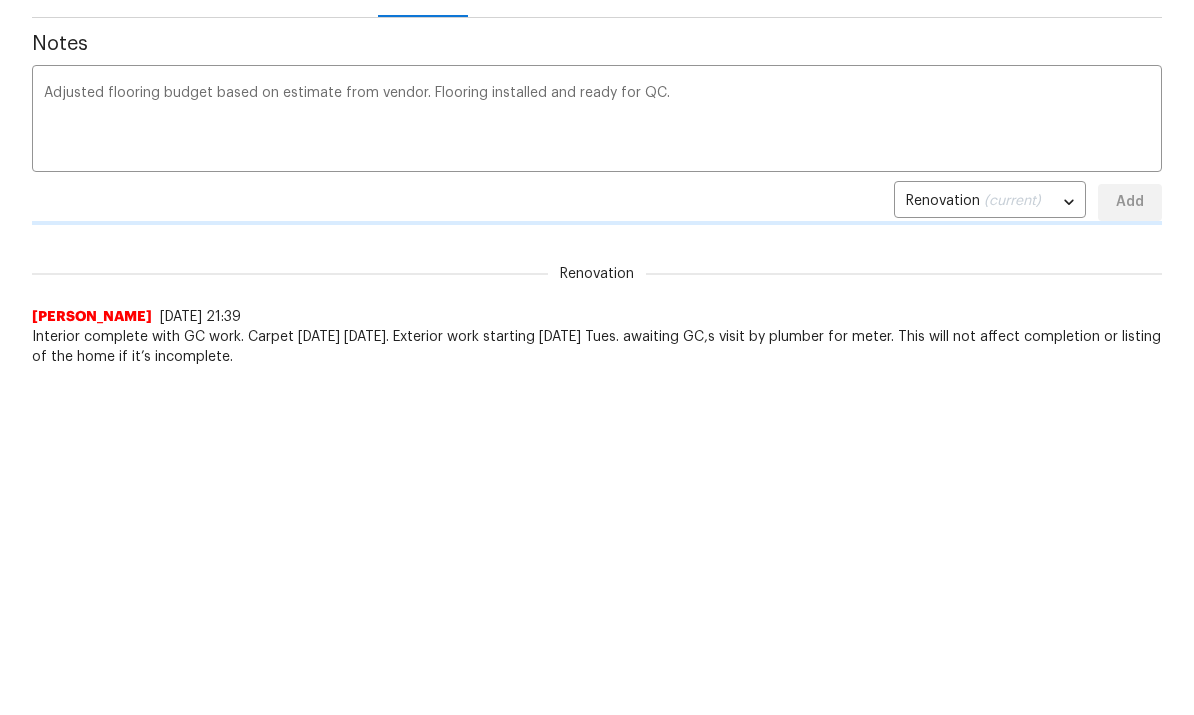 scroll, scrollTop: 345, scrollLeft: 0, axis: vertical 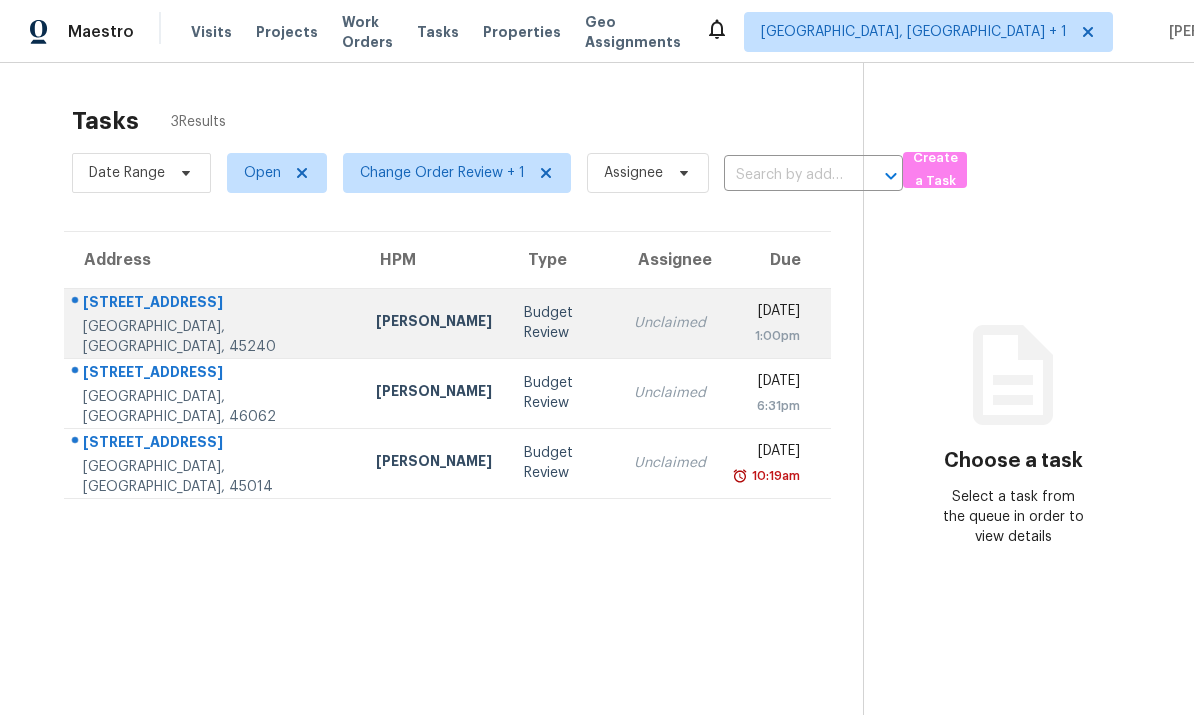 click on "[STREET_ADDRESS]" at bounding box center [212, 323] 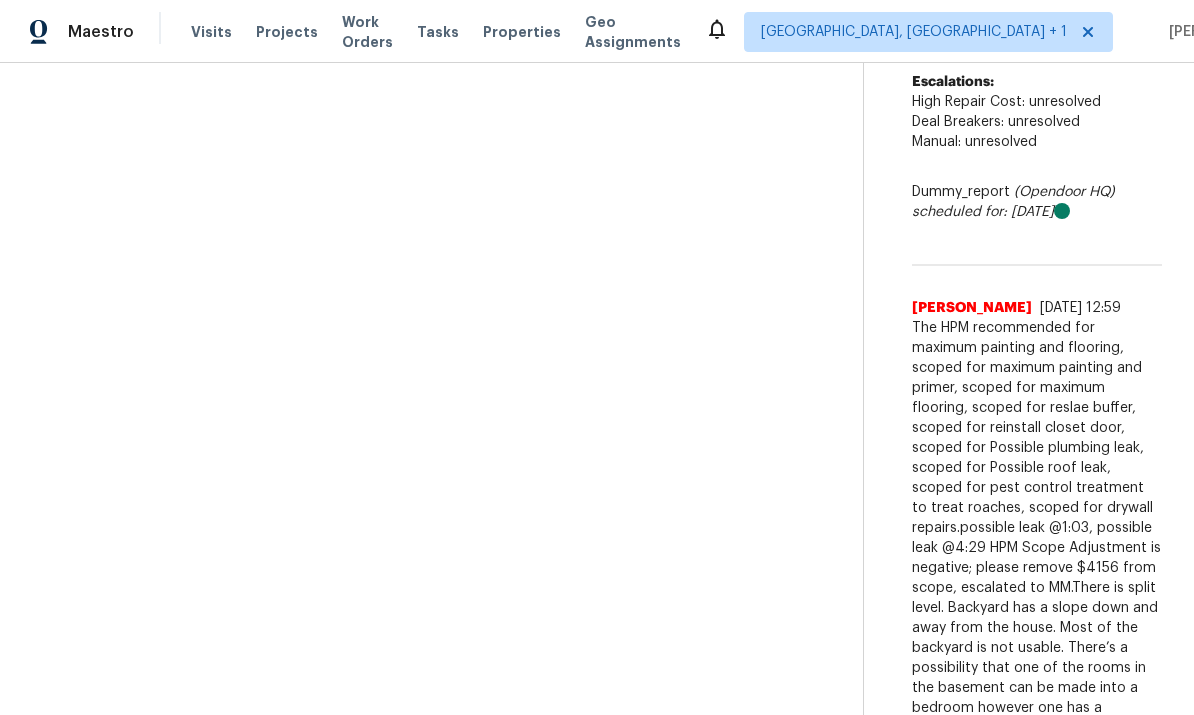 scroll, scrollTop: 464, scrollLeft: 0, axis: vertical 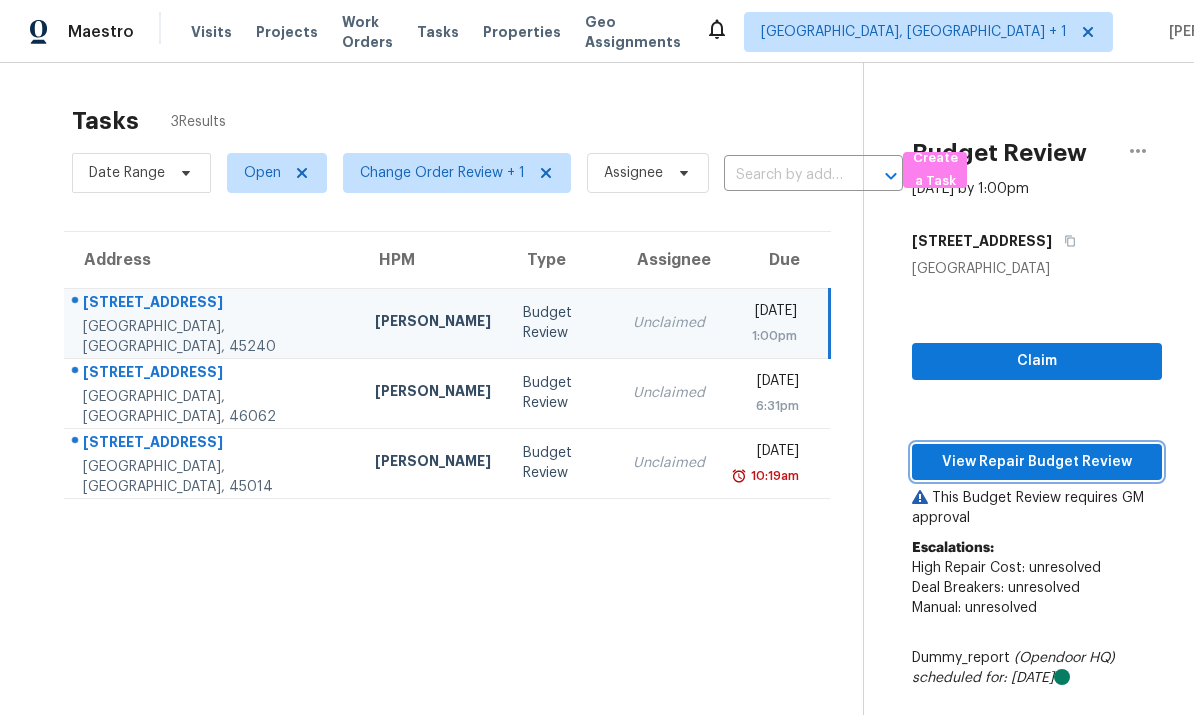 click on "View Repair Budget Review" at bounding box center [1037, 462] 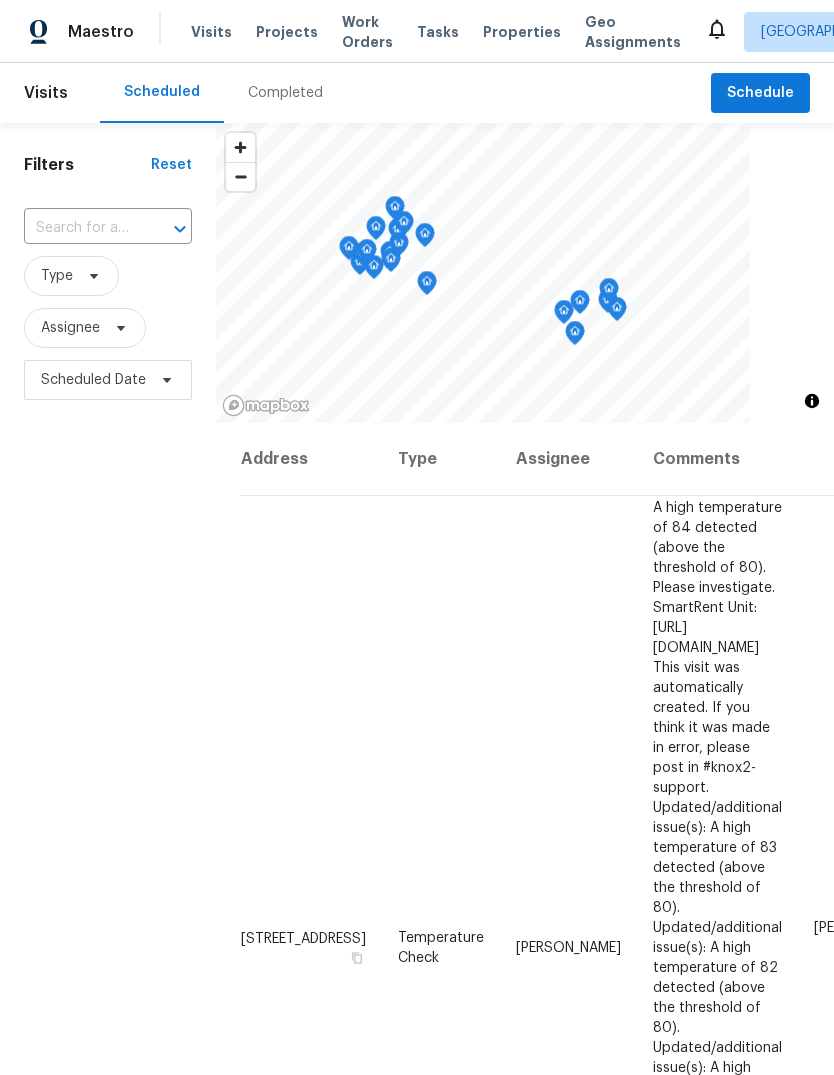 scroll, scrollTop: 0, scrollLeft: 0, axis: both 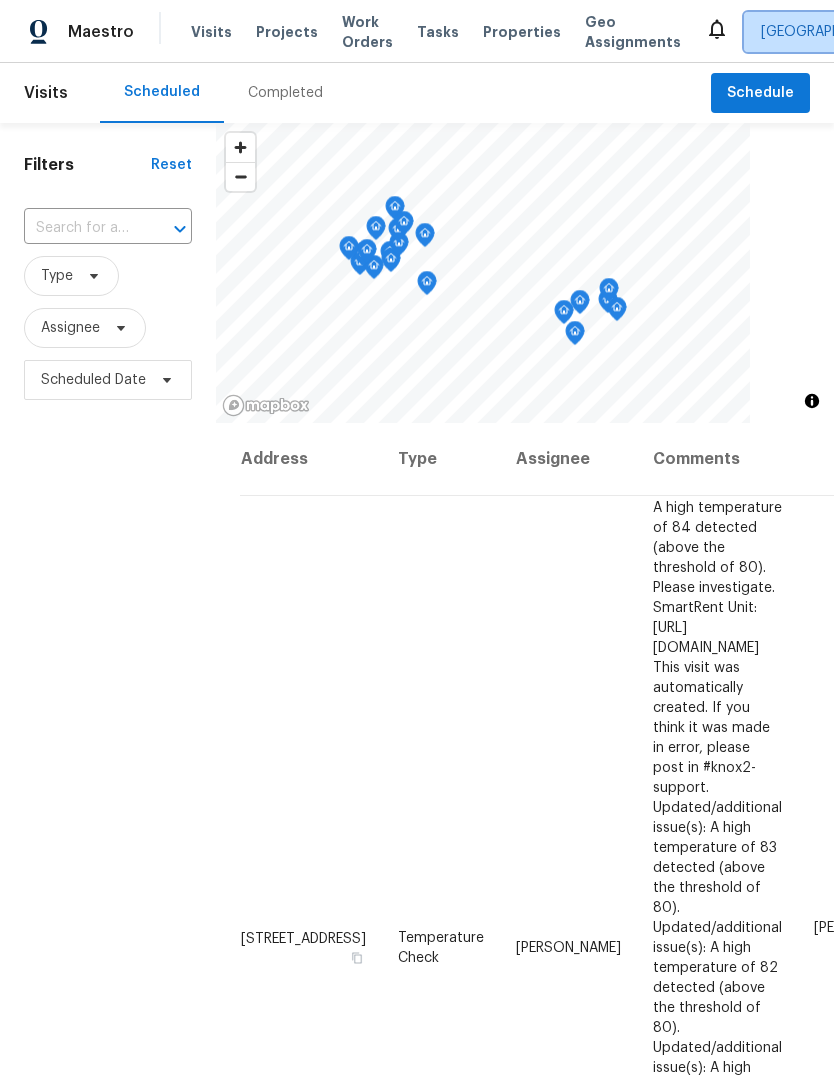 click on "[GEOGRAPHIC_DATA], [GEOGRAPHIC_DATA] + 1" at bounding box center [914, 32] 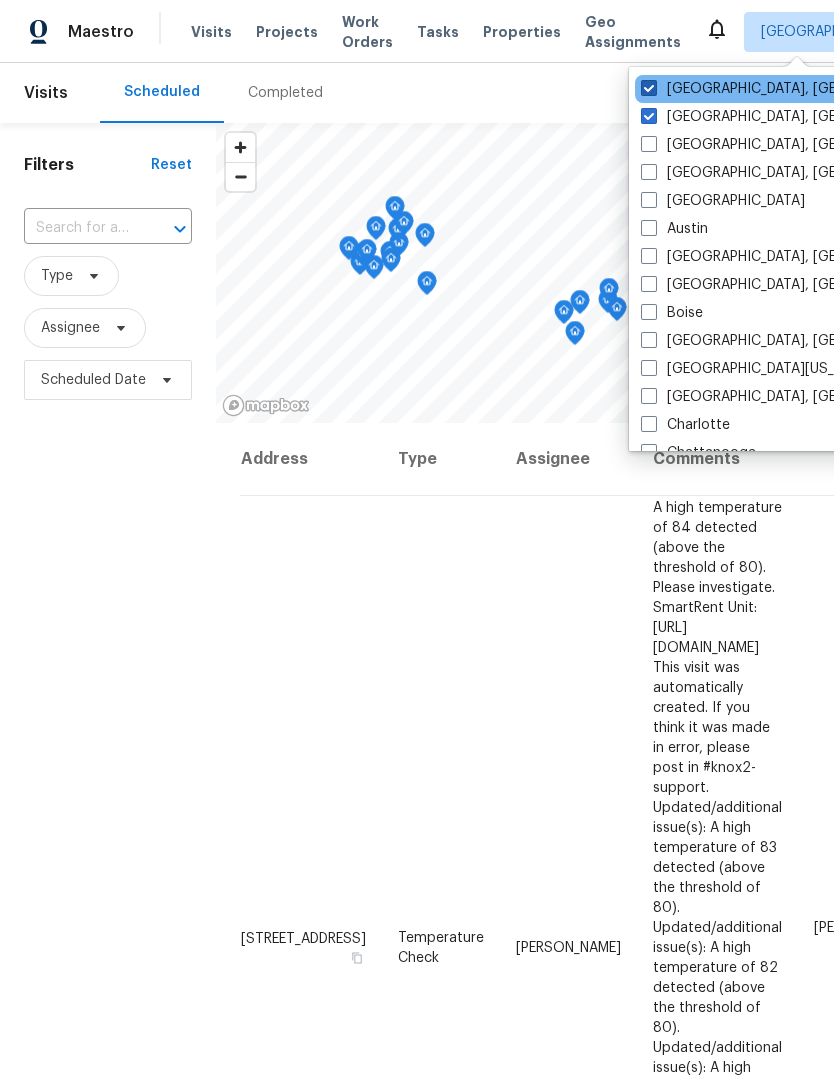 click on "[GEOGRAPHIC_DATA], [GEOGRAPHIC_DATA]" at bounding box center (796, 89) 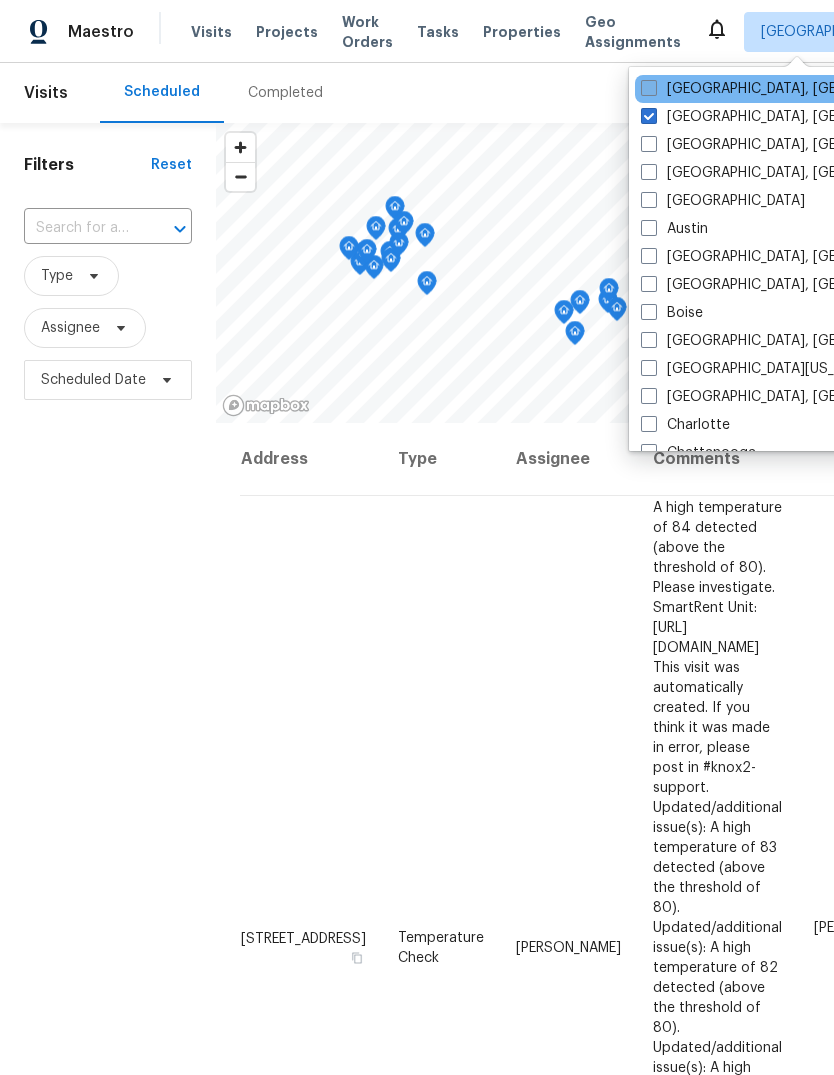 checkbox on "false" 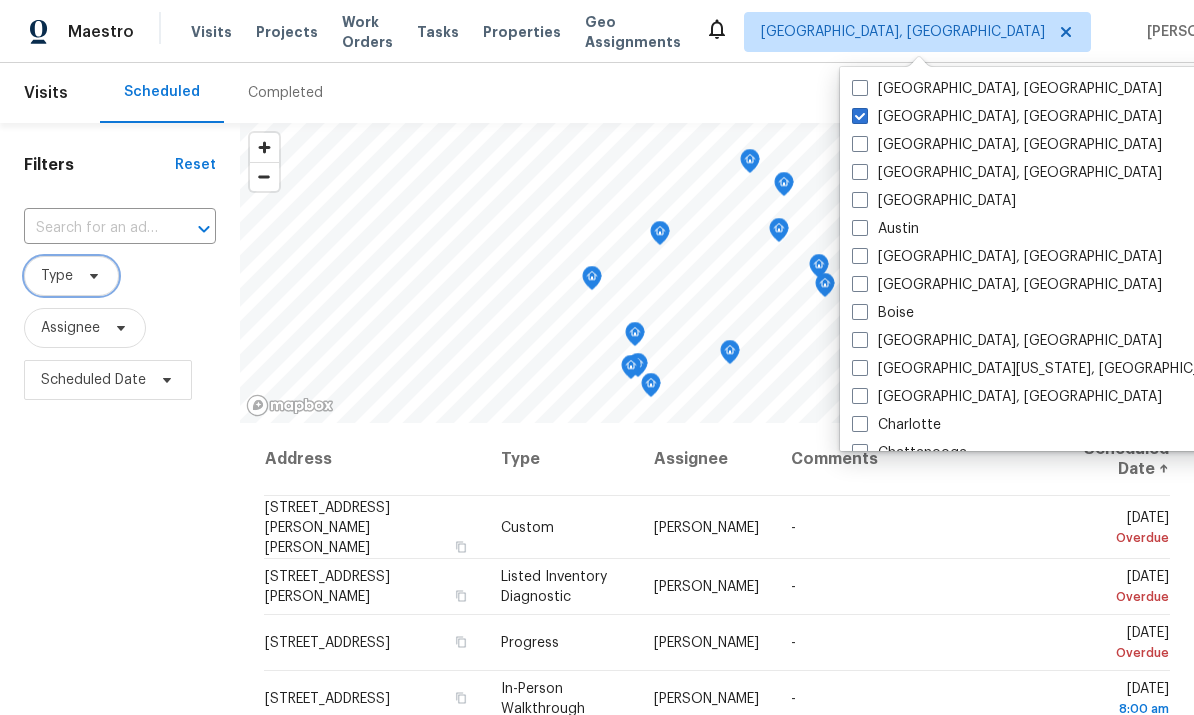 click on "Type" at bounding box center (57, 276) 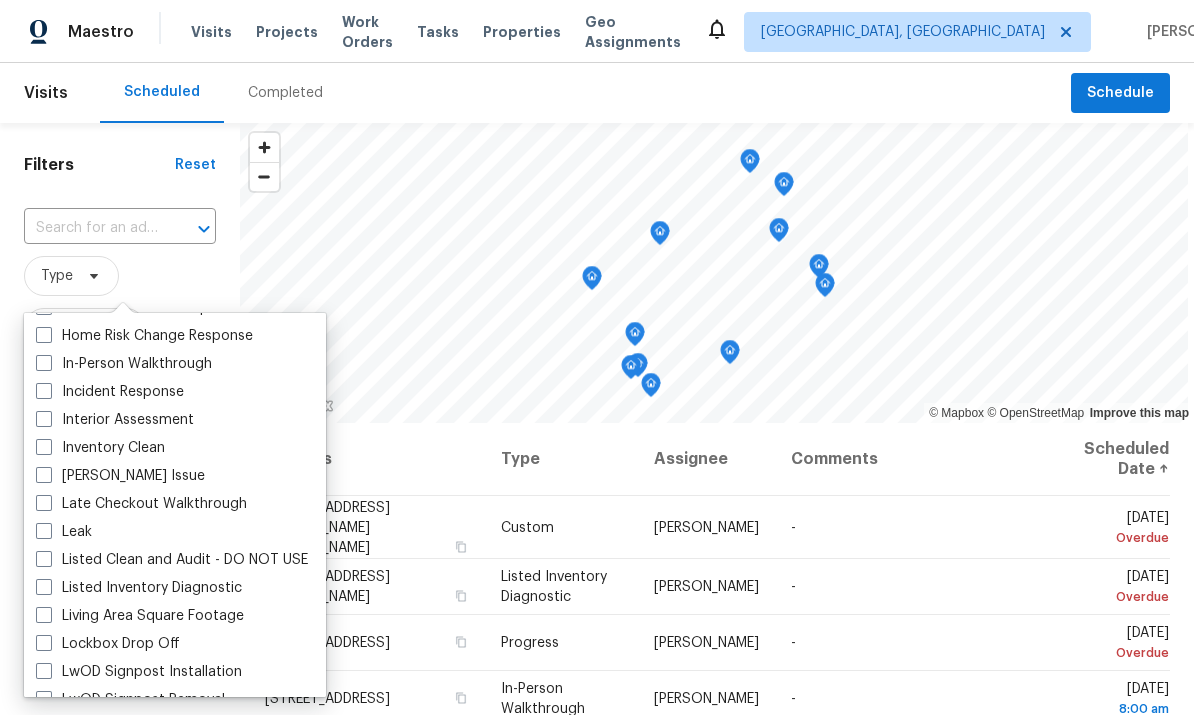 scroll, scrollTop: 755, scrollLeft: 0, axis: vertical 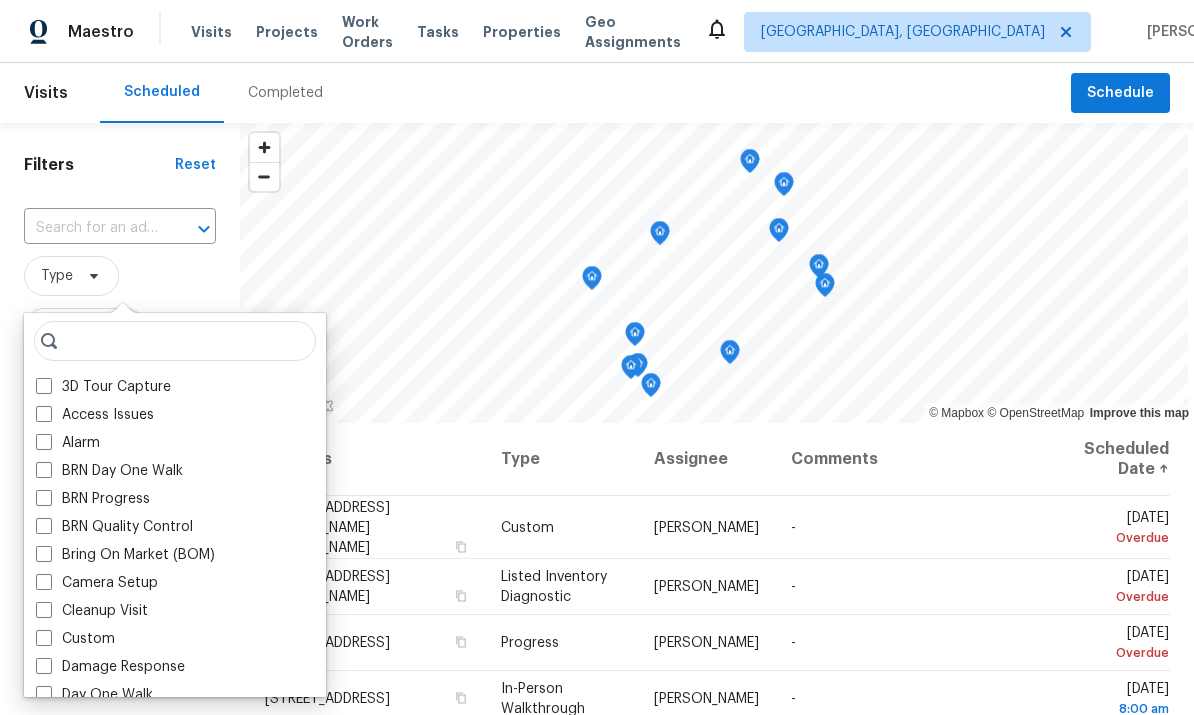 click on "3D Tour Capture Access Issues Alarm BRN Day One Walk BRN Progress BRN Quality Control Bring On Market (BOM) Camera Setup Cleanup Visit Custom Damage Response Day One Walk Day One Walk Listed Day One Walk REIT Fallthrough Diligence Fallthrough Setup Final Walkthrough Floor Plan Scan Full On-Site Assessment HOA Violation High Utility Usage Home Feedback P0 Home Feedback P1 Home Feedback P2 Home Health Checkup Home Risk Change Response In-Person Walkthrough Incident Response Interior Assessment Inventory Clean [PERSON_NAME] Issue Late Checkout Walkthrough Leak Listed Clean and Audit - DO NOT USE Listed Inventory Diagnostic Living Area Square Footage Lockbox Drop Off LwOD Signpost Installation LwOD Signpost Removal New Listing Audit OBO Acquisition ODA Access P3 Issues Partner Day One Walk Post Storm Assessment Pre Storm Assessment Pre Storm Assessment Progress Quality Control Quality Control Listed RaaS D1W RaaS QC Remove EL Signage Reno Start Resale Door Code Change Room Levels and Dimensions Security Setup Teardown" at bounding box center (175, 505) 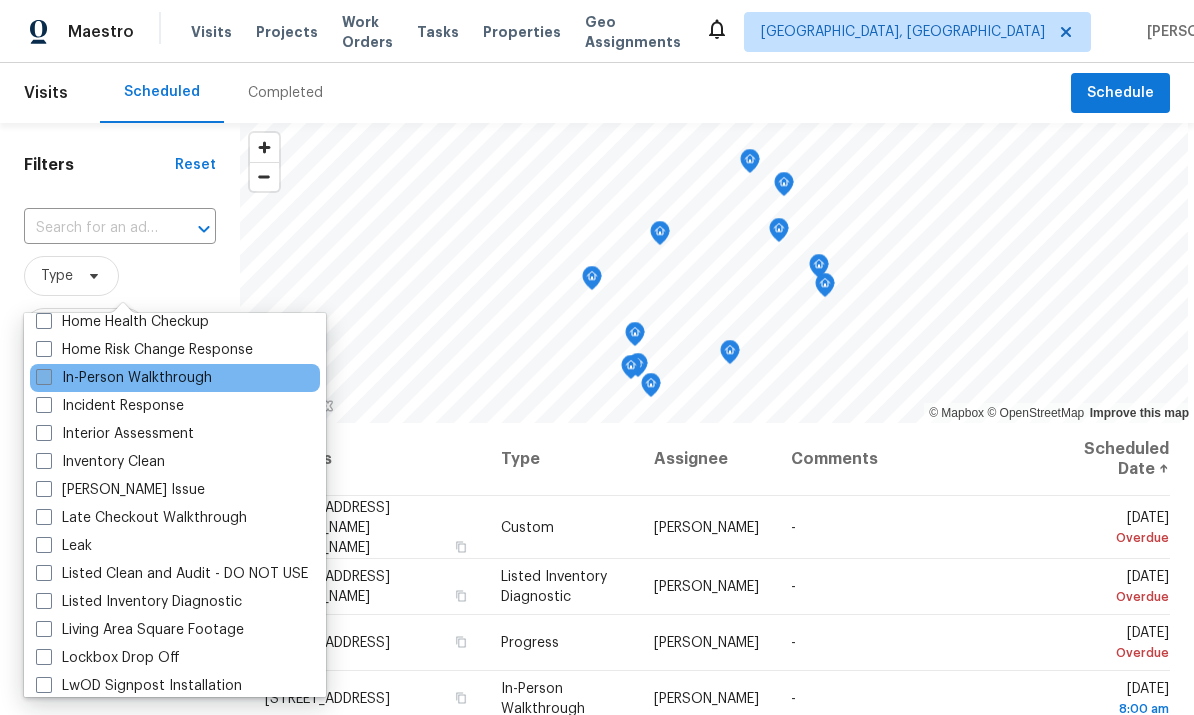 scroll, scrollTop: 744, scrollLeft: 0, axis: vertical 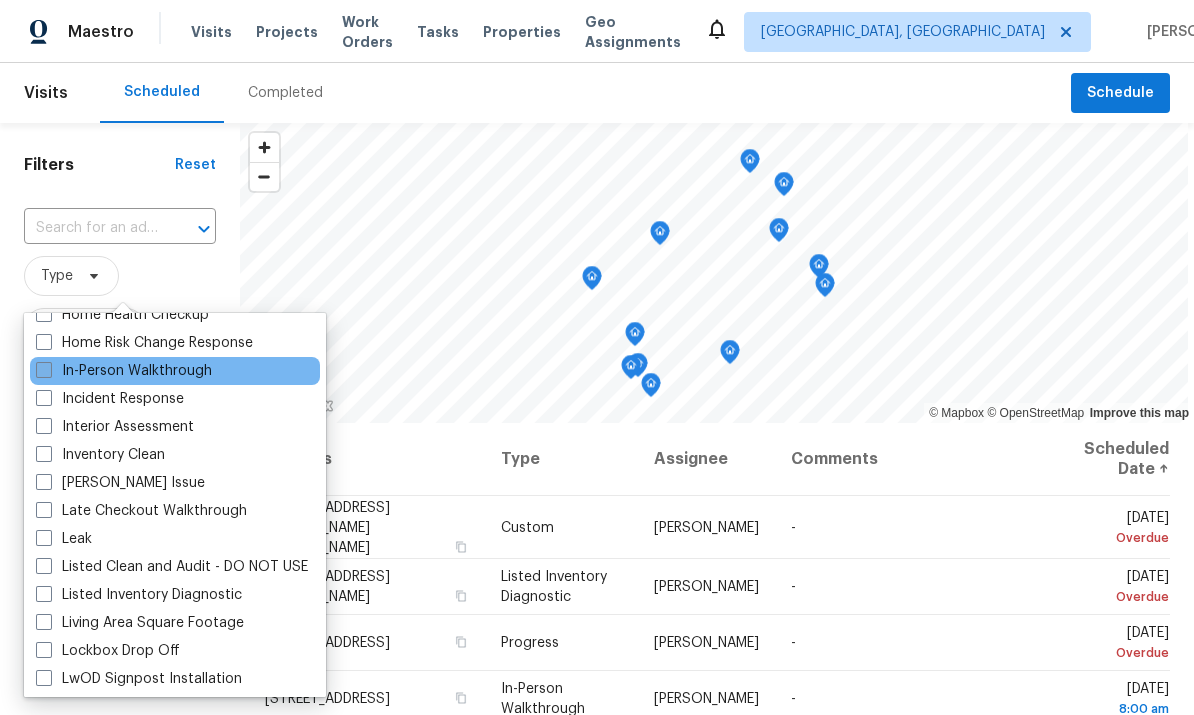 click at bounding box center (44, 370) 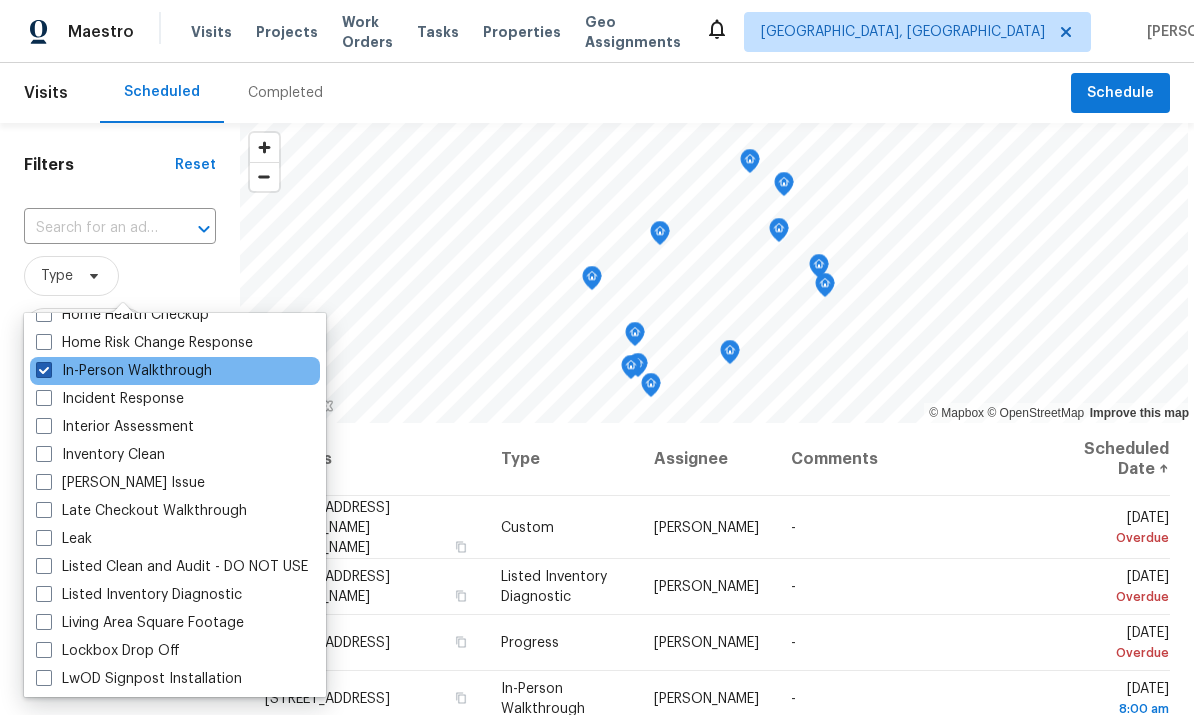 checkbox on "true" 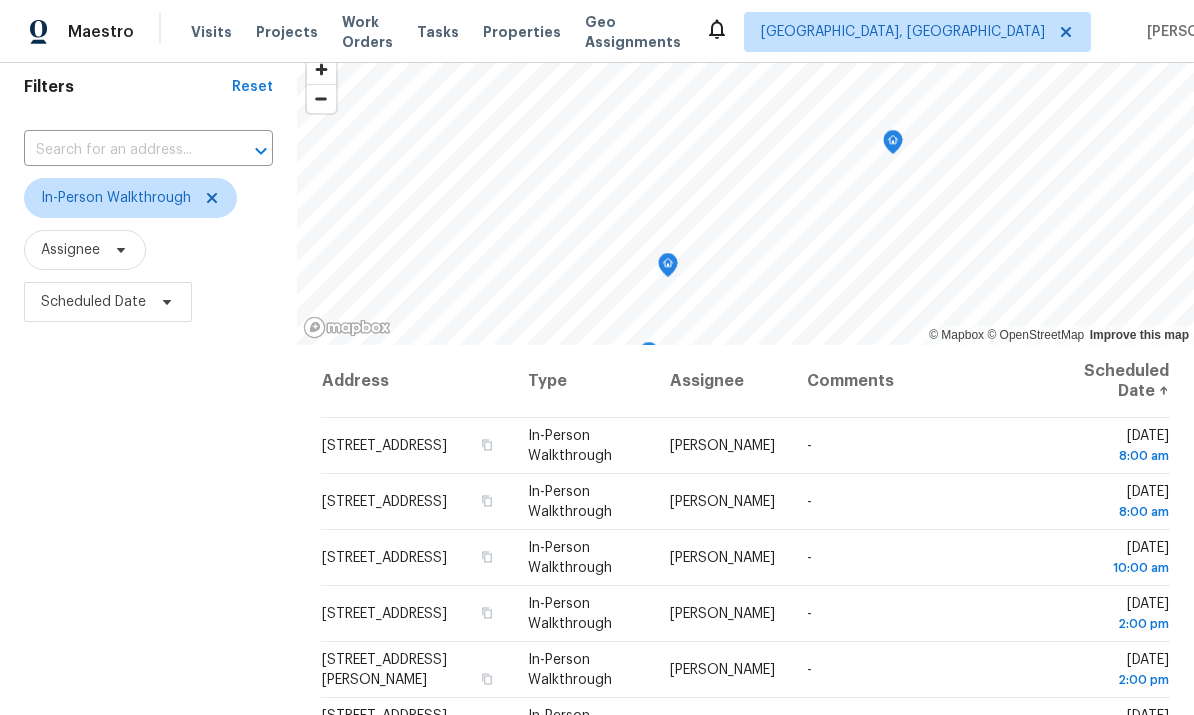 scroll, scrollTop: 52, scrollLeft: 0, axis: vertical 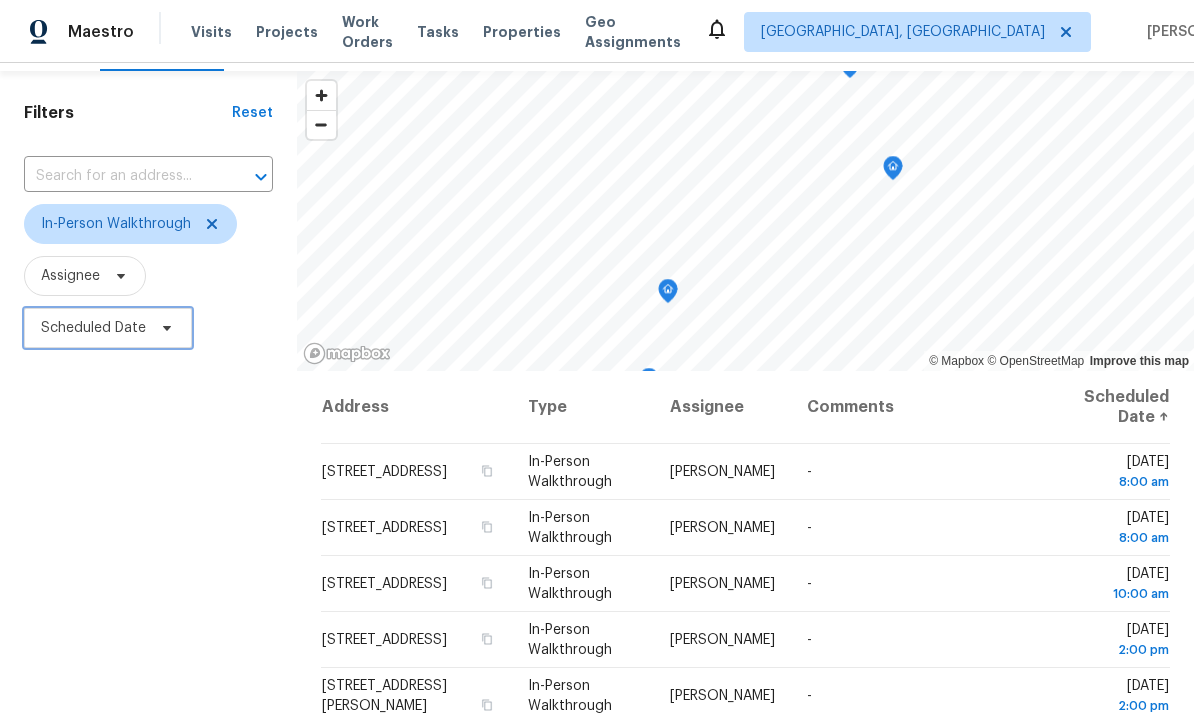 click on "Scheduled Date" at bounding box center [93, 328] 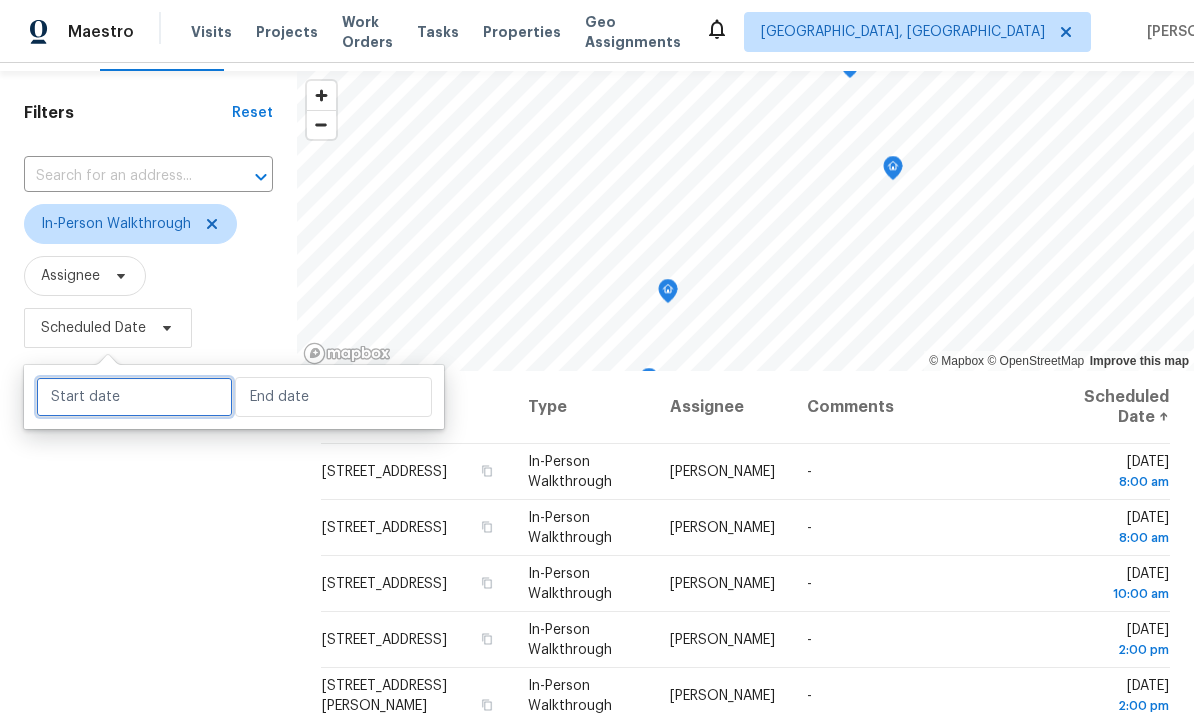 click at bounding box center (134, 397) 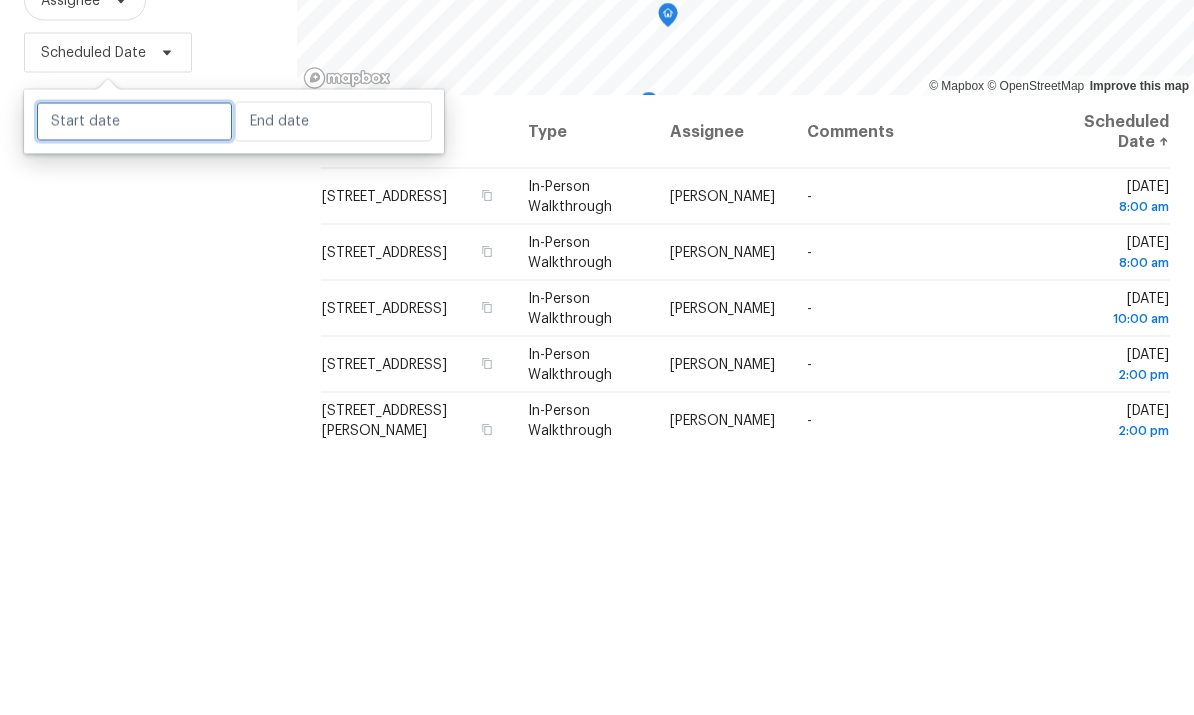 select on "6" 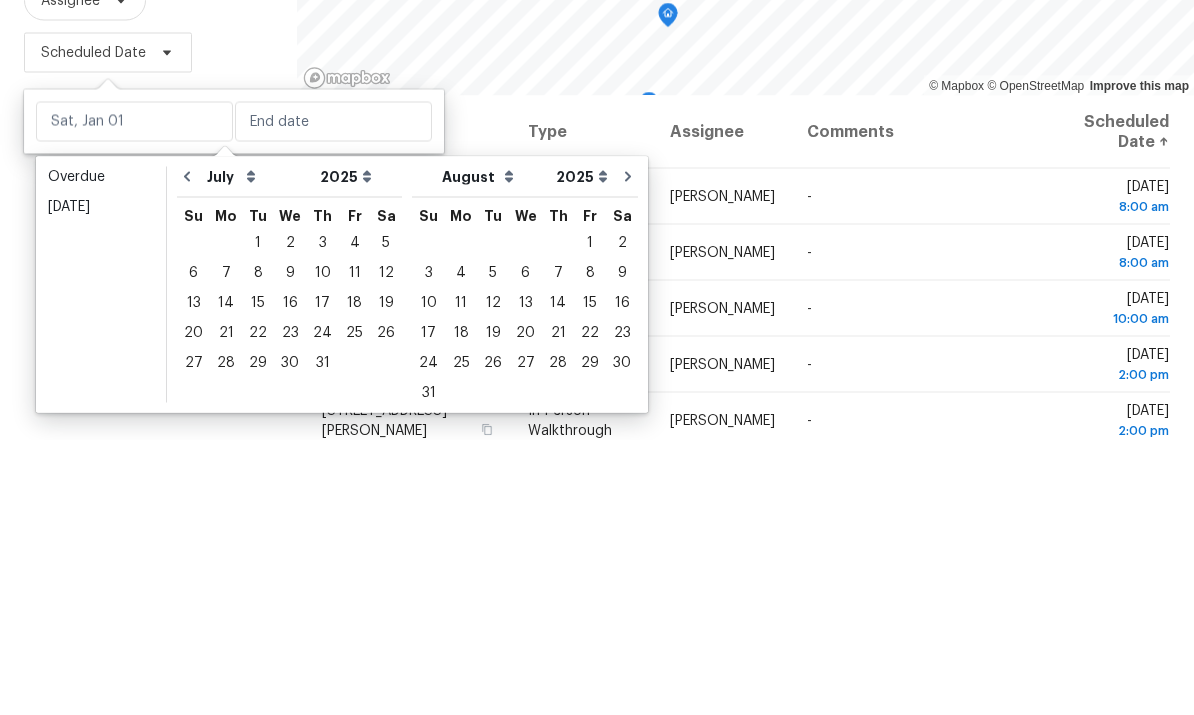 scroll, scrollTop: 75, scrollLeft: 0, axis: vertical 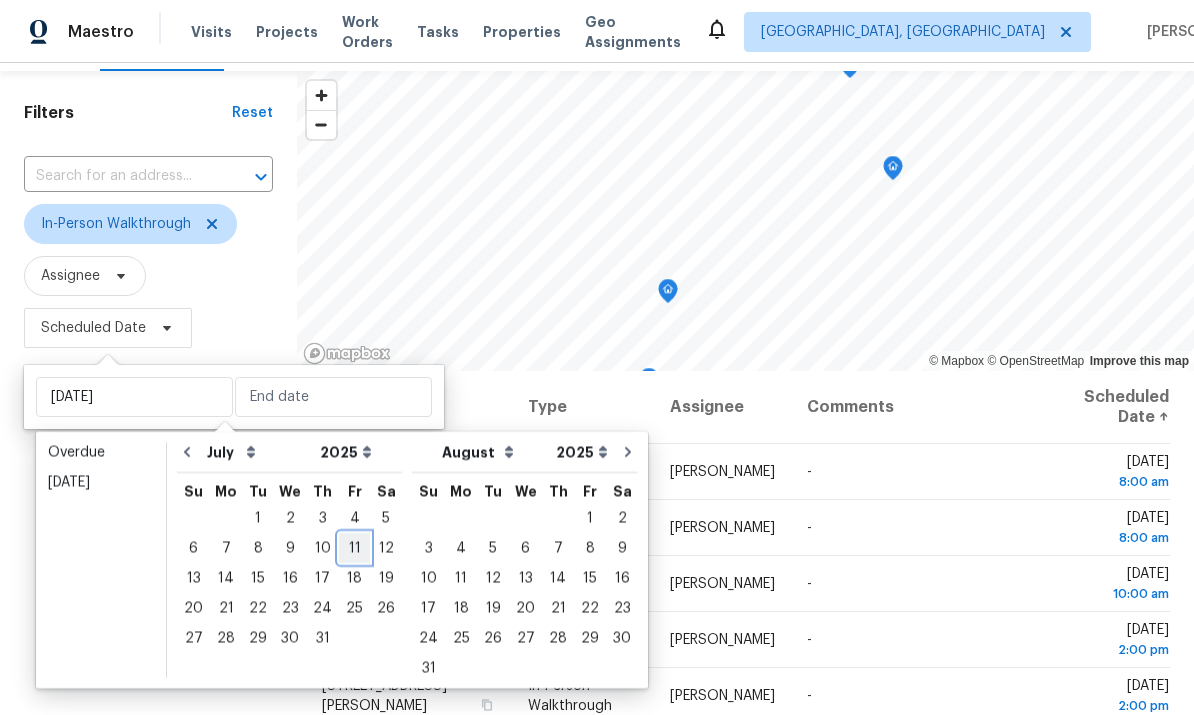 click on "11" at bounding box center [354, 548] 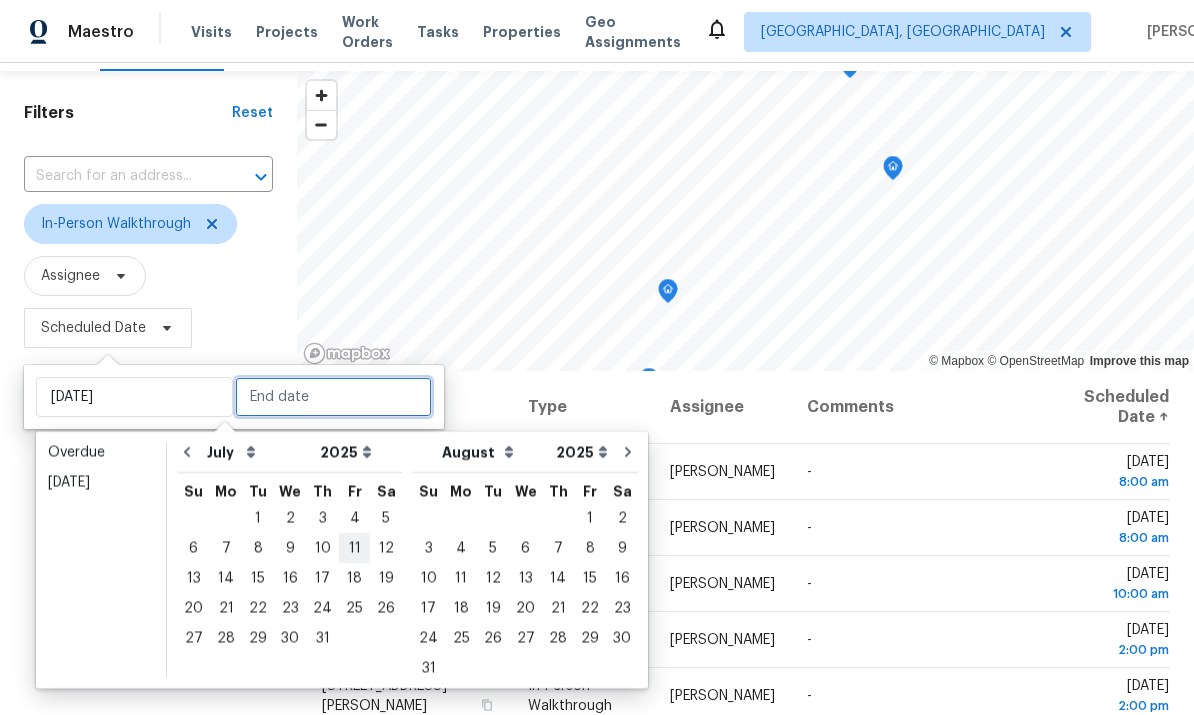 type on "[DATE]" 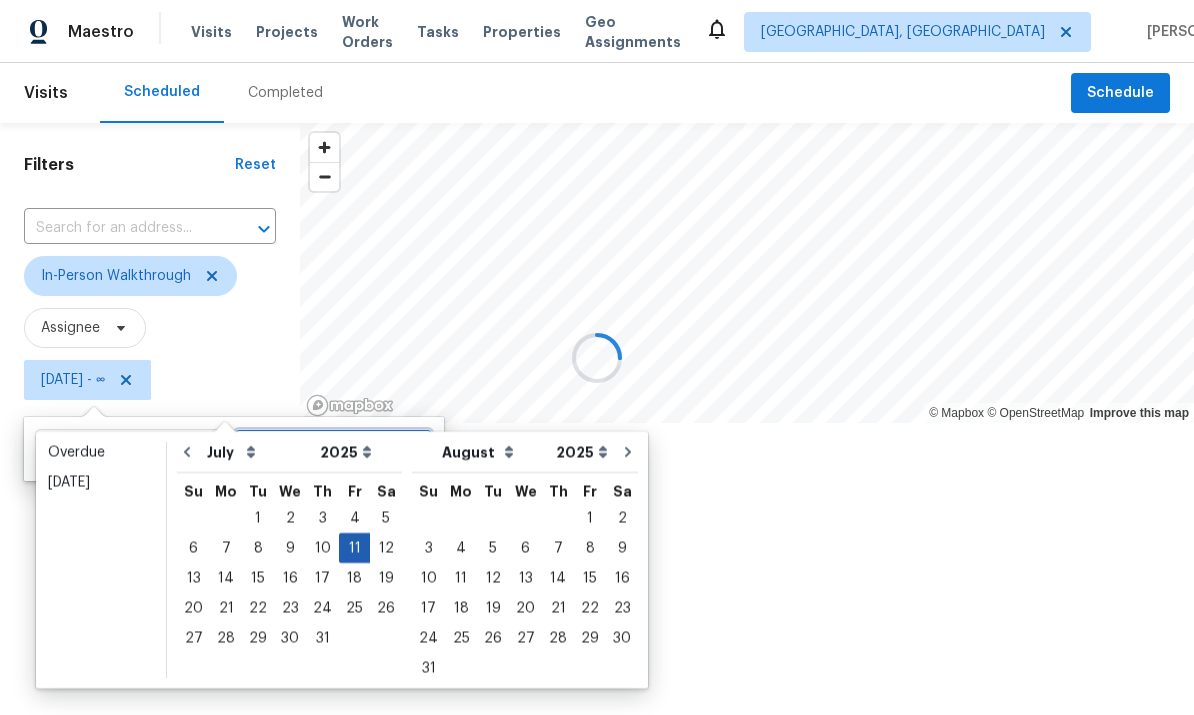 scroll, scrollTop: 0, scrollLeft: 0, axis: both 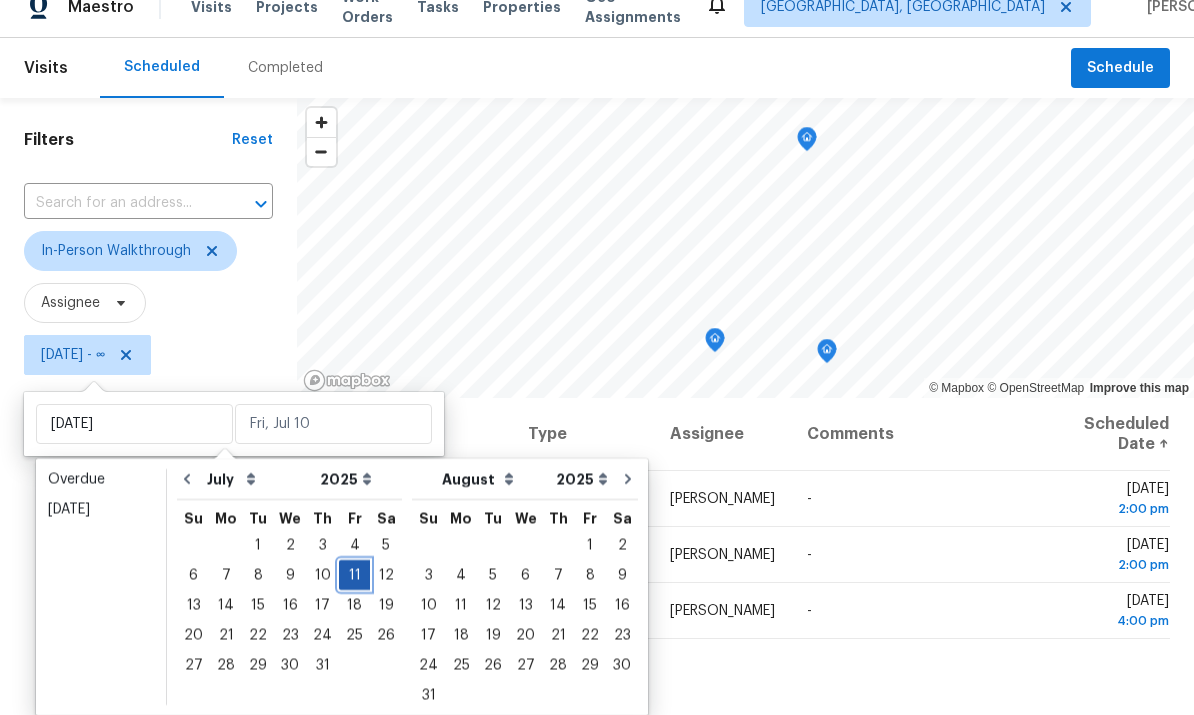 click on "11" at bounding box center [354, 575] 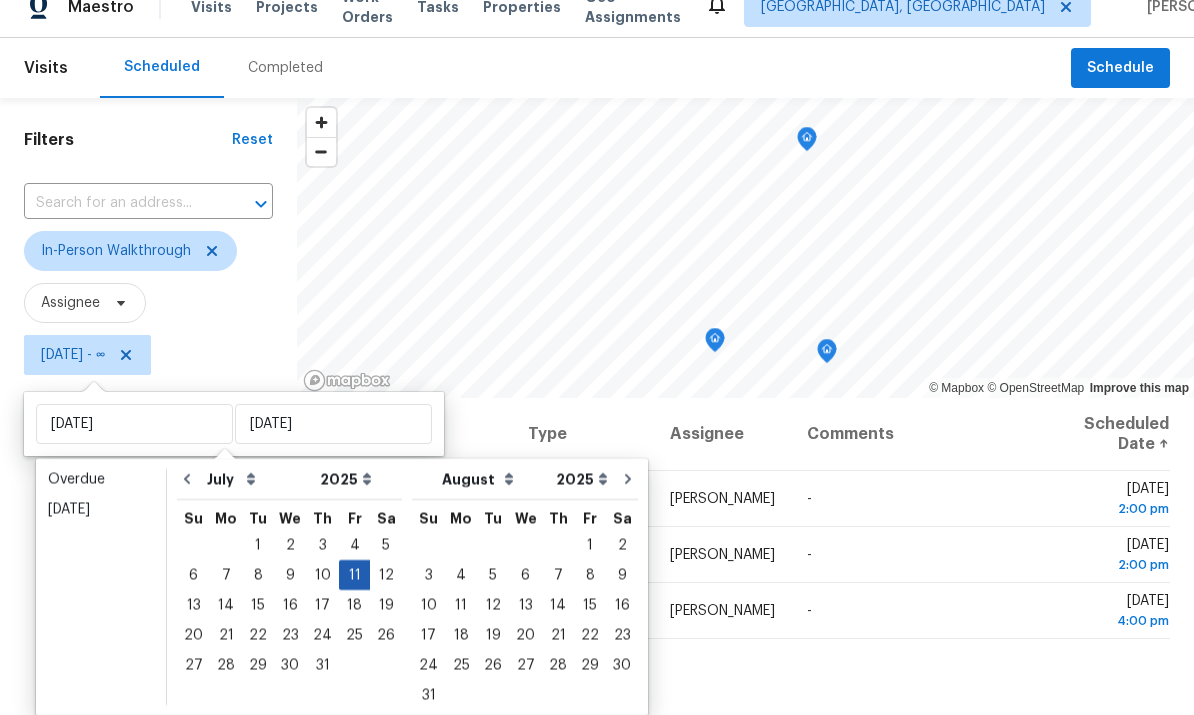 scroll, scrollTop: 0, scrollLeft: 0, axis: both 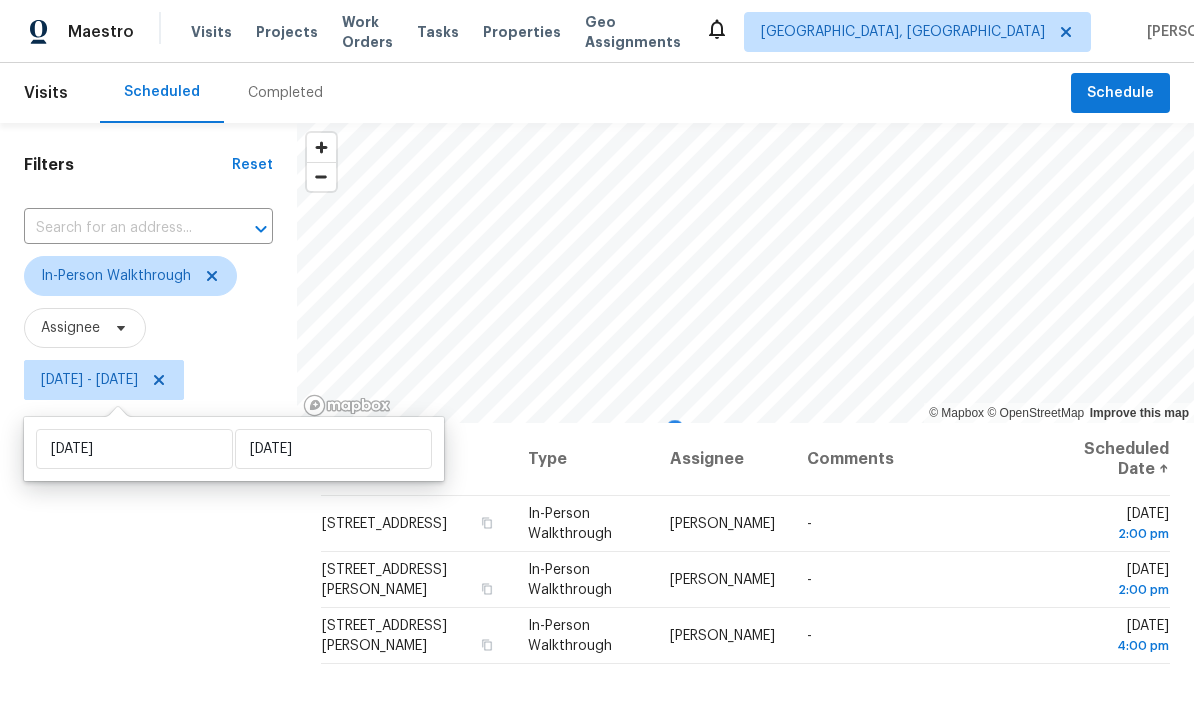 click on "Filters Reset ​ In-Person Walkthrough Assignee [DATE] - [DATE]" at bounding box center [148, 559] 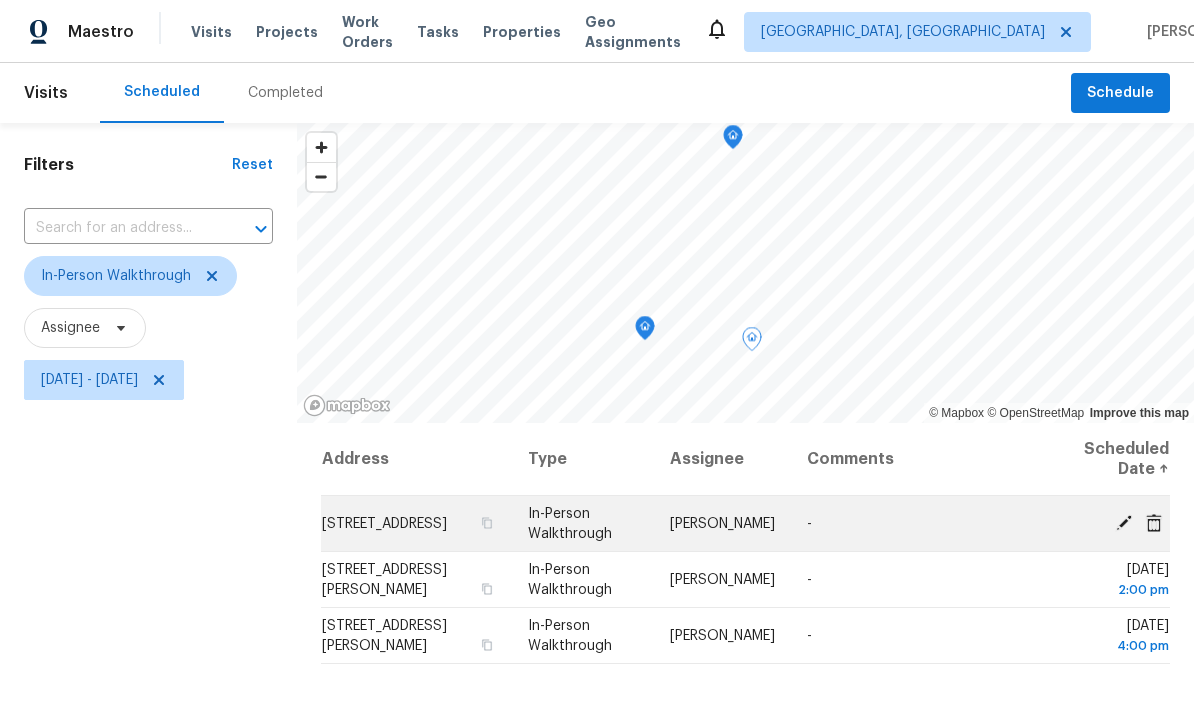 click 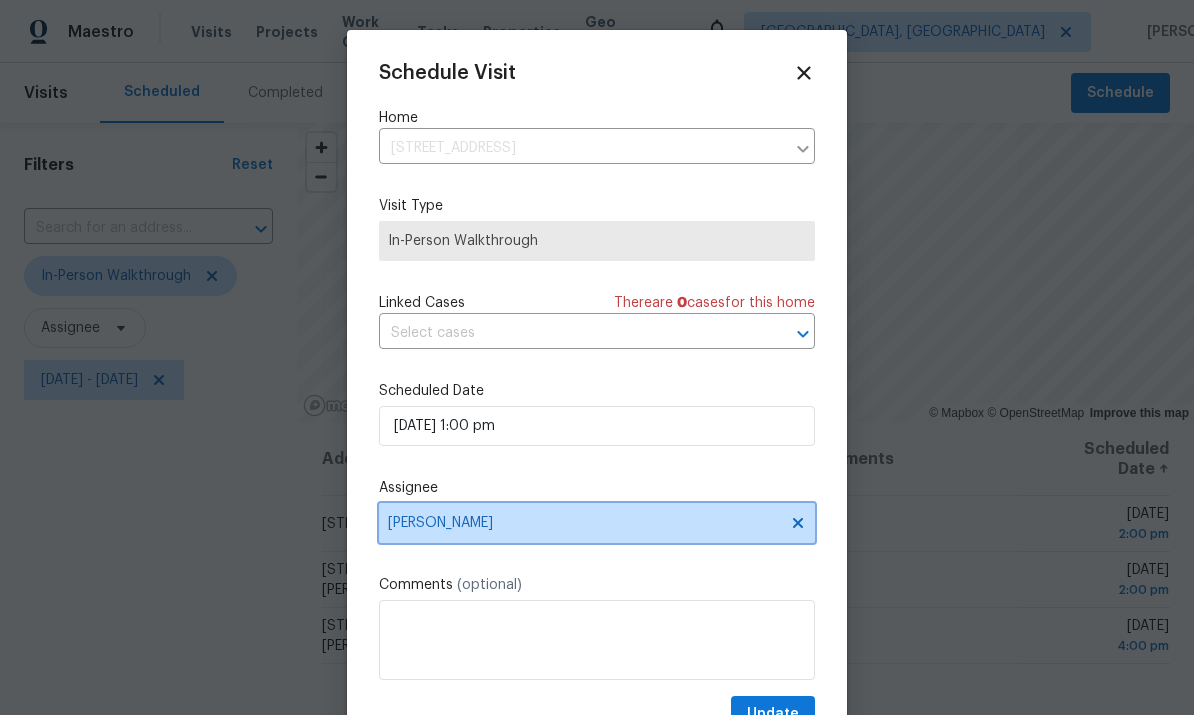 click on "[PERSON_NAME]" at bounding box center [597, 523] 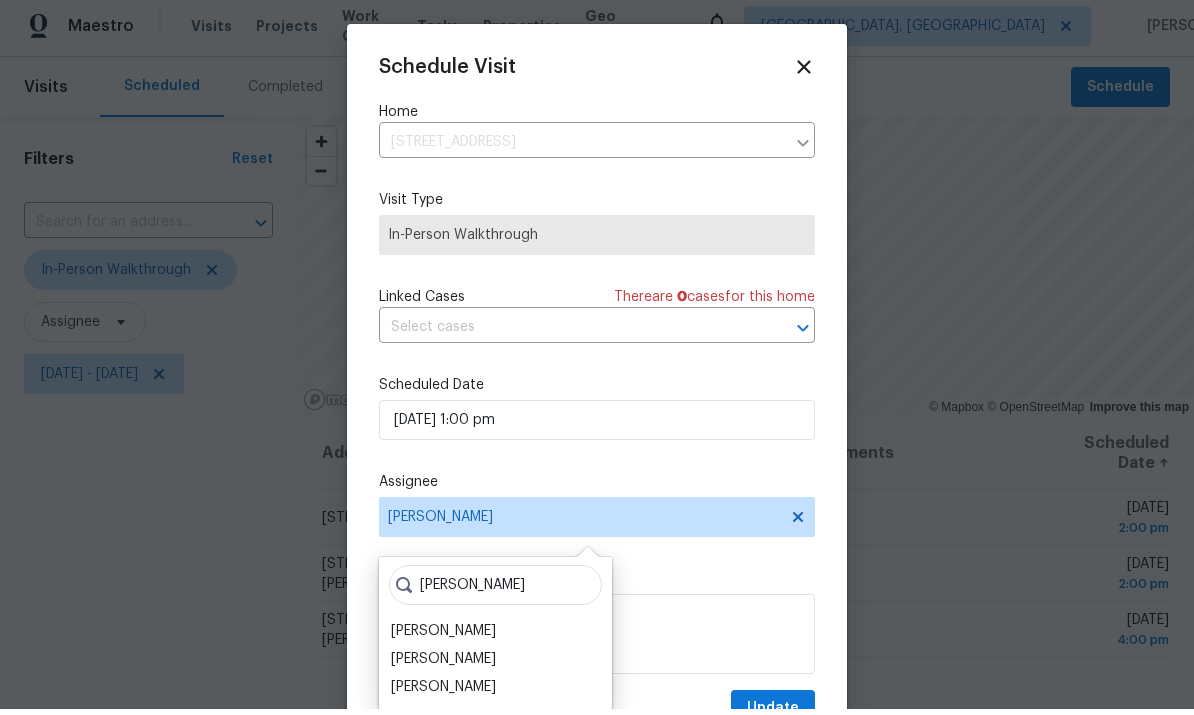 scroll, scrollTop: 6, scrollLeft: 0, axis: vertical 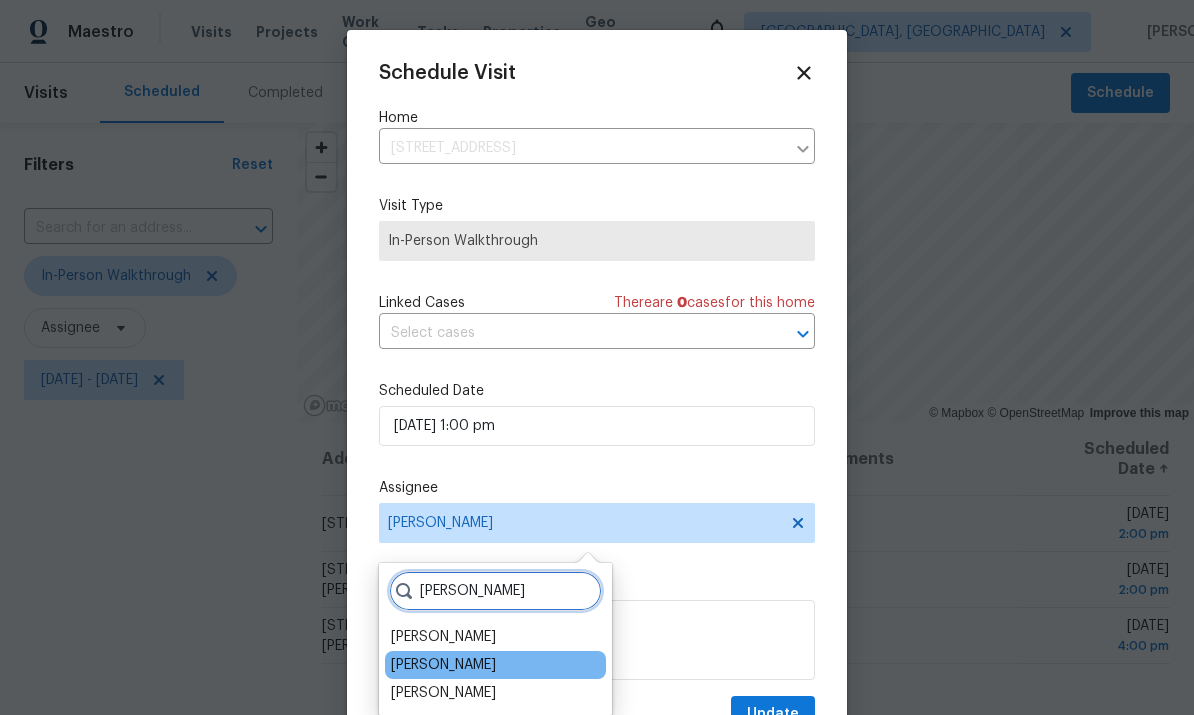 type on "[PERSON_NAME]" 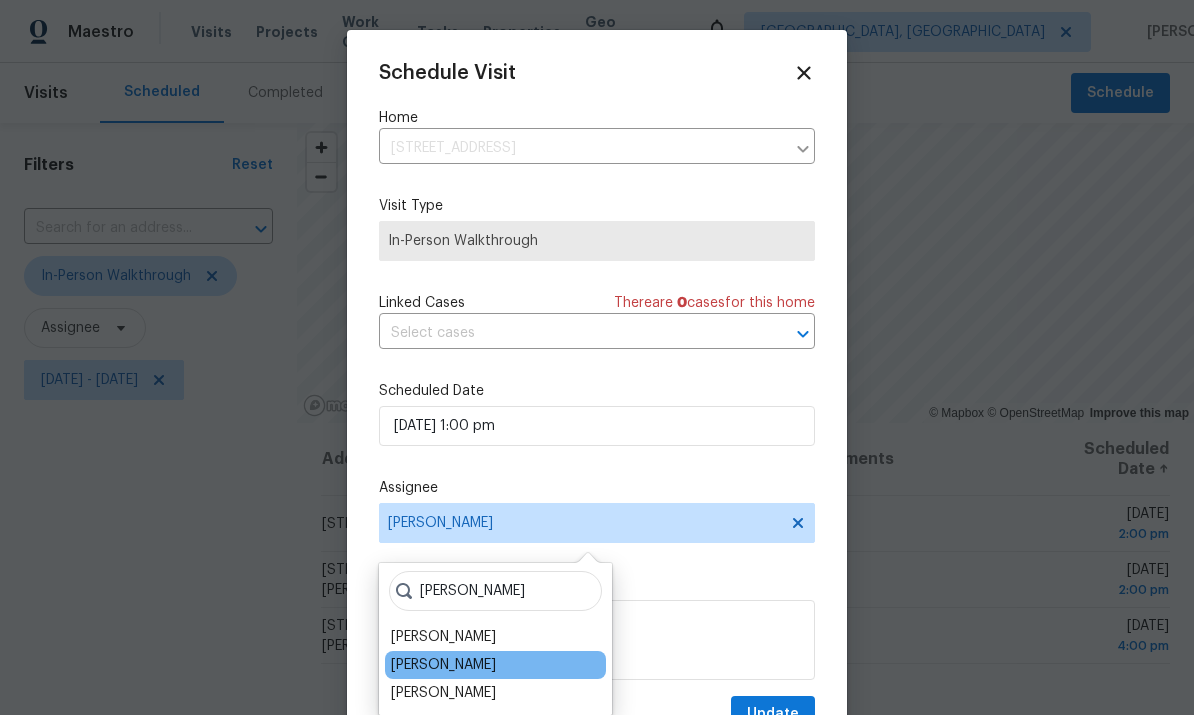 click on "[PERSON_NAME]" at bounding box center (443, 665) 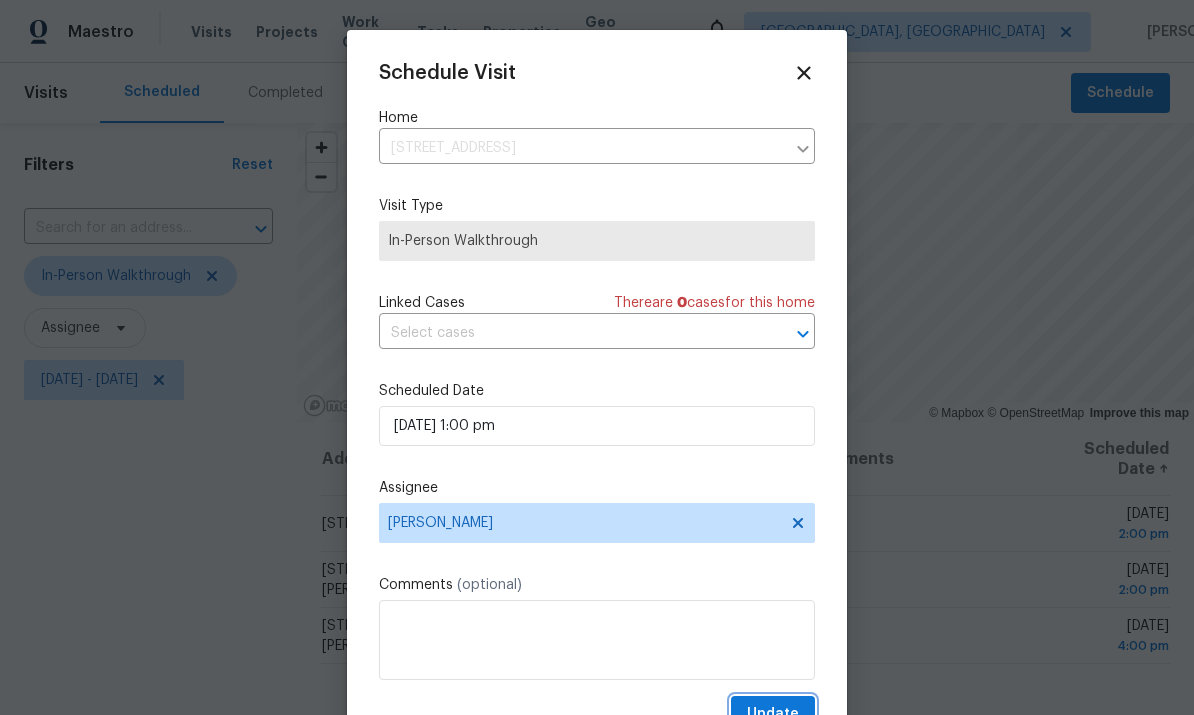 click on "Update" at bounding box center [773, 714] 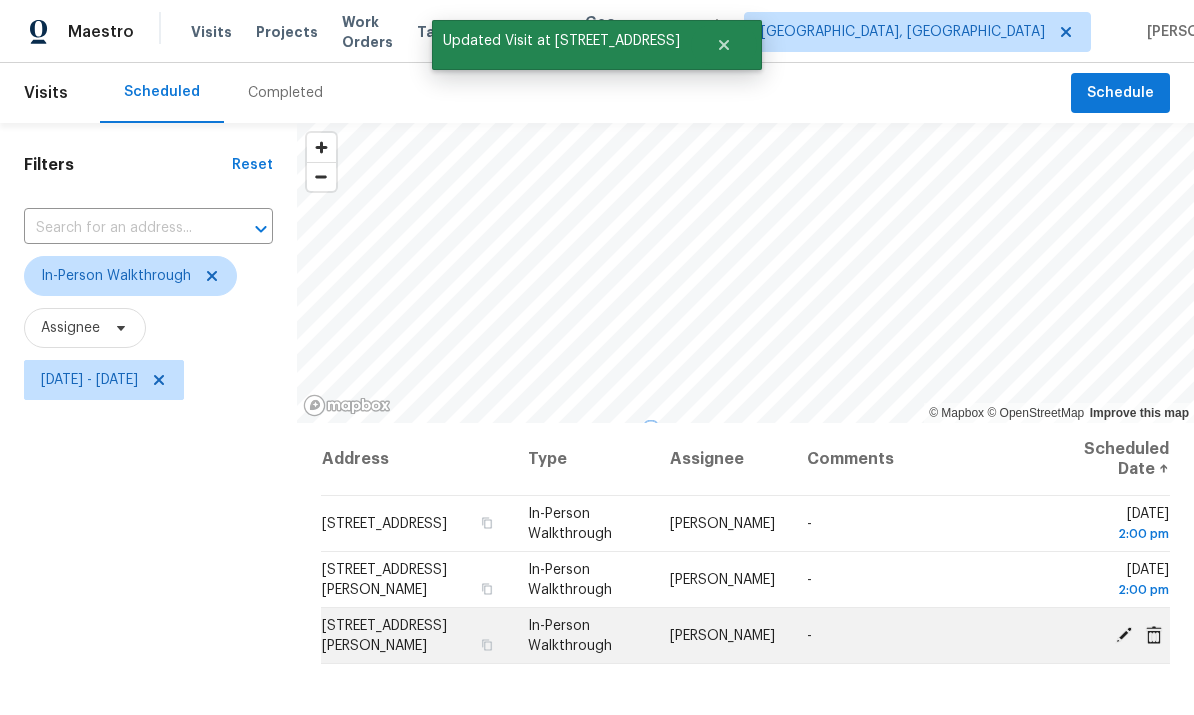 click 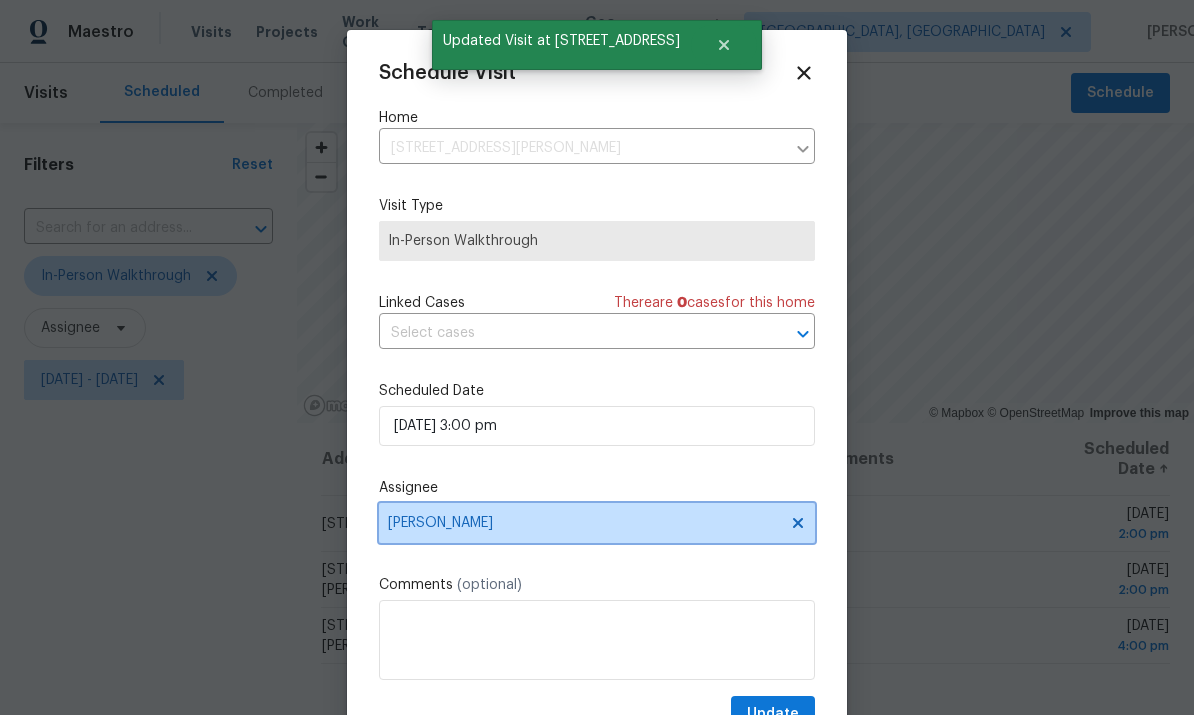 click on "[PERSON_NAME]" at bounding box center [584, 523] 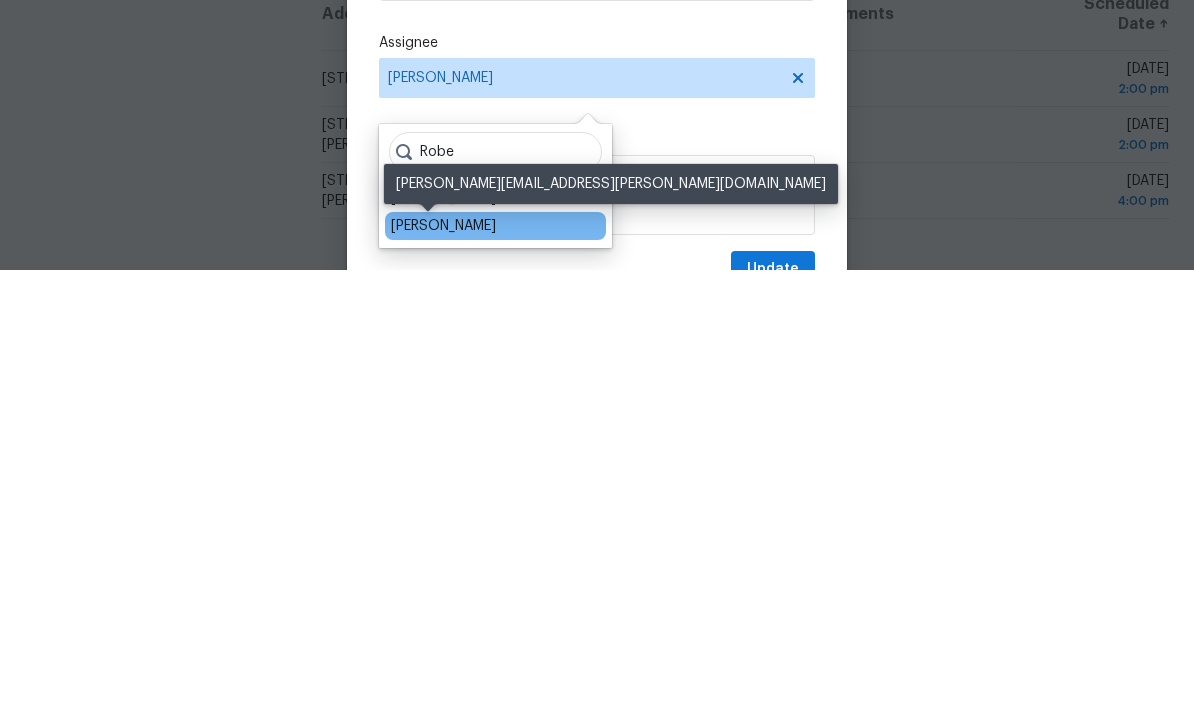 type on "Robe" 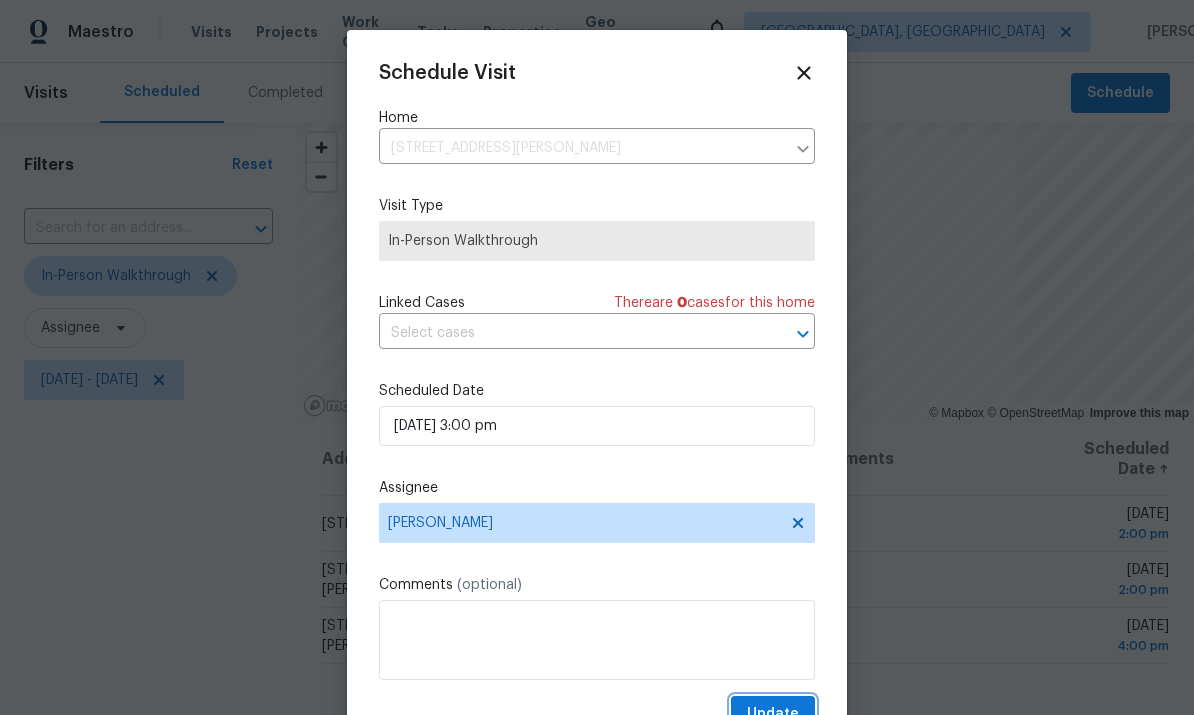 click on "Update" at bounding box center [773, 714] 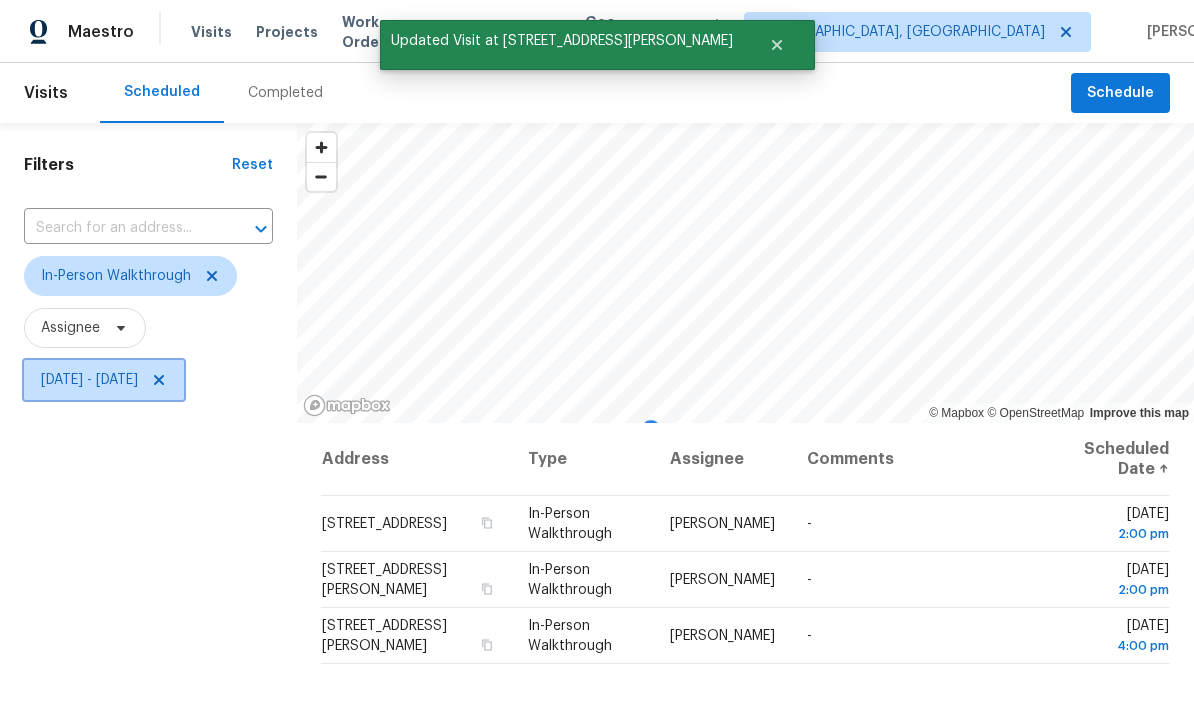 click 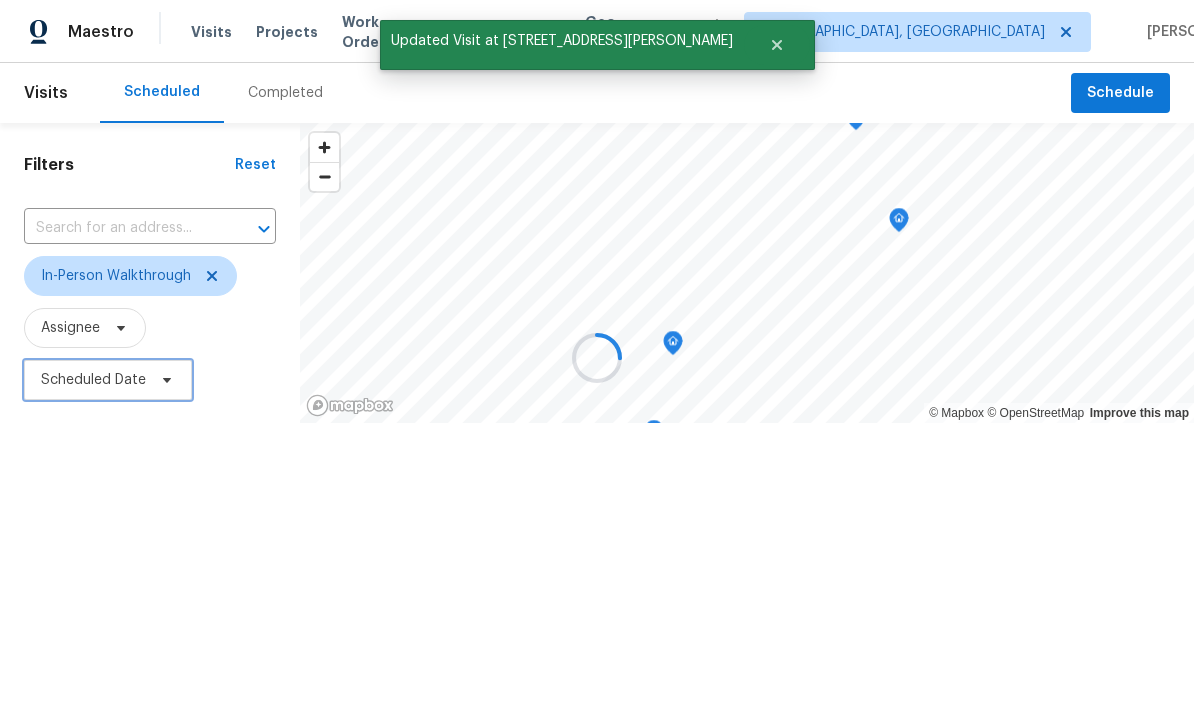 scroll, scrollTop: 0, scrollLeft: 0, axis: both 